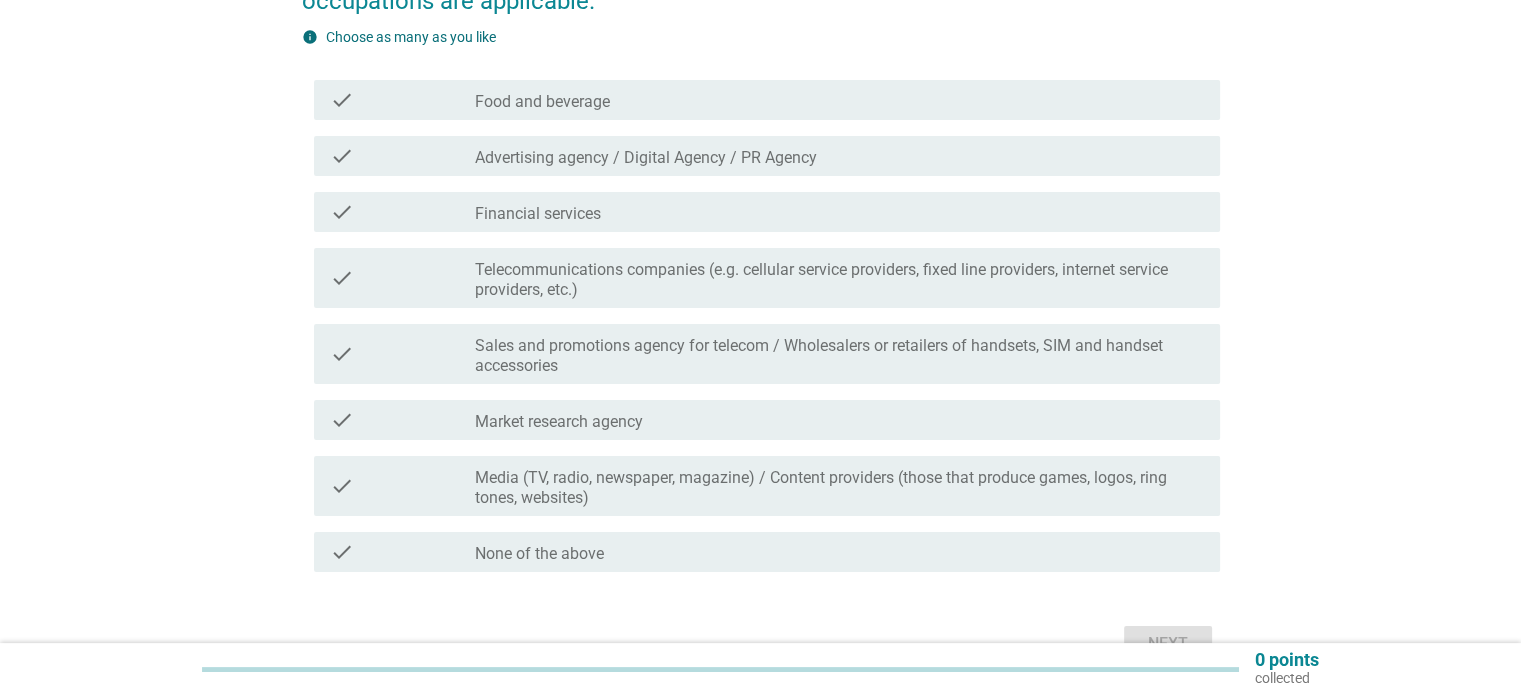 scroll, scrollTop: 200, scrollLeft: 0, axis: vertical 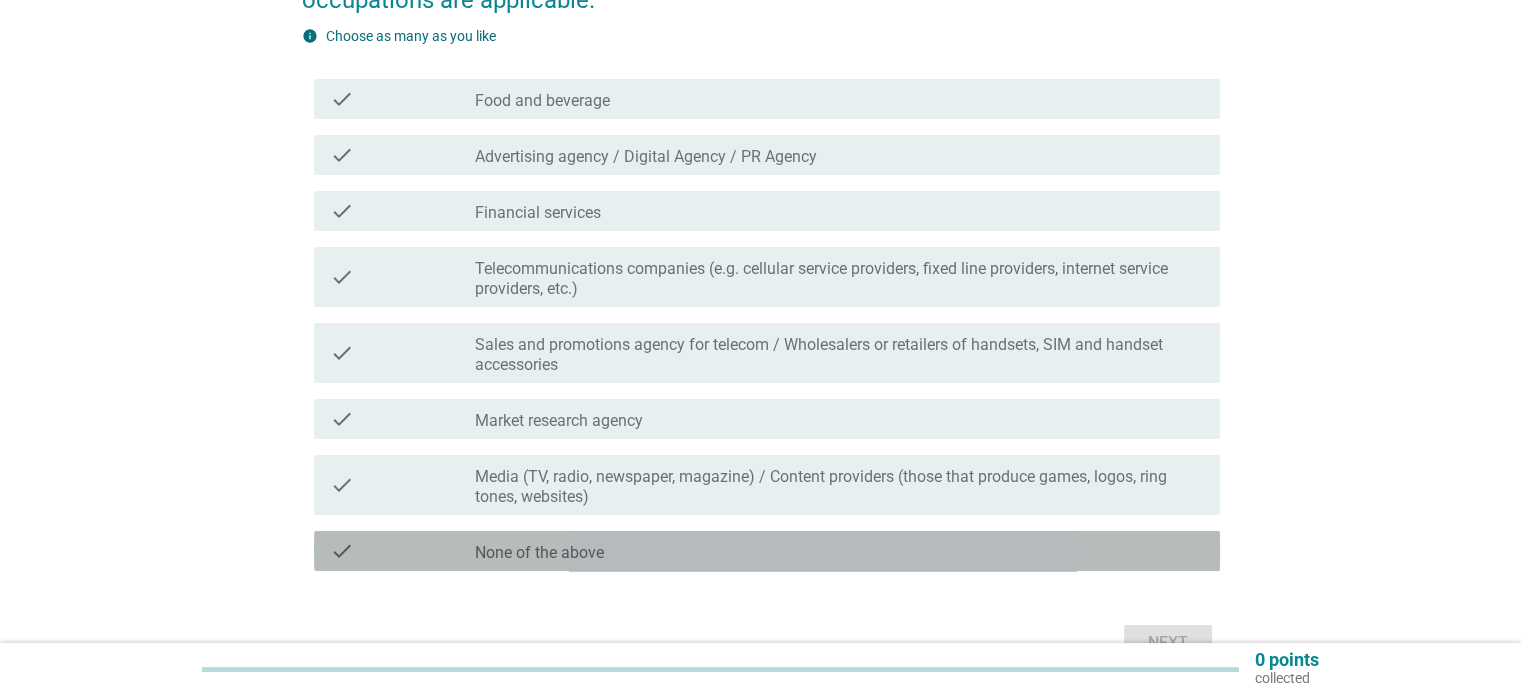 click on "check" at bounding box center [403, 551] 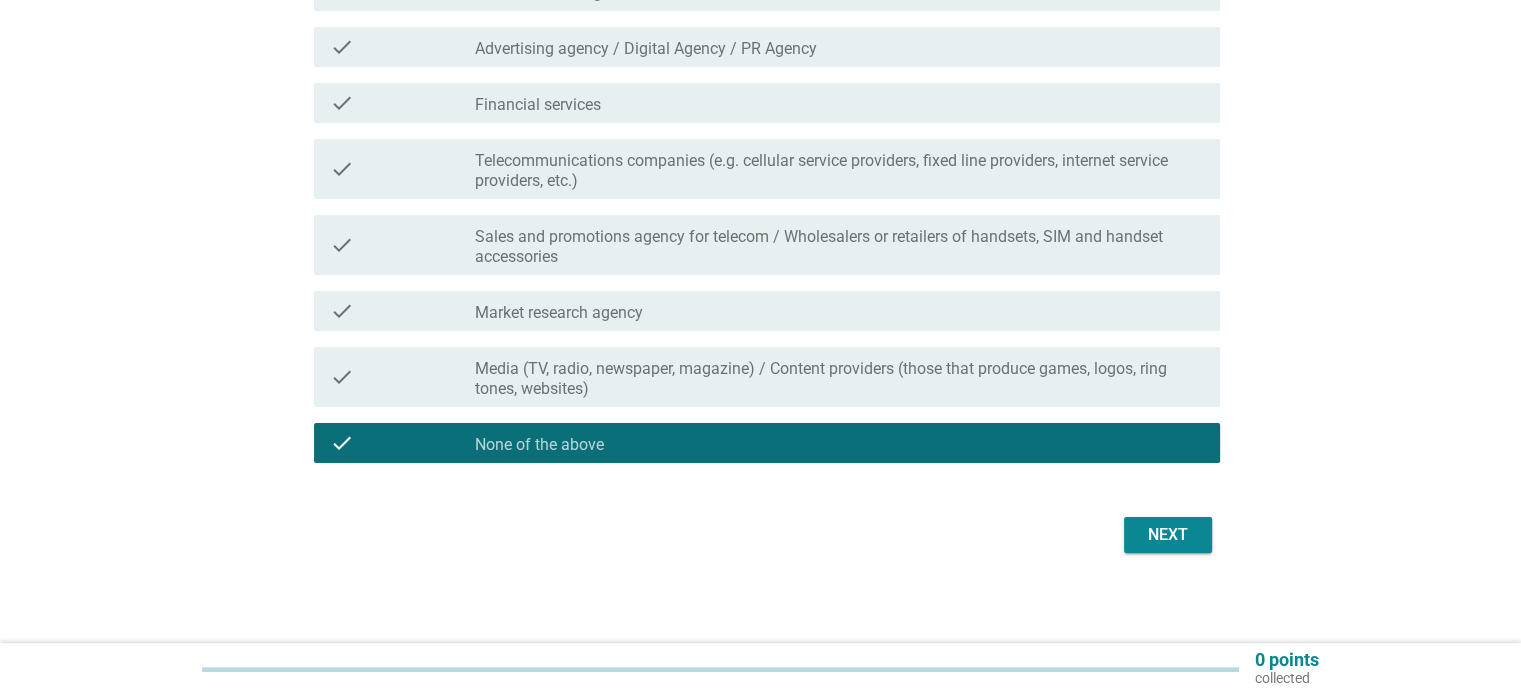 scroll, scrollTop: 313, scrollLeft: 0, axis: vertical 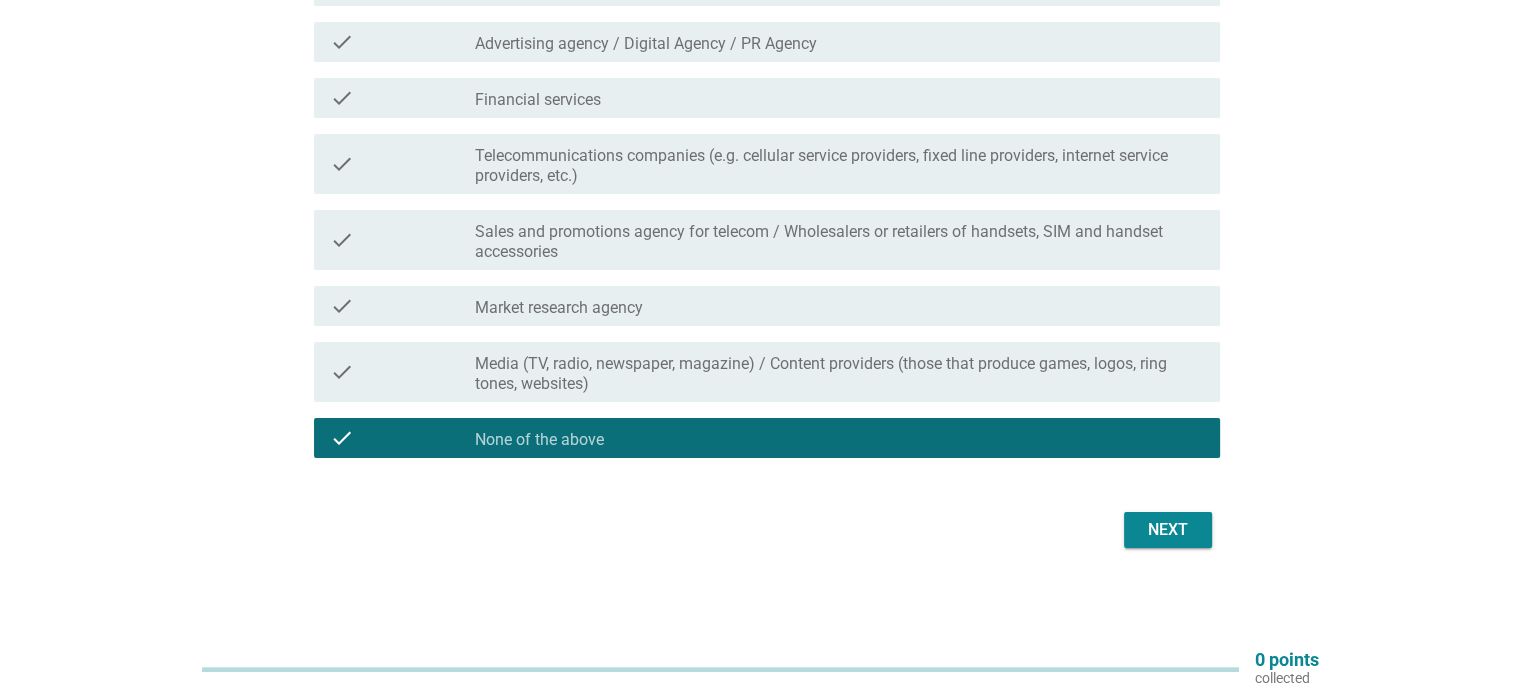 click on "Next" at bounding box center (1168, 530) 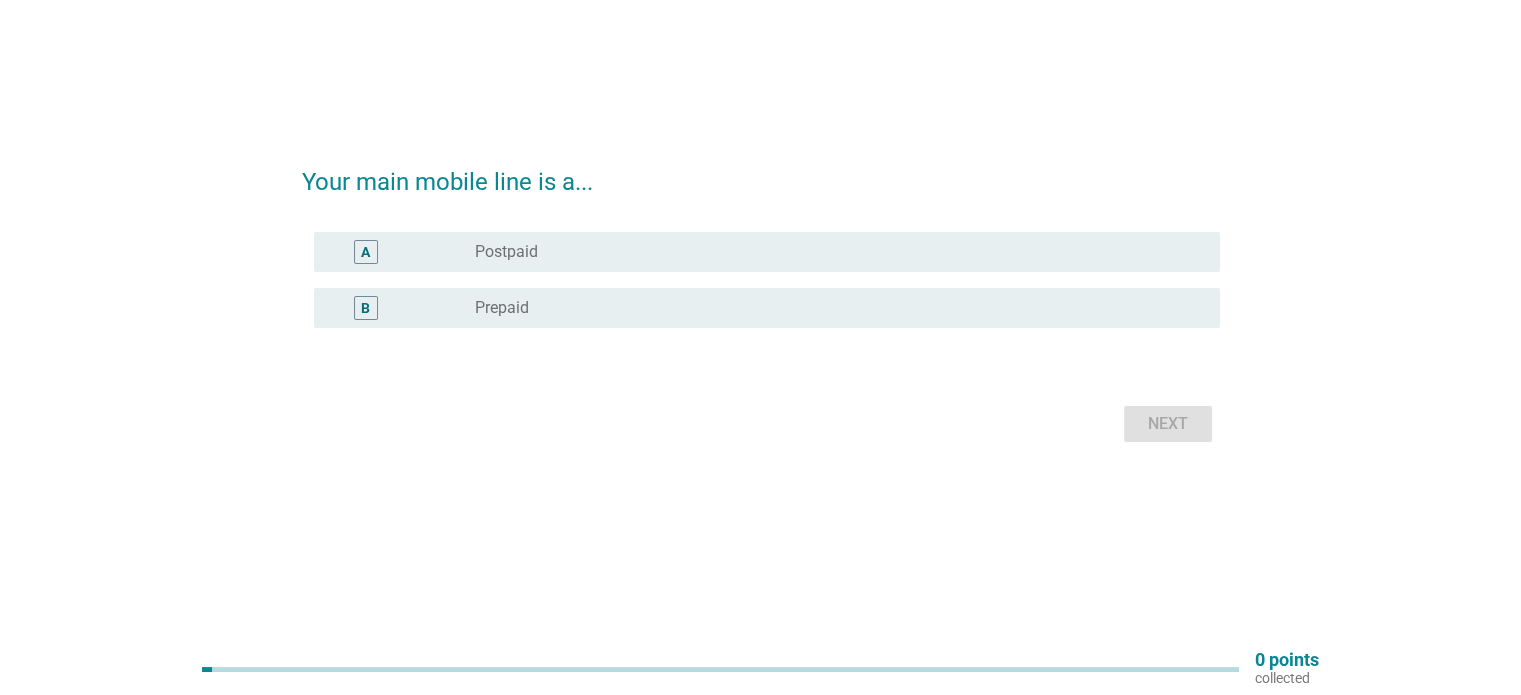 scroll, scrollTop: 0, scrollLeft: 0, axis: both 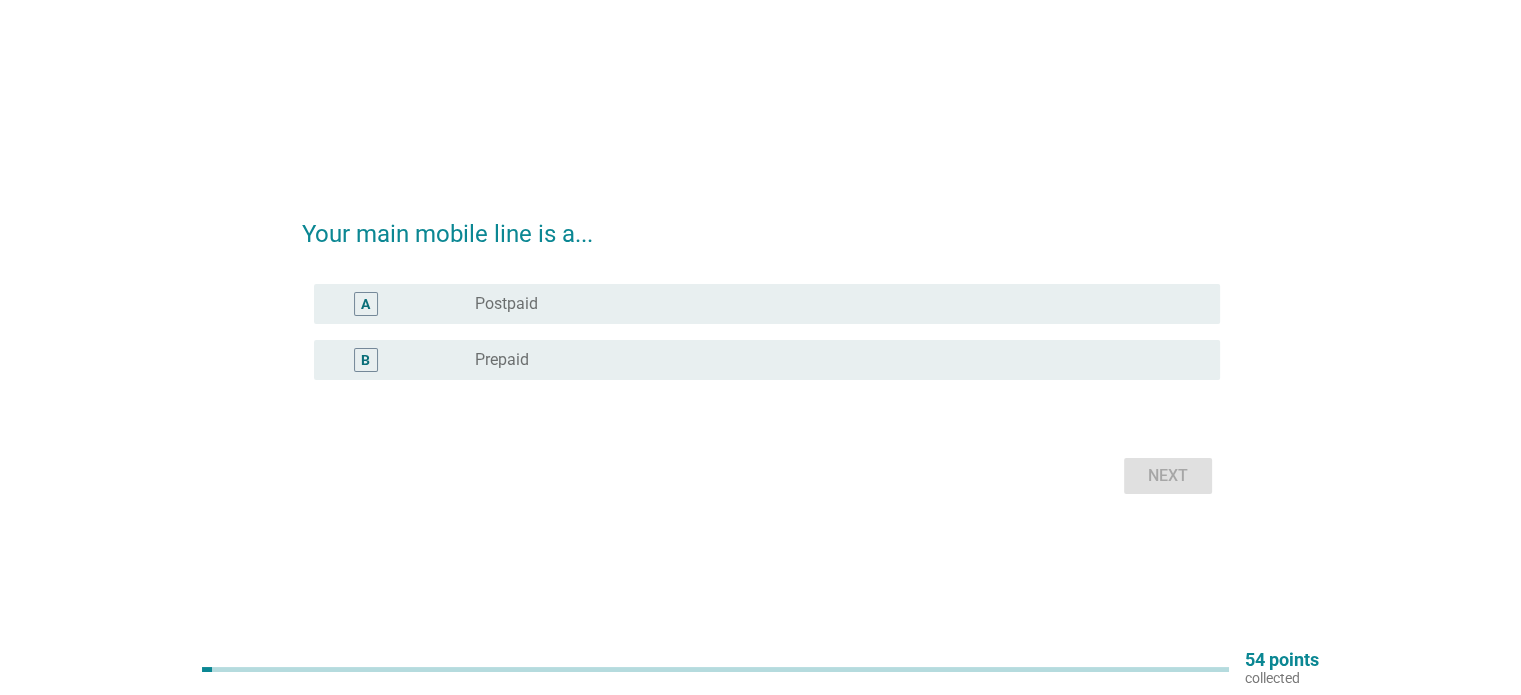 click on "radio_button_unchecked Prepaid" at bounding box center (831, 360) 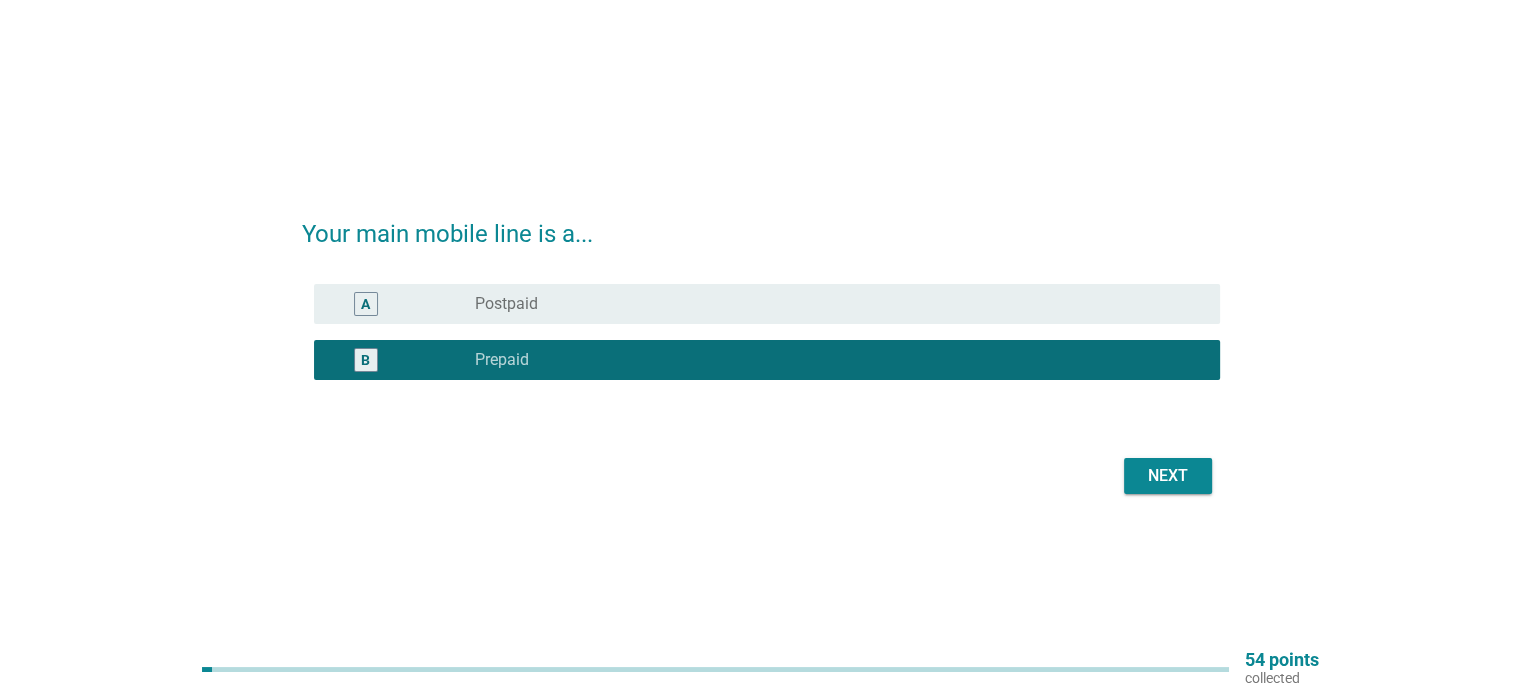 click on "Next" at bounding box center (1168, 476) 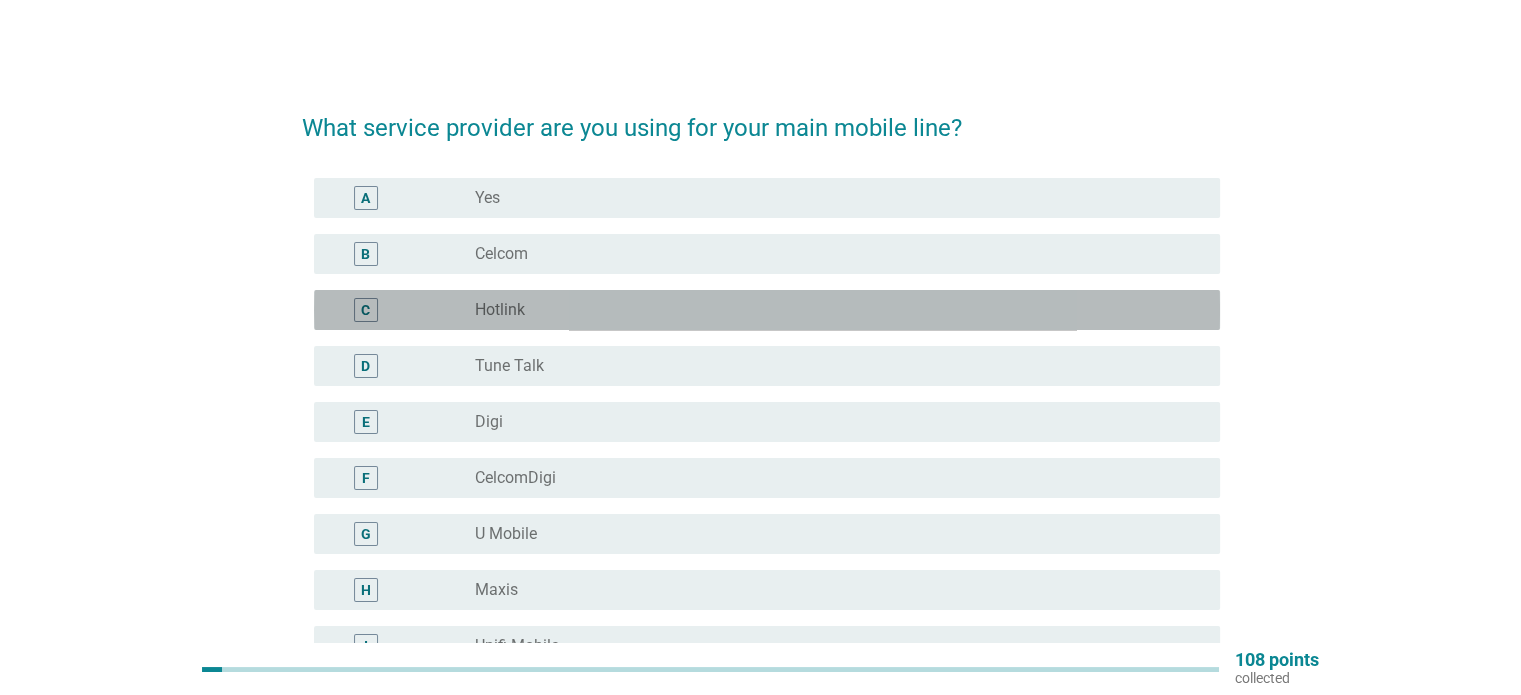 click on "radio_button_unchecked Hotlink" at bounding box center (831, 310) 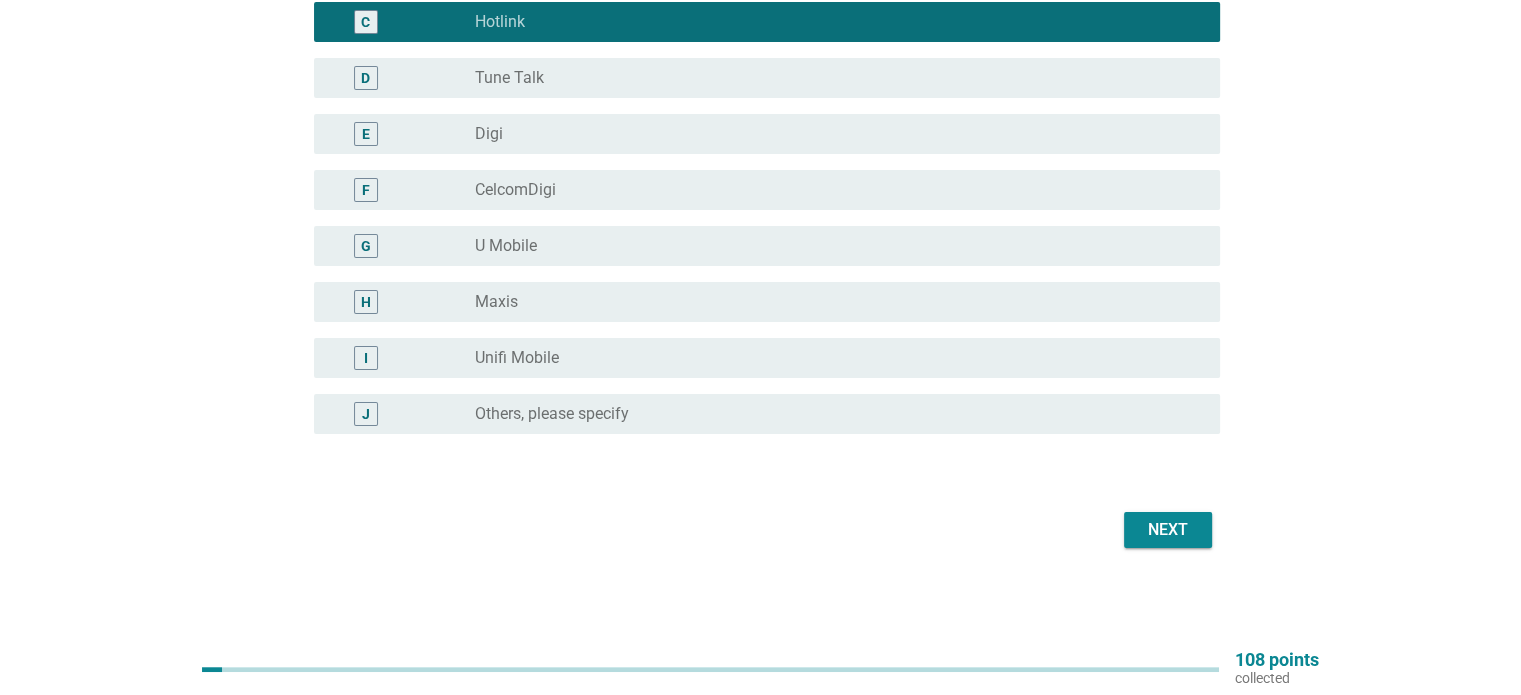 scroll, scrollTop: 288, scrollLeft: 0, axis: vertical 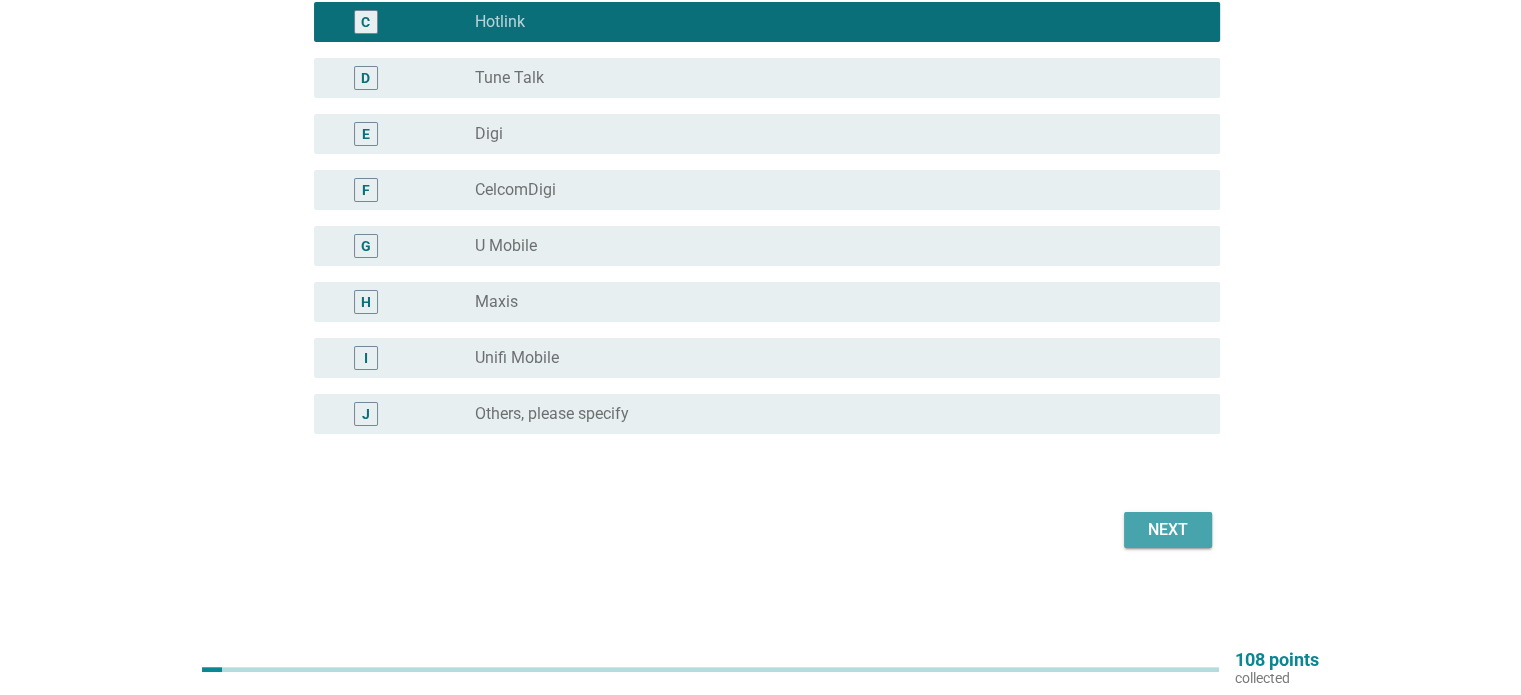 click on "Next" at bounding box center [1168, 530] 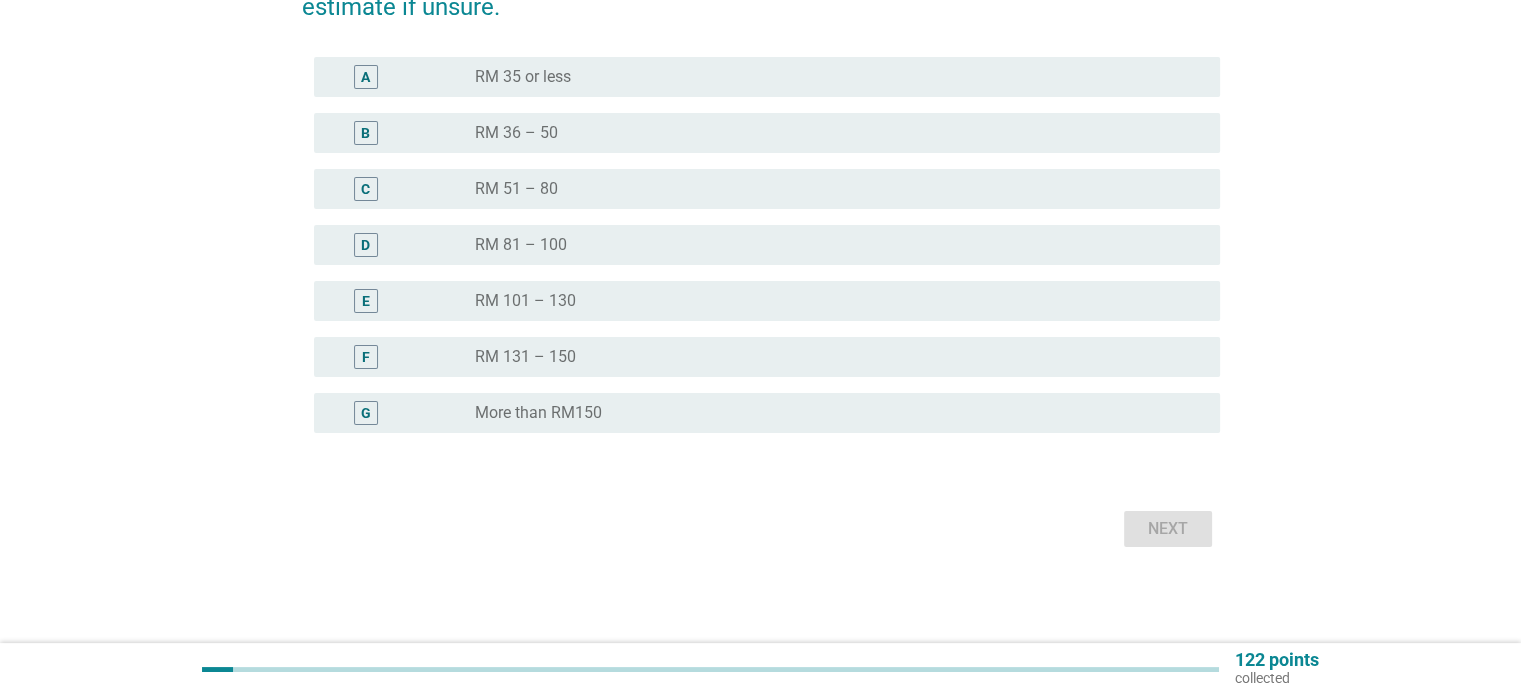 scroll, scrollTop: 0, scrollLeft: 0, axis: both 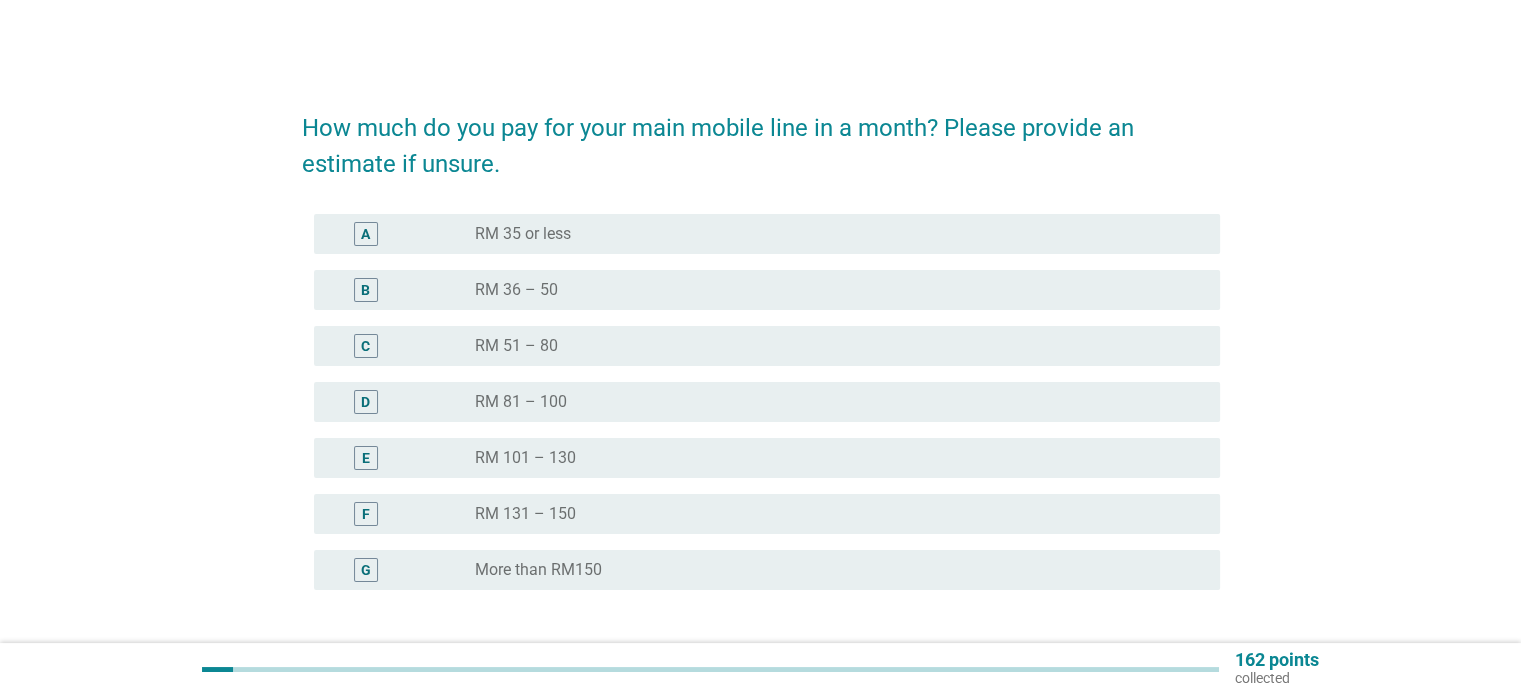 click on "A     radio_button_unchecked RM 35 or less" at bounding box center (767, 234) 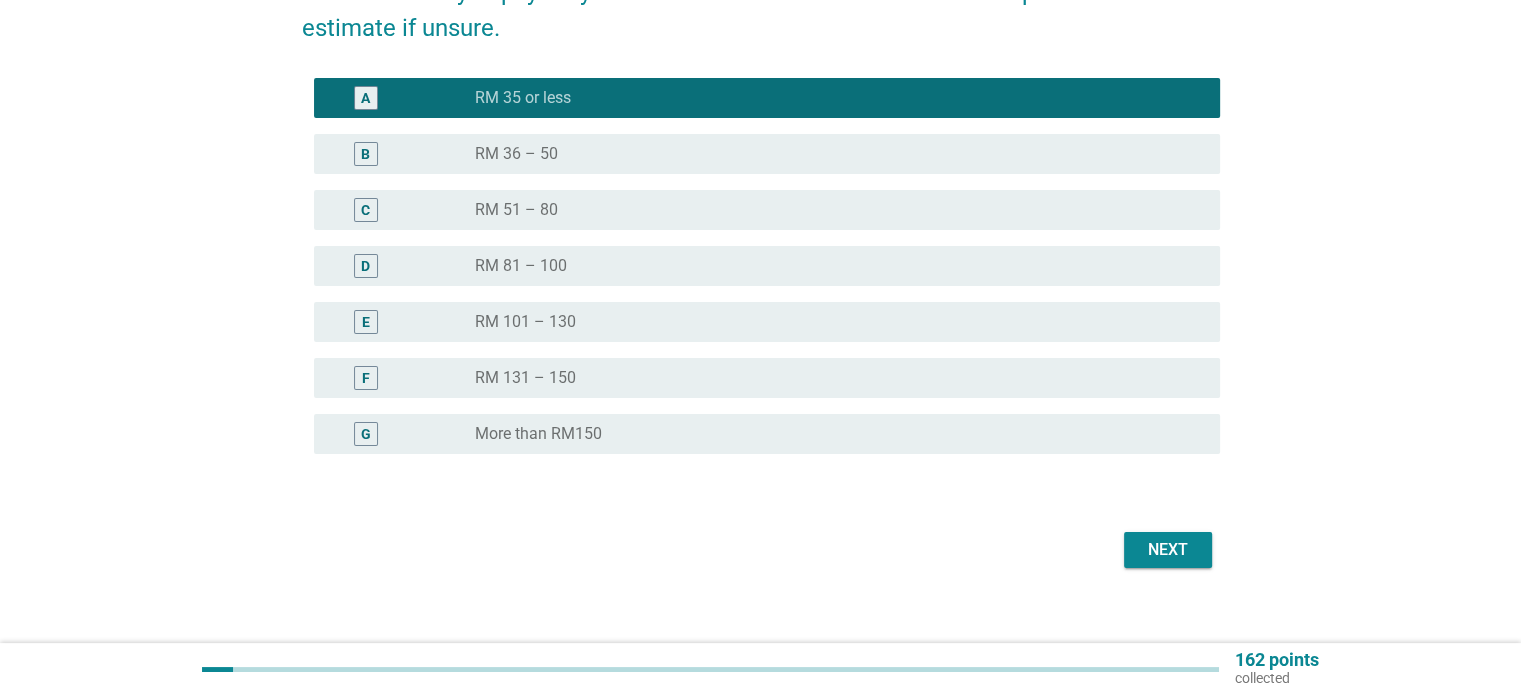 scroll, scrollTop: 156, scrollLeft: 0, axis: vertical 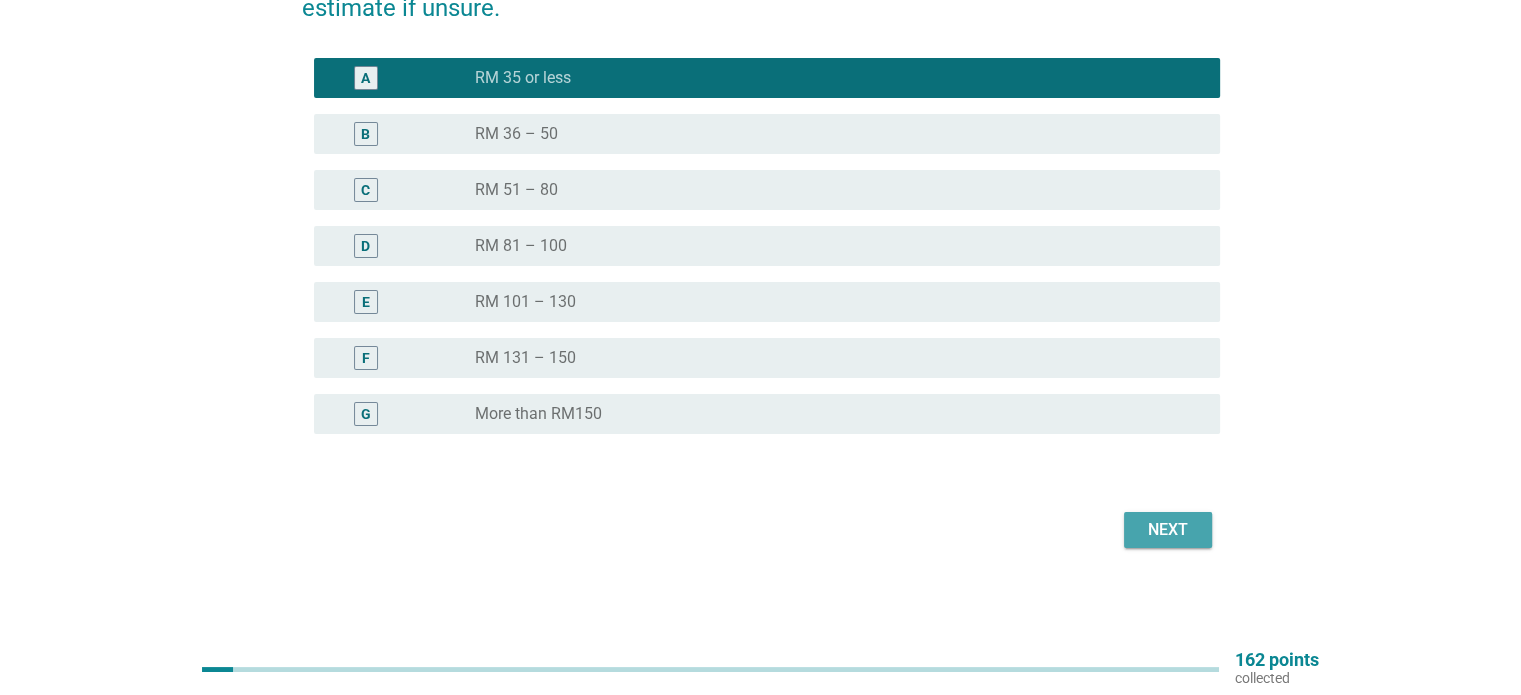 click on "Next" at bounding box center (1168, 530) 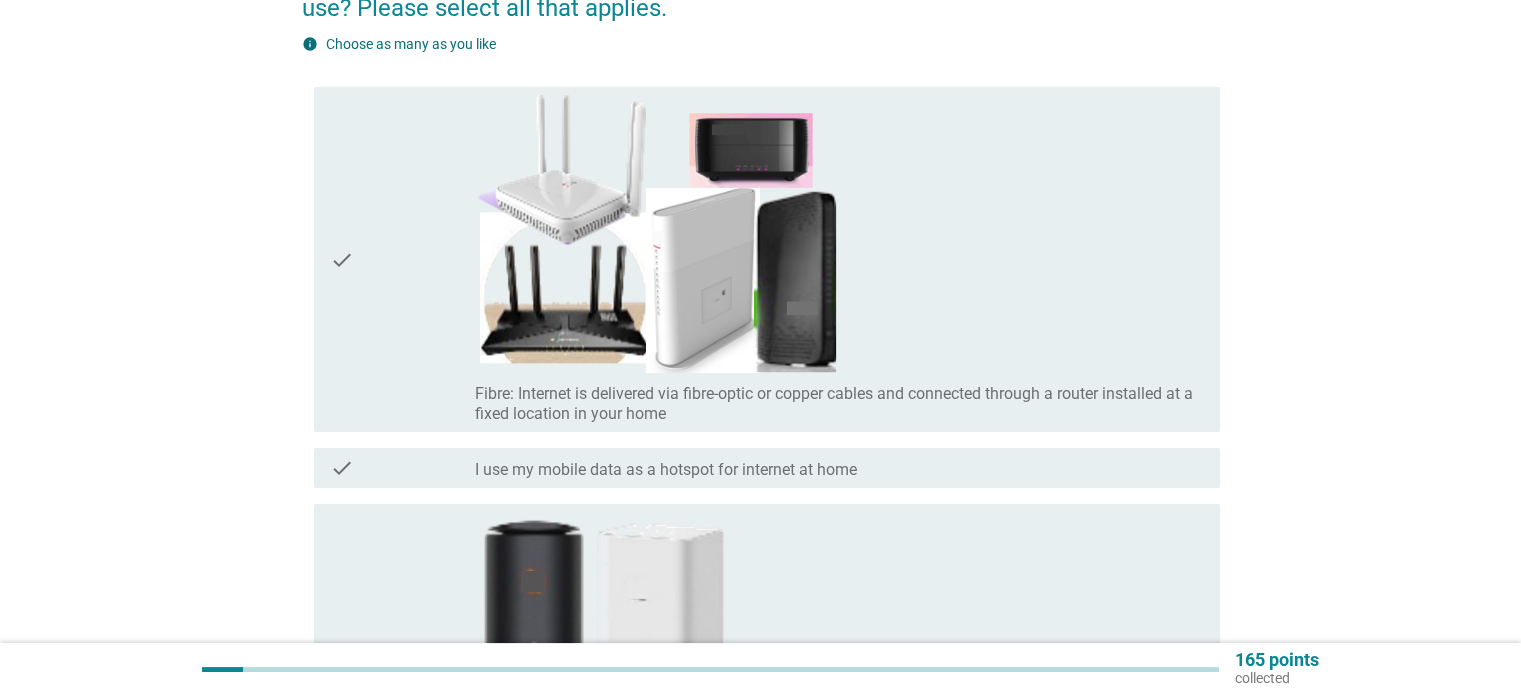scroll, scrollTop: 0, scrollLeft: 0, axis: both 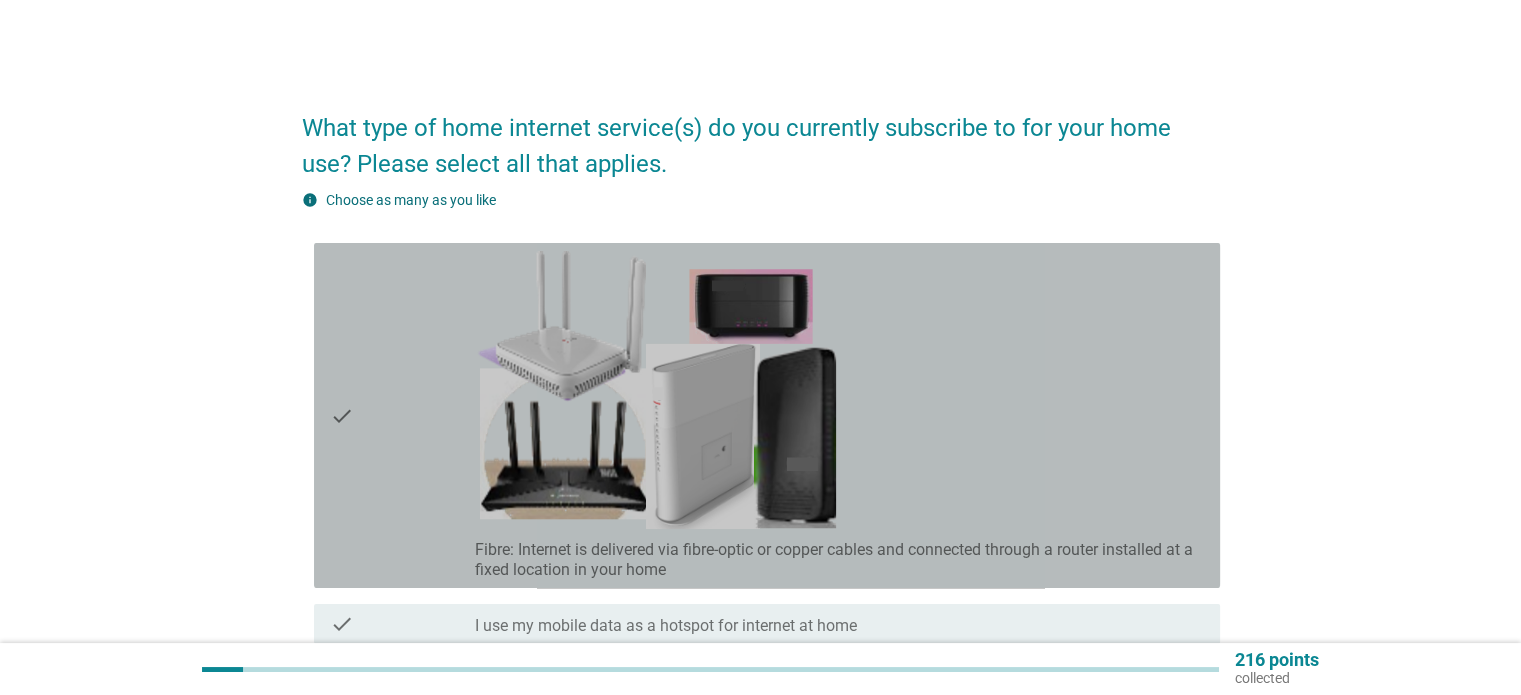 click on "check_box_outline_blank Fibre: Internet is delivered via fibre-optic or copper cables and connected through a router installed at a fixed location in your home" at bounding box center (839, 415) 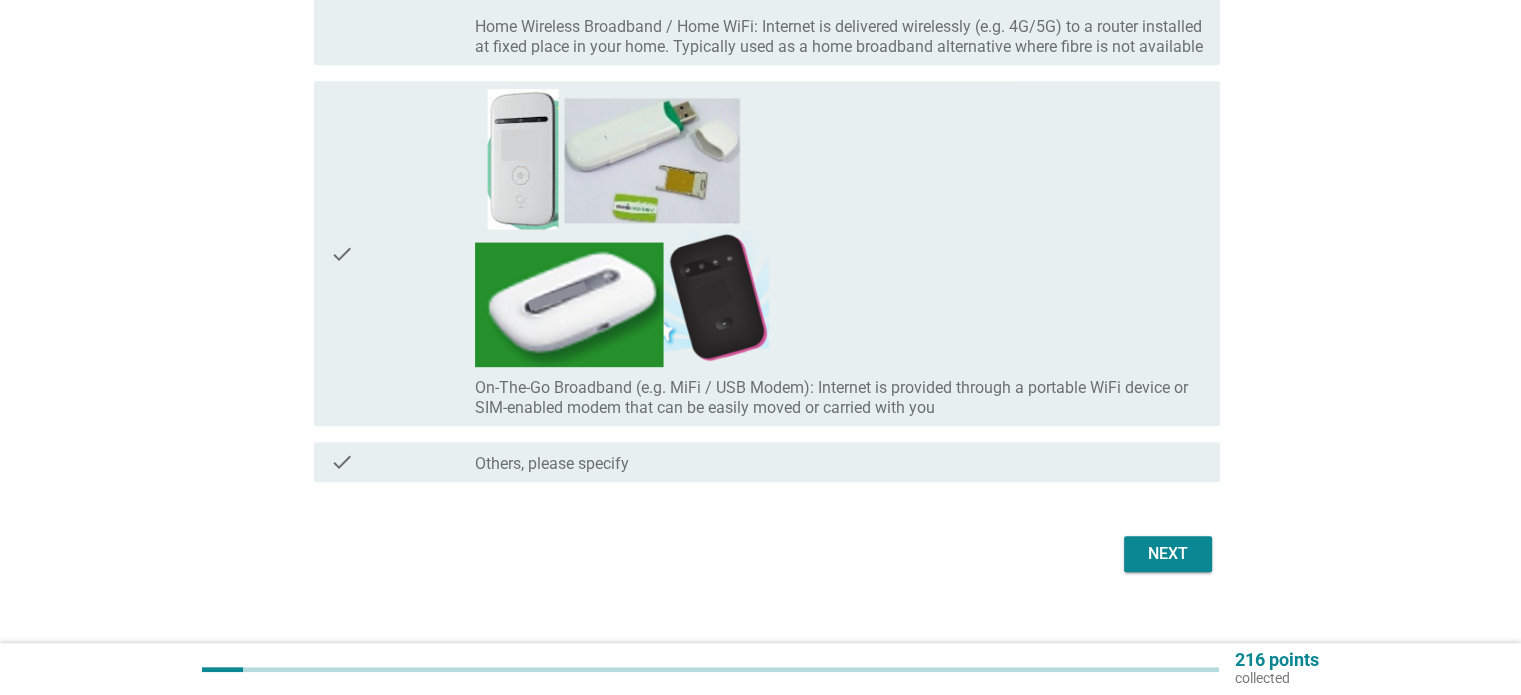 scroll, scrollTop: 983, scrollLeft: 0, axis: vertical 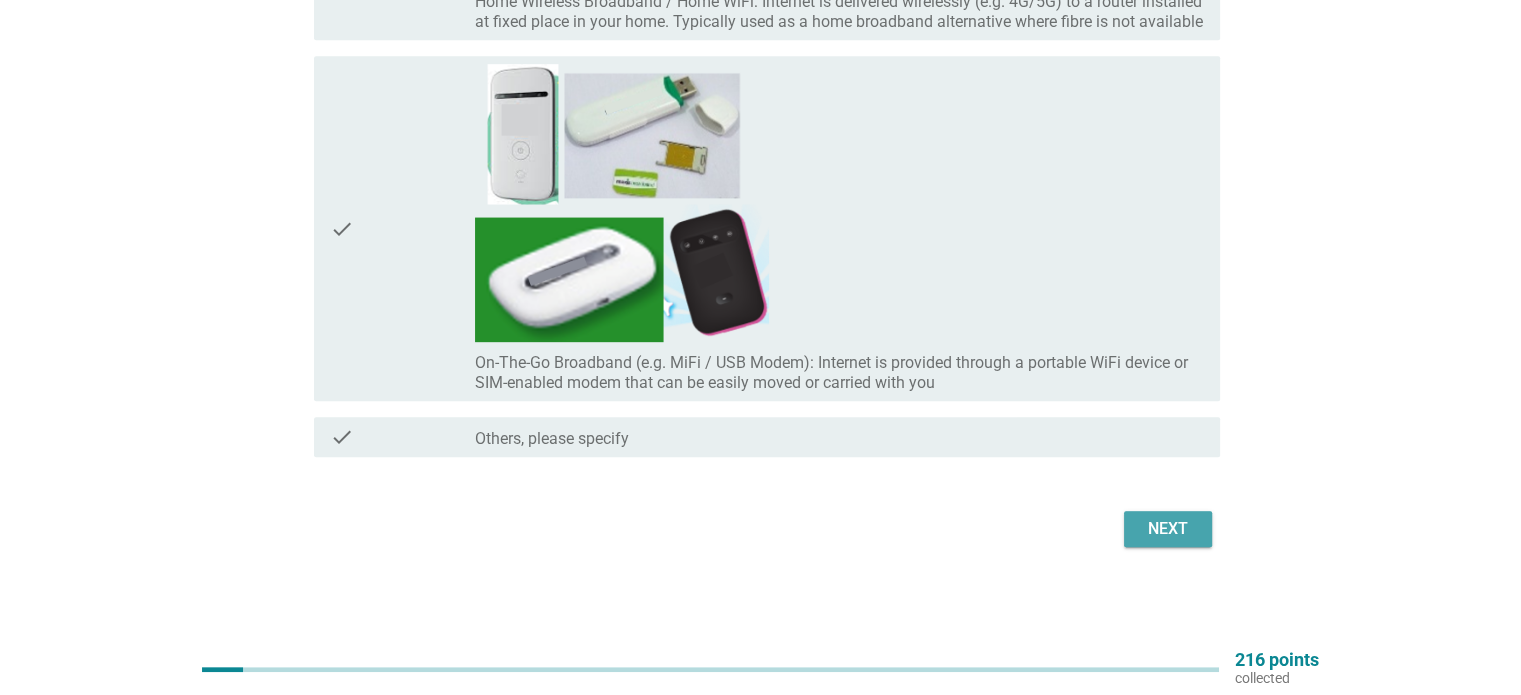 click on "Next" at bounding box center [1168, 529] 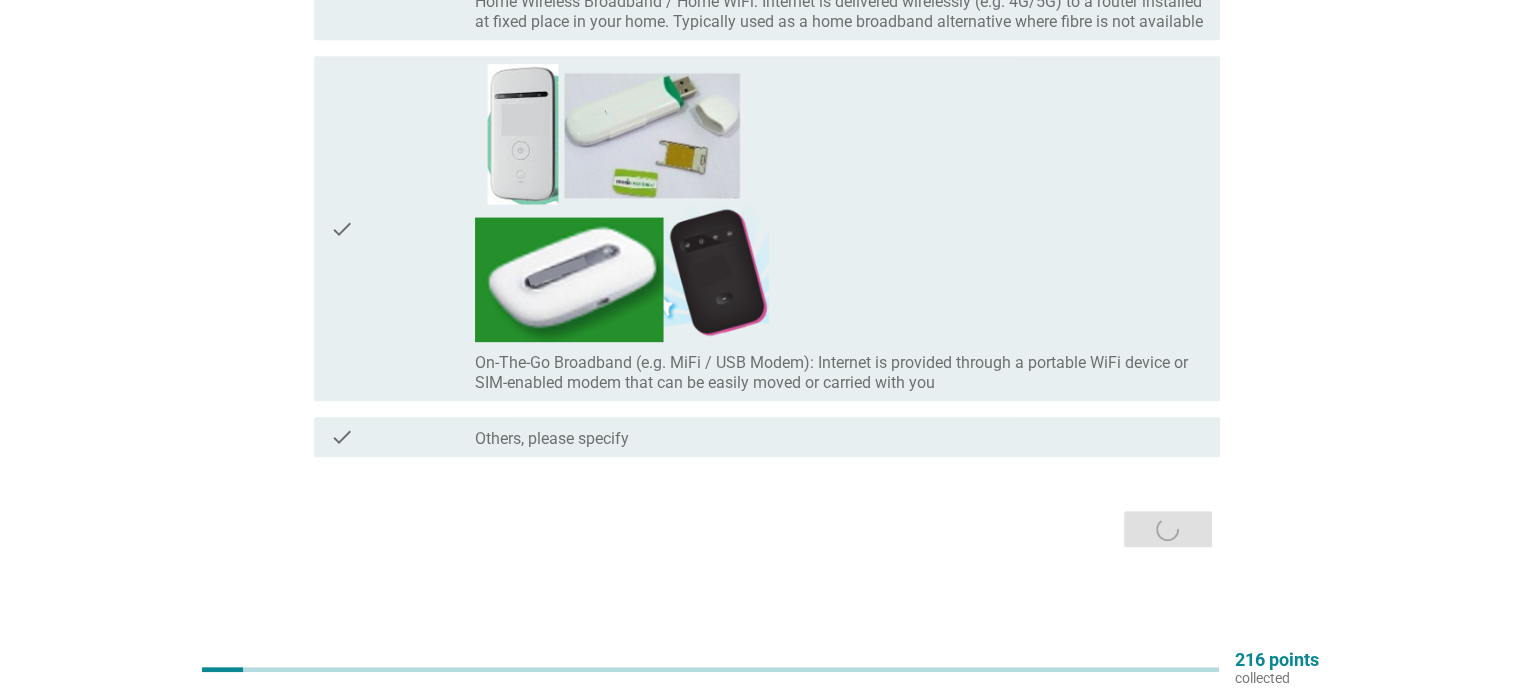 scroll, scrollTop: 0, scrollLeft: 0, axis: both 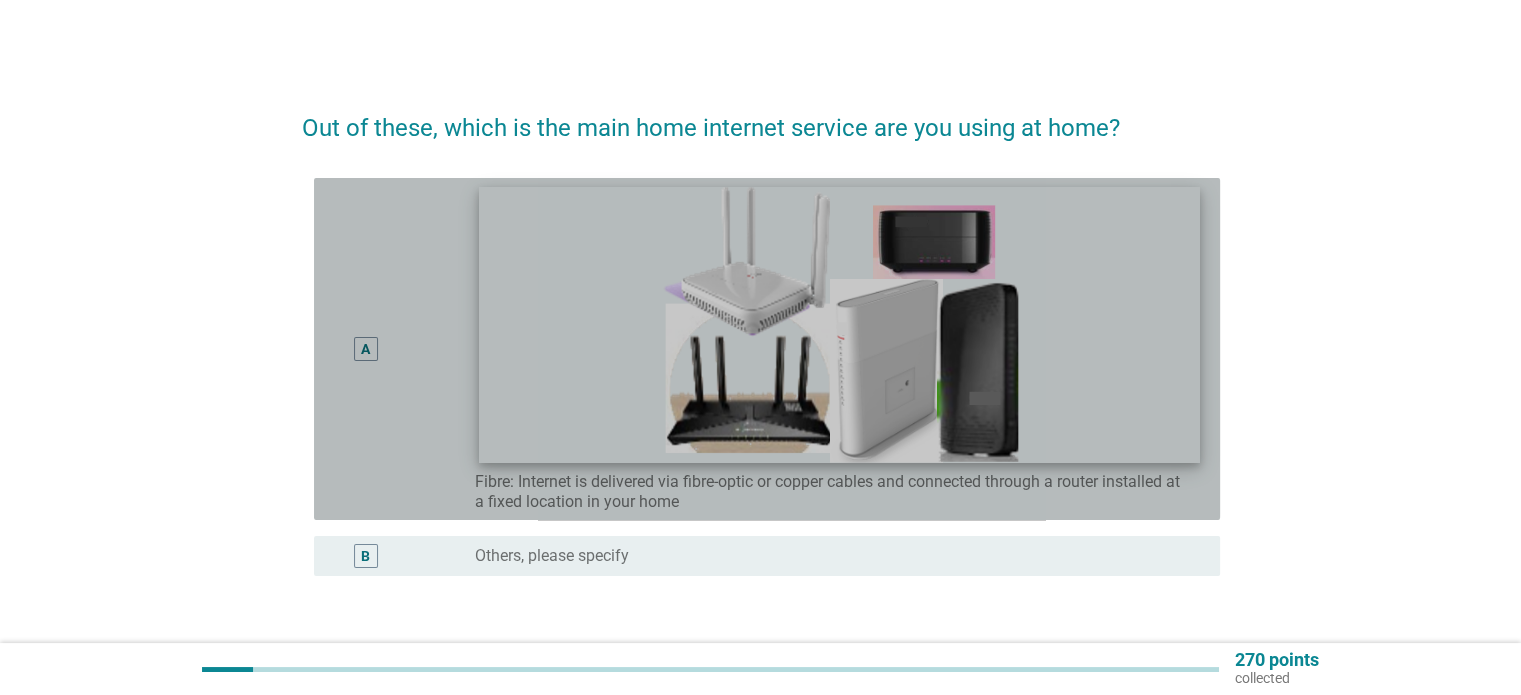 click at bounding box center (839, 324) 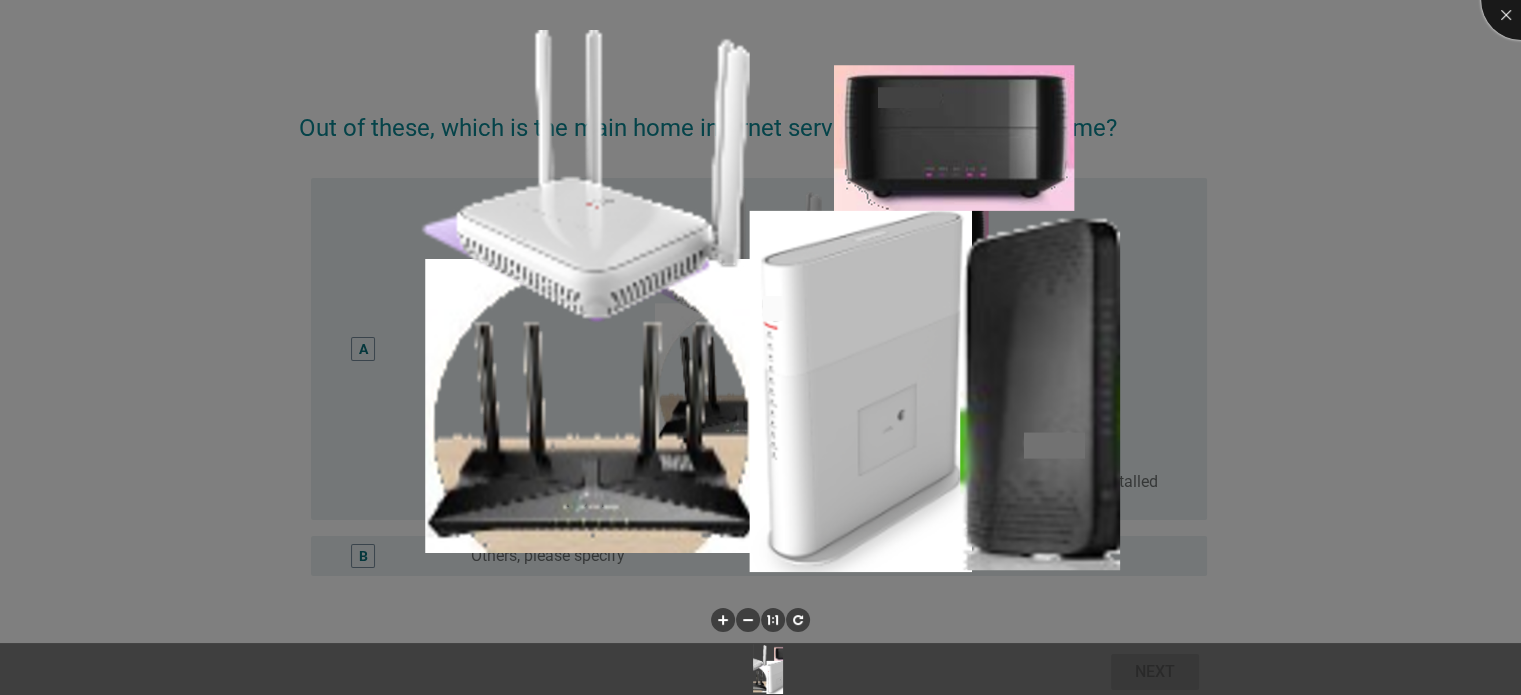 click at bounding box center [1521, 0] 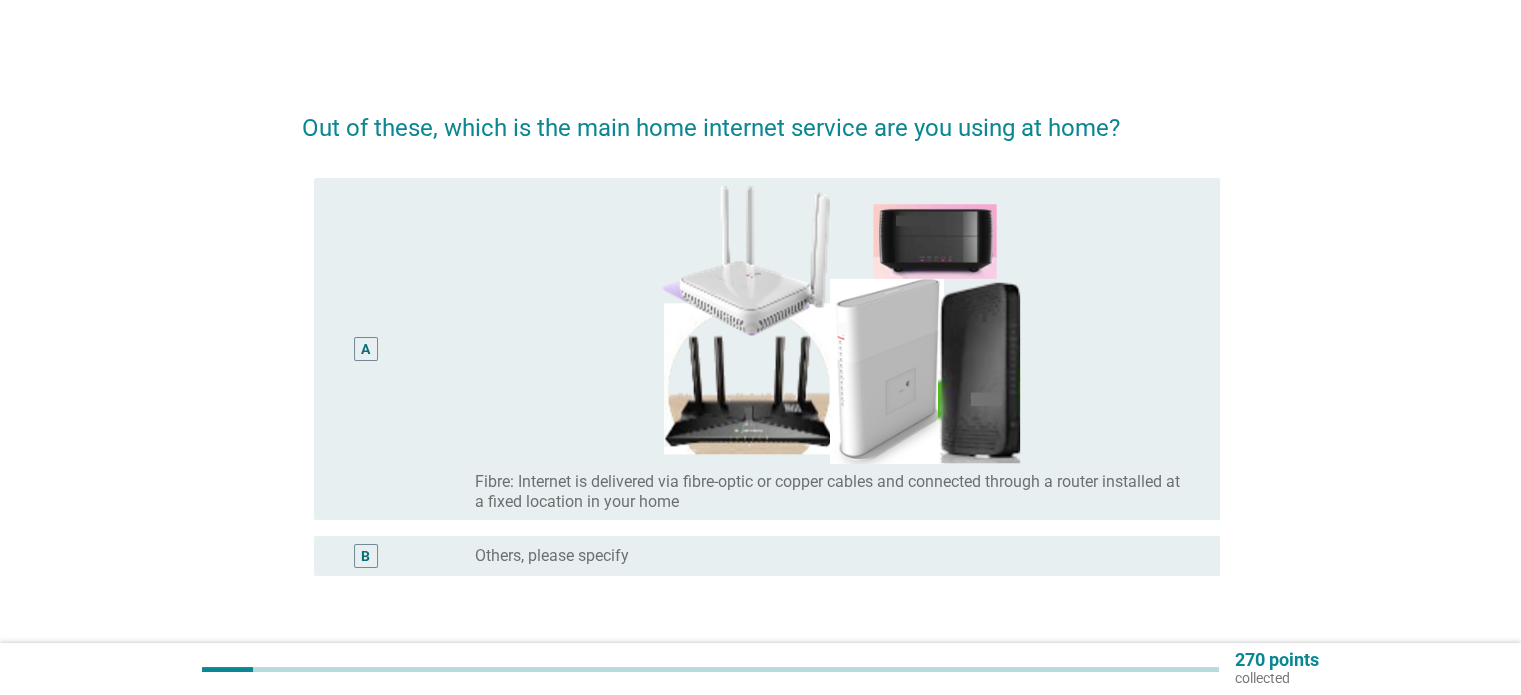 click on "A" at bounding box center [366, 349] 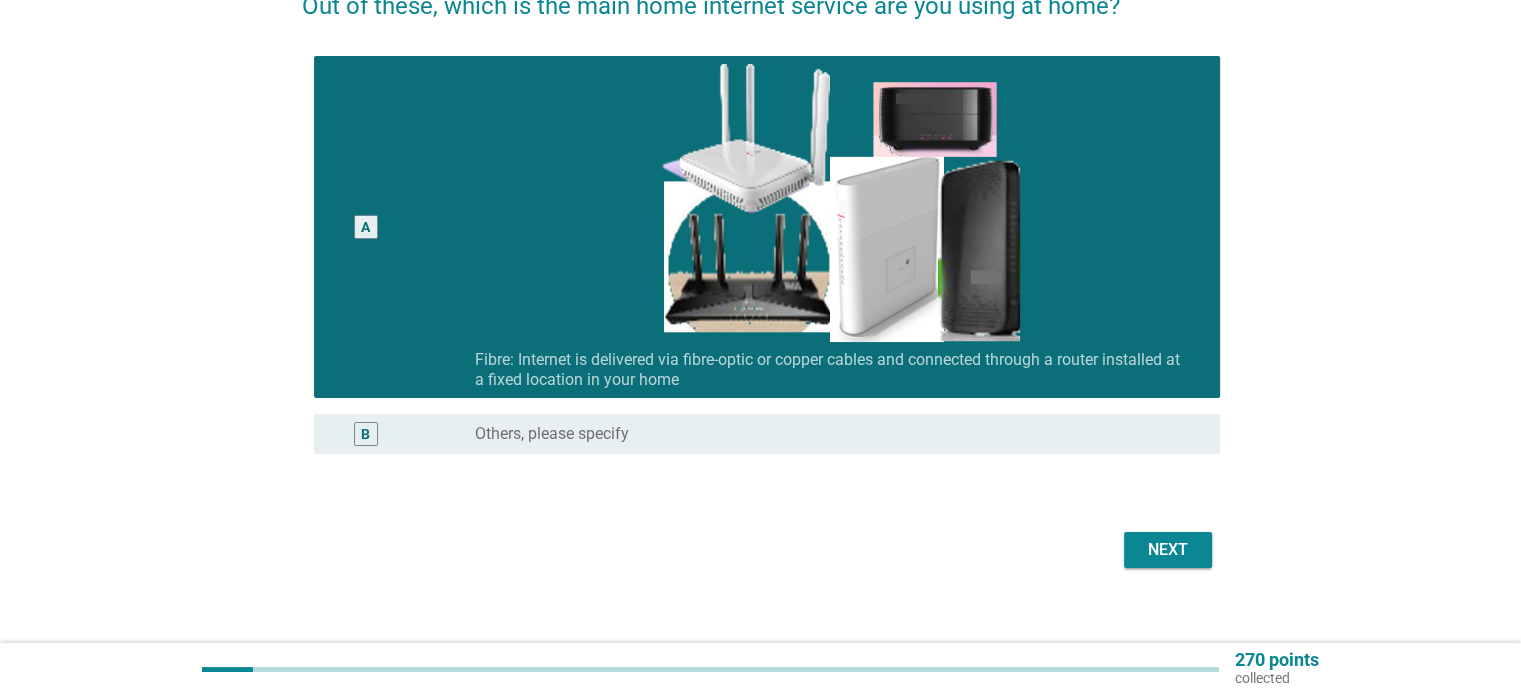 scroll, scrollTop: 143, scrollLeft: 0, axis: vertical 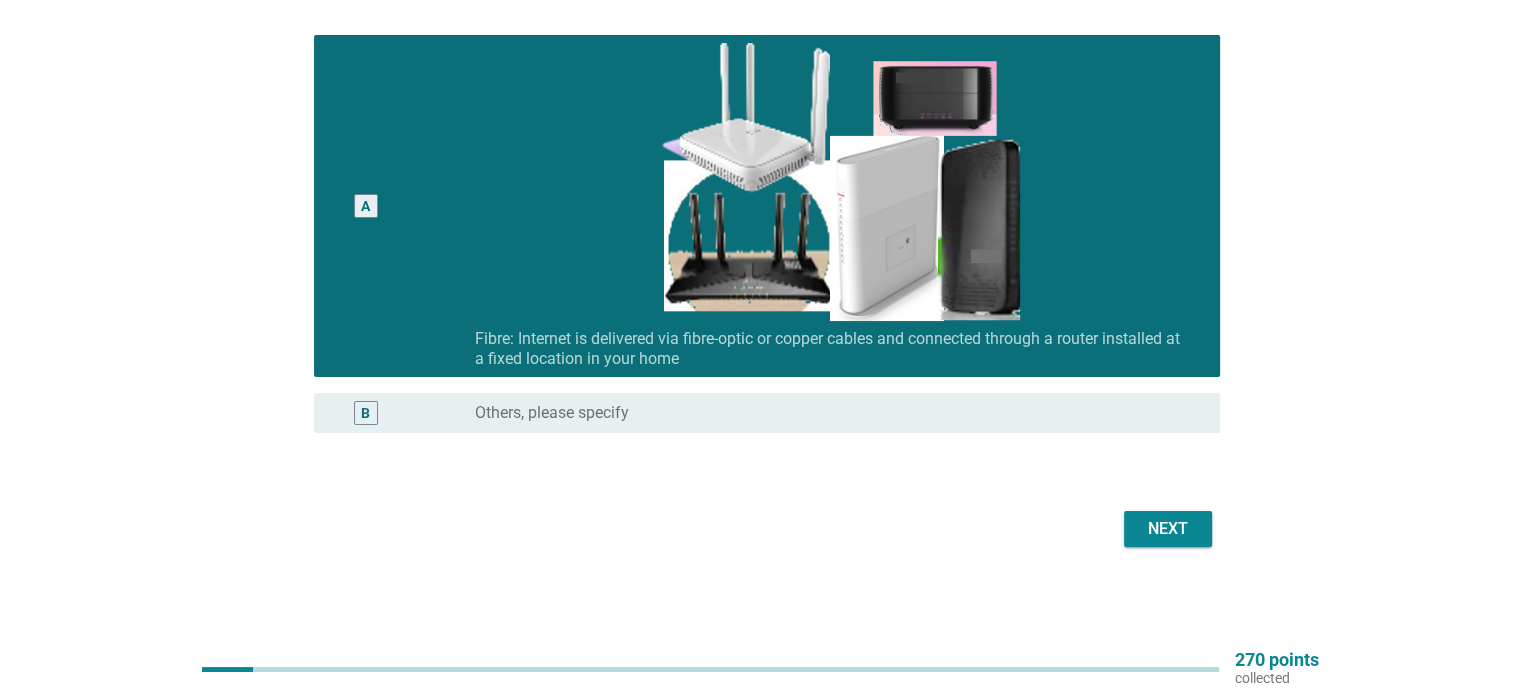 click on "Next" at bounding box center (1168, 529) 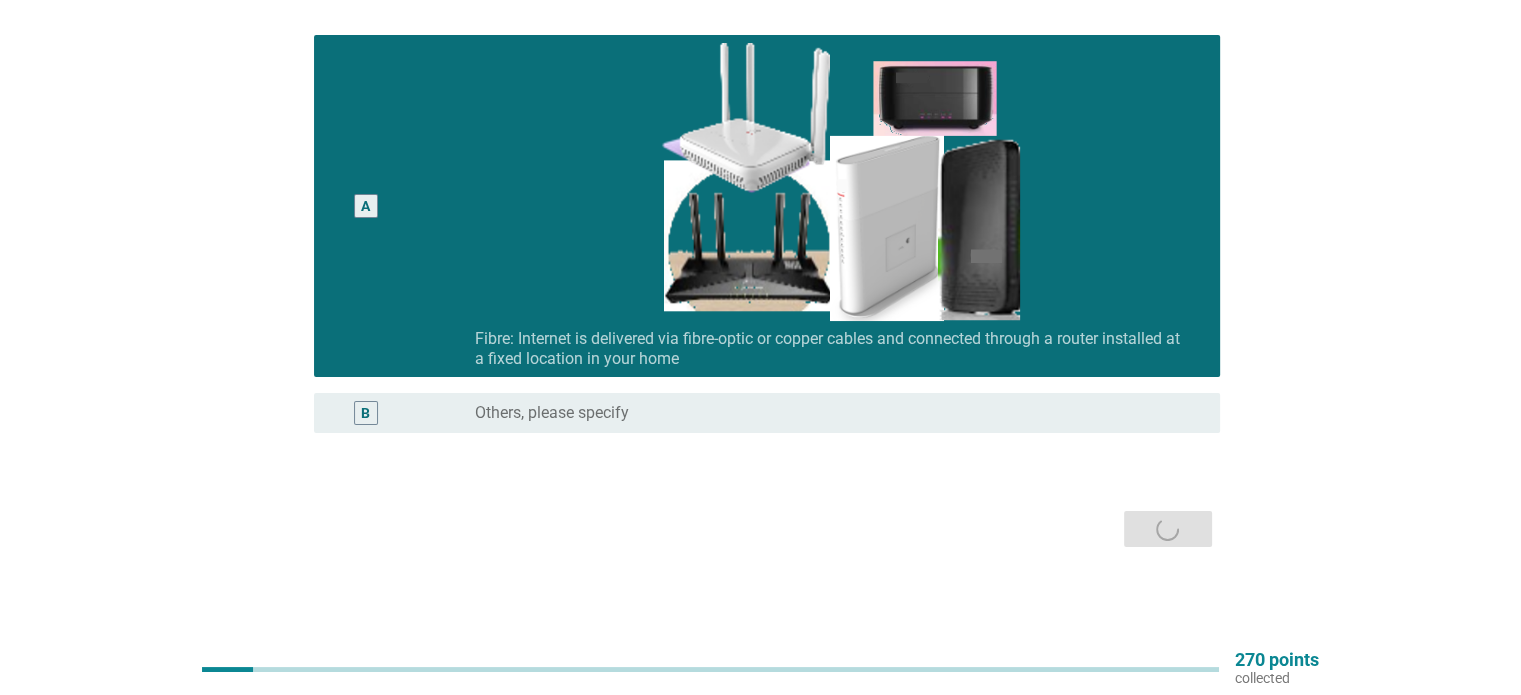 scroll, scrollTop: 0, scrollLeft: 0, axis: both 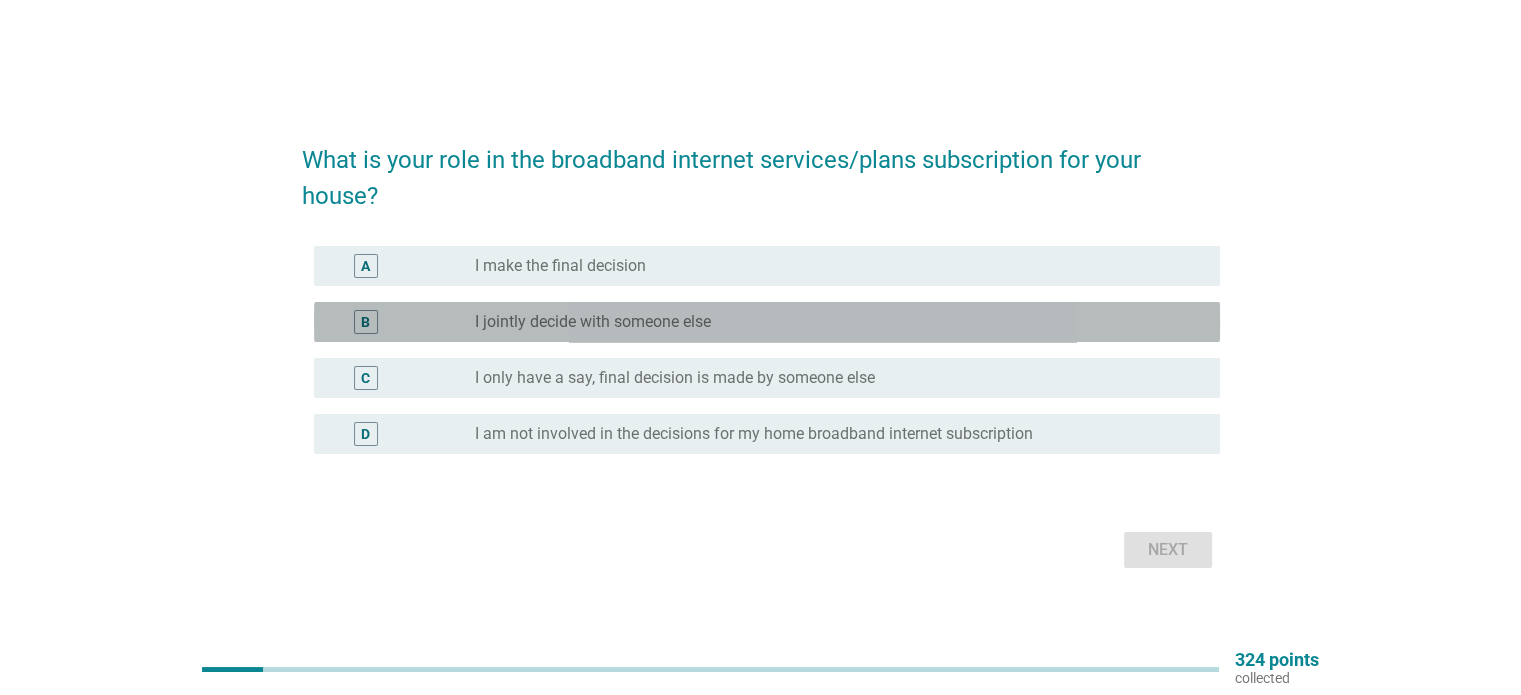 click on "I jointly decide with someone else" at bounding box center (593, 322) 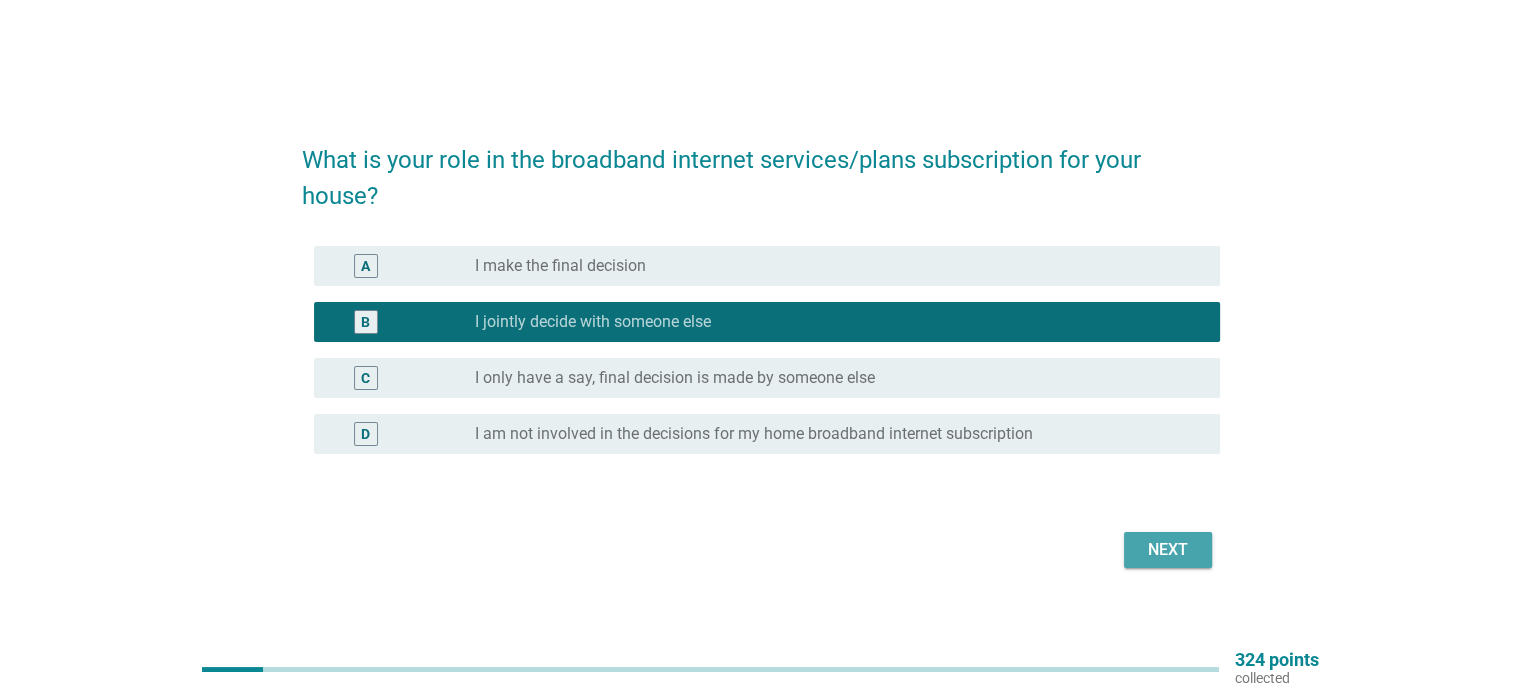 click on "Next" at bounding box center (1168, 550) 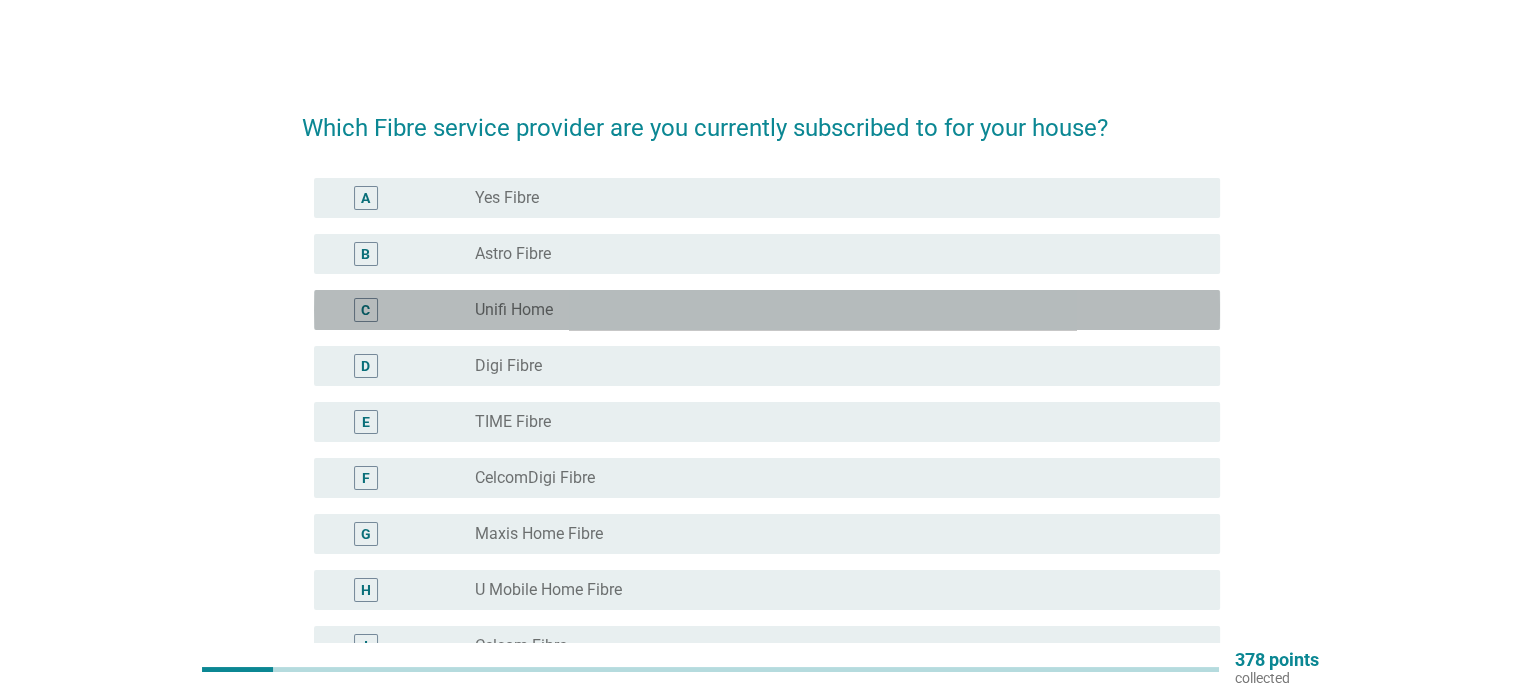 click on "Unifi Home" at bounding box center (514, 310) 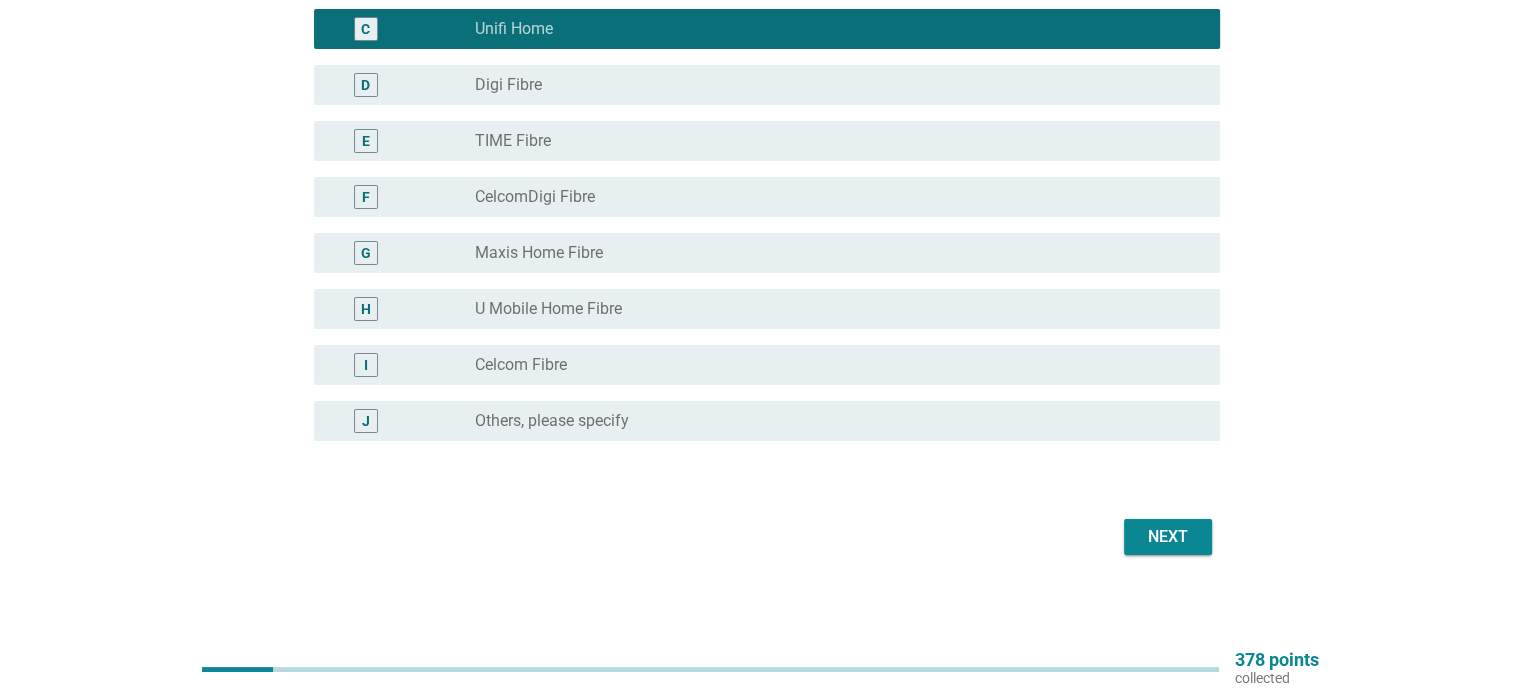 scroll, scrollTop: 288, scrollLeft: 0, axis: vertical 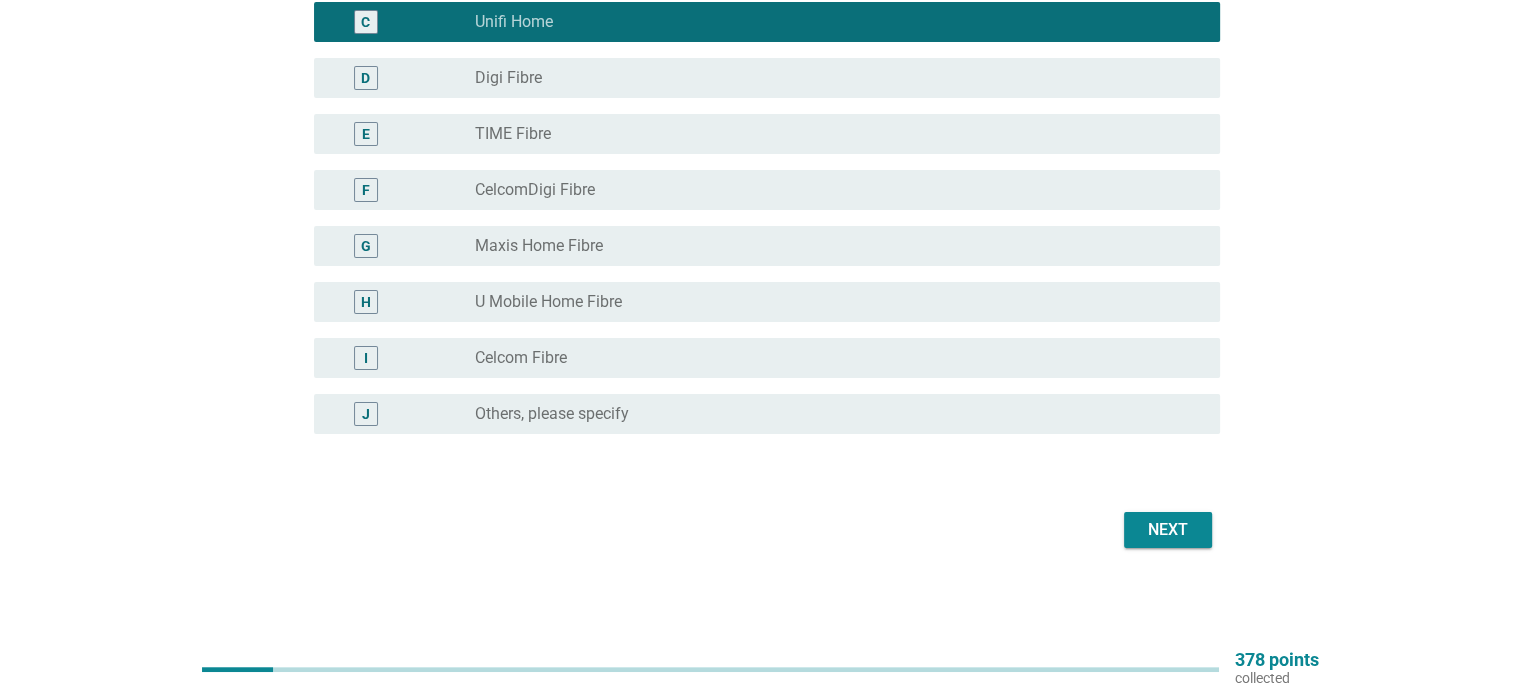 click on "Next" at bounding box center [1168, 530] 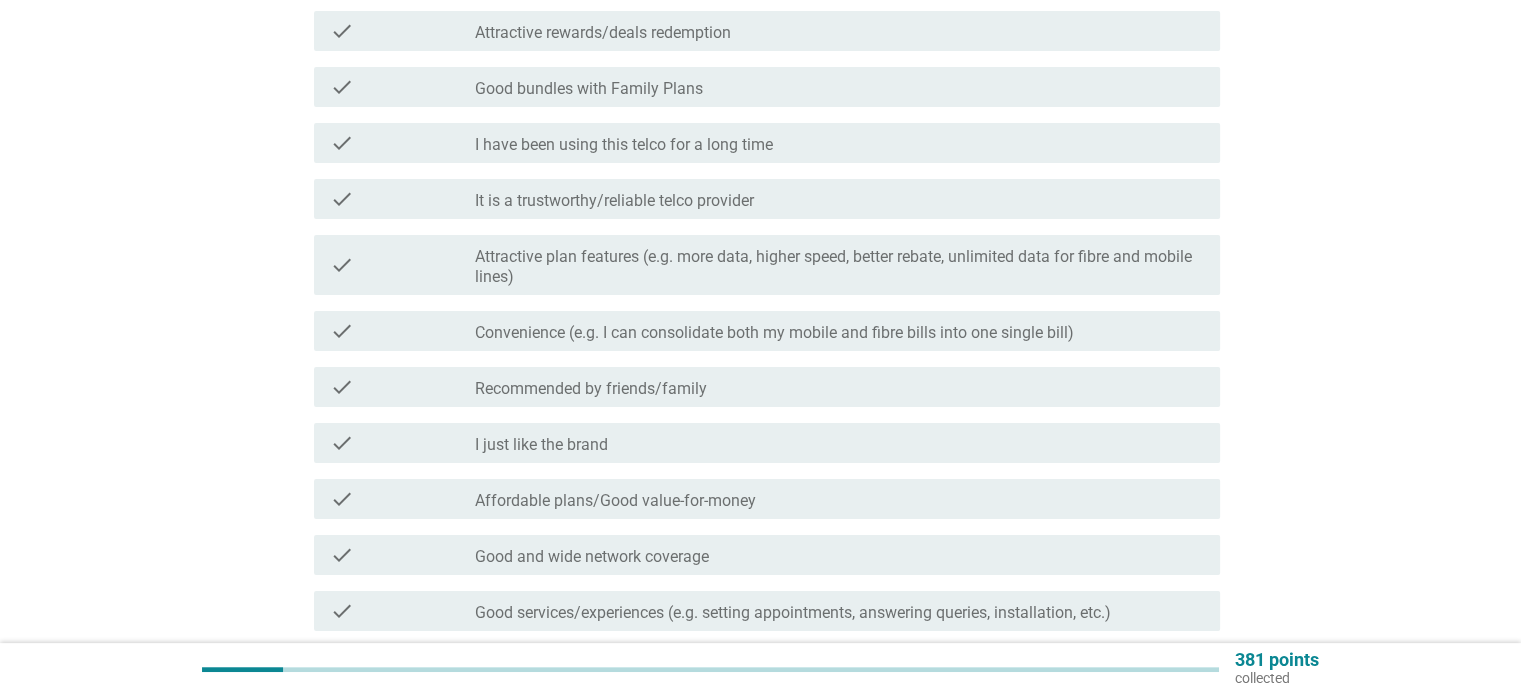 scroll, scrollTop: 0, scrollLeft: 0, axis: both 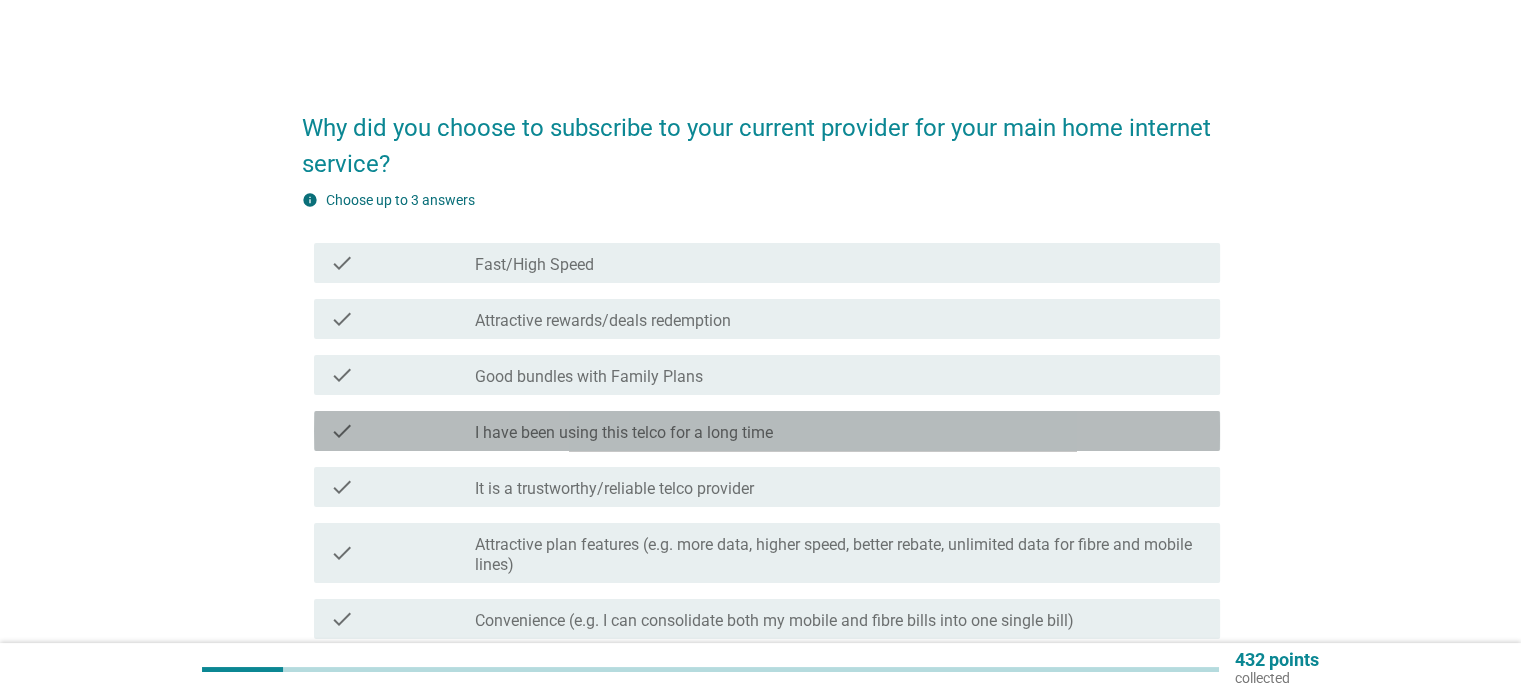 click on "check     check_box_outline_blank I have been using this telco for a long time" at bounding box center (767, 431) 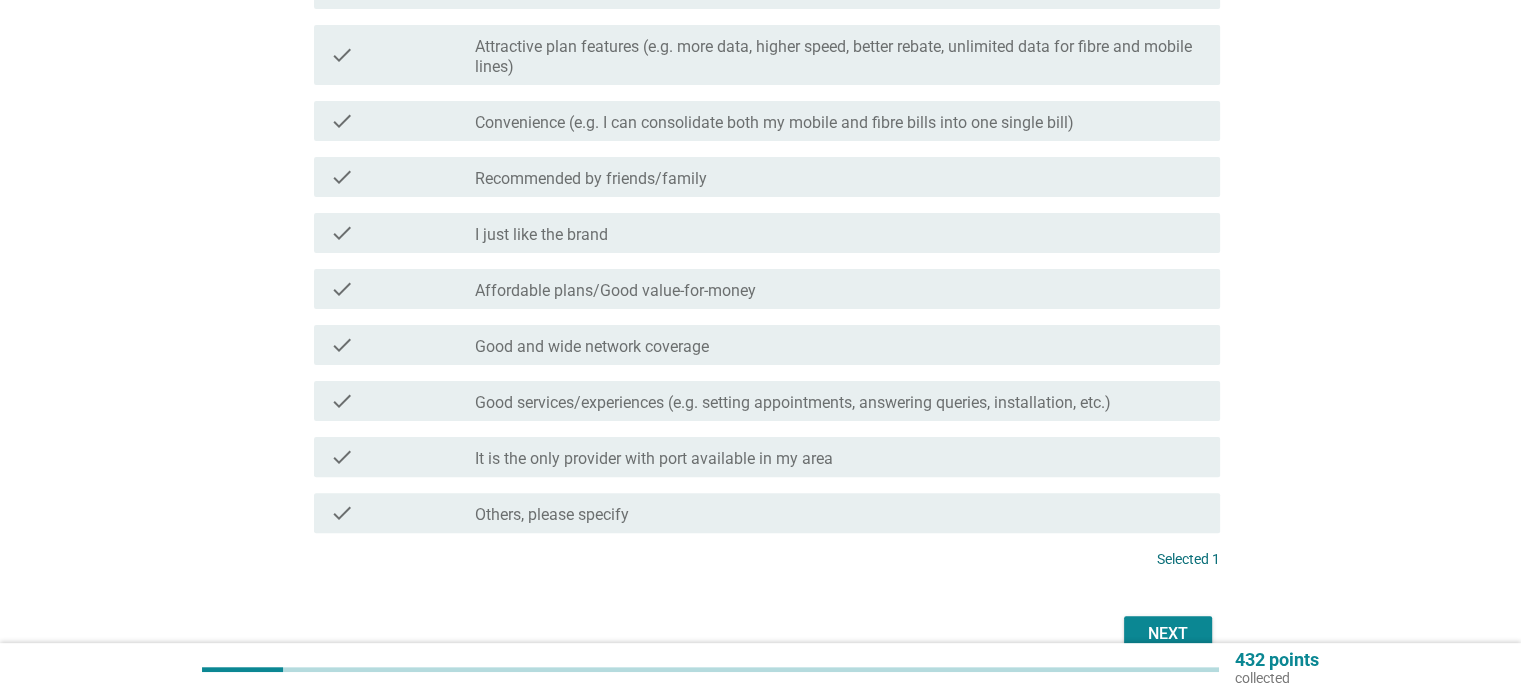 scroll, scrollTop: 500, scrollLeft: 0, axis: vertical 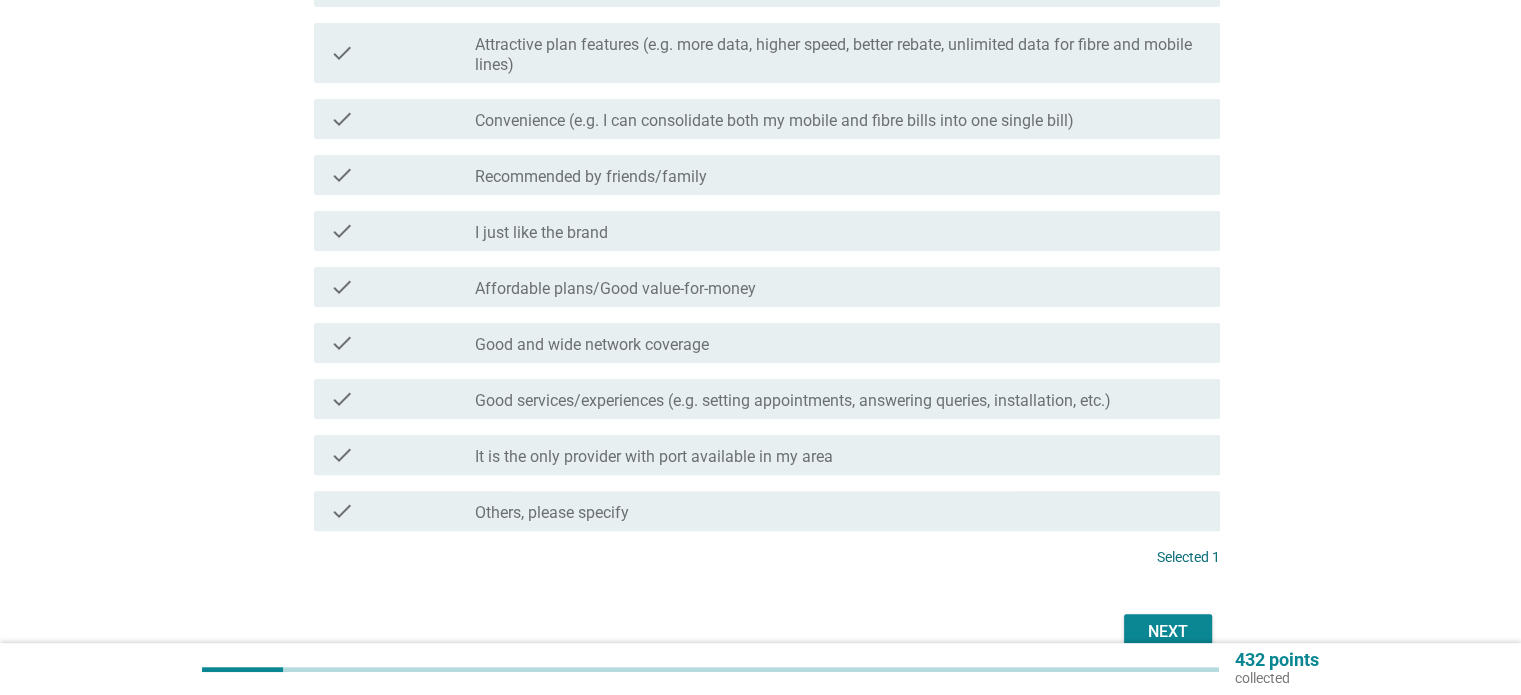 click on "Next" at bounding box center (1168, 632) 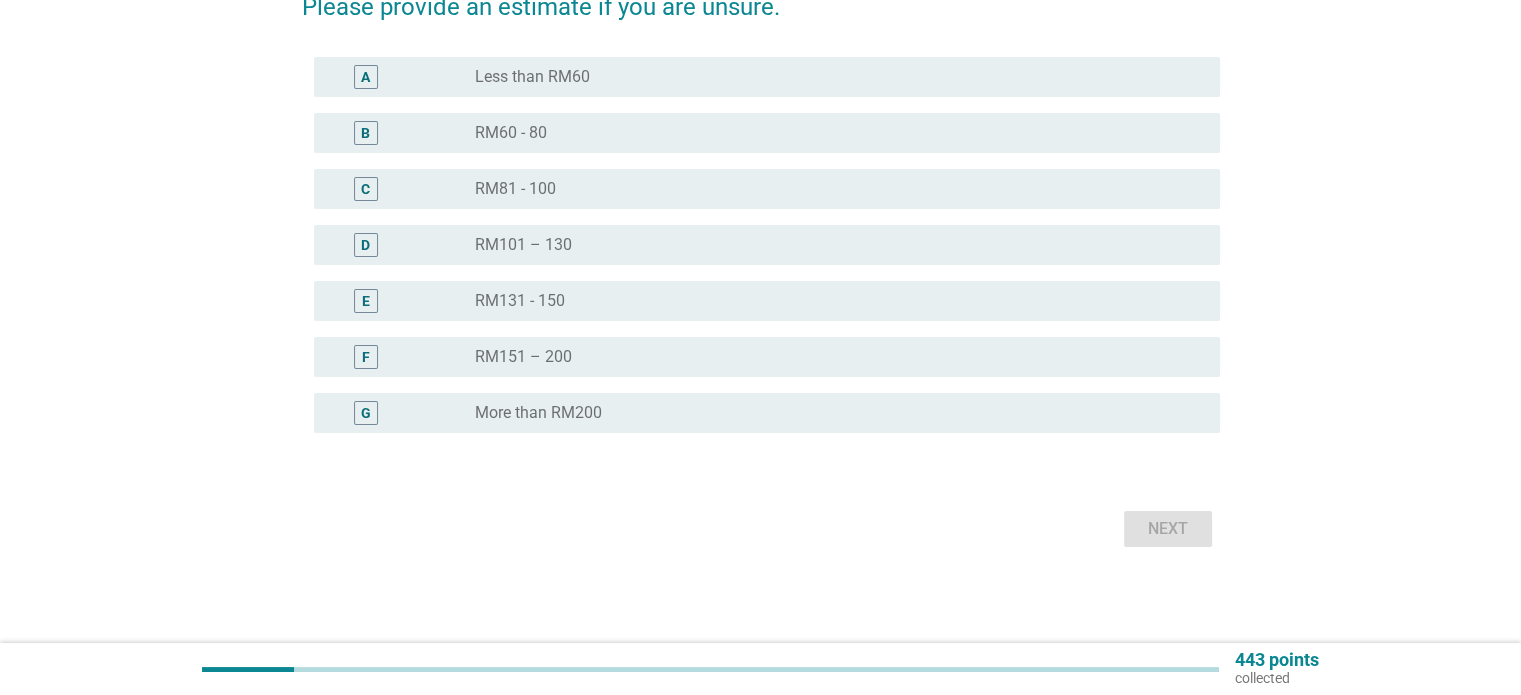 scroll, scrollTop: 0, scrollLeft: 0, axis: both 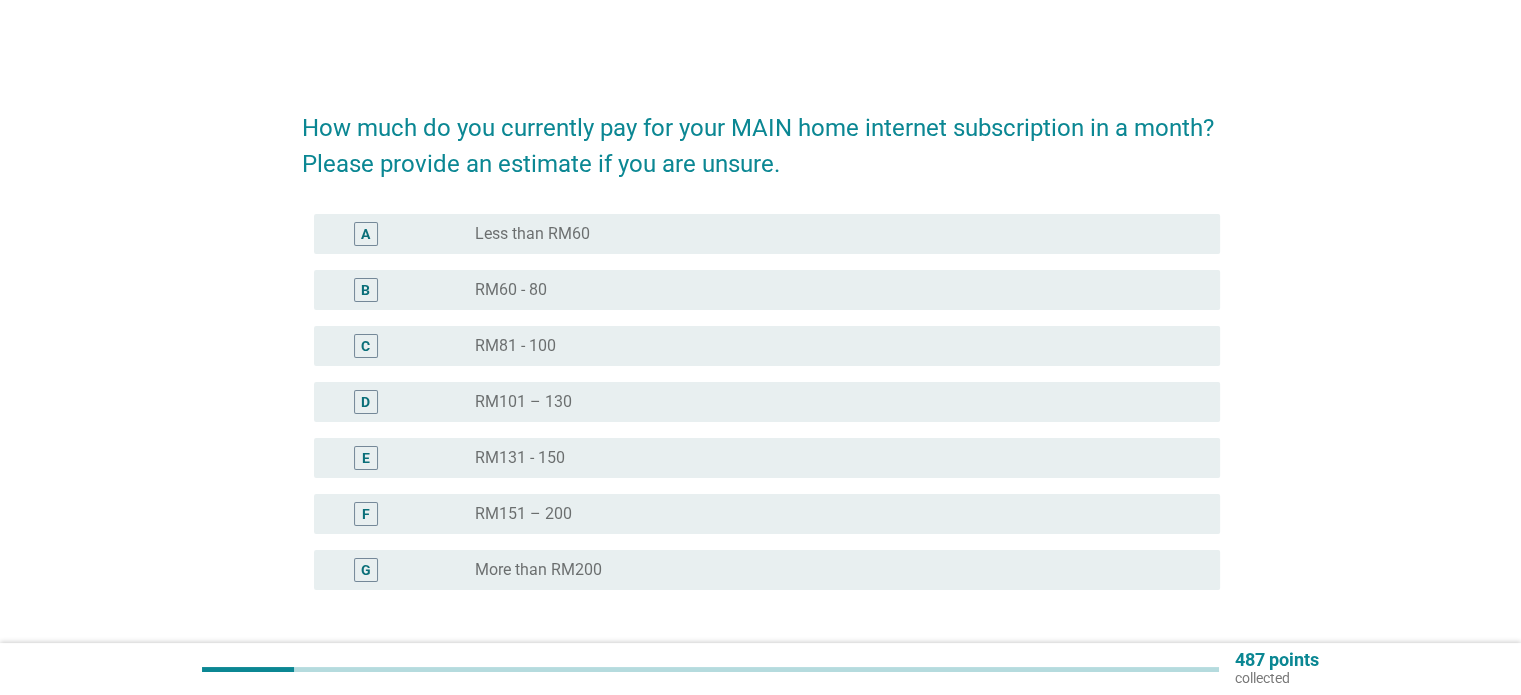 click on "radio_button_unchecked RM60 - 80" at bounding box center (839, 290) 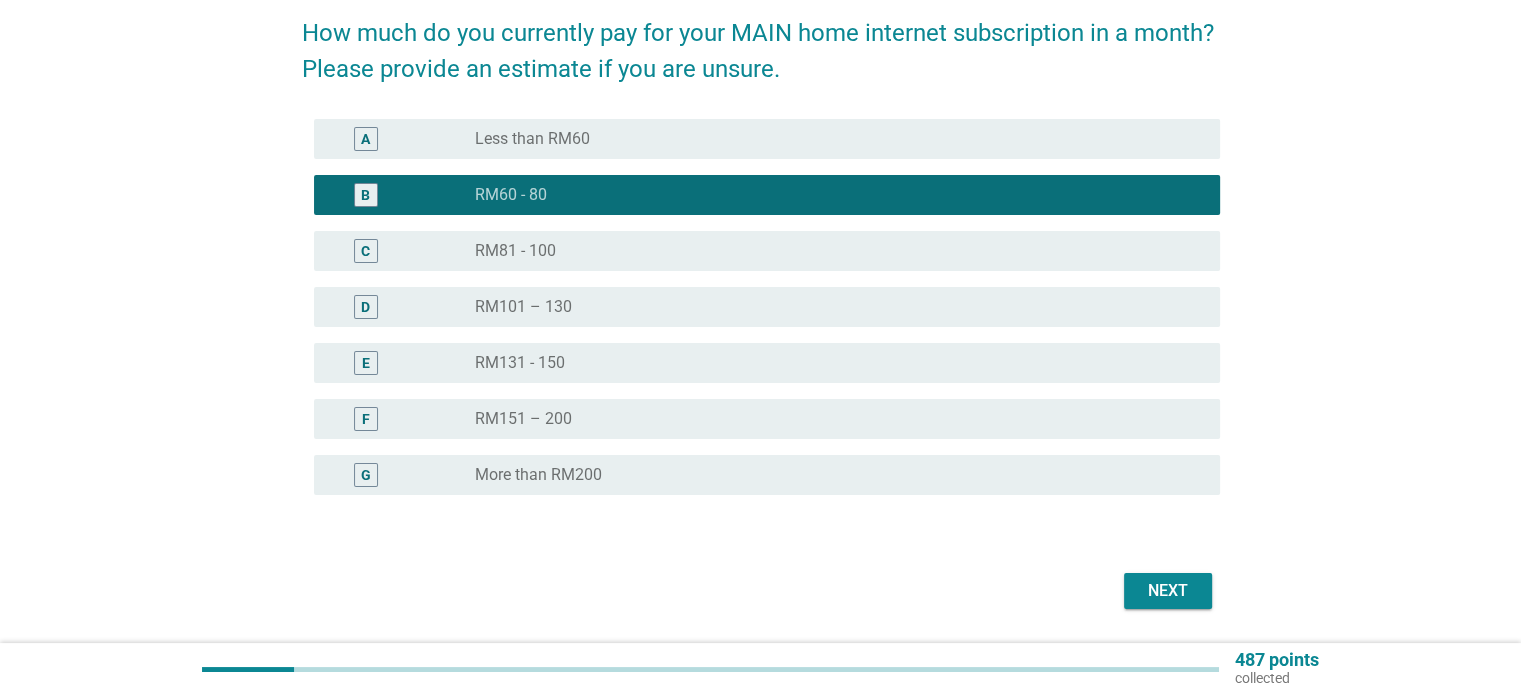 scroll, scrollTop: 100, scrollLeft: 0, axis: vertical 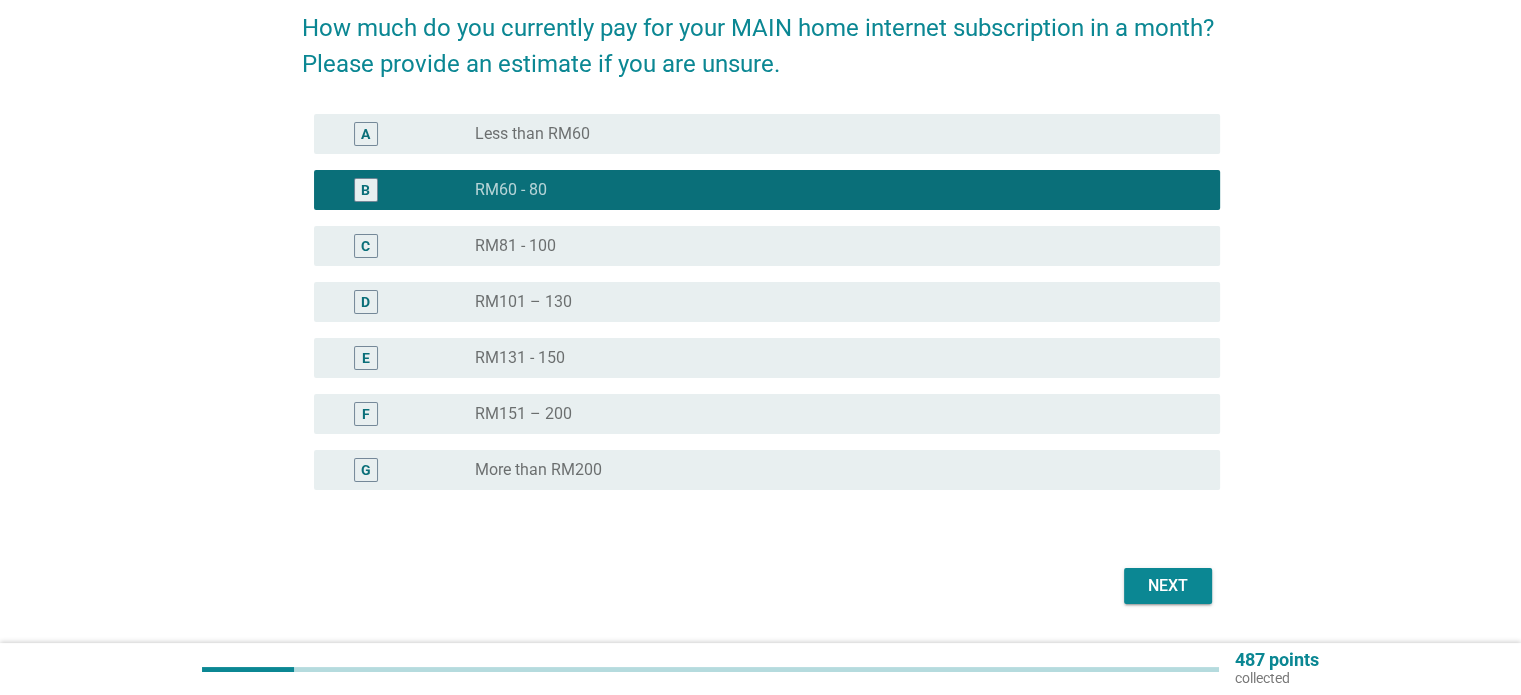 click on "radio_button_unchecked RM81 - 100" at bounding box center [839, 246] 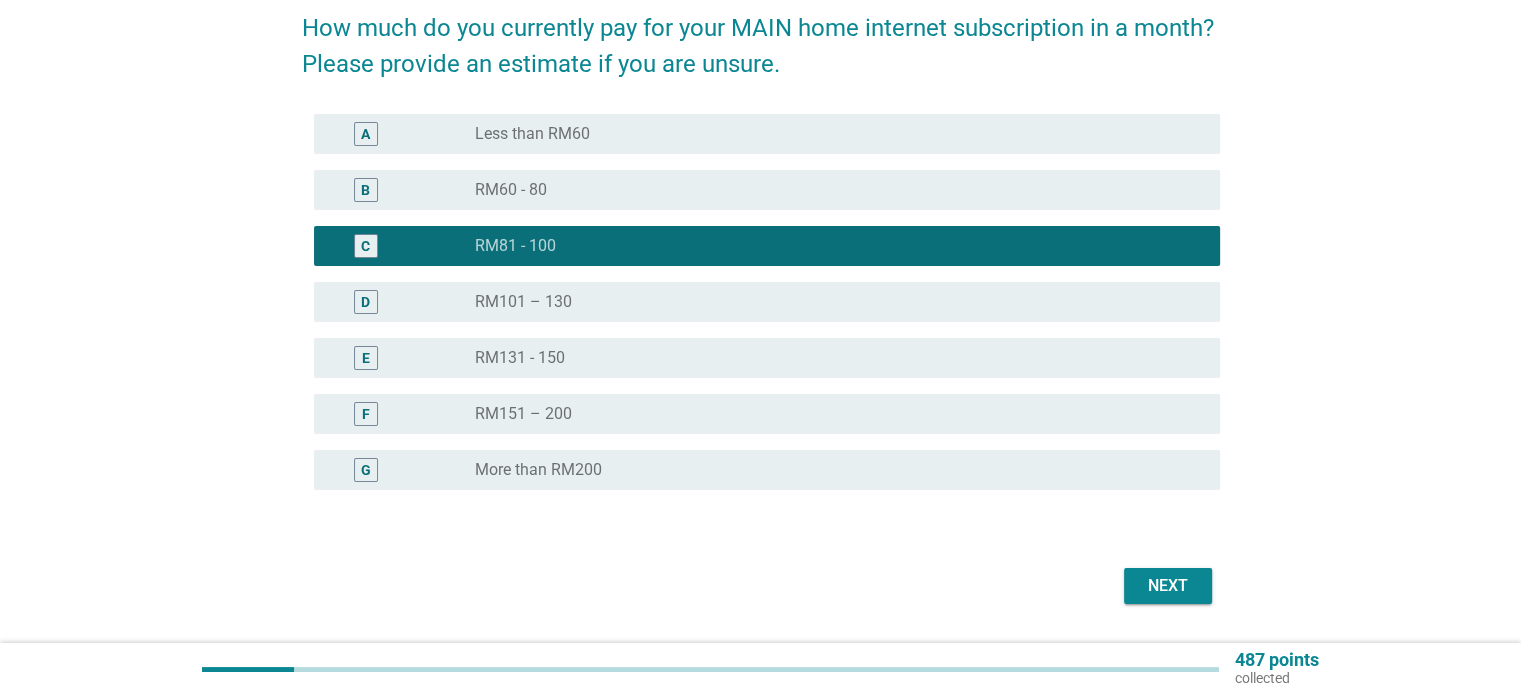 click on "Next" at bounding box center (1168, 586) 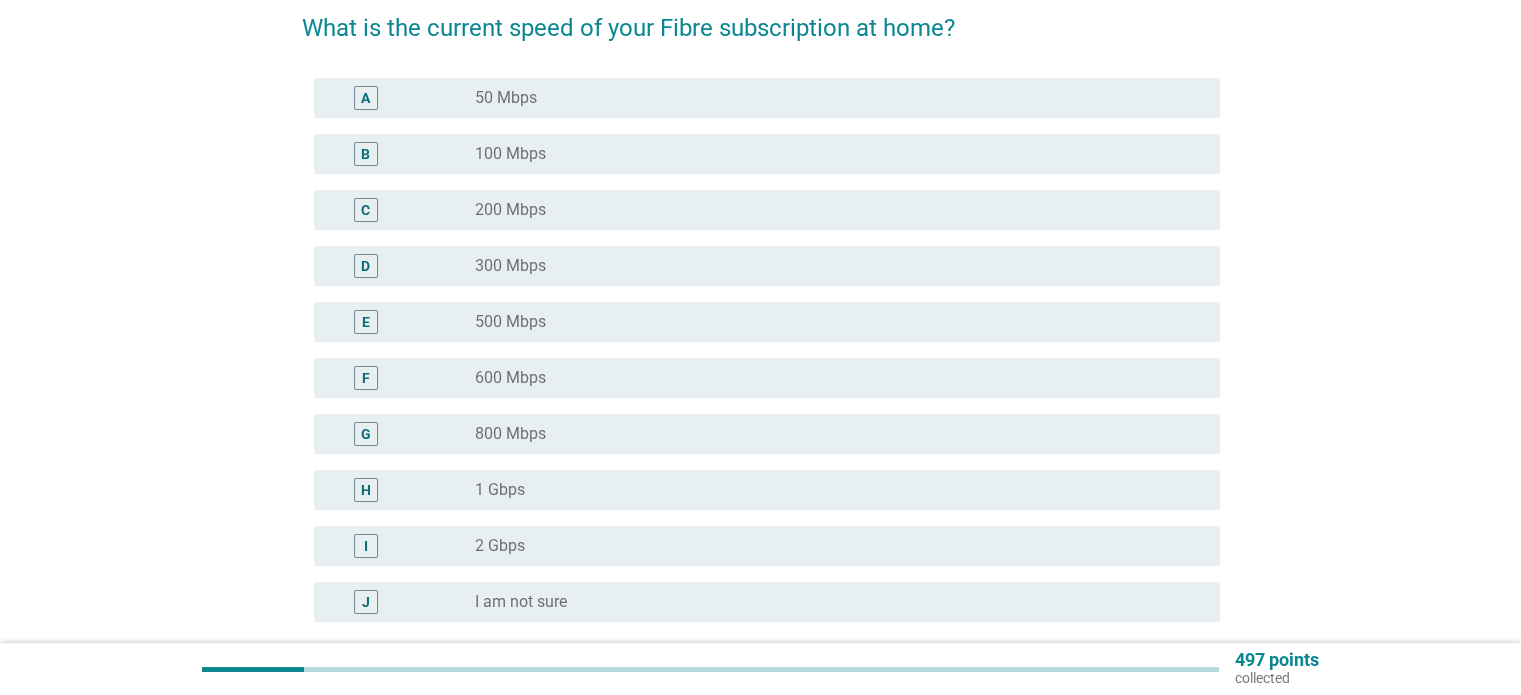 scroll, scrollTop: 0, scrollLeft: 0, axis: both 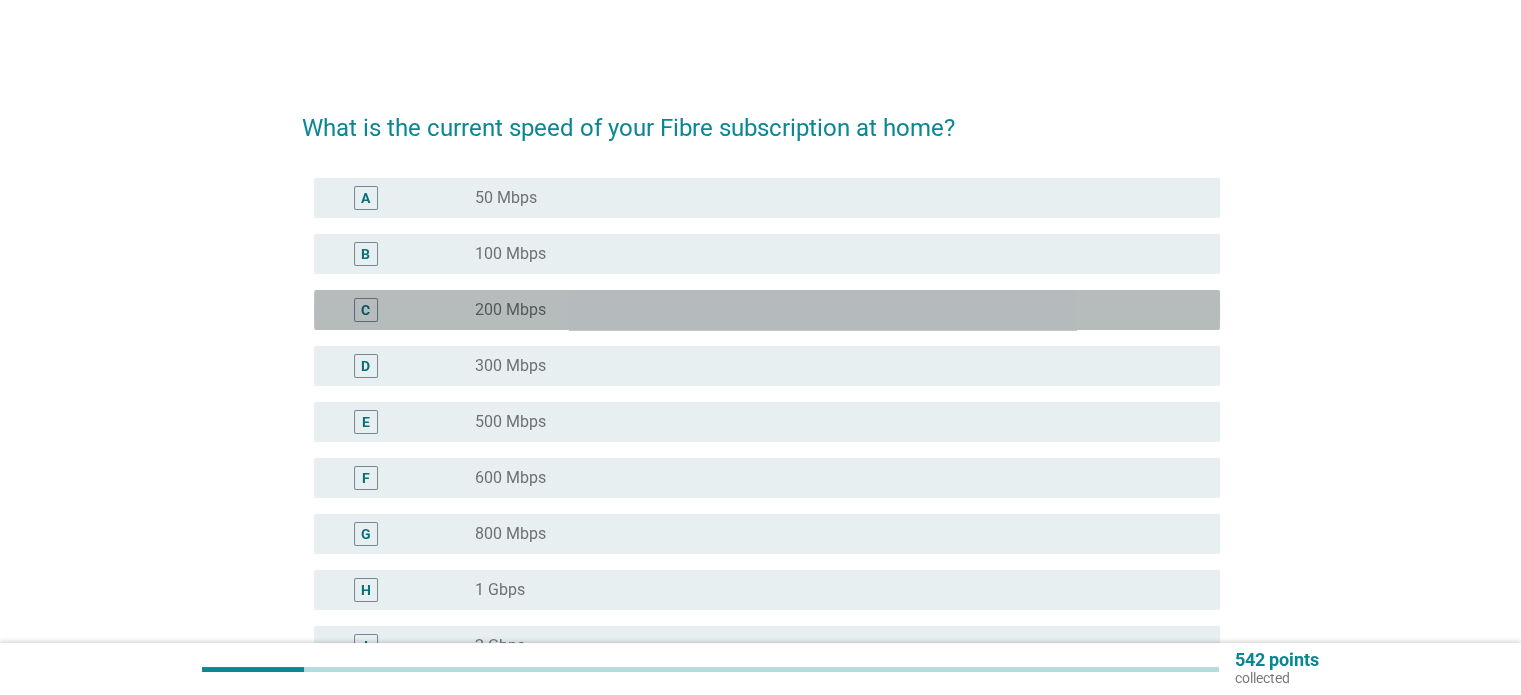 click on "200 Mbps" at bounding box center (510, 310) 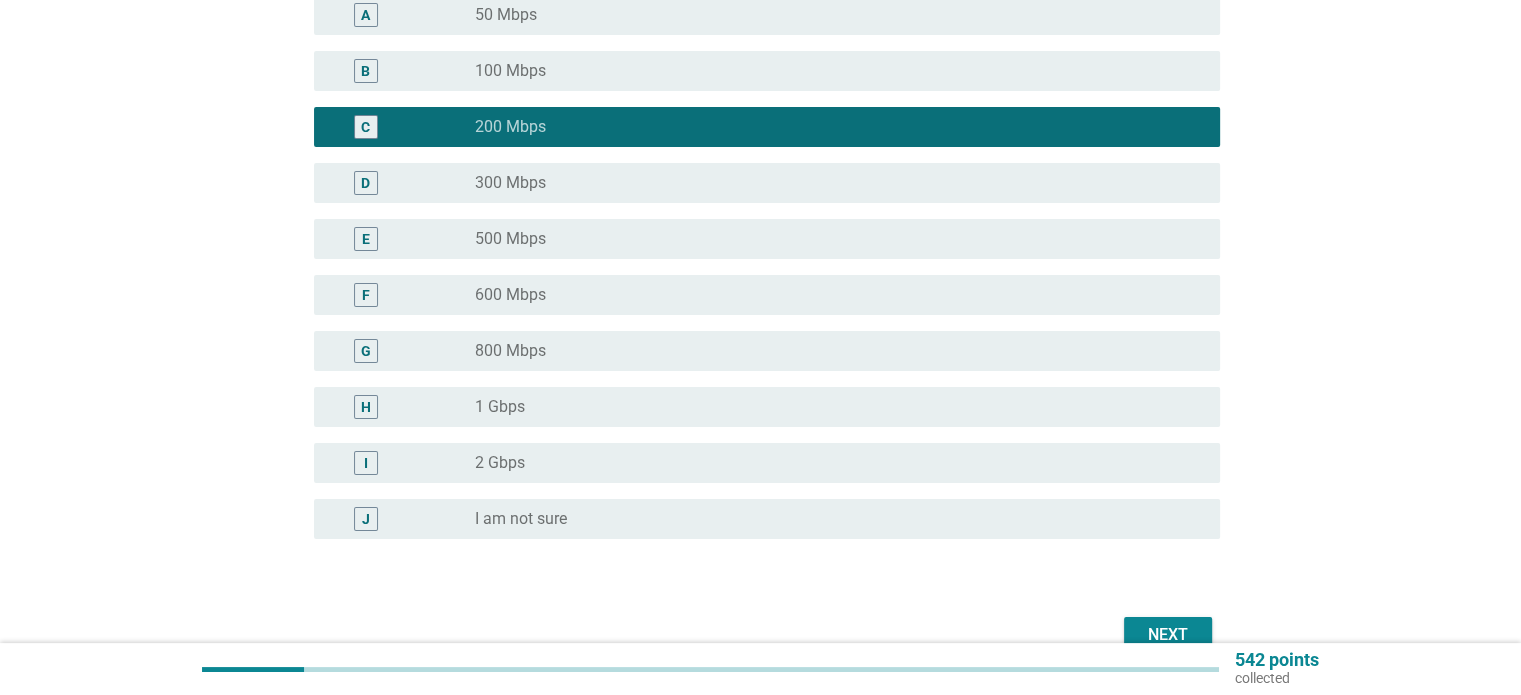 scroll, scrollTop: 200, scrollLeft: 0, axis: vertical 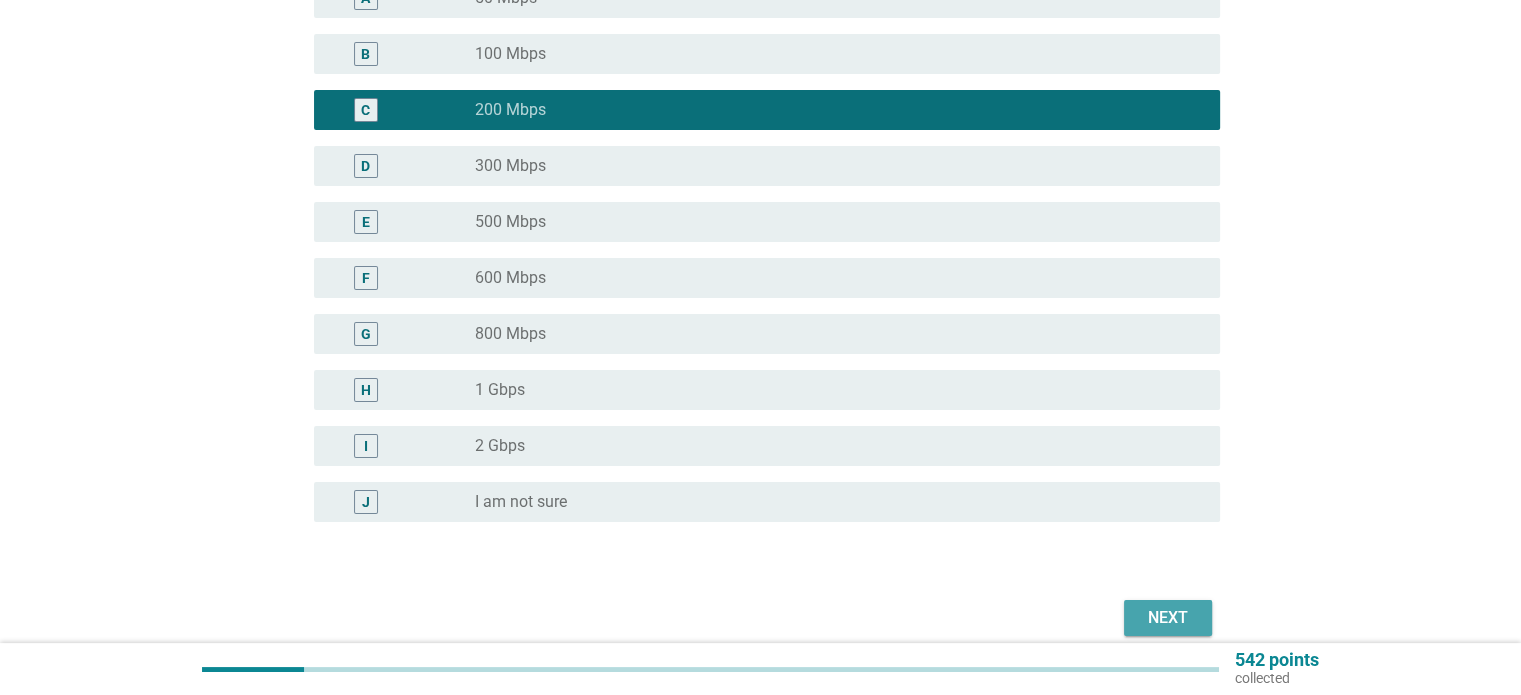 click on "Next" at bounding box center [1168, 618] 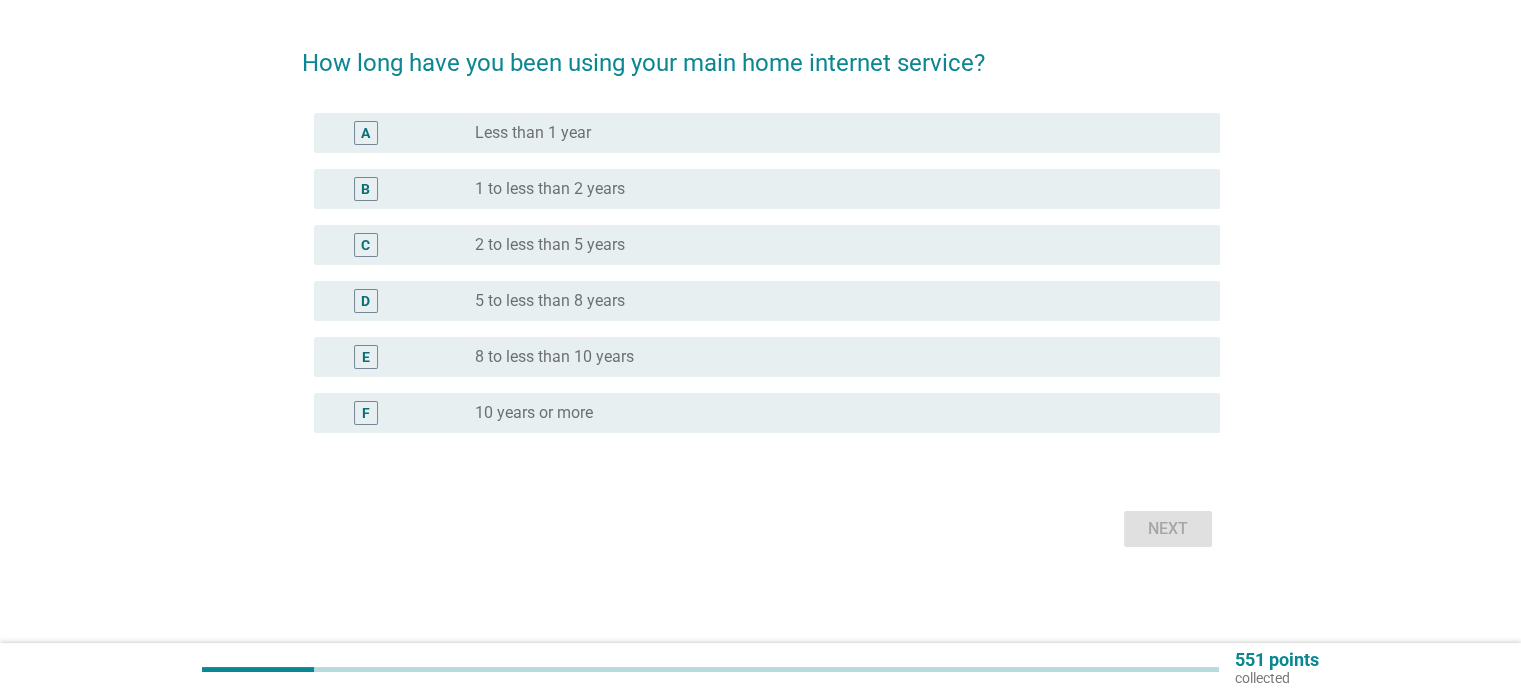 scroll, scrollTop: 0, scrollLeft: 0, axis: both 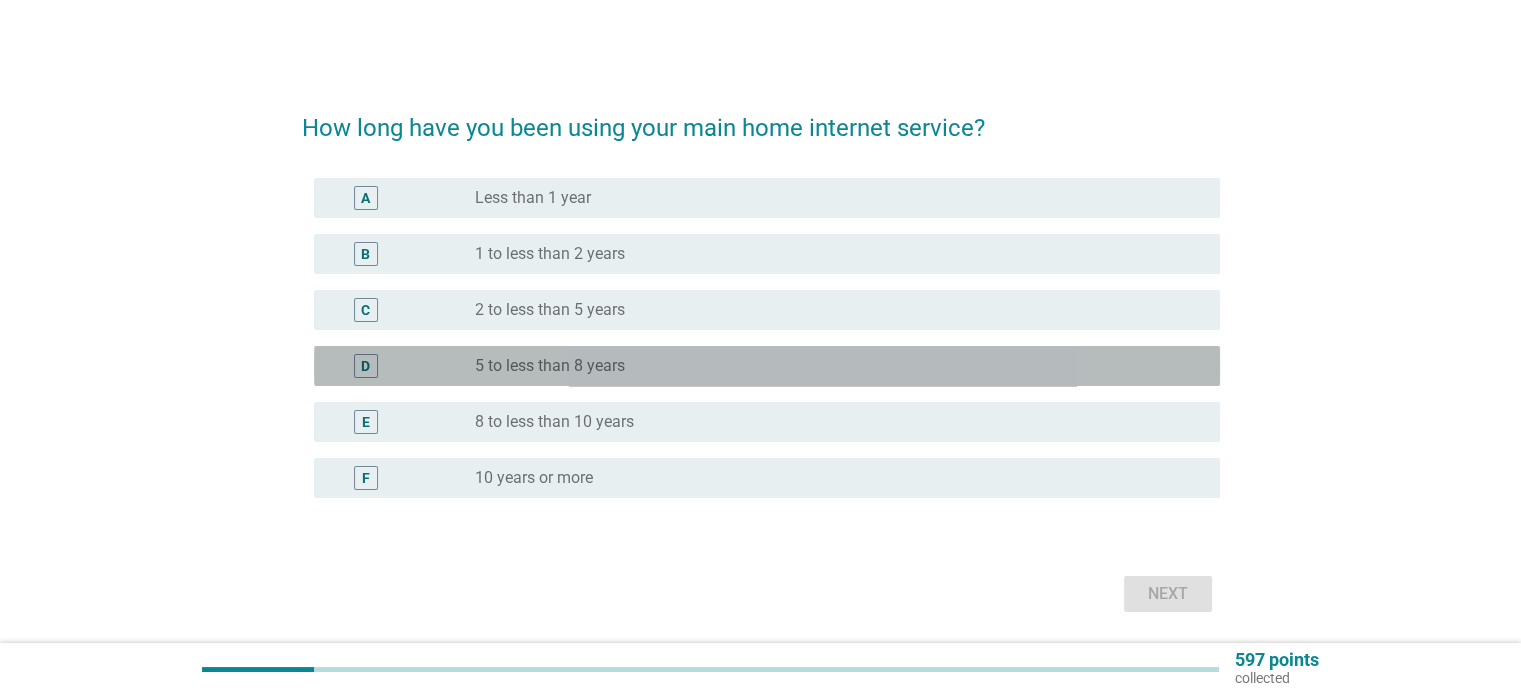 click on "D     radio_button_unchecked 5 to less than 8 years" at bounding box center [767, 366] 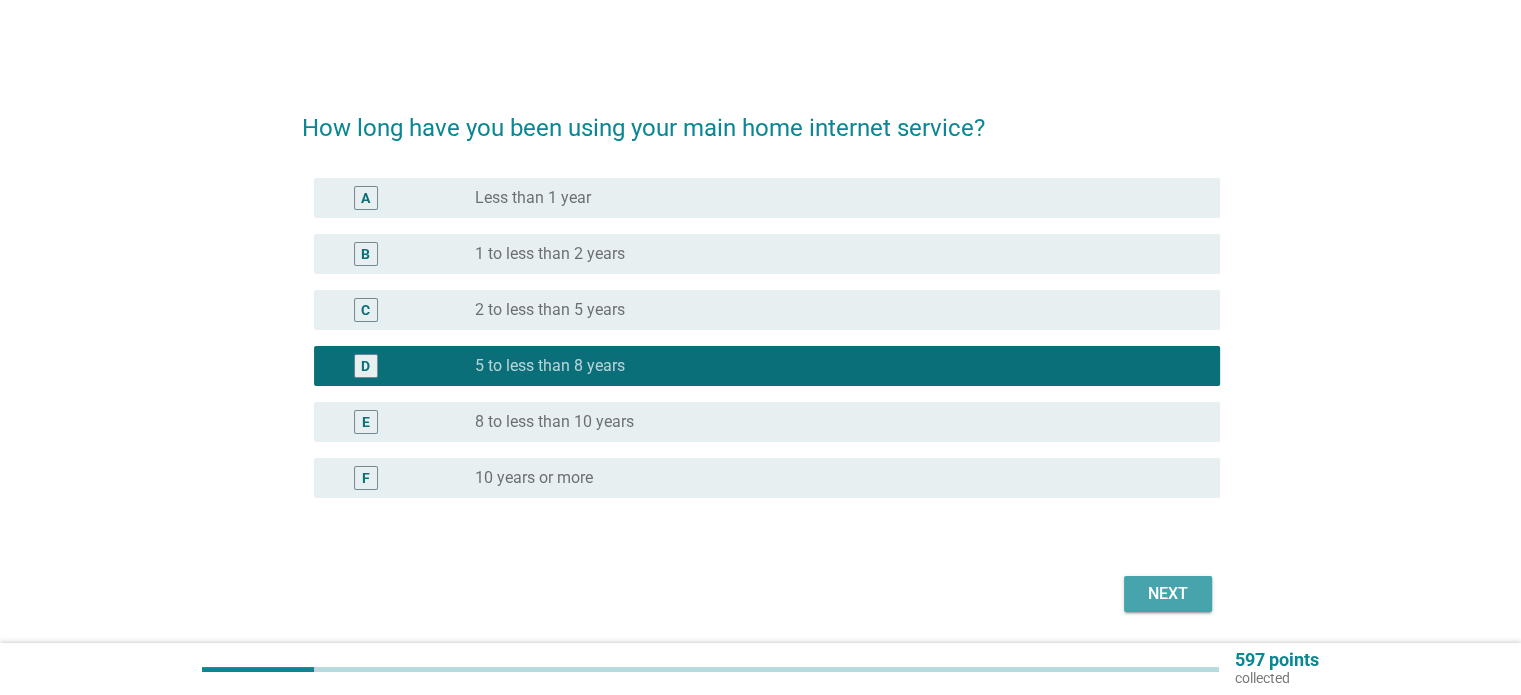 click on "Next" at bounding box center (1168, 594) 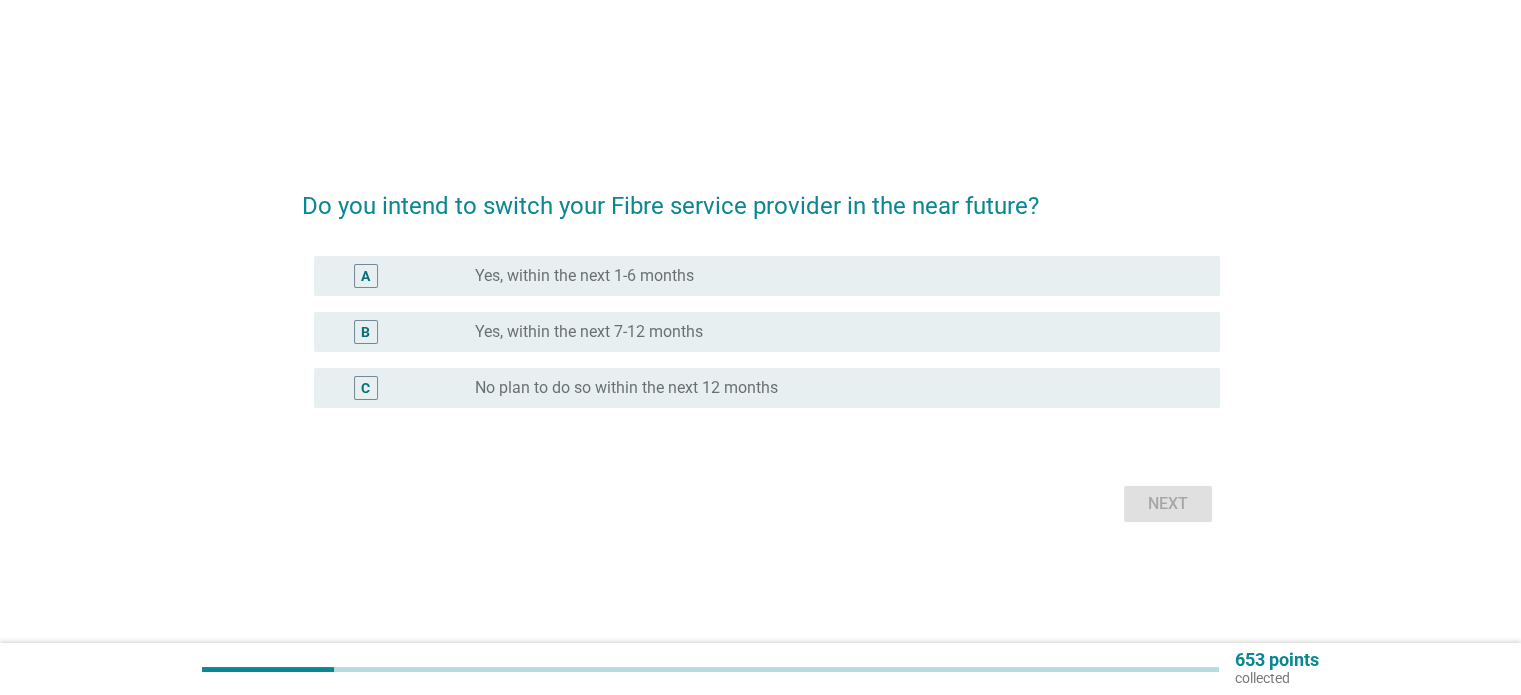 click on "No plan to do so within the next 12 months" at bounding box center (626, 388) 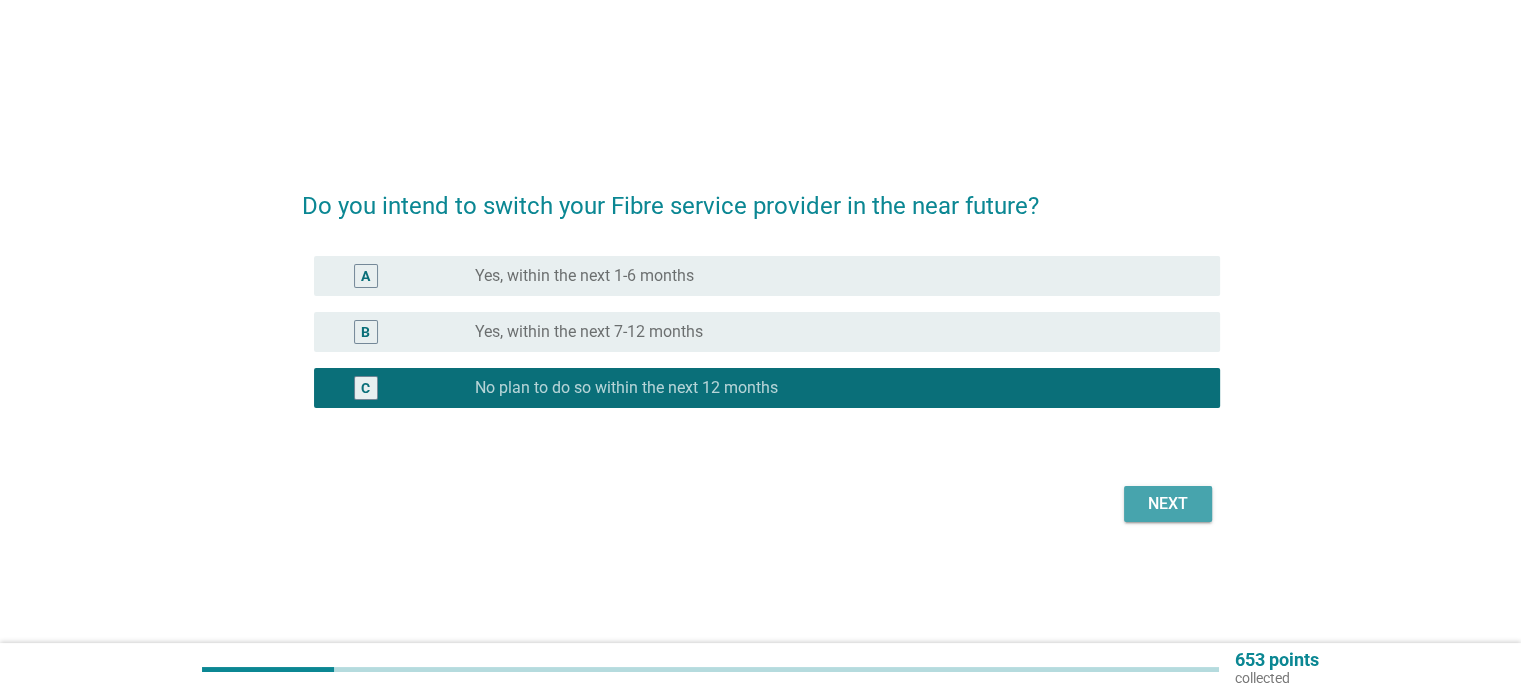 click on "Next" at bounding box center (1168, 504) 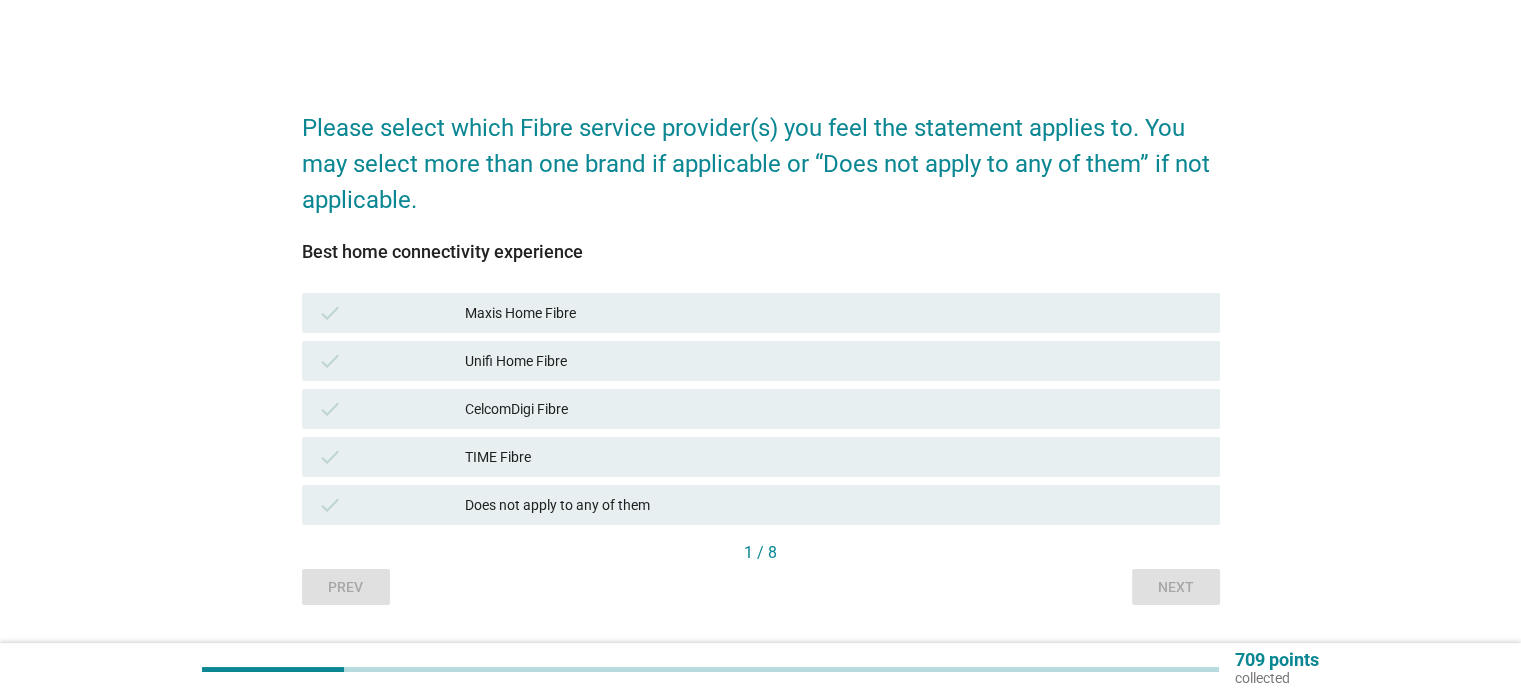 click on "check   Unifi Home Fibre" at bounding box center [761, 361] 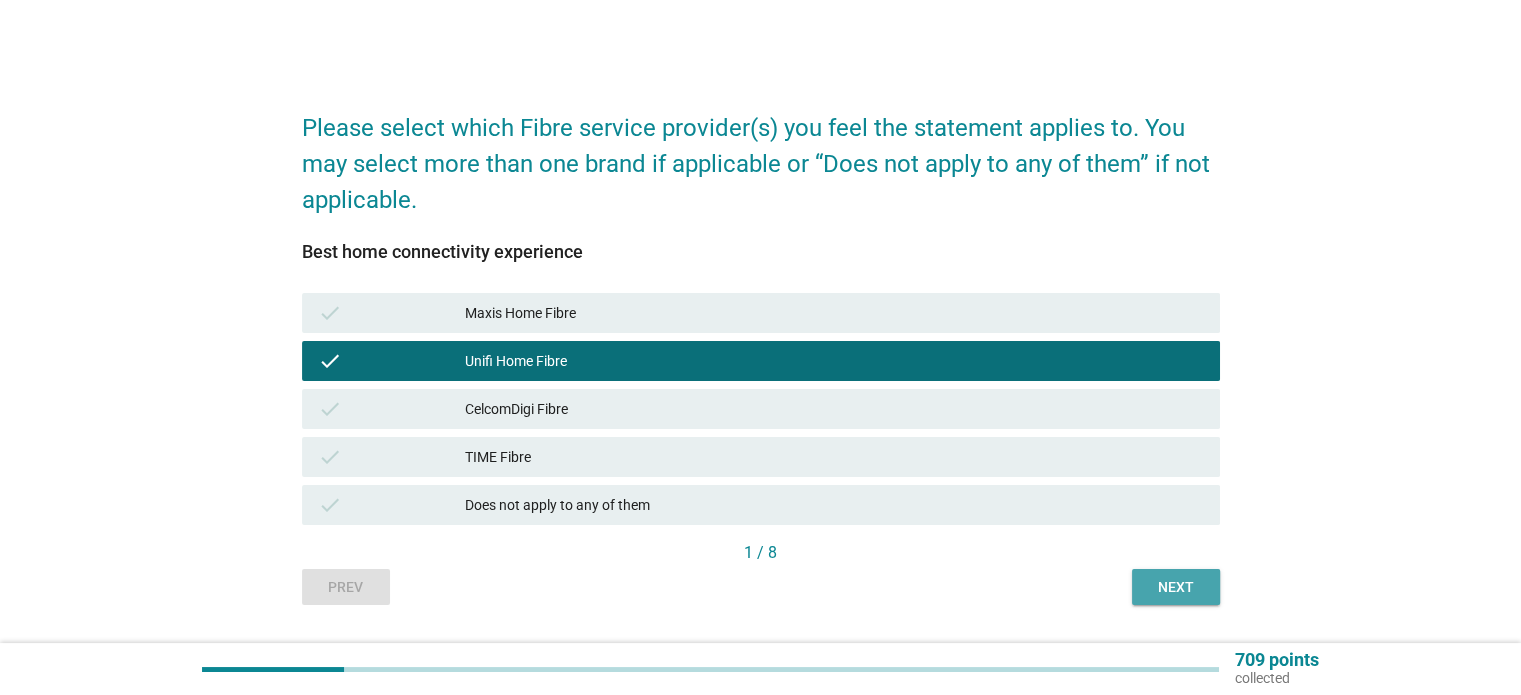click on "Next" at bounding box center [1176, 587] 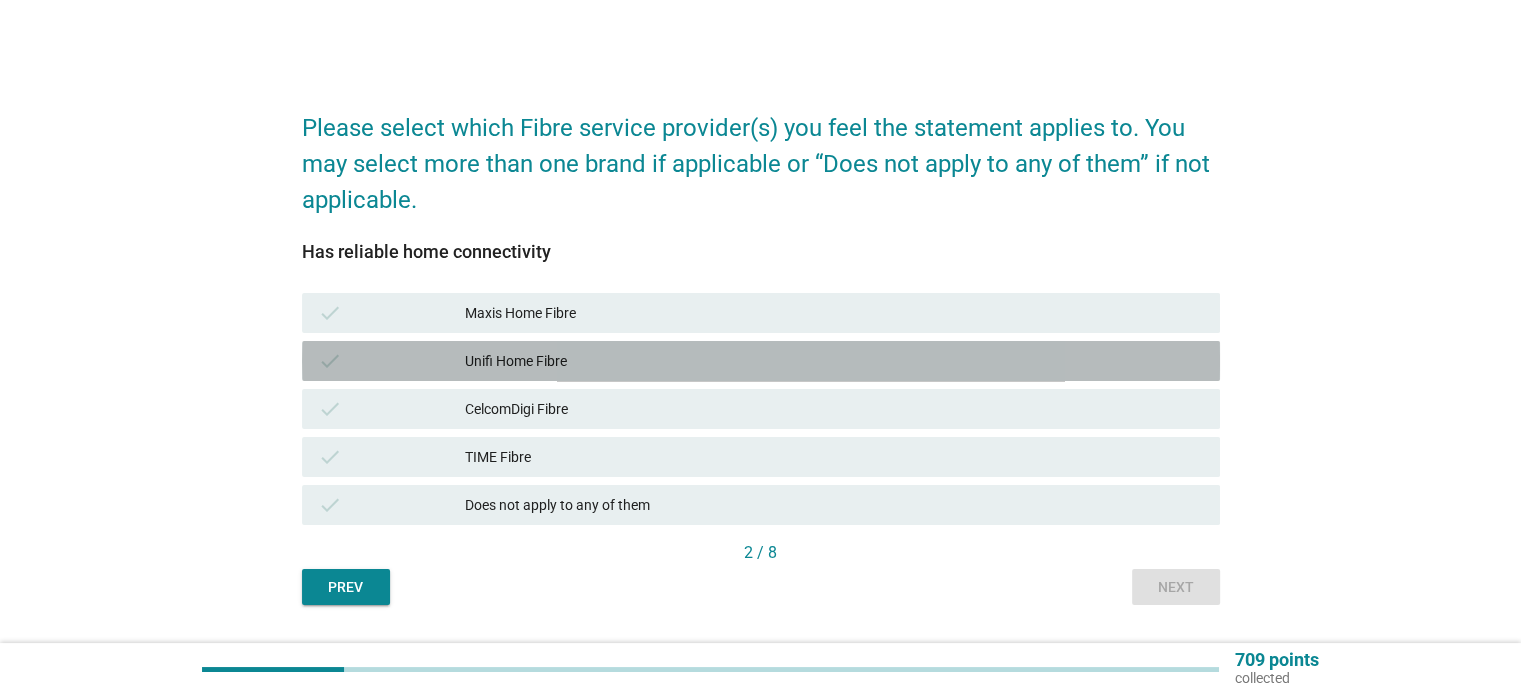 click on "Unifi Home Fibre" at bounding box center [834, 361] 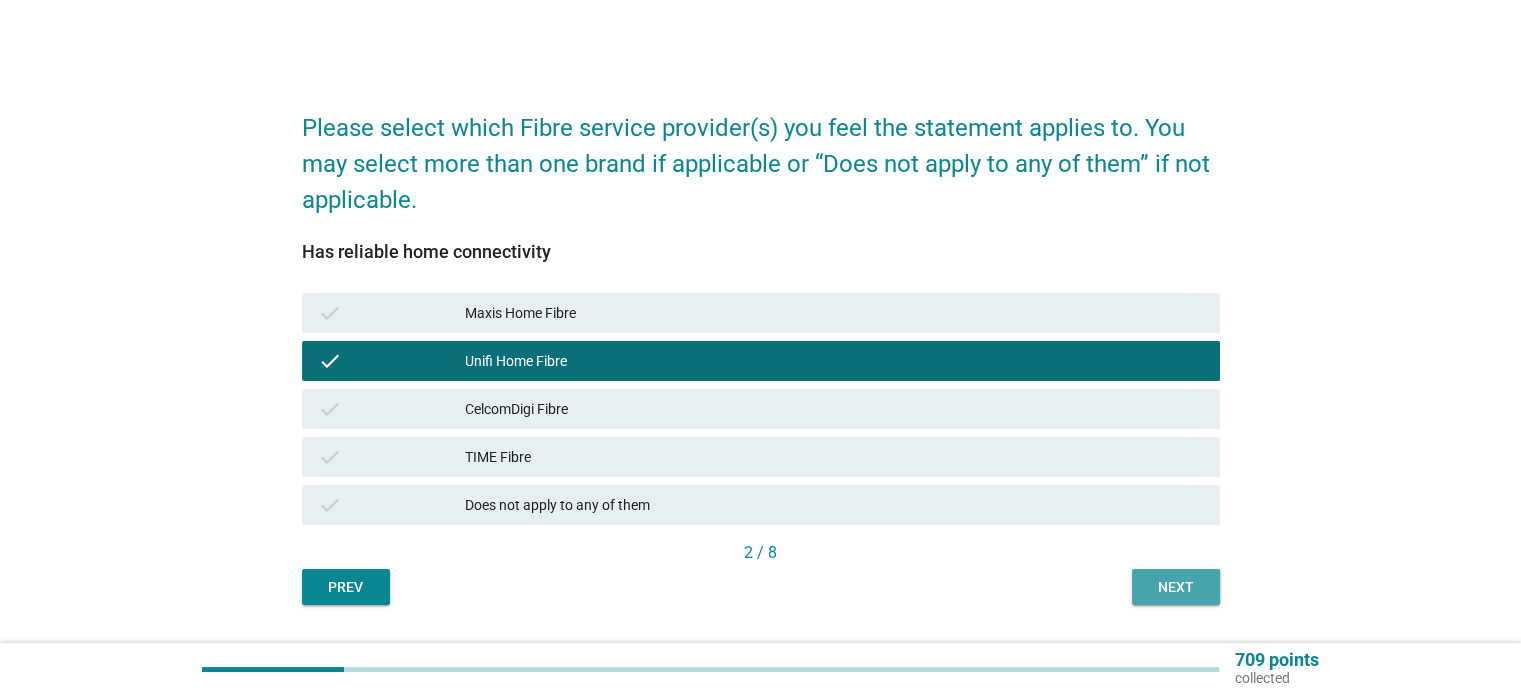 click on "Next" at bounding box center [1176, 587] 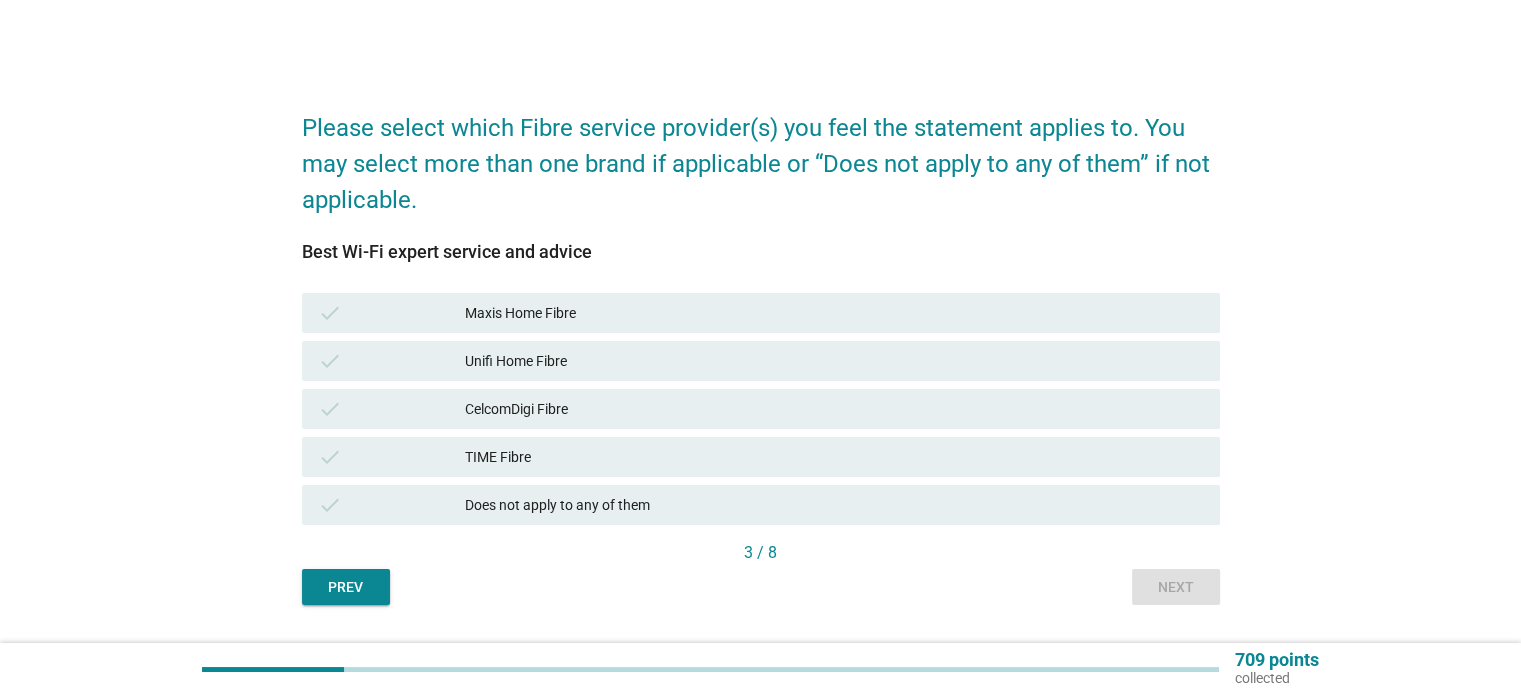 click on "check   Unifi Home Fibre" at bounding box center (761, 361) 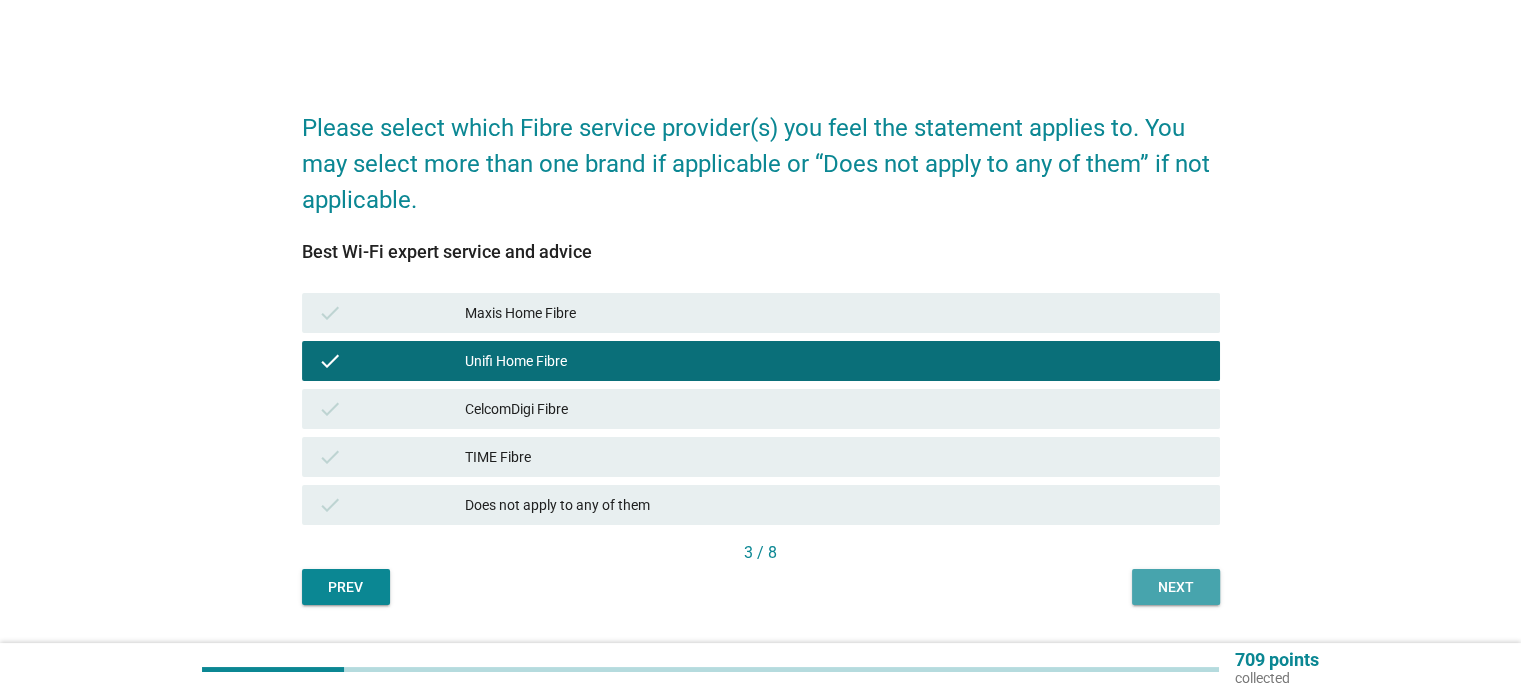 click on "Next" at bounding box center (1176, 587) 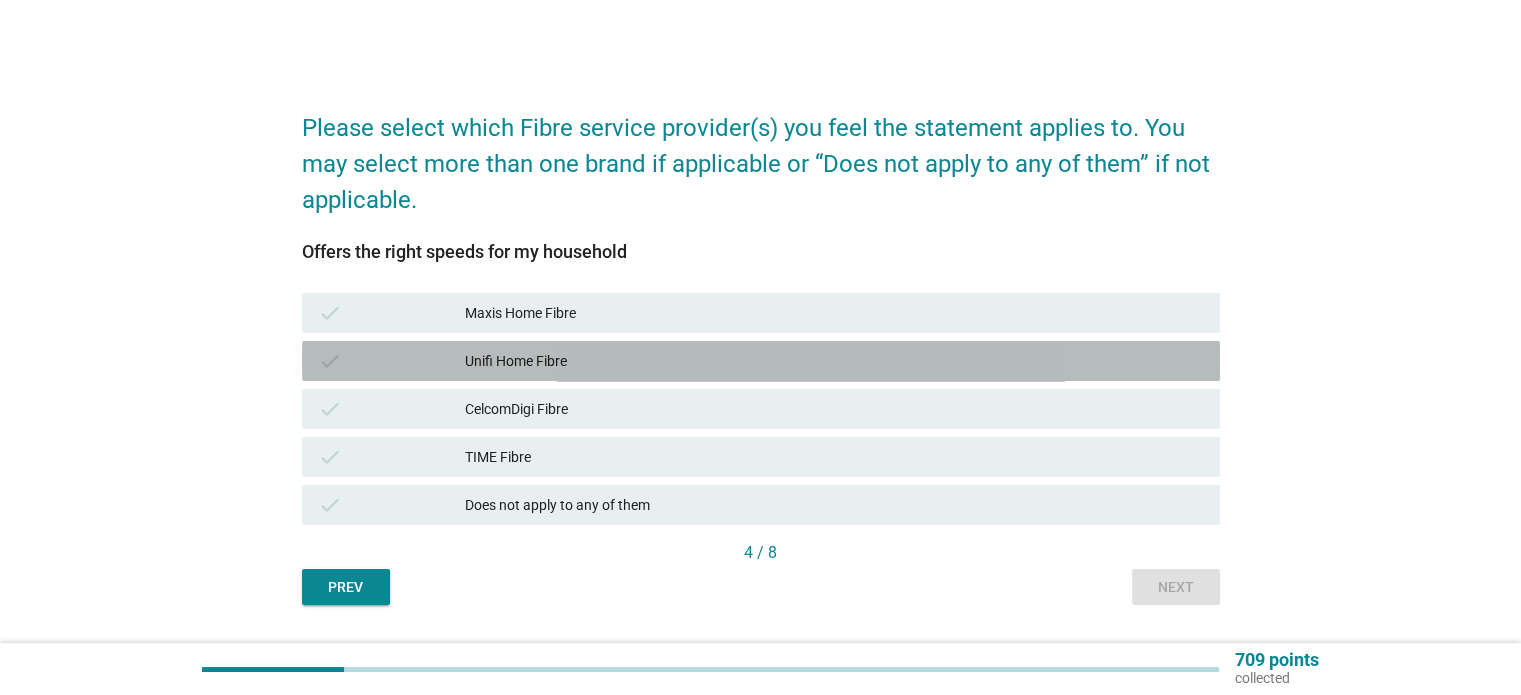 click on "check   Unifi Home Fibre" at bounding box center (761, 361) 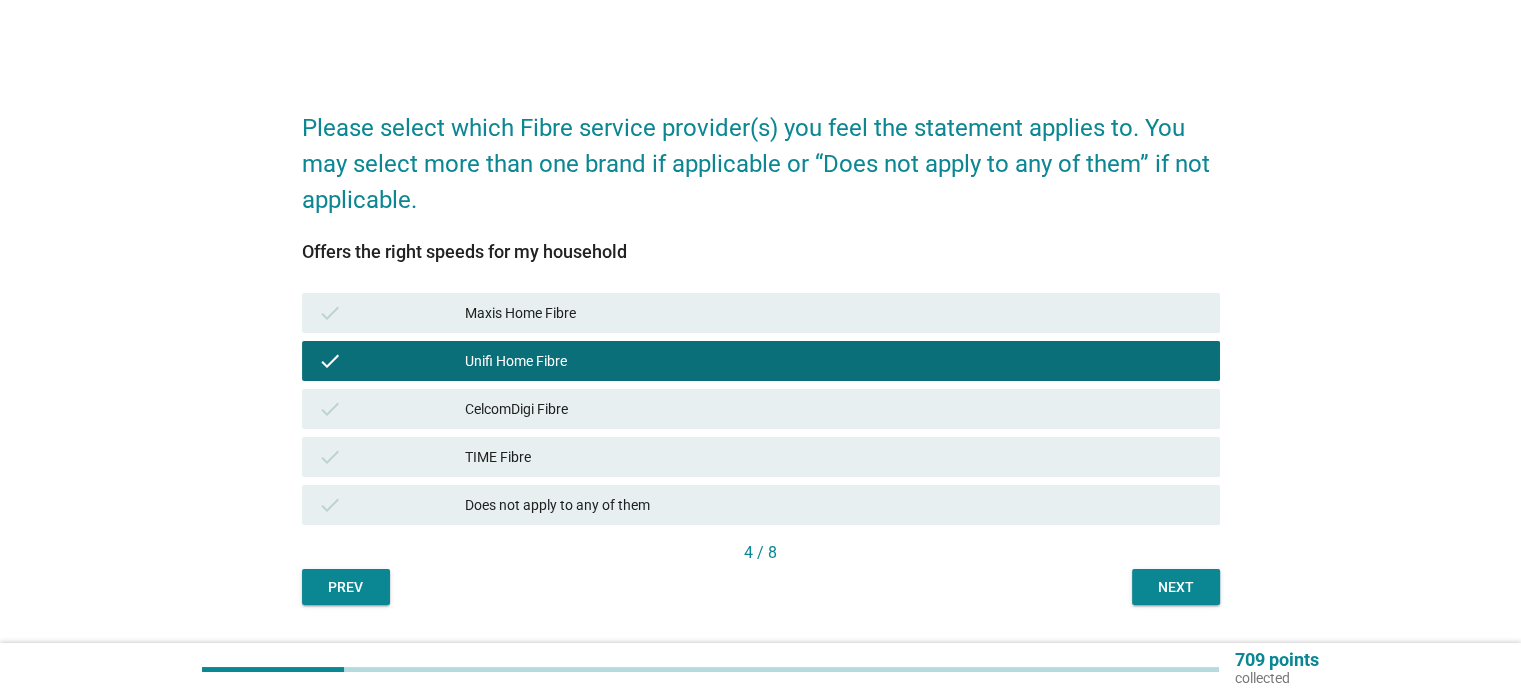 click on "4 / 8" at bounding box center [761, 553] 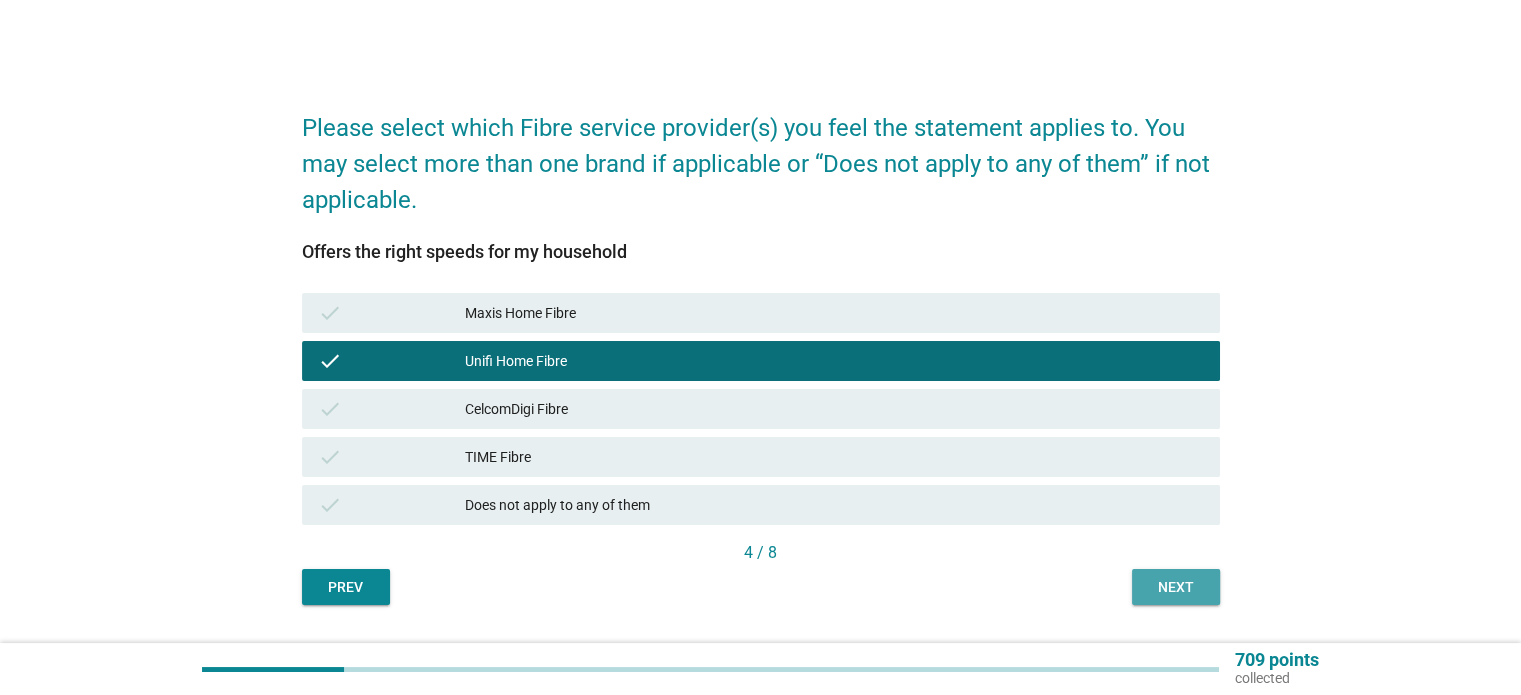 click on "Next" at bounding box center [1176, 587] 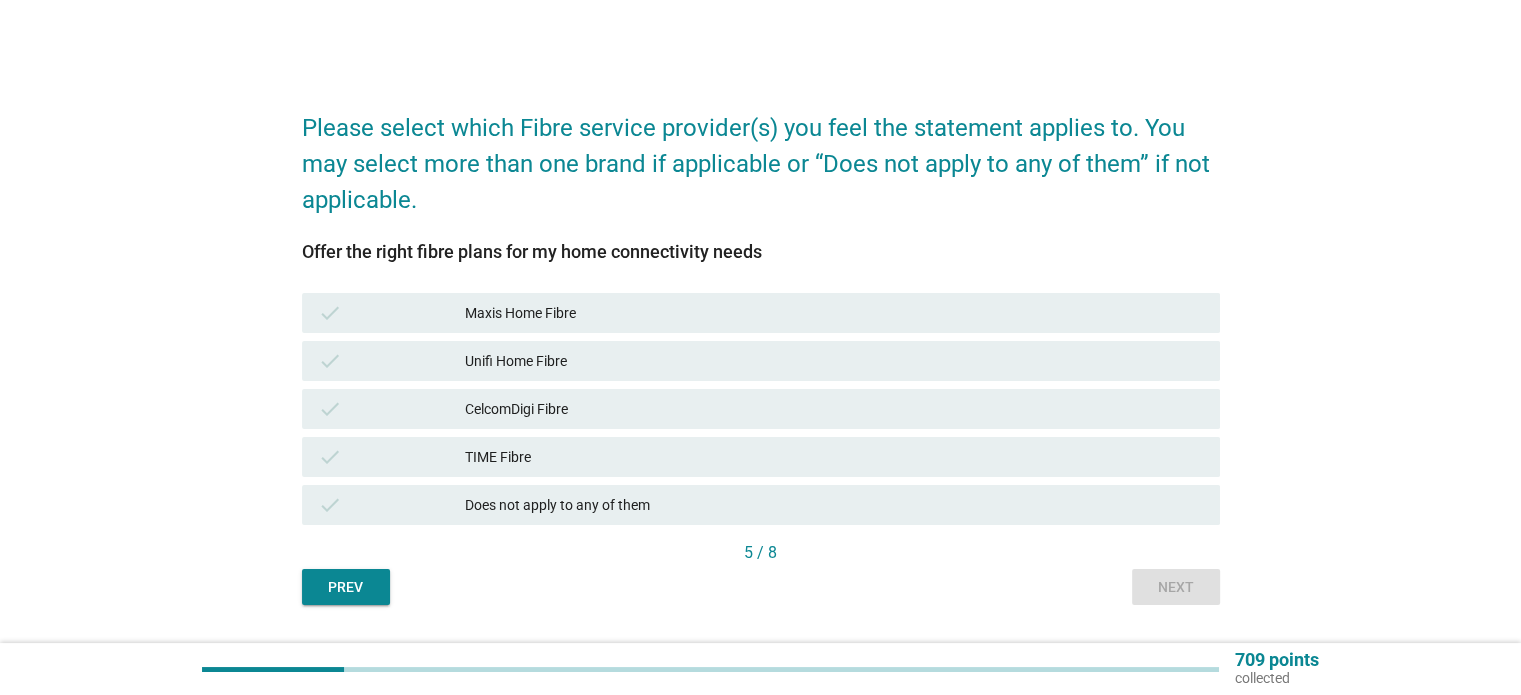 click on "check   Unifi Home Fibre" at bounding box center (761, 361) 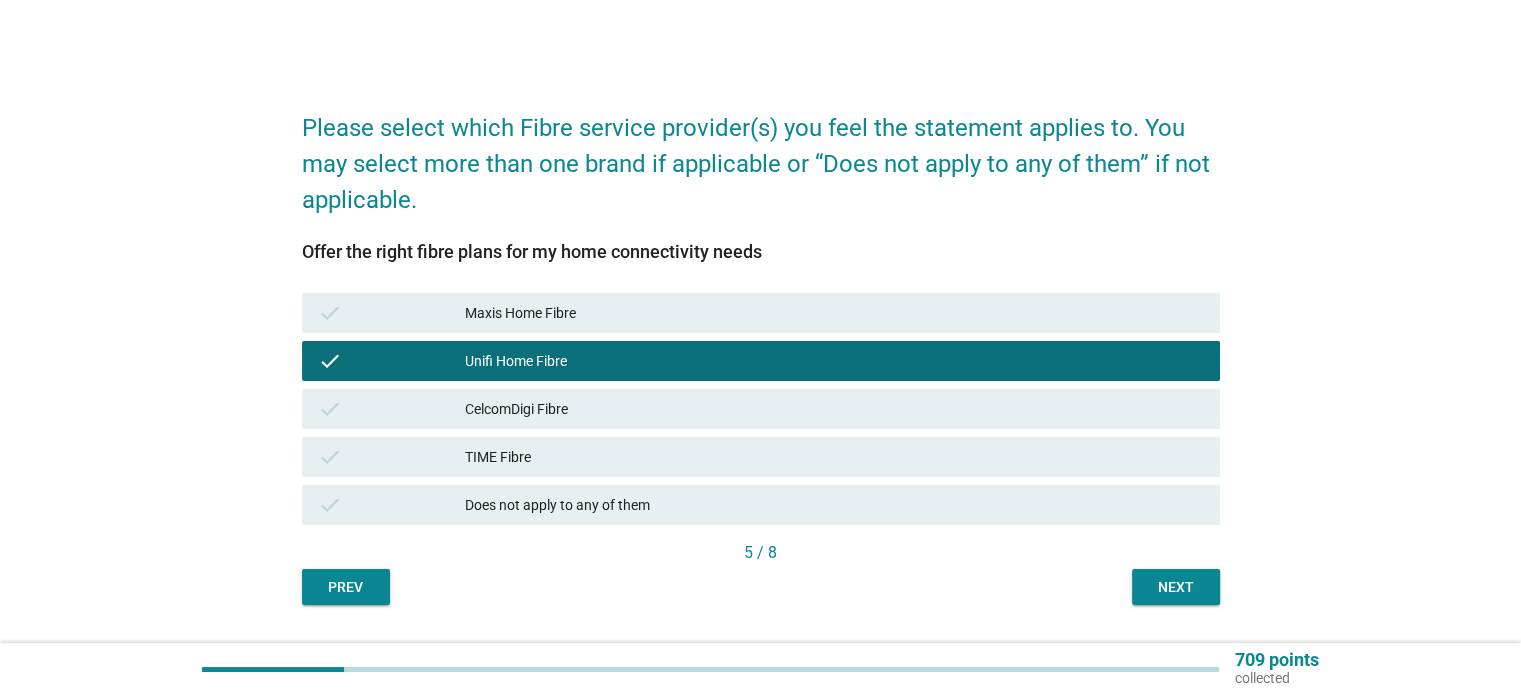 click on "Next" at bounding box center [1176, 587] 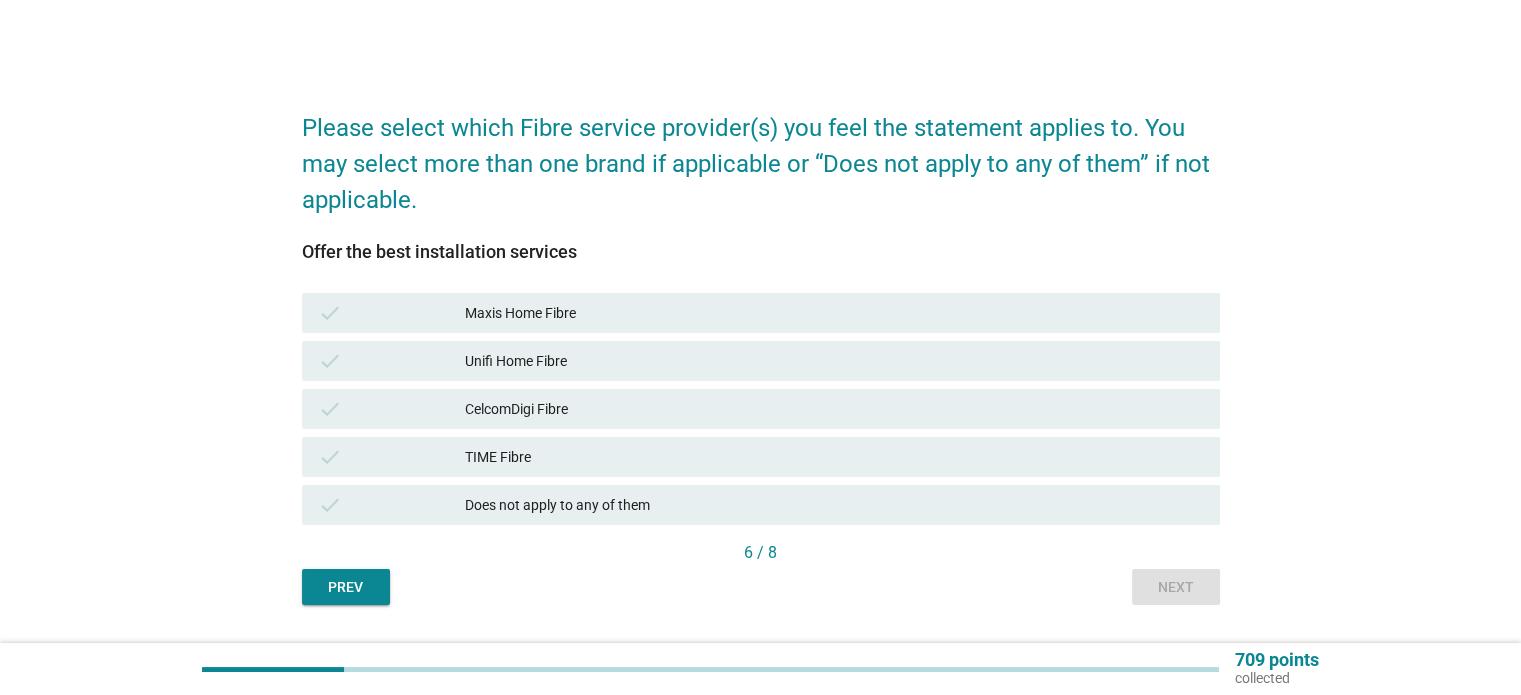 click on "Unifi Home Fibre" at bounding box center (834, 361) 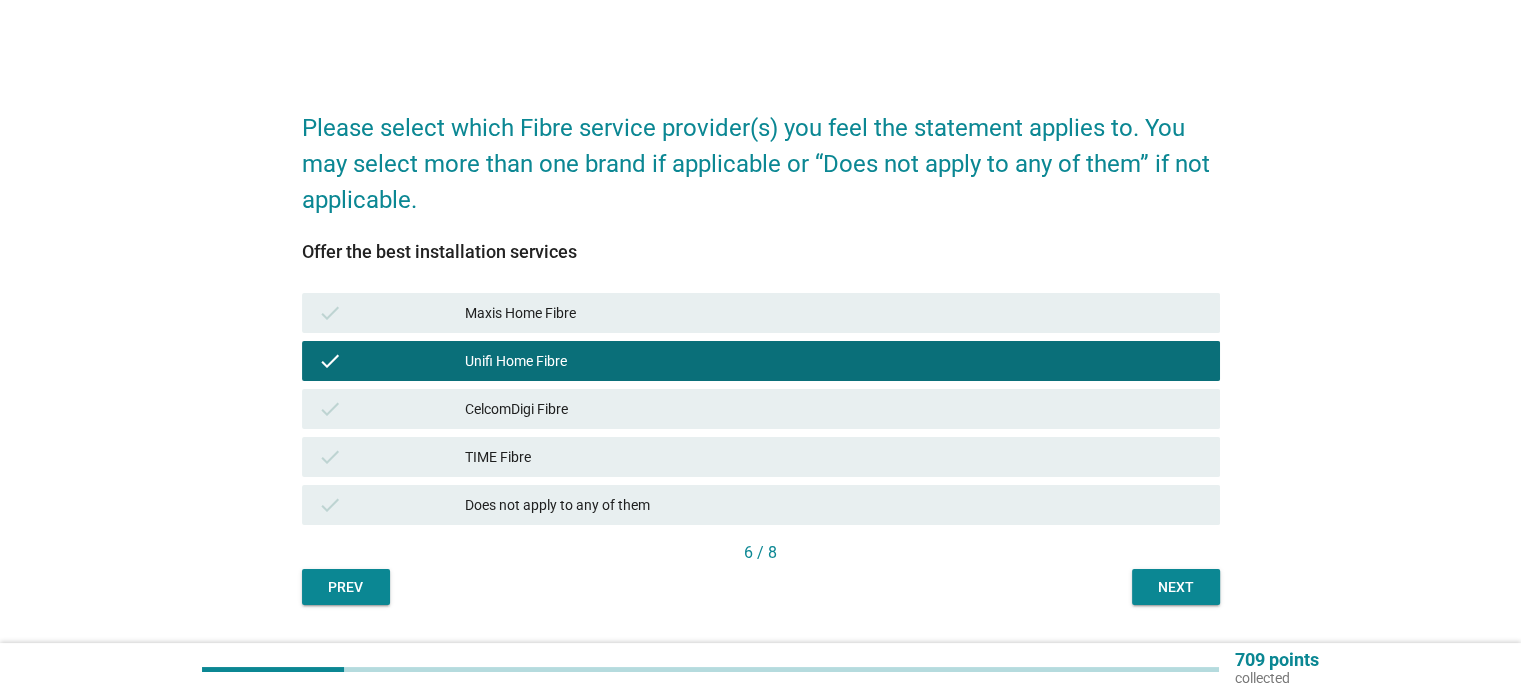 click on "Next" at bounding box center (1176, 587) 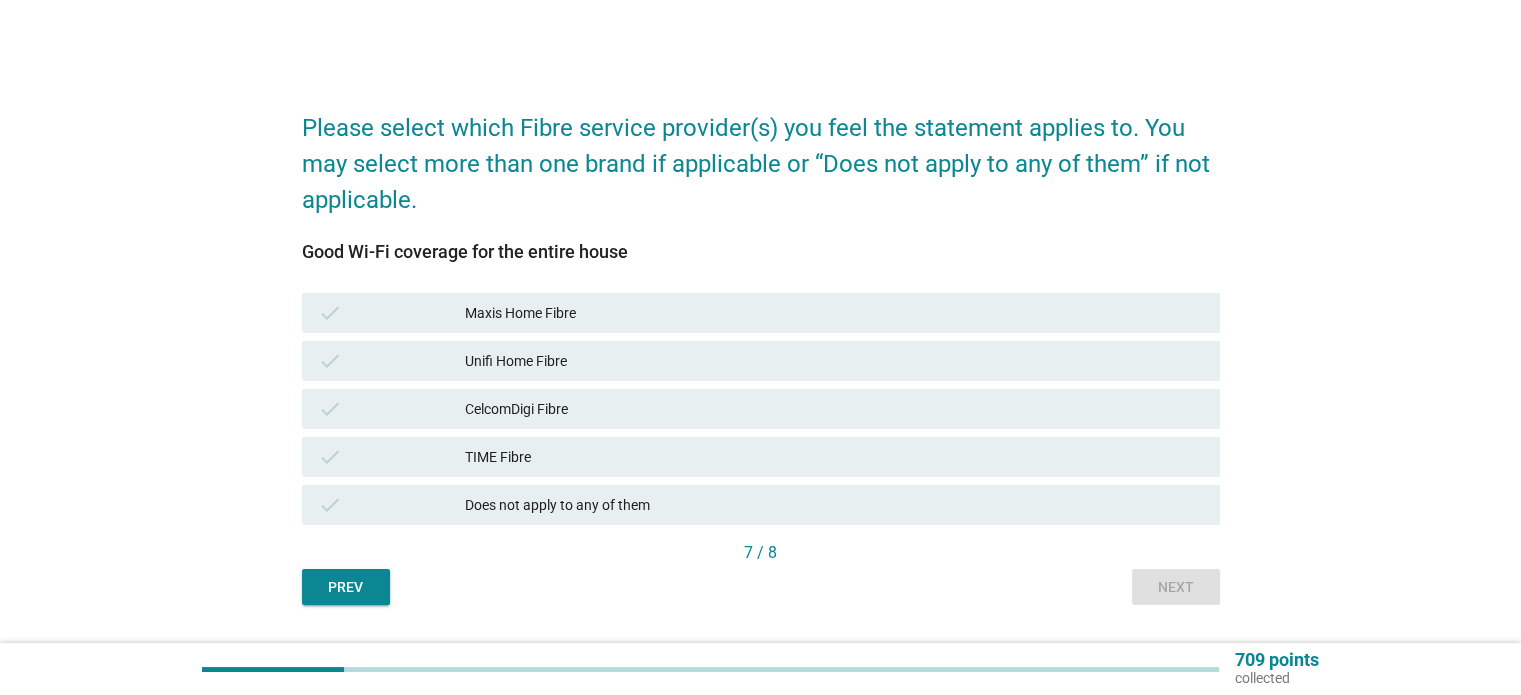 click on "Unifi Home Fibre" at bounding box center [834, 361] 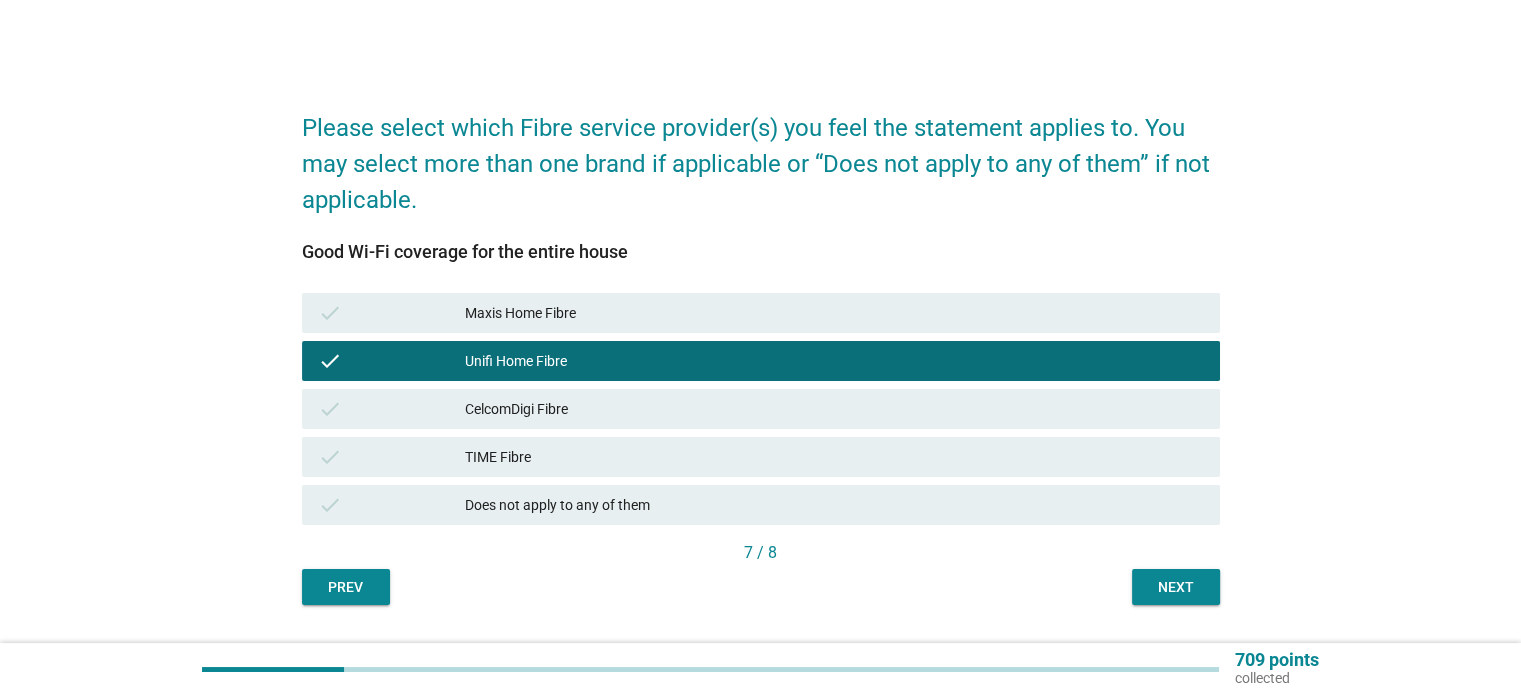 click on "Next" at bounding box center [1176, 587] 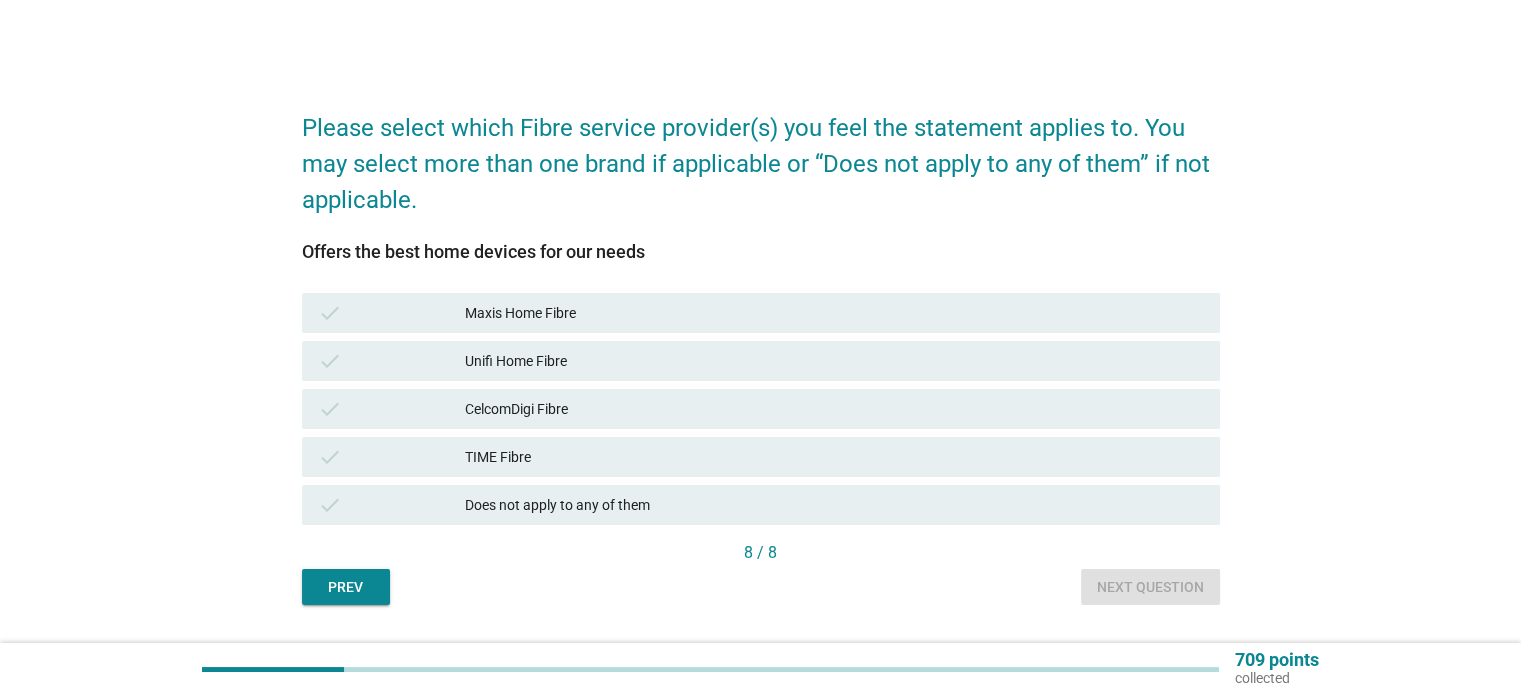 click on "Unifi Home Fibre" at bounding box center [834, 361] 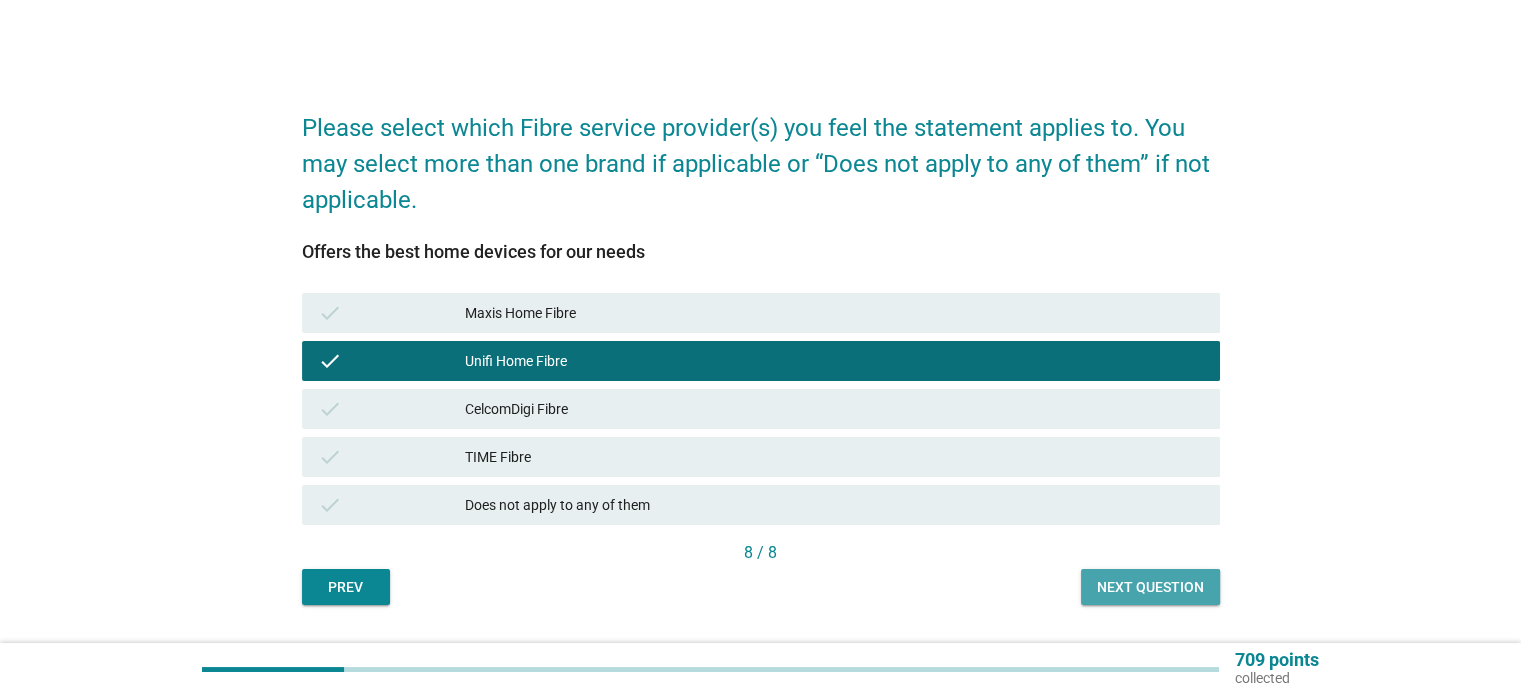 click on "Next question" at bounding box center [1150, 587] 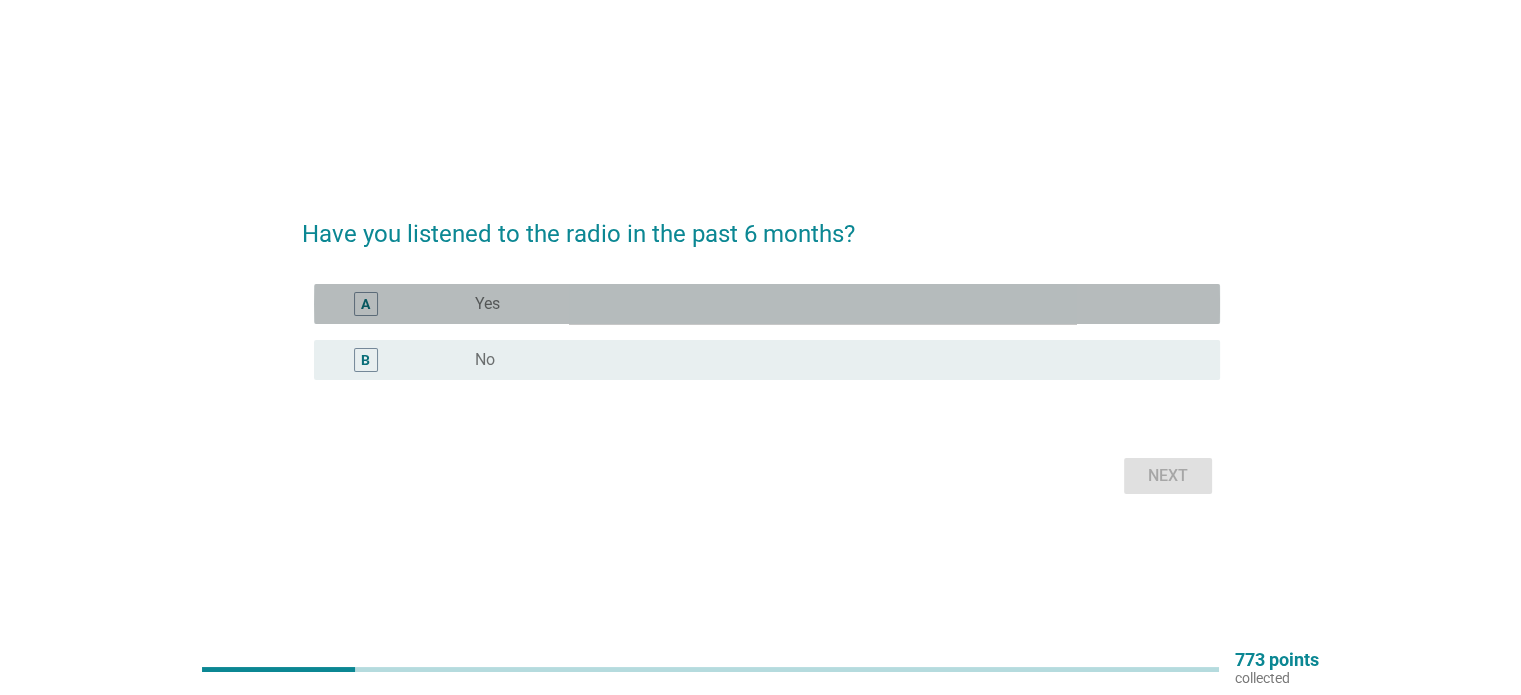 click on "radio_button_unchecked Yes" at bounding box center (831, 304) 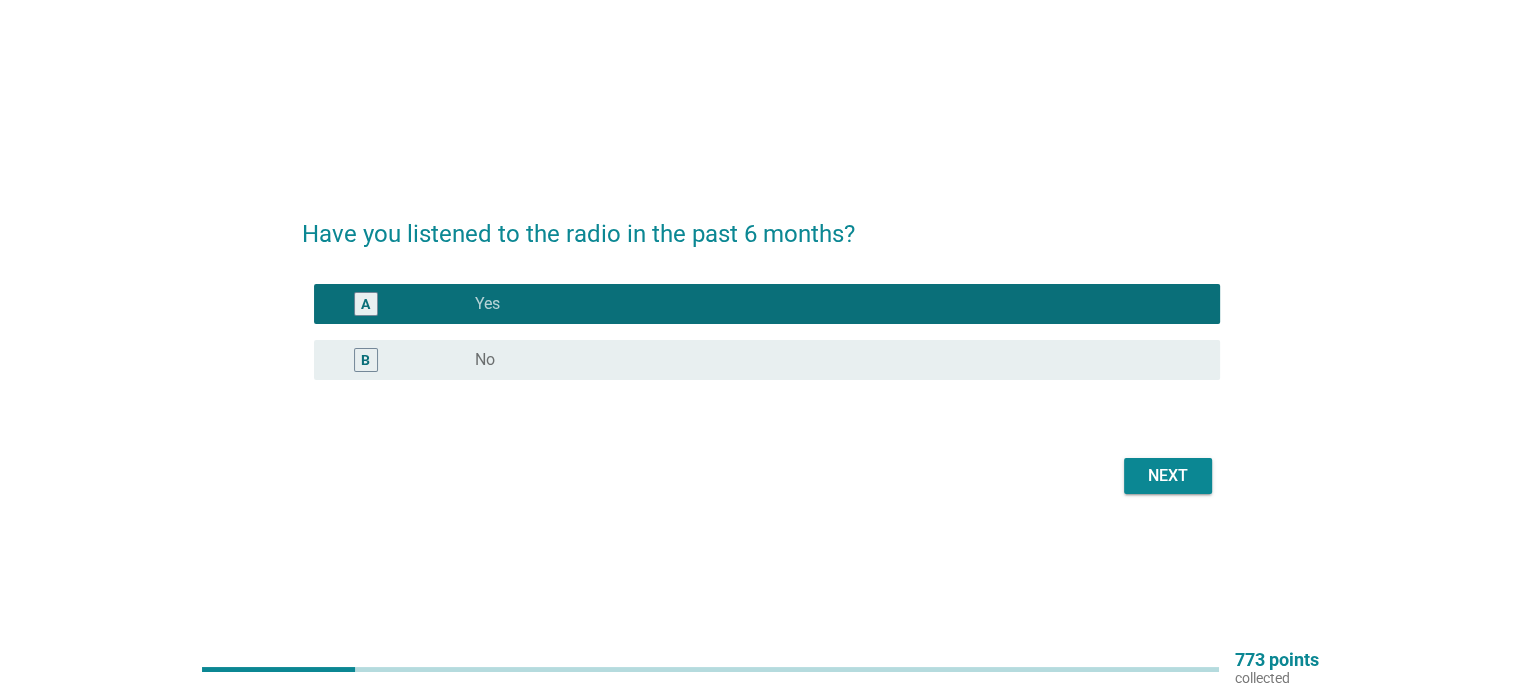click on "Next" at bounding box center [1168, 476] 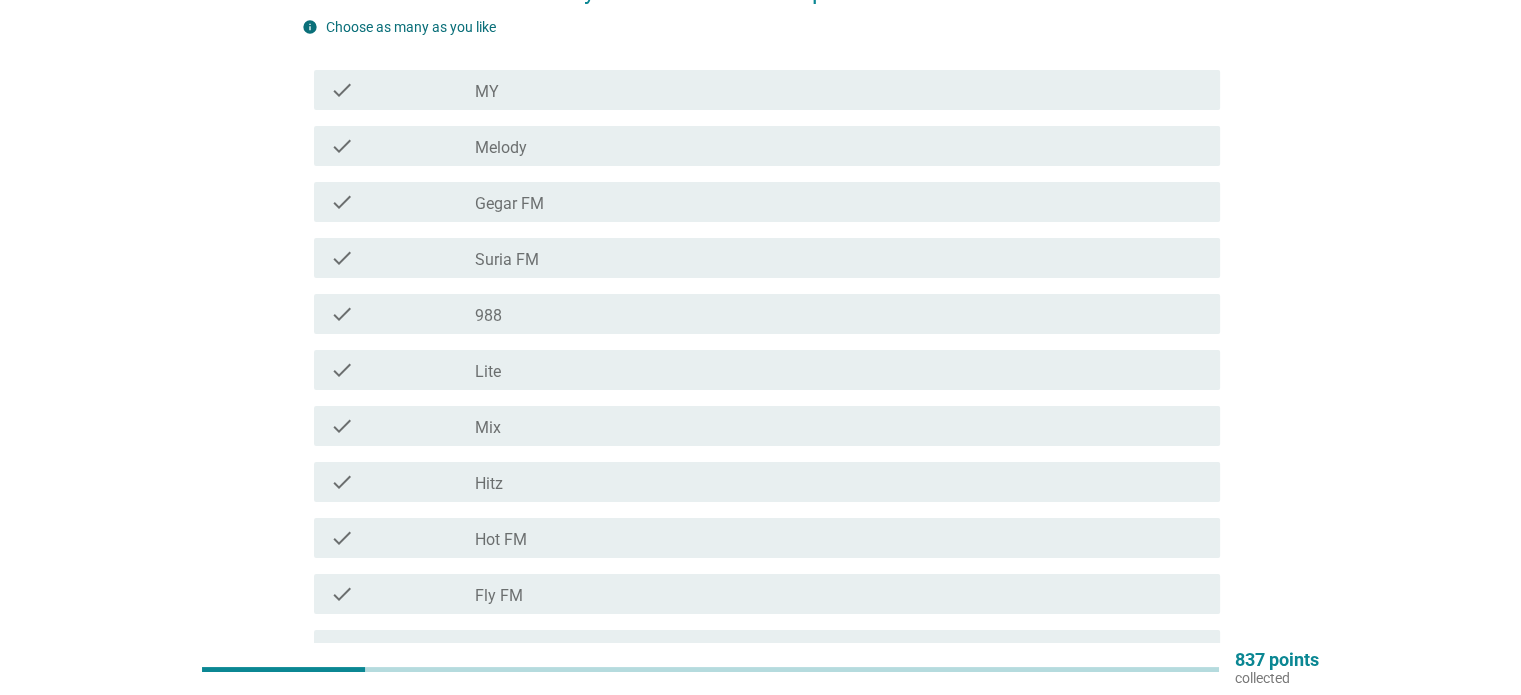 scroll, scrollTop: 100, scrollLeft: 0, axis: vertical 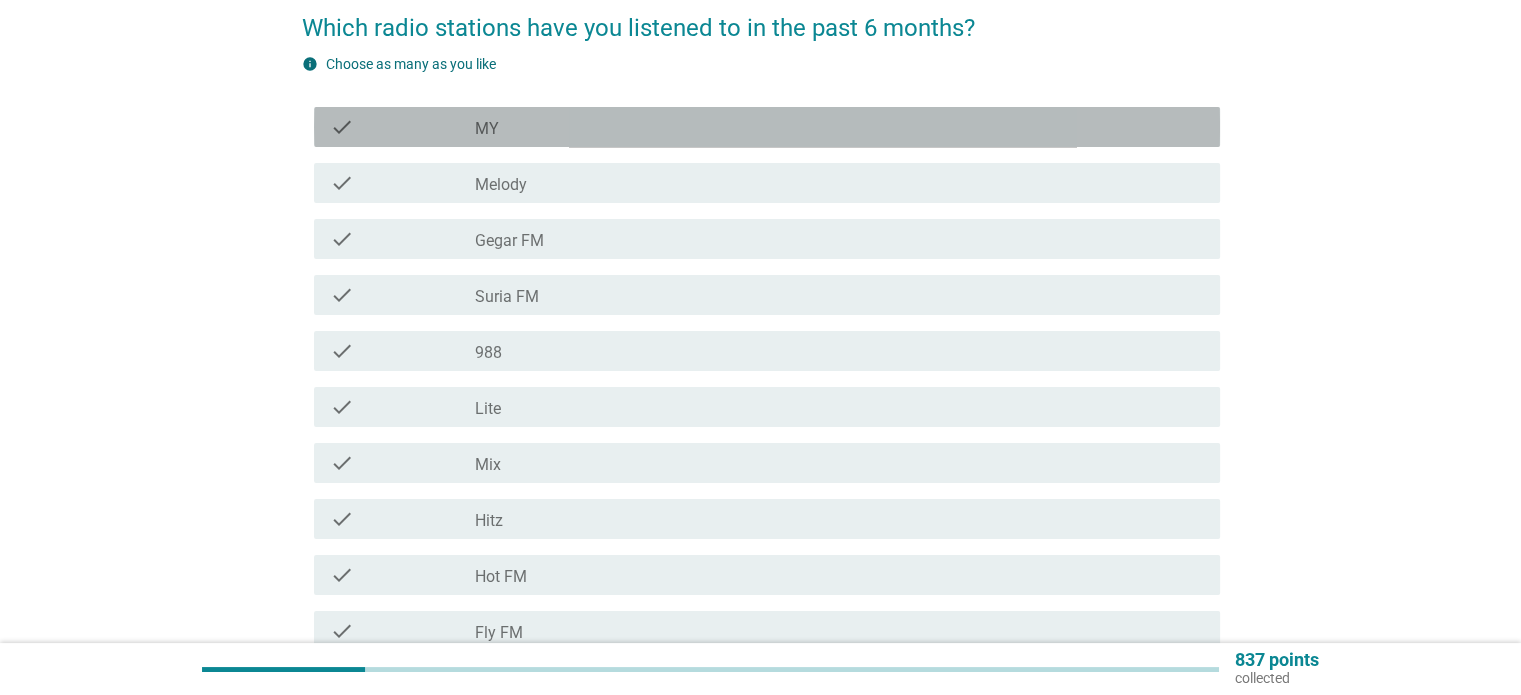 click on "check_box_outline_blank MY" at bounding box center [839, 127] 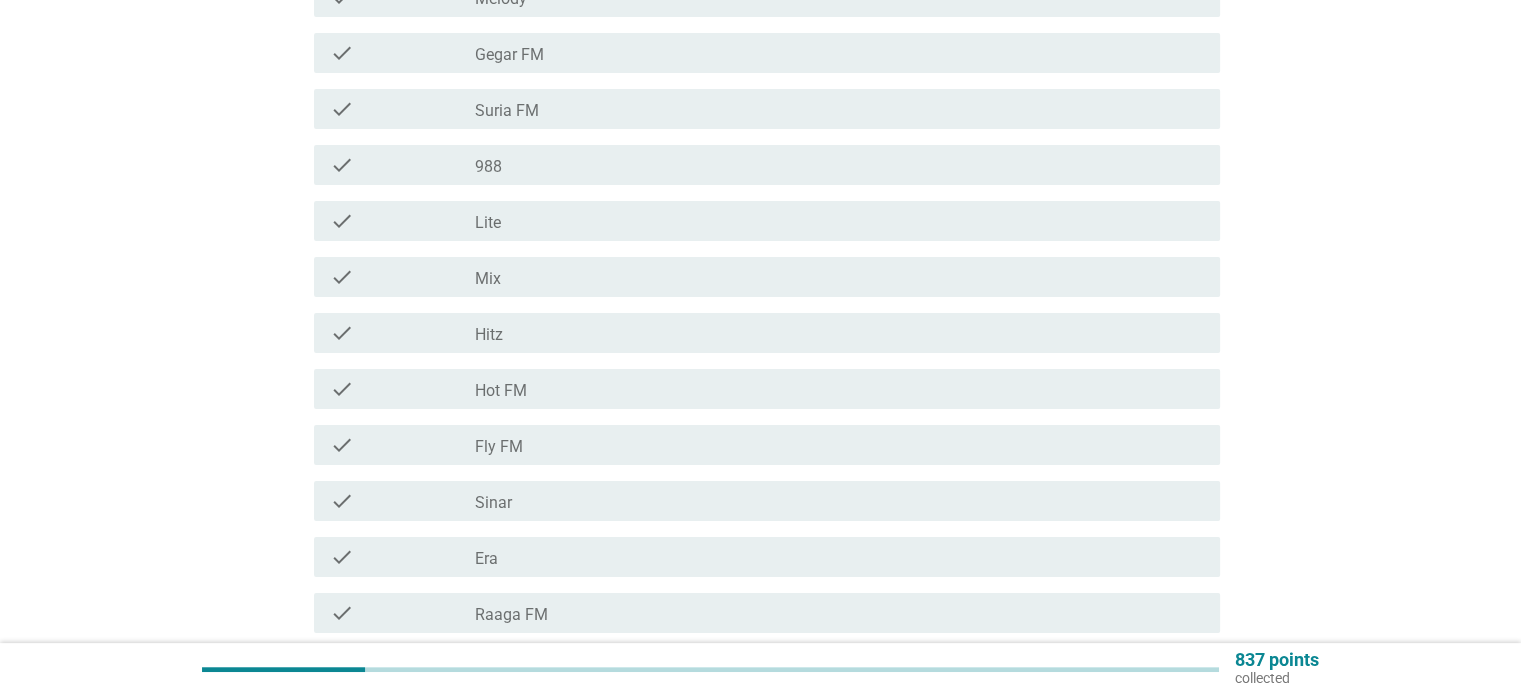 scroll, scrollTop: 300, scrollLeft: 0, axis: vertical 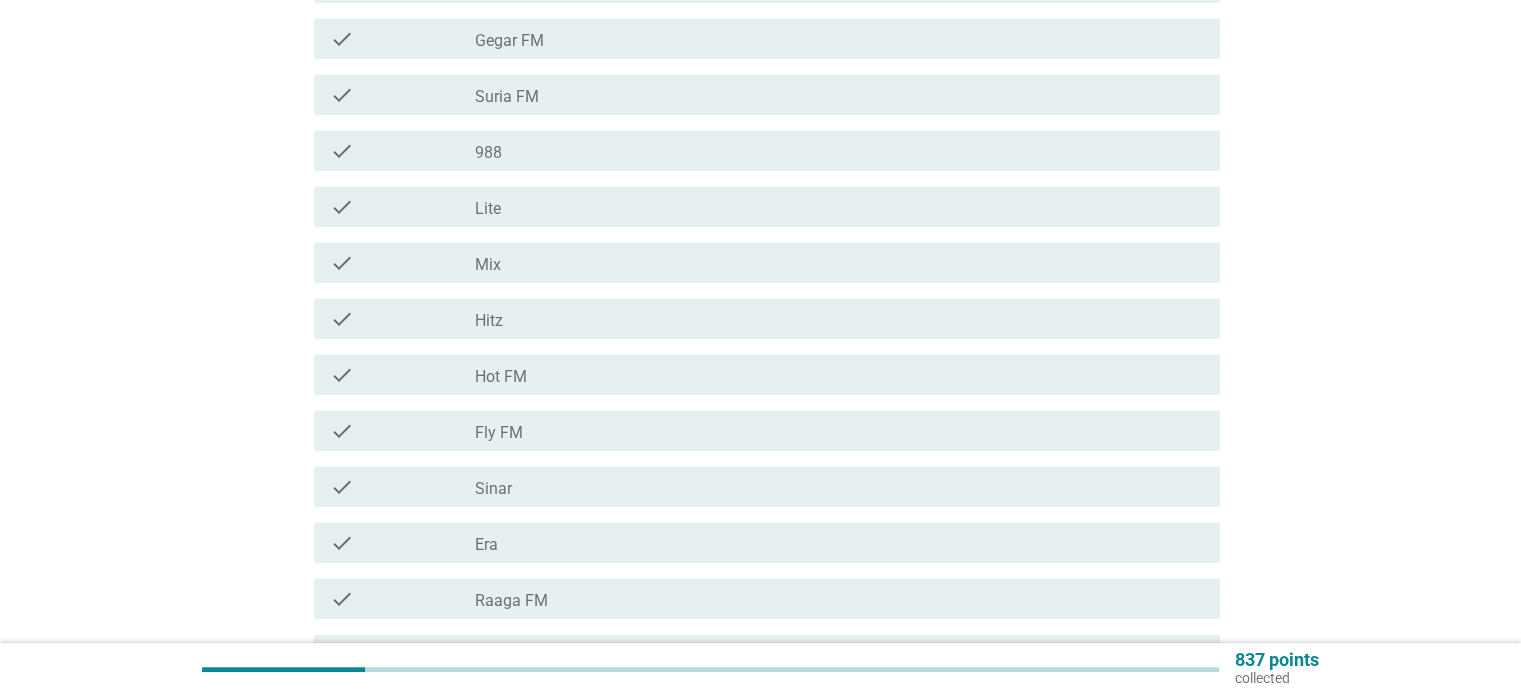 click on "check" at bounding box center (403, 151) 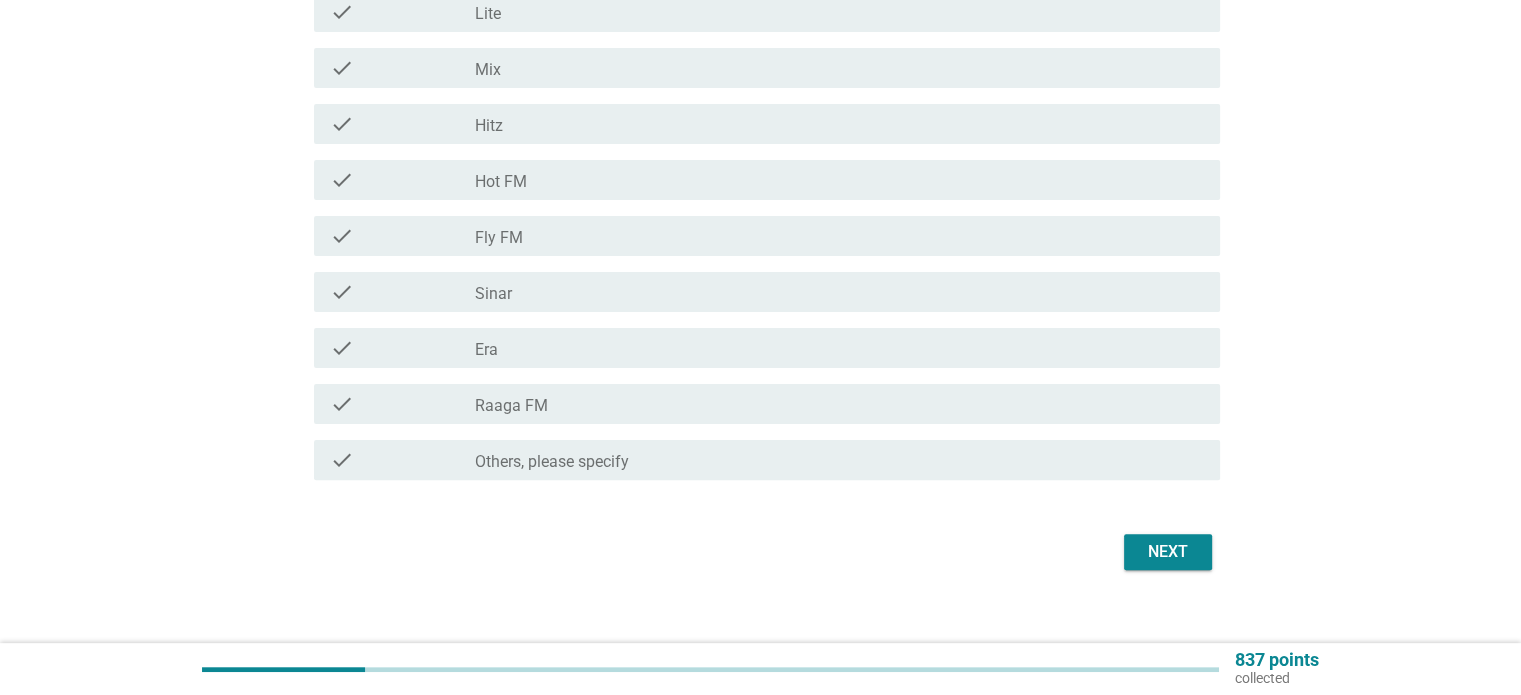 scroll, scrollTop: 500, scrollLeft: 0, axis: vertical 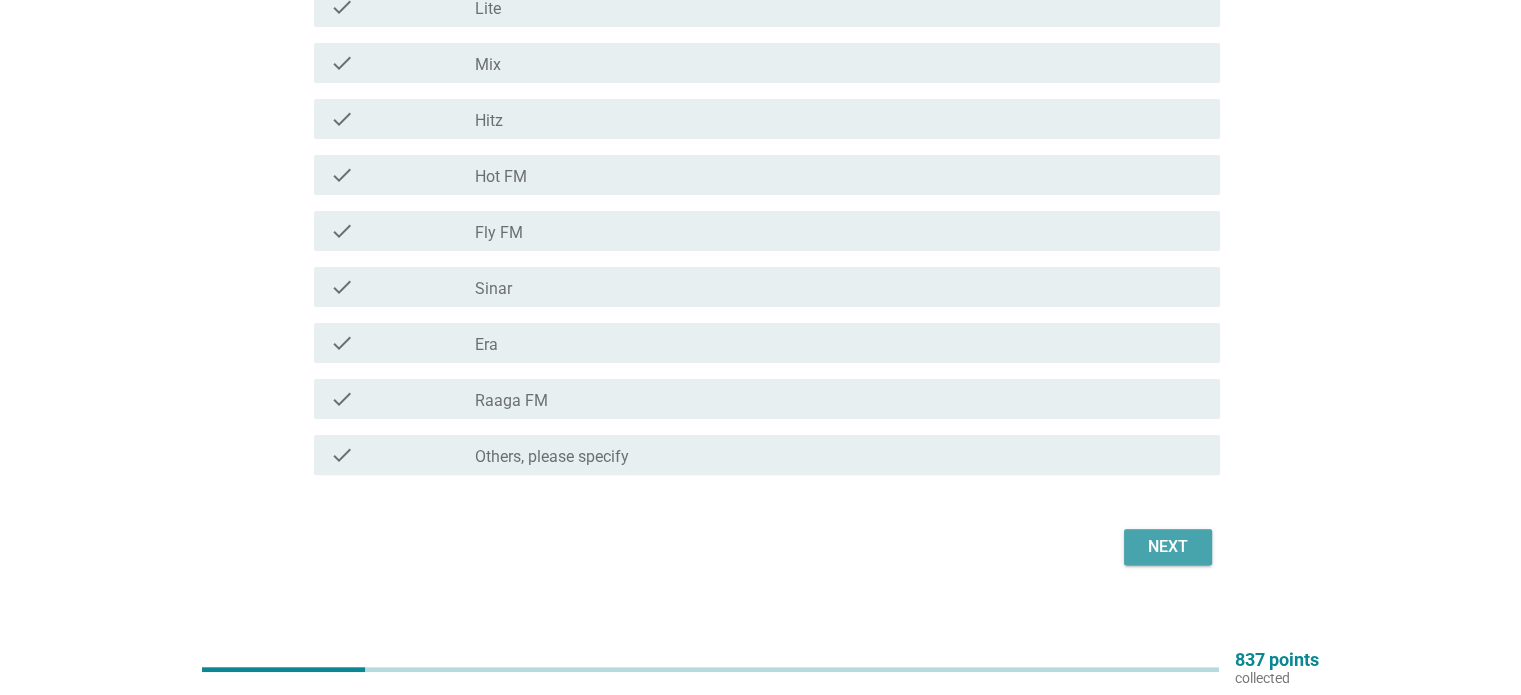 click on "Next" at bounding box center [1168, 547] 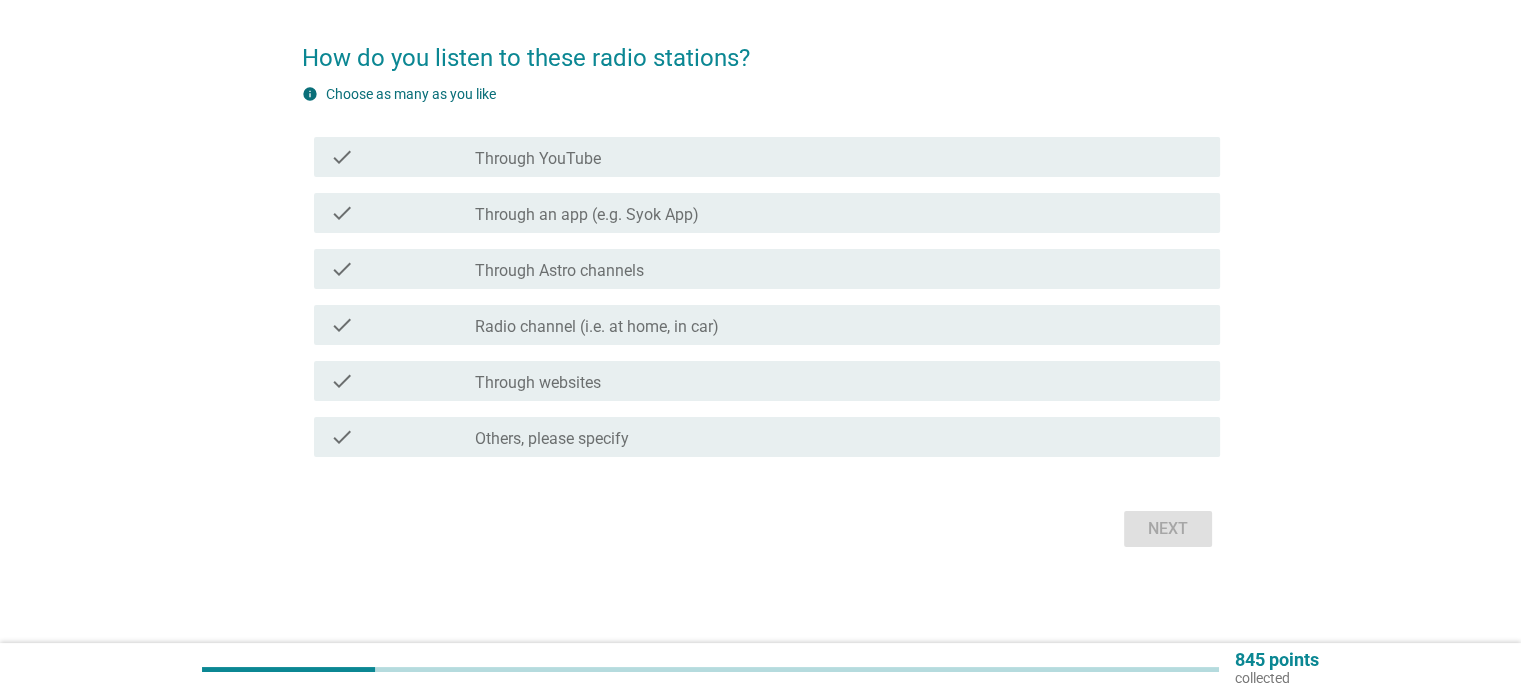 scroll, scrollTop: 0, scrollLeft: 0, axis: both 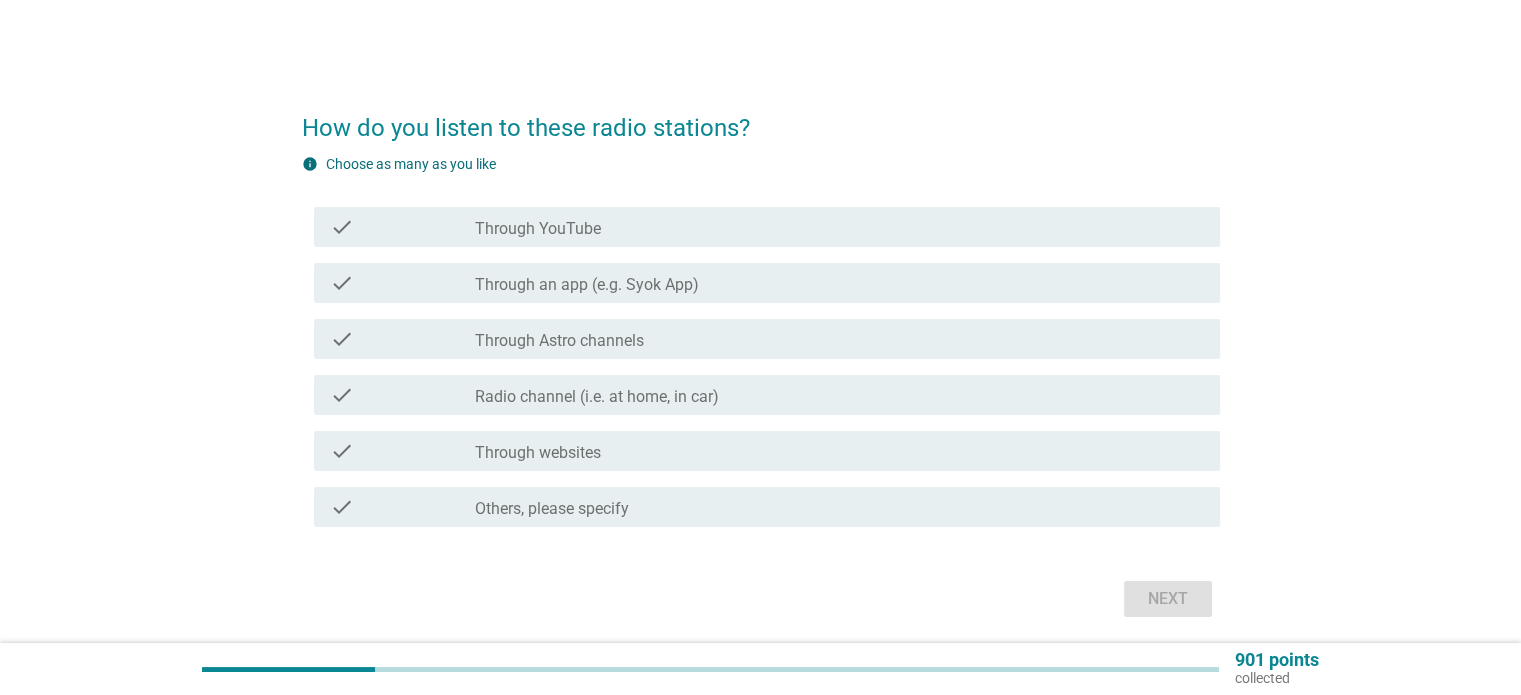 click on "check     check_box_outline_blank Radio channel (i.e. at home, in car)" at bounding box center (767, 395) 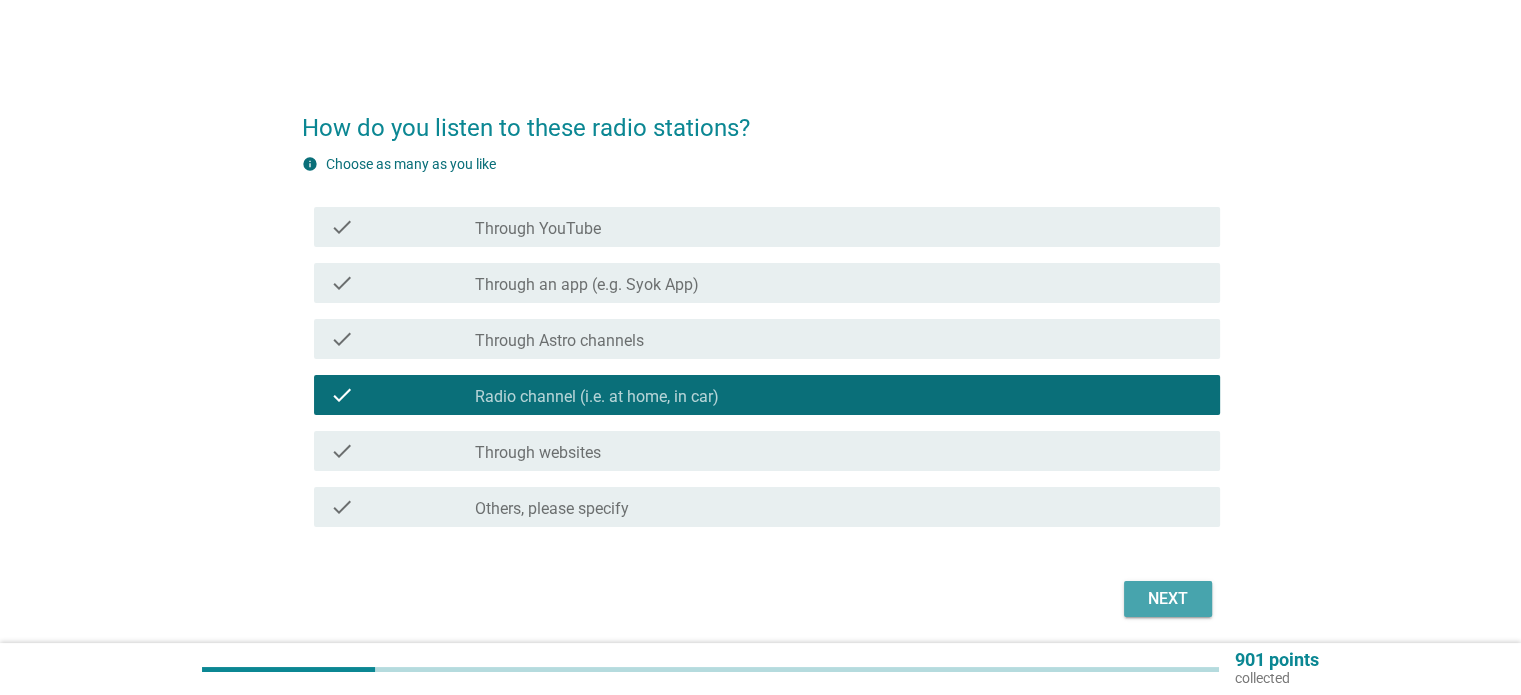 click on "Next" at bounding box center (1168, 599) 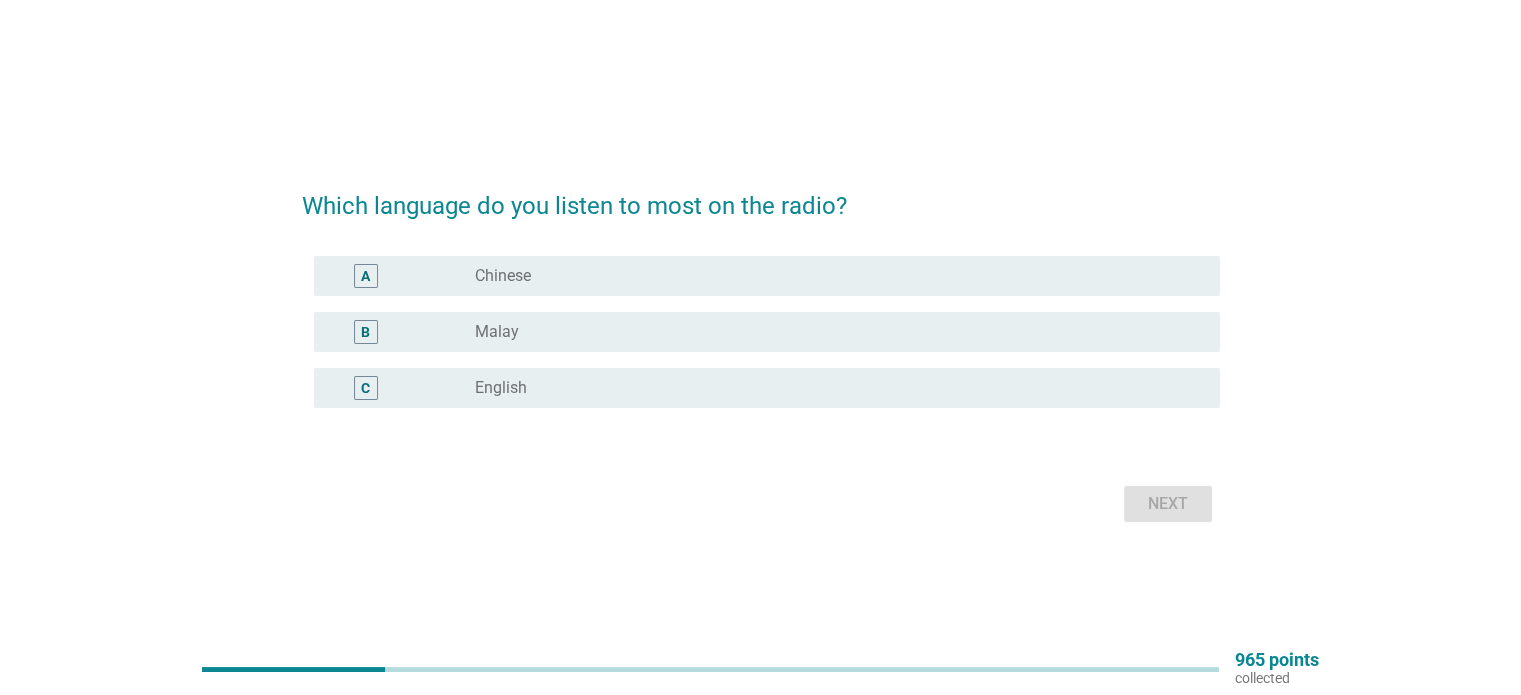 click on "A     radio_button_unchecked Chinese" at bounding box center (761, 276) 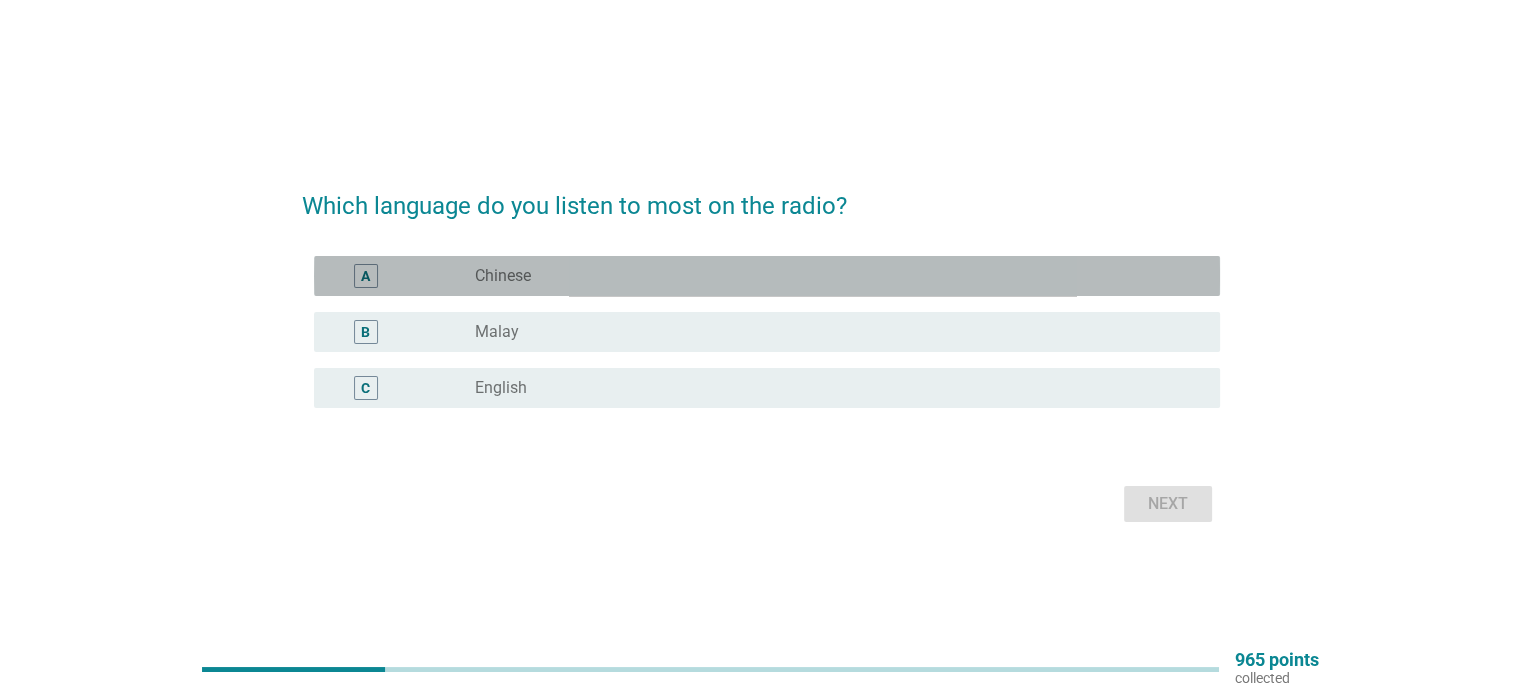 click on "radio_button_unchecked Chinese" at bounding box center [831, 276] 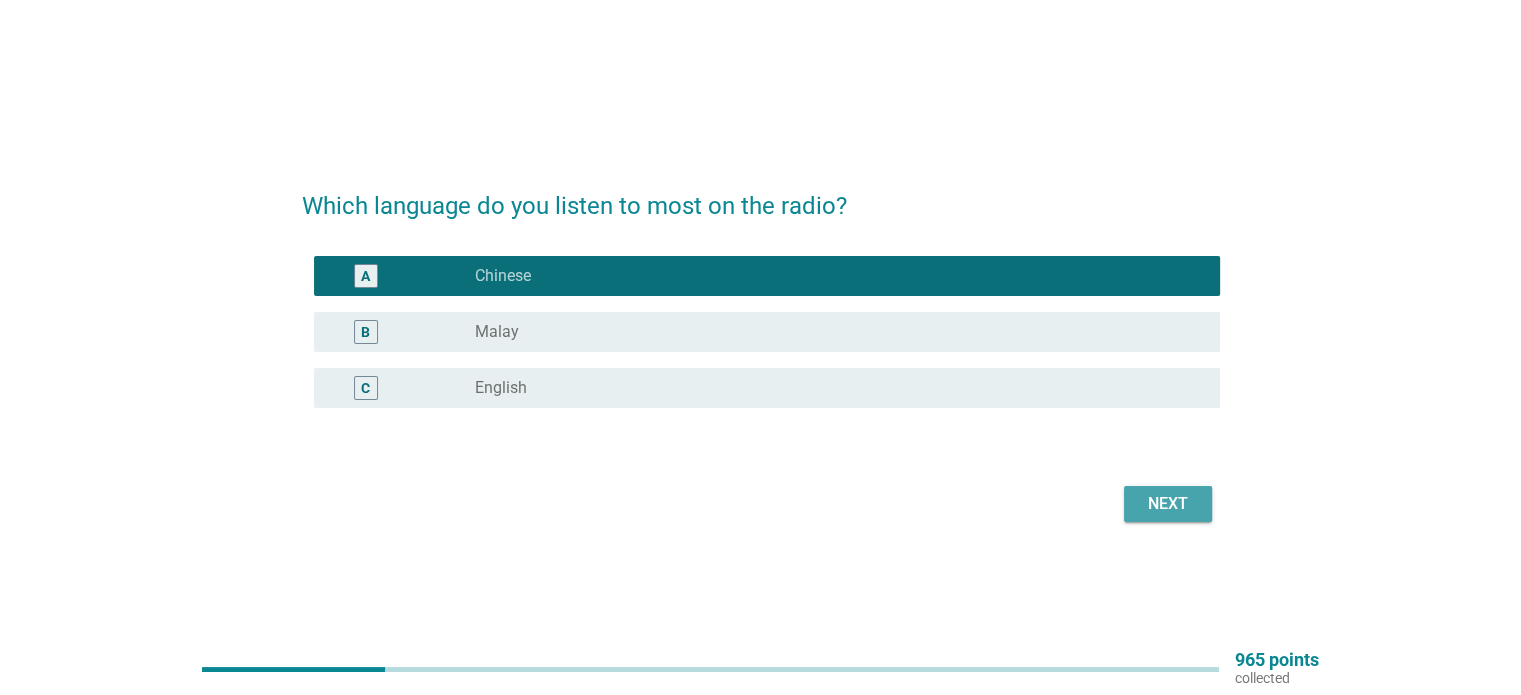 click on "Next" at bounding box center (1168, 504) 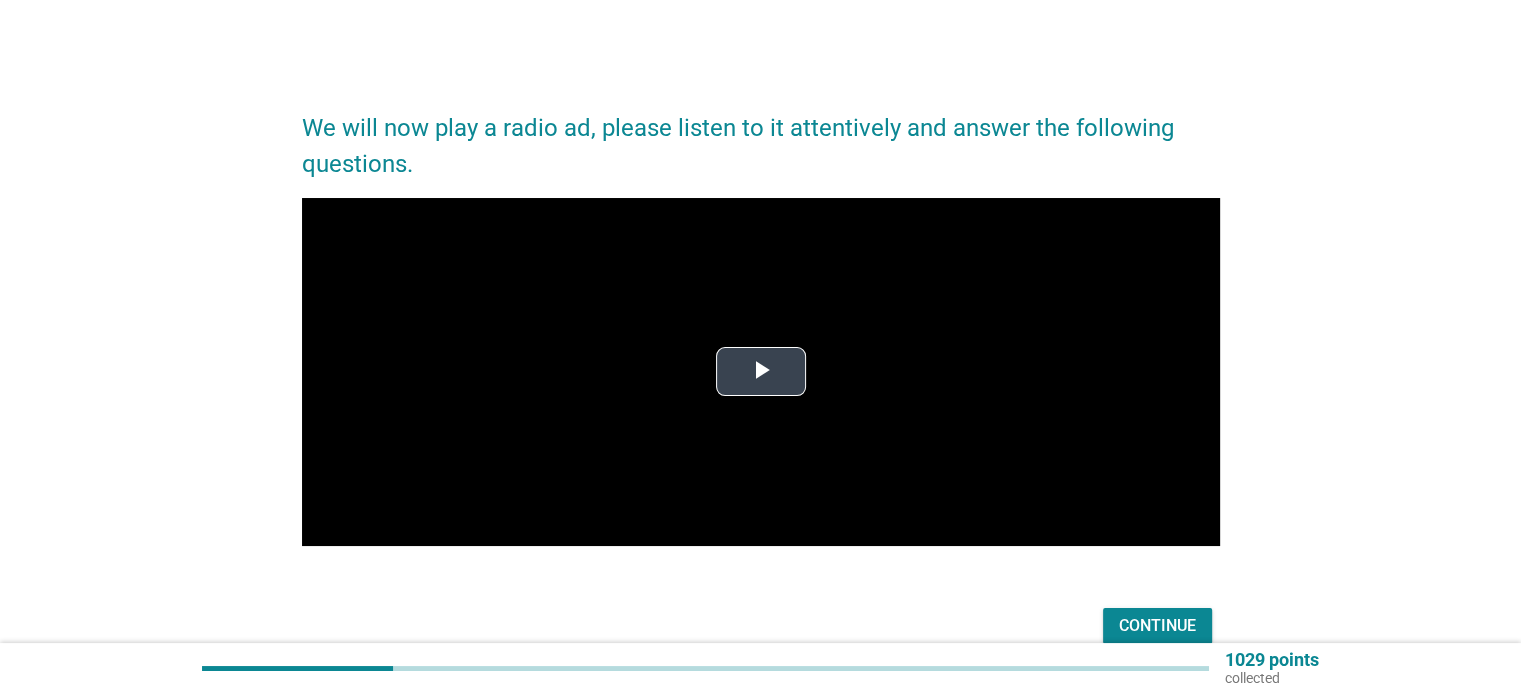 click at bounding box center (761, 372) 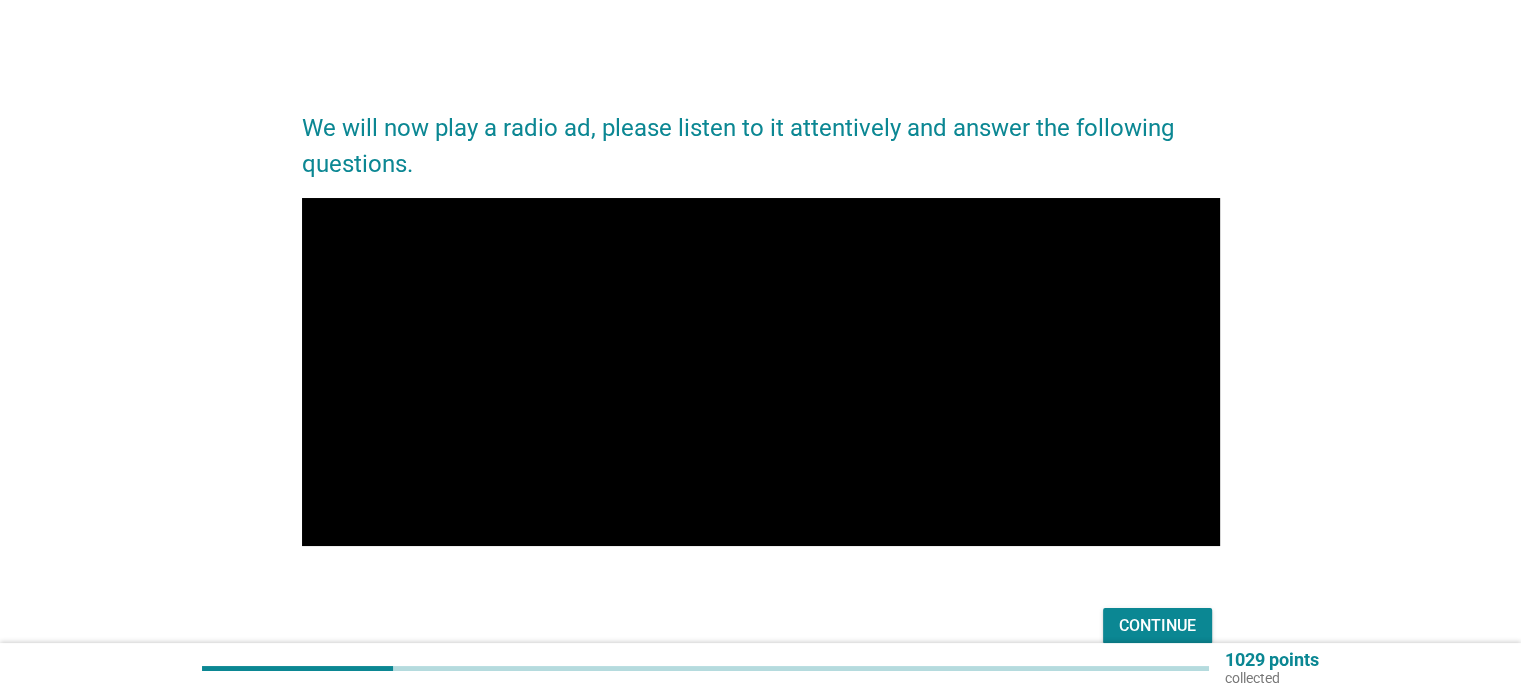 click on "We will now play a radio ad, please listen to it attentively and answer the following questions.       Video Player is loading. Play Video Pause Mute Current Time  0:11 / Duration  0:30 Loaded :  100.00% 0:17 0:11 Stream Type  LIVE Seek to live, currently behind live LIVE Remaining Time  - 0:19   1x Playback Rate Chapters Chapters Descriptions descriptions off , selected Captions captions settings , opens captions settings dialog captions off , selected Audio Track original , selected Picture-in-Picture Fullscreen This is a modal window. Beginning of dialog window. Escape will cancel and close the window. Text Color White Black [PERSON_NAME] Blue Yellow Magenta Cyan Transparency Opaque Semi-Transparent Background Color Black White [PERSON_NAME] Blue Yellow Magenta Cyan Transparency Opaque Semi-Transparent Transparent Window Color Black White [PERSON_NAME] Blue Yellow Magenta Cyan Transparency Transparent Semi-Transparent Opaque Font Size 50% 75% 100% 125% 150% 175% 200% 300% 400% Text Edge Style None Raised Uniform" at bounding box center (761, 370) 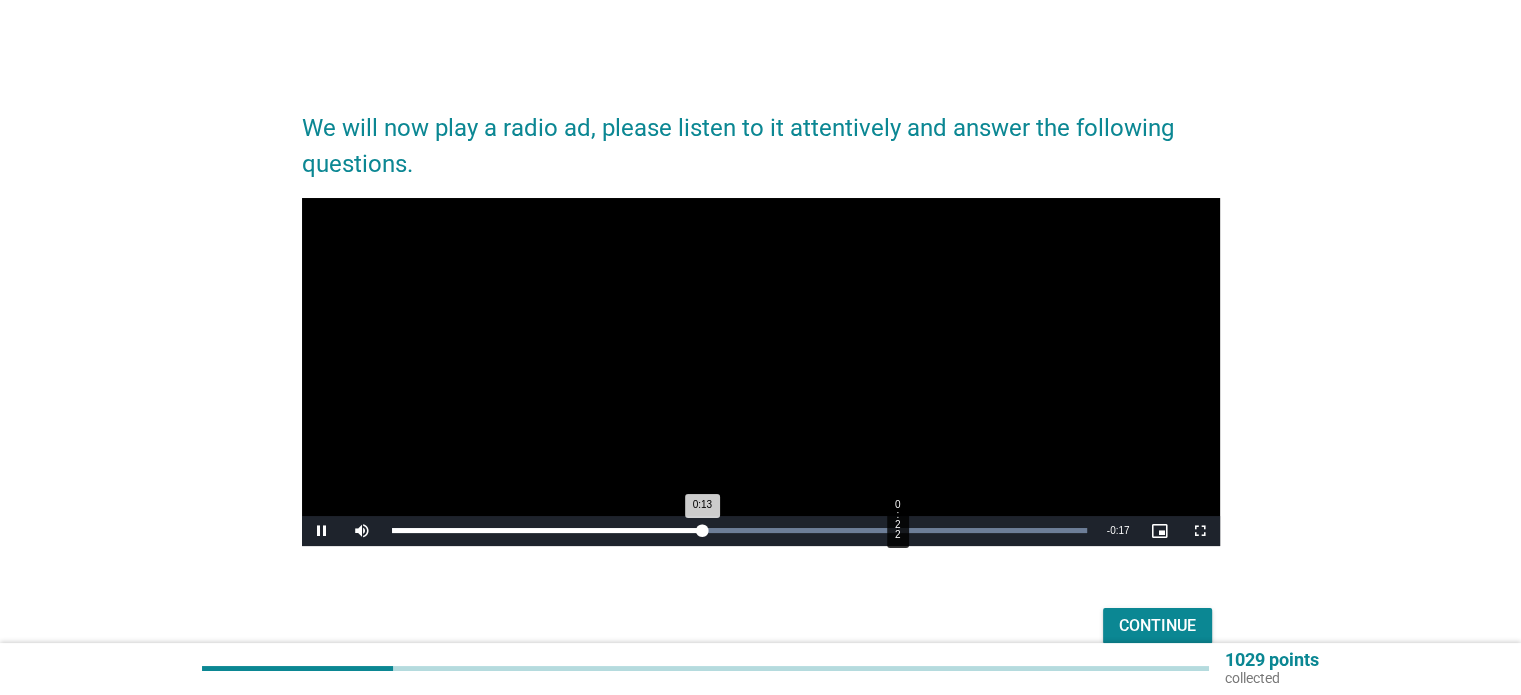 click on "Loaded :  100.00% 0:22 0:13" at bounding box center (739, 531) 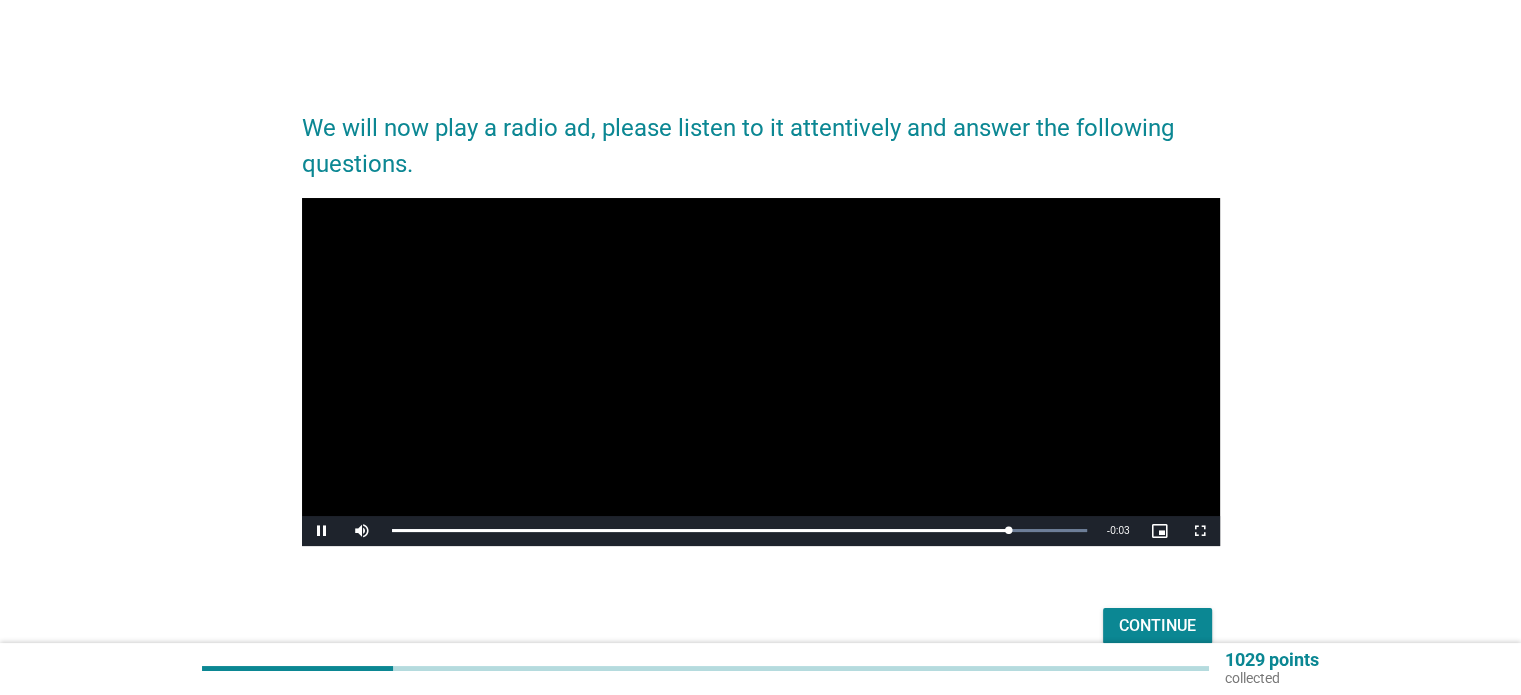 click on "We will now play a radio ad, please listen to it attentively and answer the following questions.       Video Player is loading. Play Video Pause Mute Current Time  0:27 / Duration  0:30 Loaded :  100.00% 0:29 0:27 Stream Type  LIVE Seek to live, currently behind live LIVE Remaining Time  - 0:03   1x Playback Rate Chapters Chapters Descriptions descriptions off , selected Captions captions settings , opens captions settings dialog captions off , selected Audio Track original , selected Picture-in-Picture Fullscreen This is a modal window. Beginning of dialog window. Escape will cancel and close the window. Text Color White Black [PERSON_NAME] Blue Yellow Magenta Cyan Transparency Opaque Semi-Transparent Background Color Black White [PERSON_NAME] Blue Yellow Magenta Cyan Transparency Opaque Semi-Transparent Transparent Window Color Black White [PERSON_NAME] Blue Yellow Magenta Cyan Transparency Transparent Semi-Transparent Opaque Font Size 50% 75% 100% 125% 150% 175% 200% 300% 400% Text Edge Style None Raised Casual" at bounding box center [760, 370] 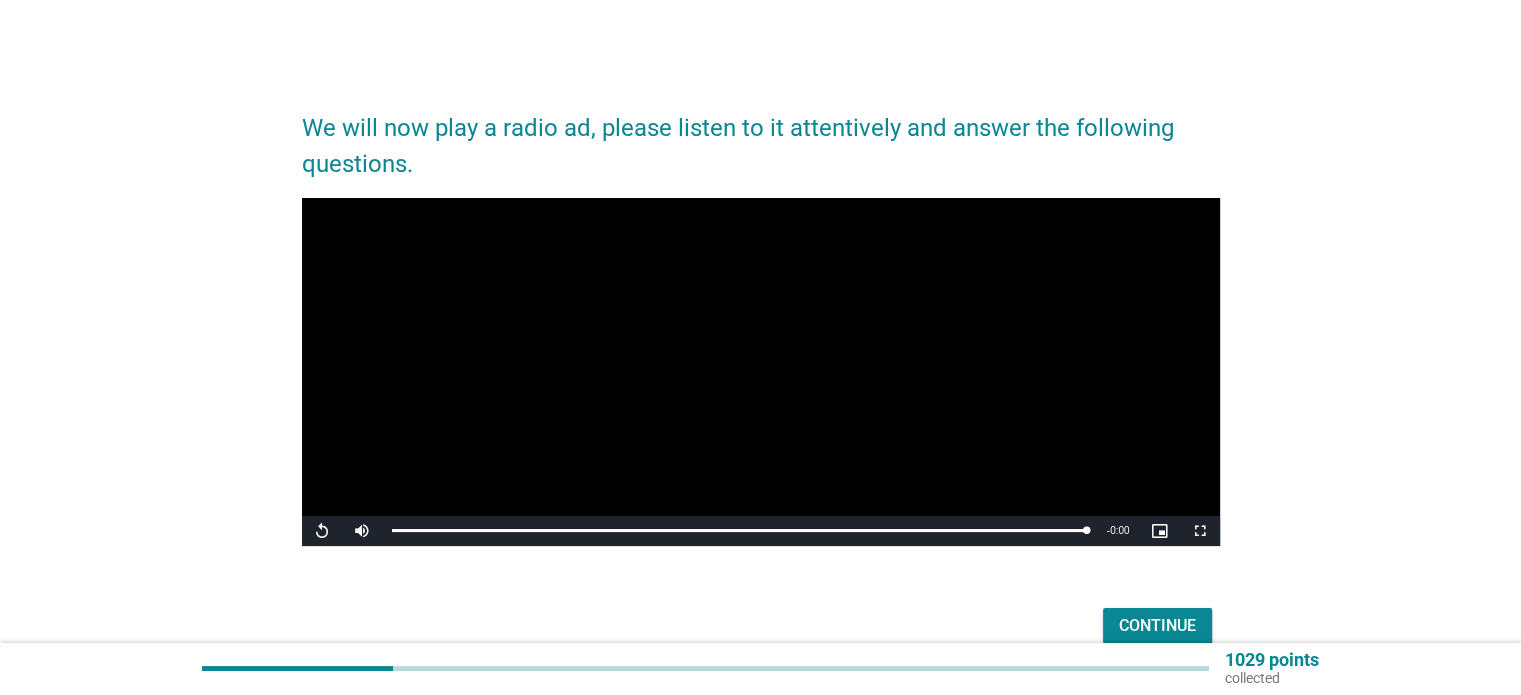 click on "Continue" at bounding box center (761, 626) 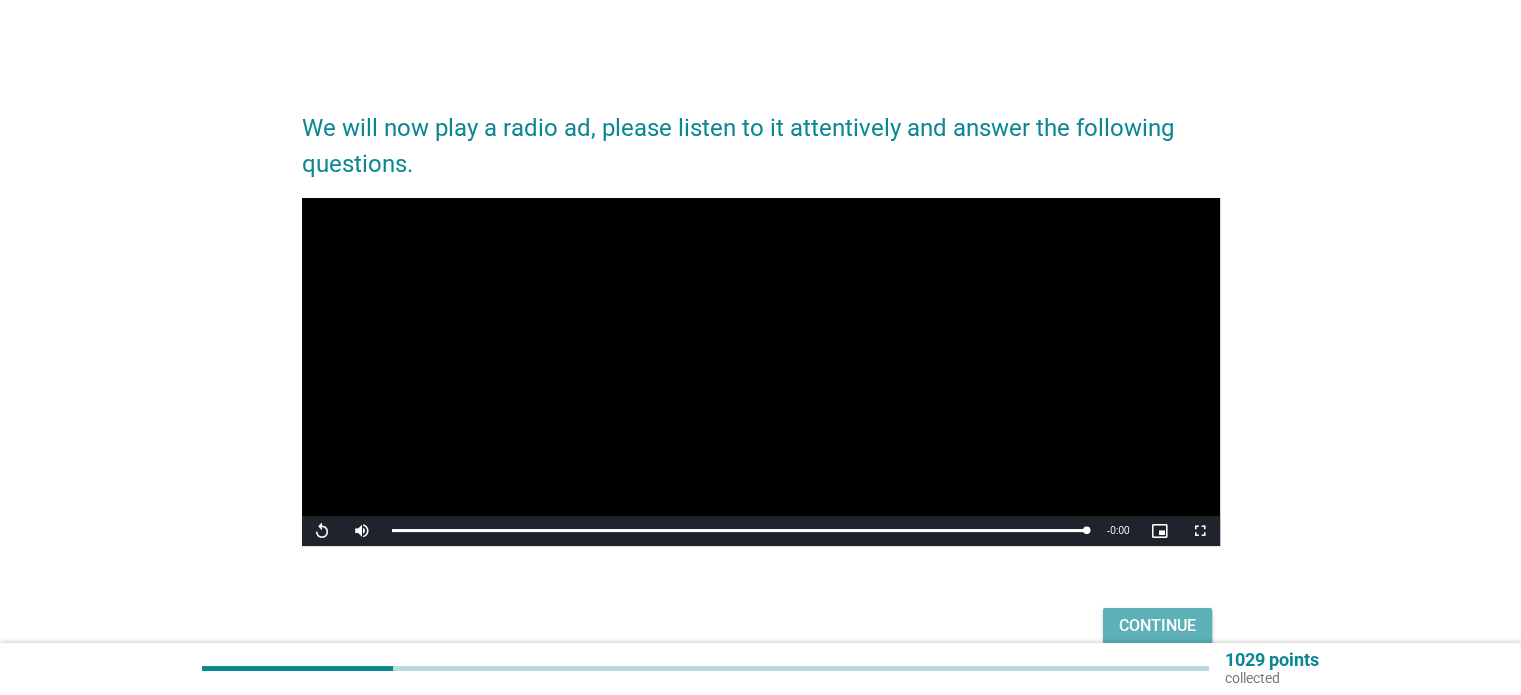 click on "Continue" at bounding box center [1157, 626] 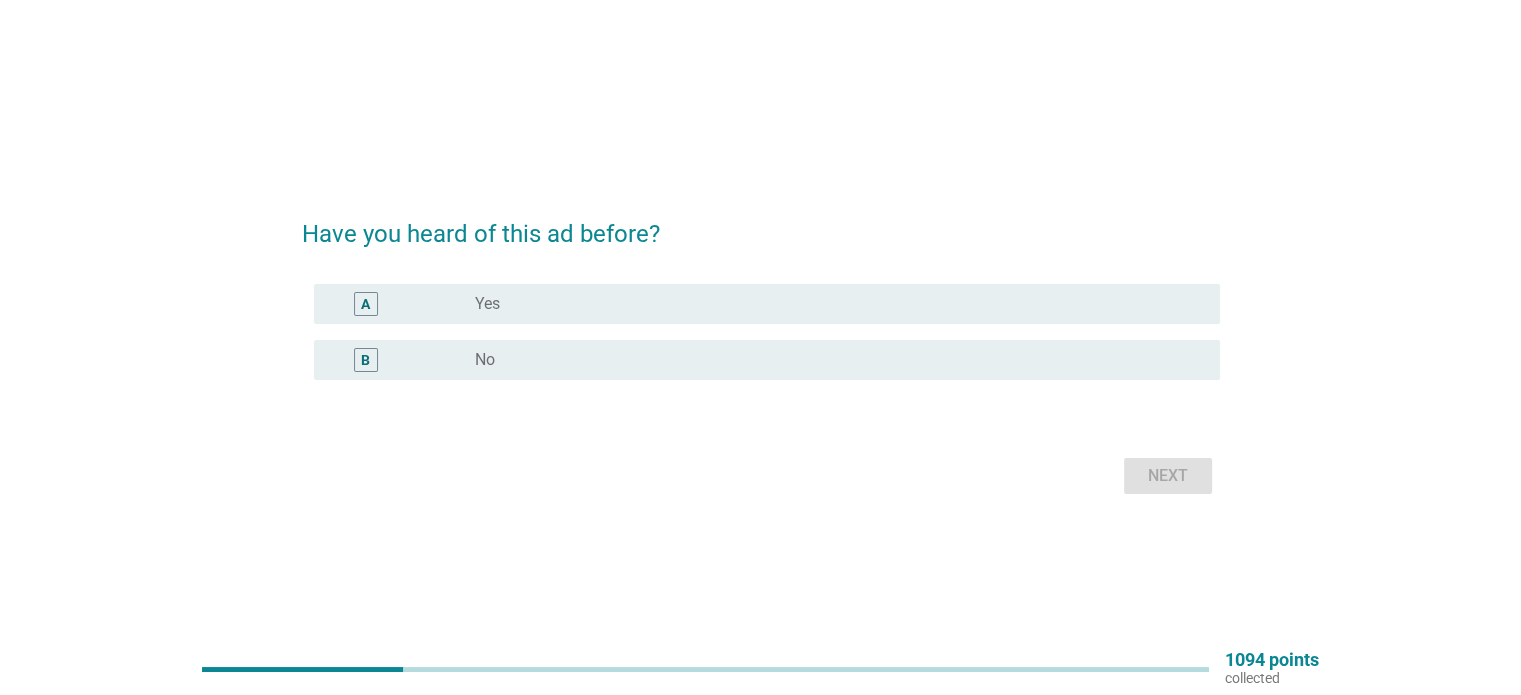 click on "B" at bounding box center (403, 360) 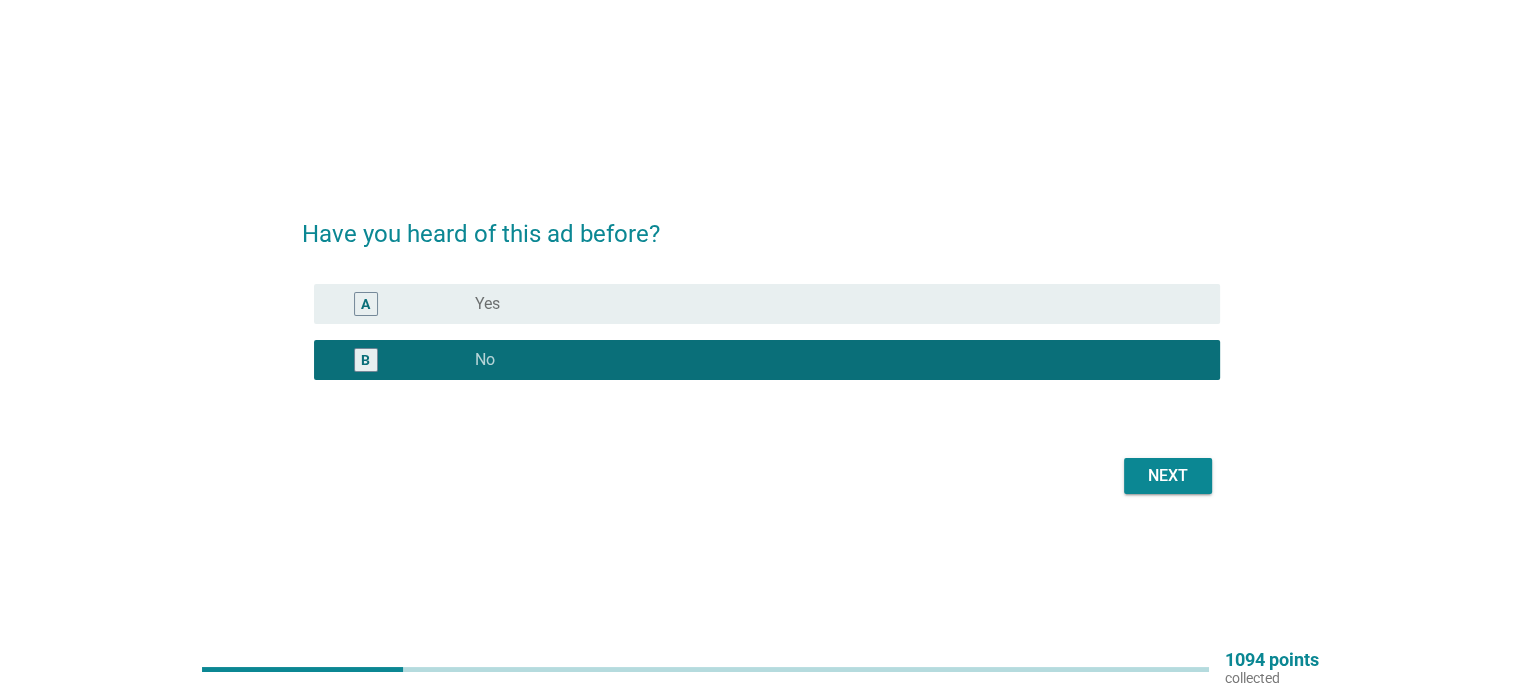 click on "Next" at bounding box center [1168, 476] 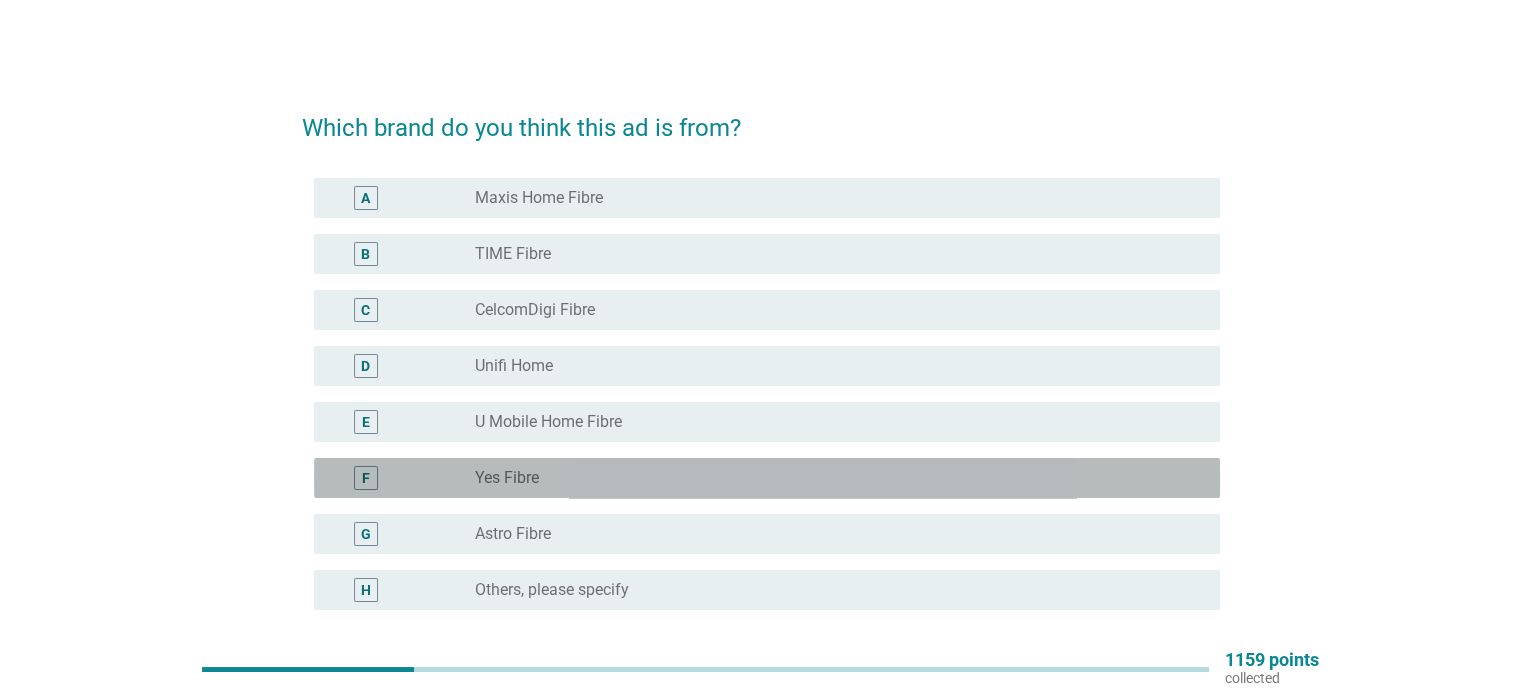 click on "radio_button_unchecked Yes Fibre" at bounding box center [839, 478] 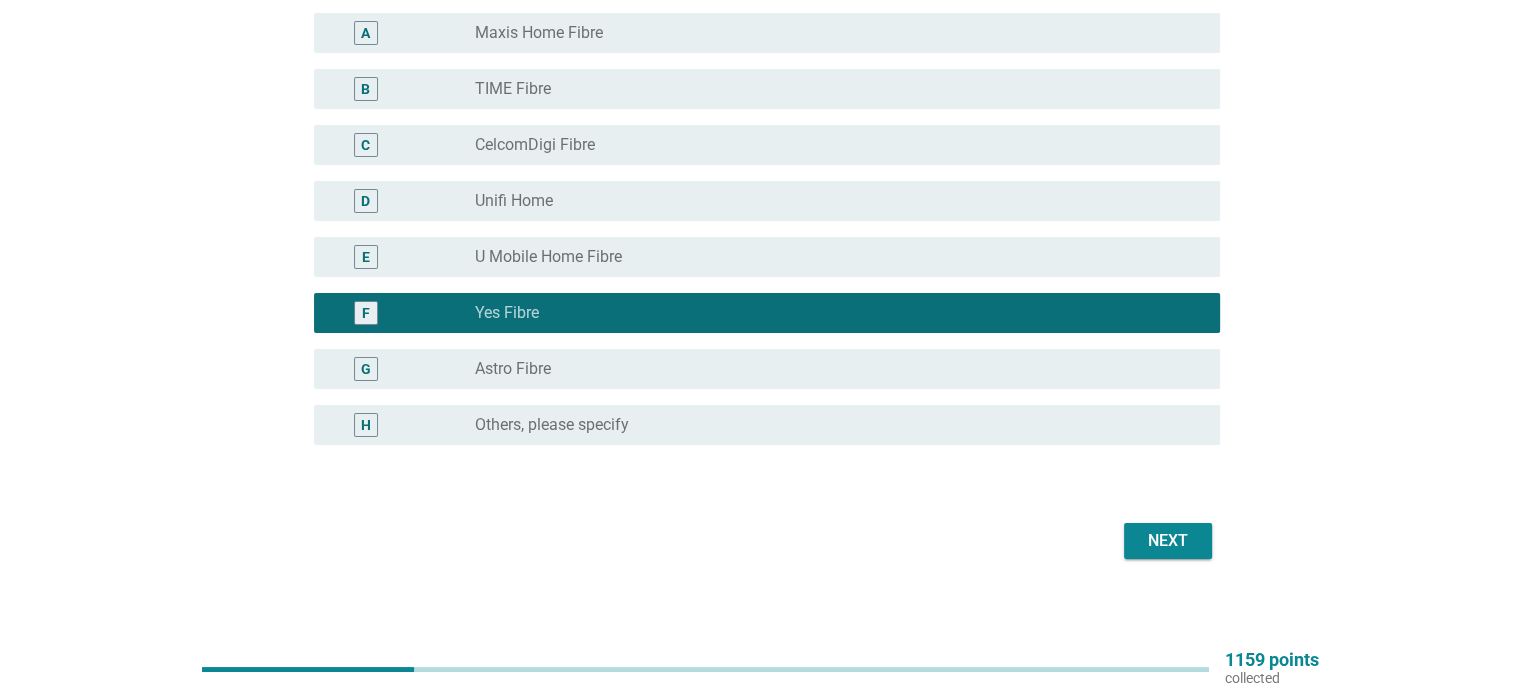 scroll, scrollTop: 176, scrollLeft: 0, axis: vertical 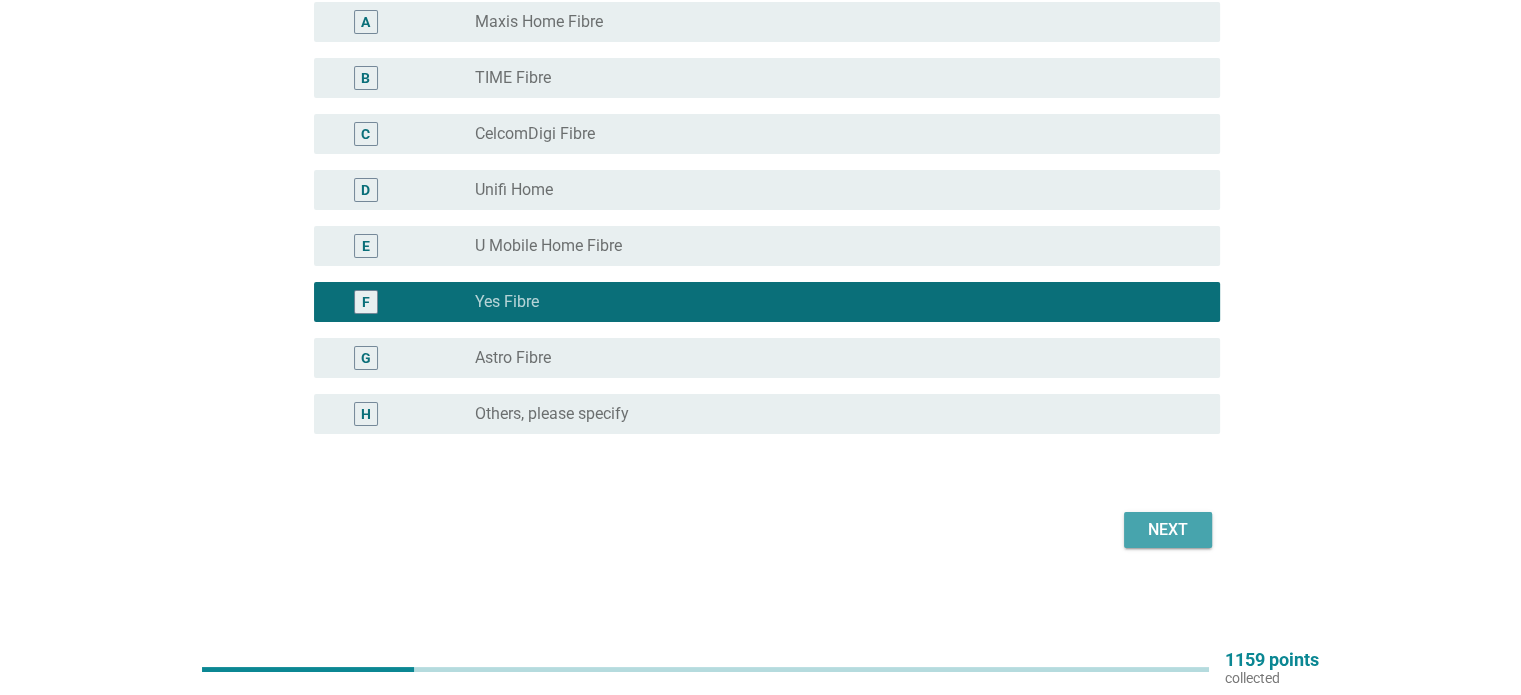 click on "Next" at bounding box center (1168, 530) 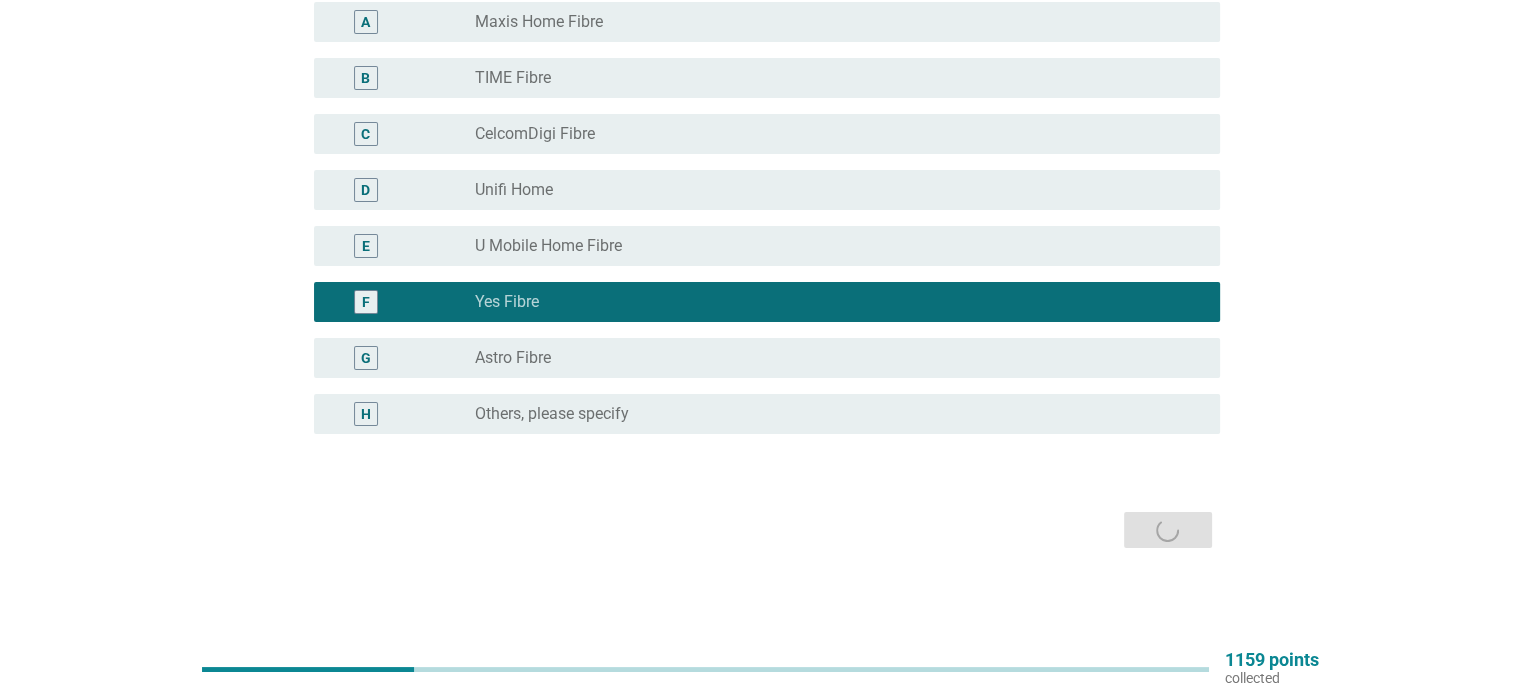 scroll, scrollTop: 0, scrollLeft: 0, axis: both 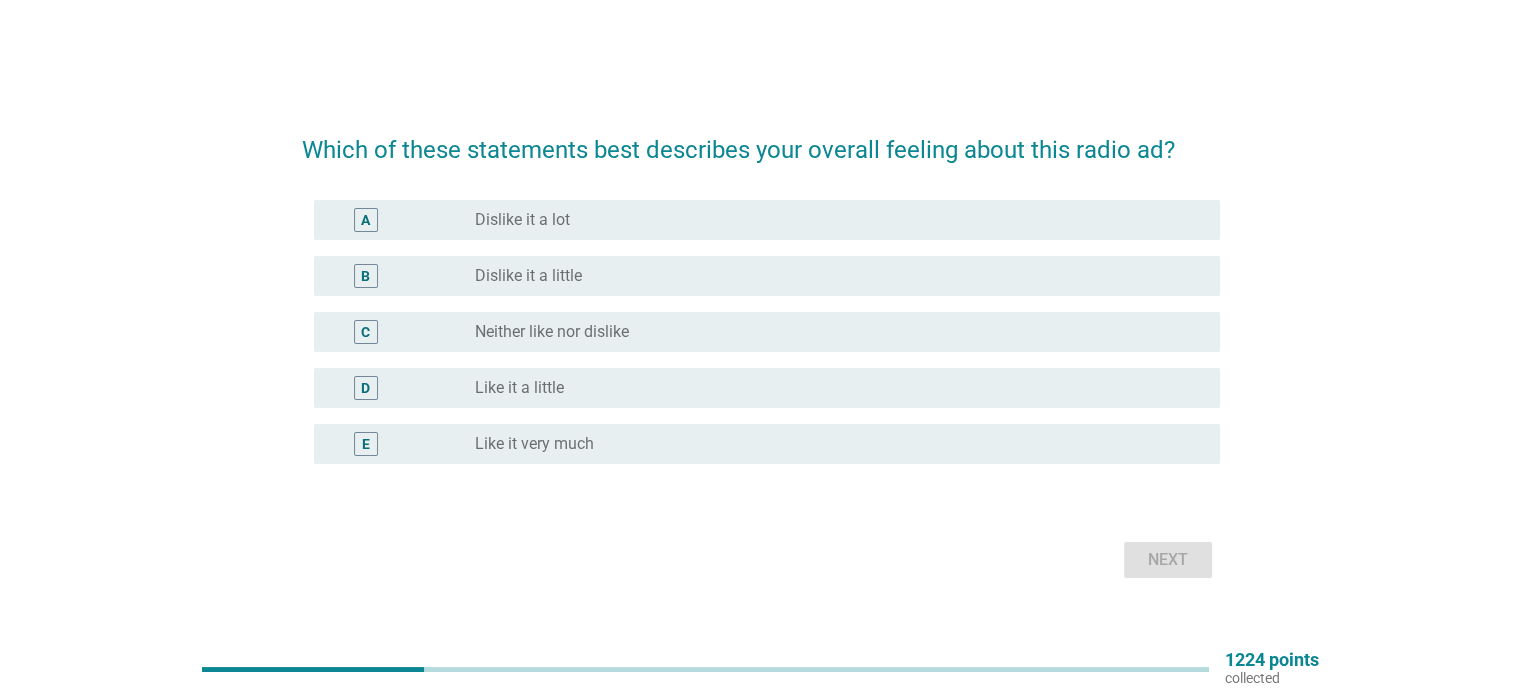 click on "radio_button_unchecked Neither like nor dislike" at bounding box center [831, 332] 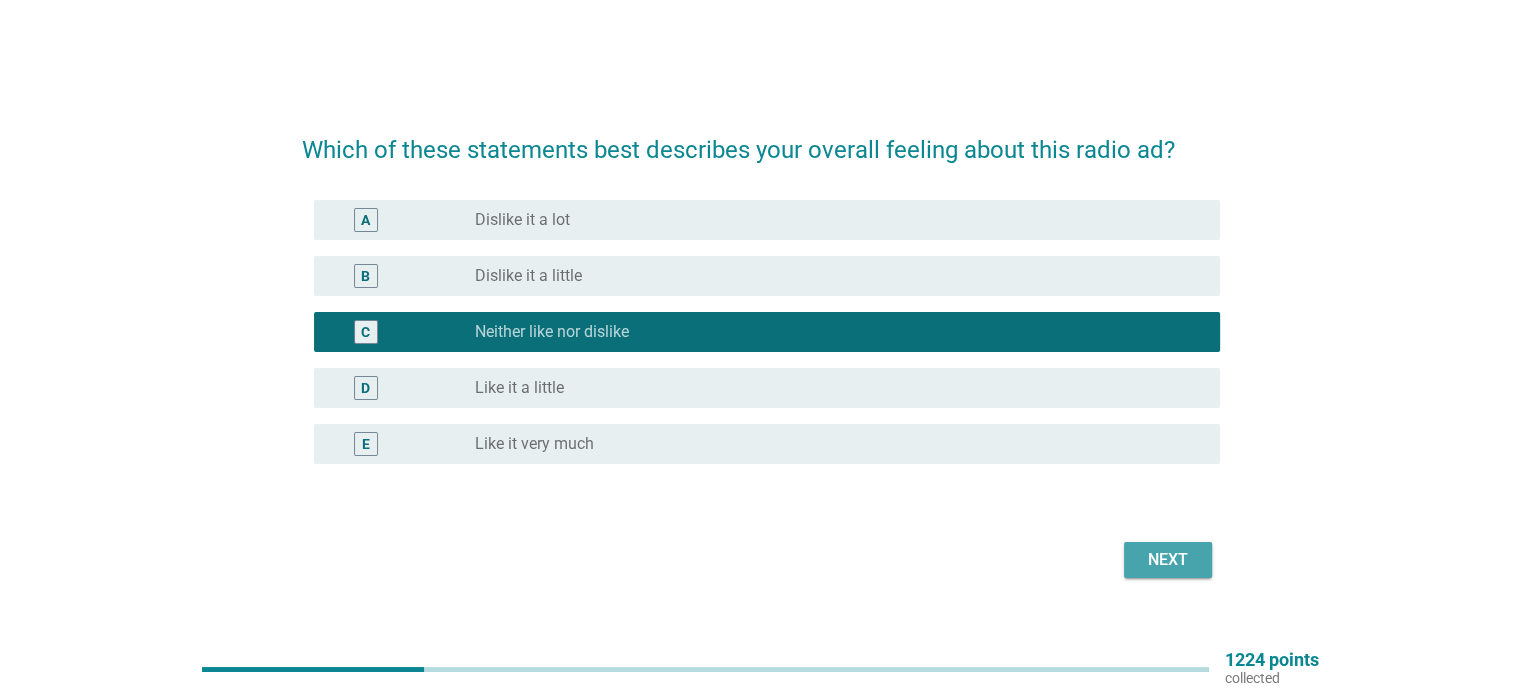 click on "Next" at bounding box center [1168, 560] 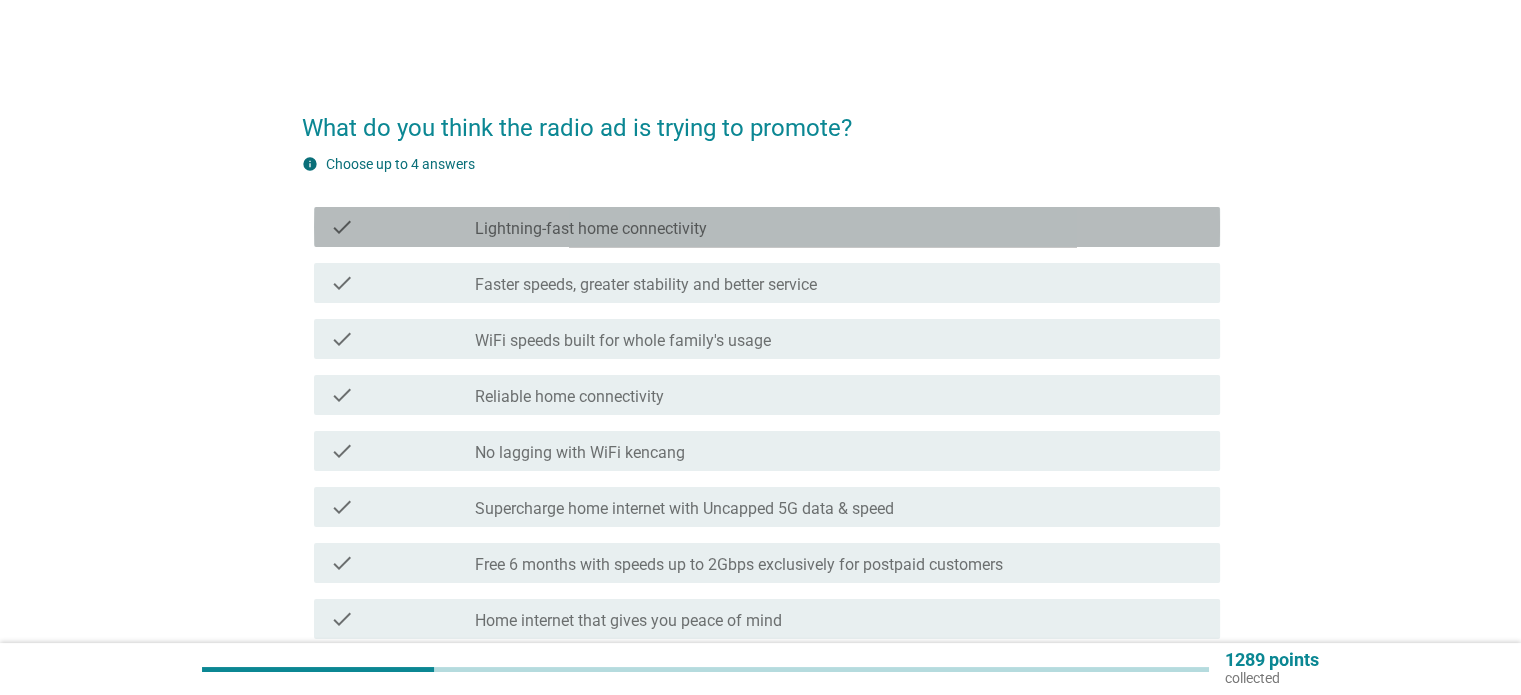 click on "Lightning-fast home connectivity" at bounding box center (591, 229) 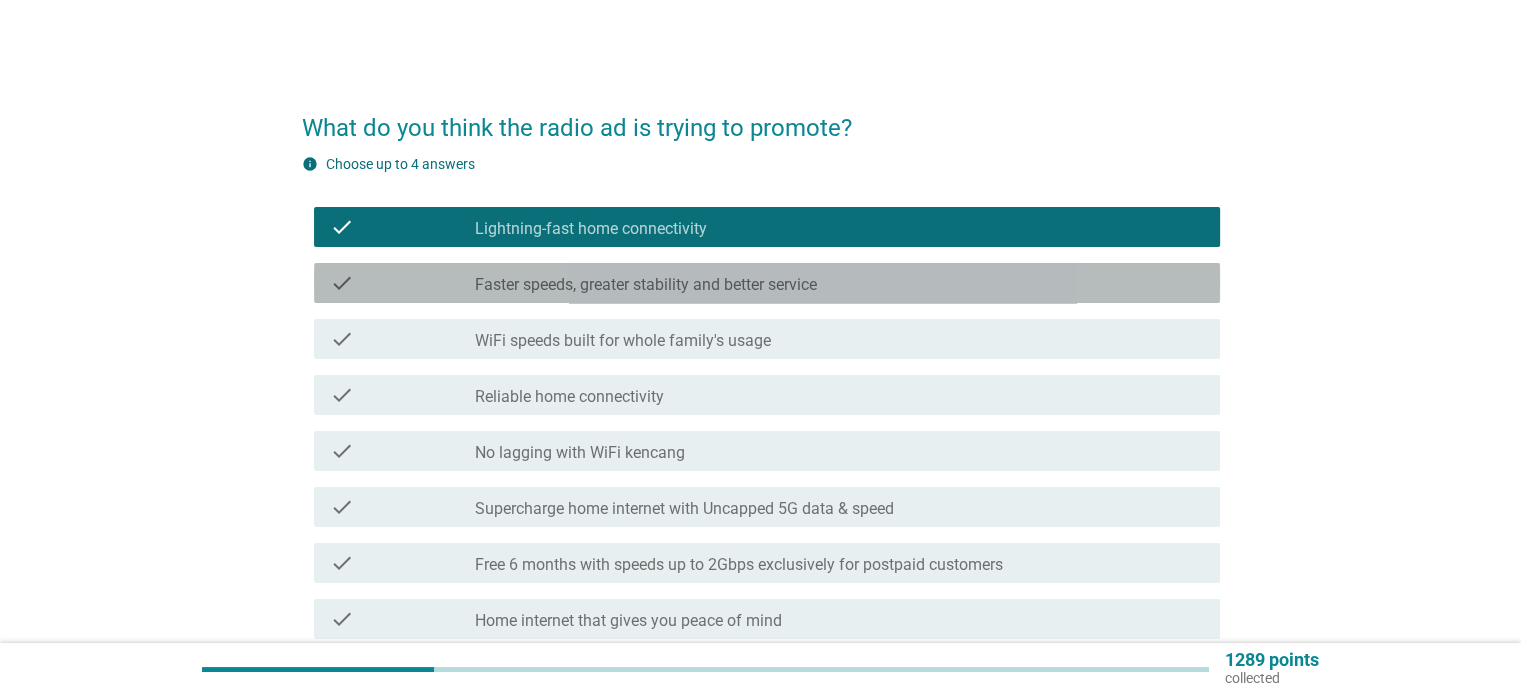 click on "check     check_box_outline_blank Faster speeds, greater stability and better service" at bounding box center [767, 283] 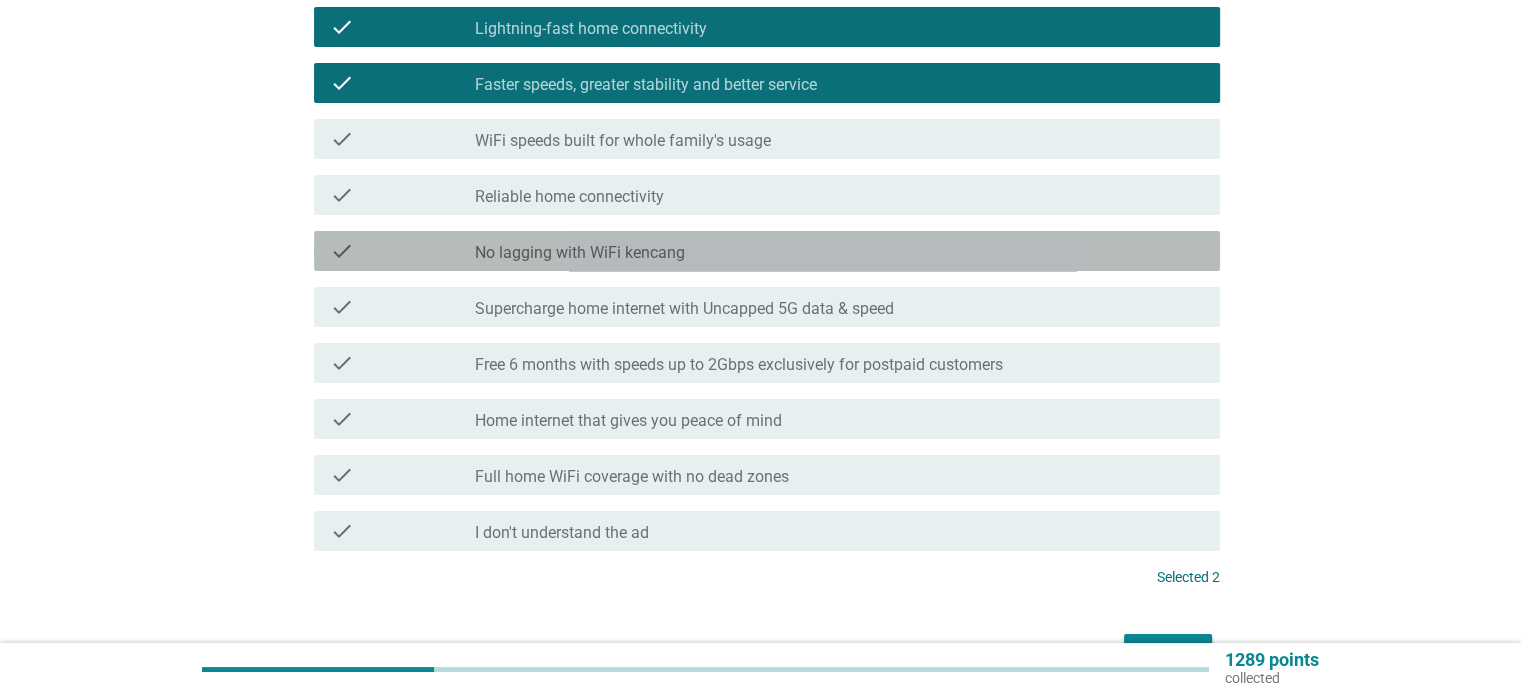 click on "check_box_outline_blank No lagging with WiFi kencang" at bounding box center (839, 251) 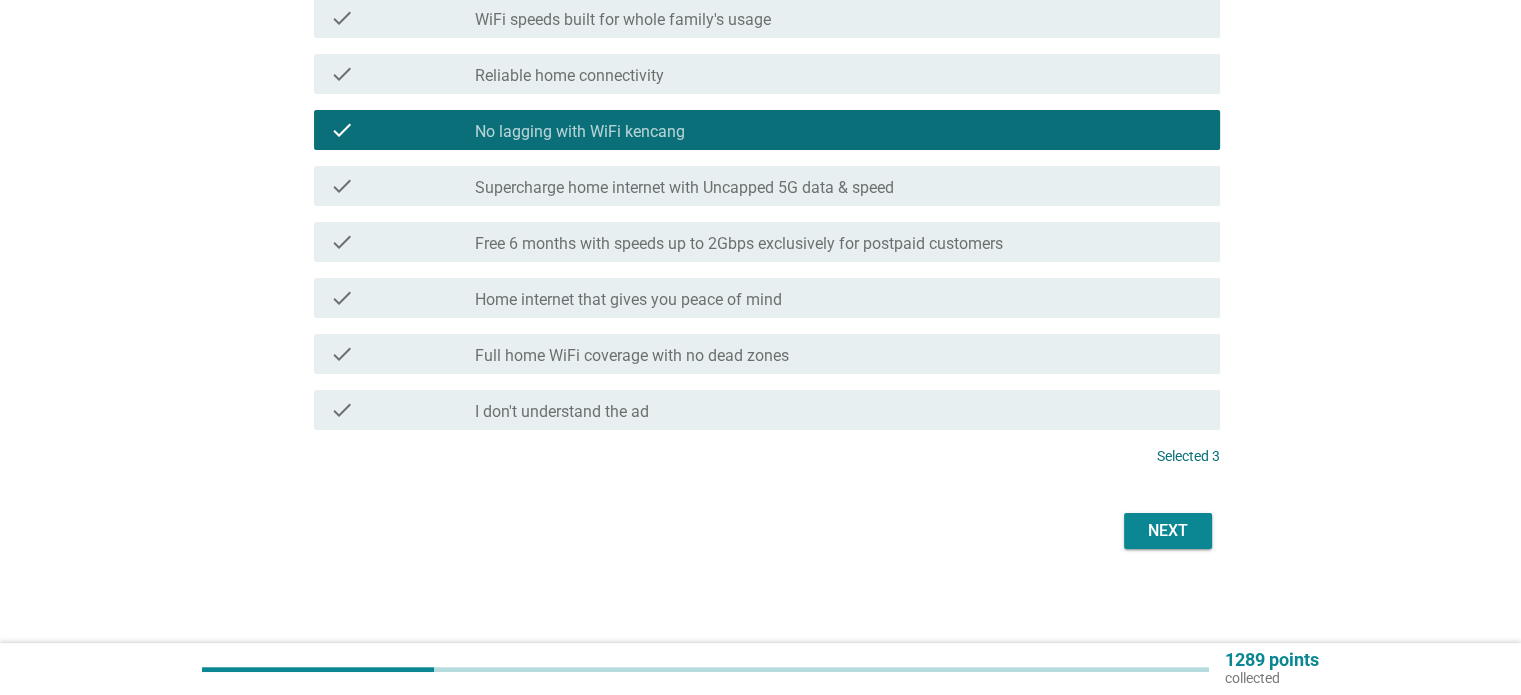 scroll, scrollTop: 323, scrollLeft: 0, axis: vertical 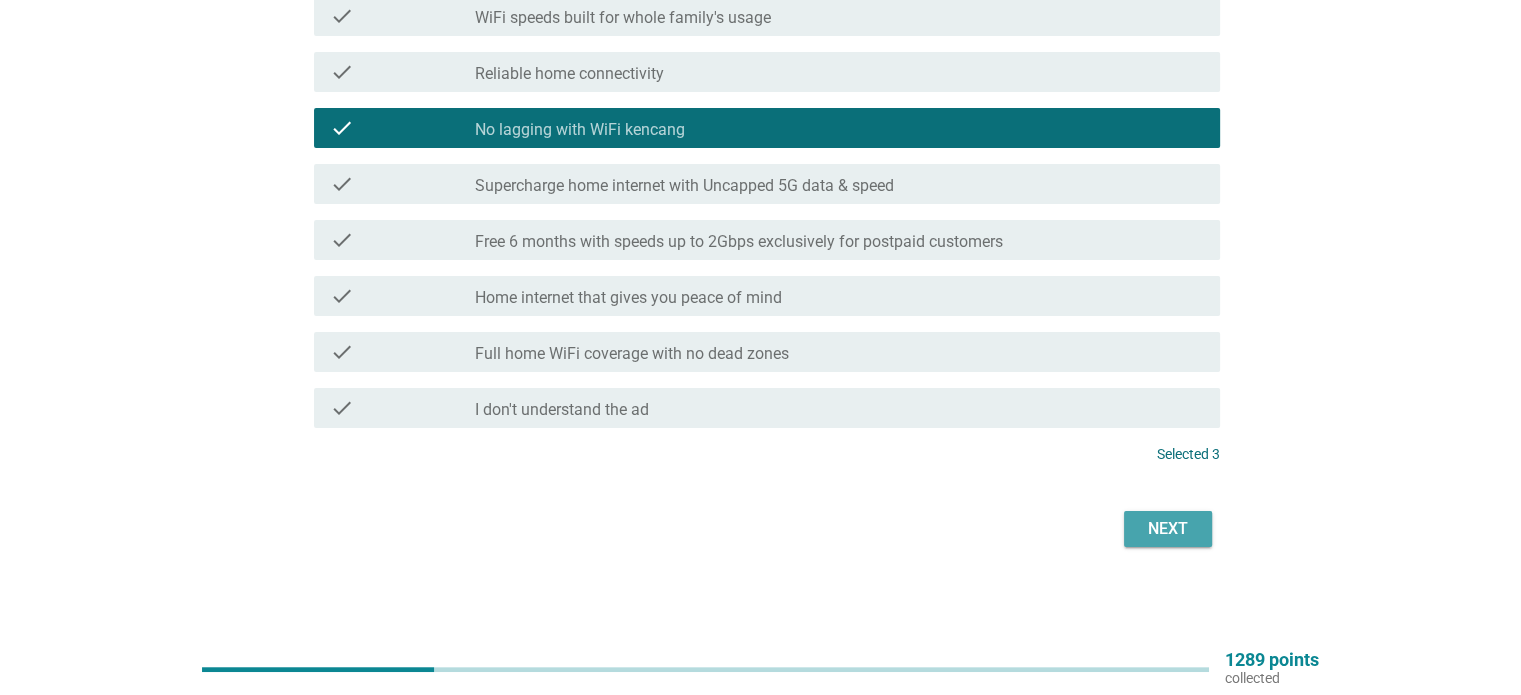 click on "Next" at bounding box center (1168, 529) 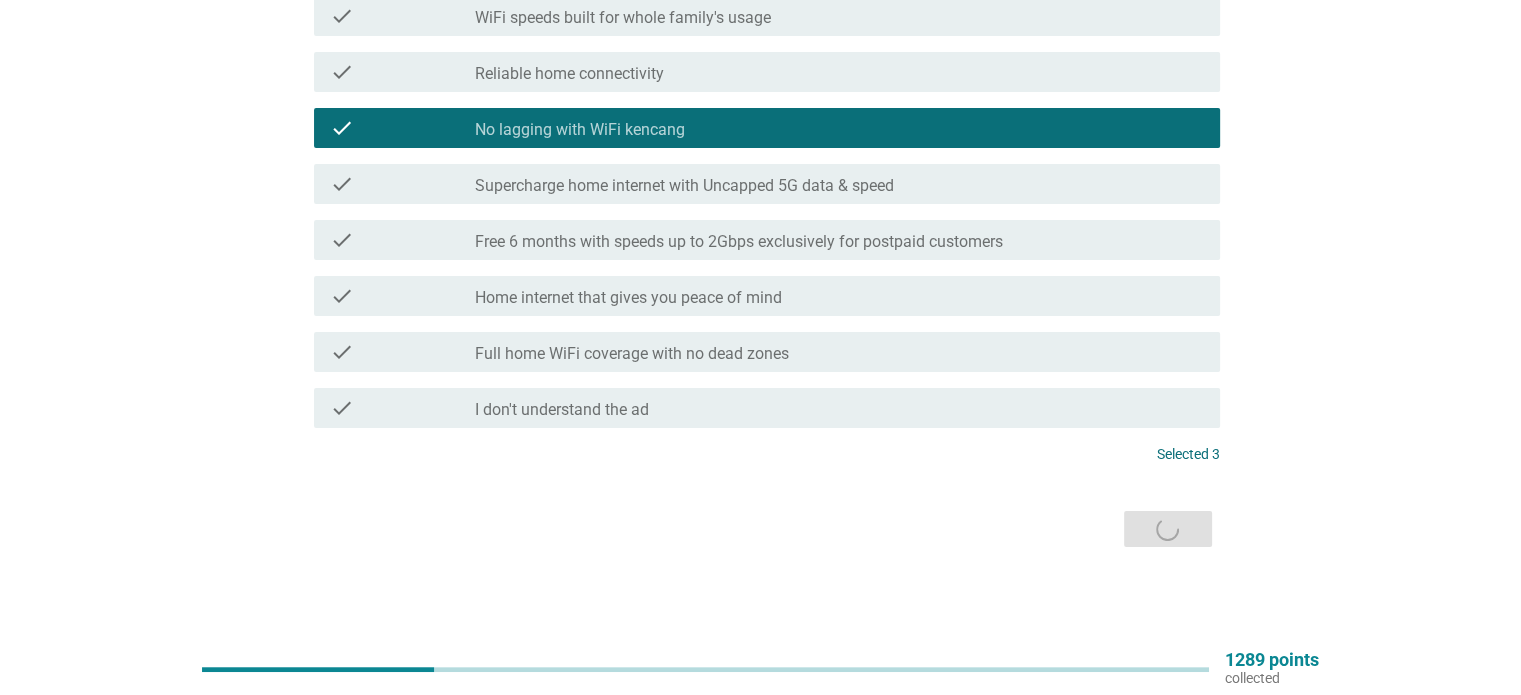 scroll, scrollTop: 0, scrollLeft: 0, axis: both 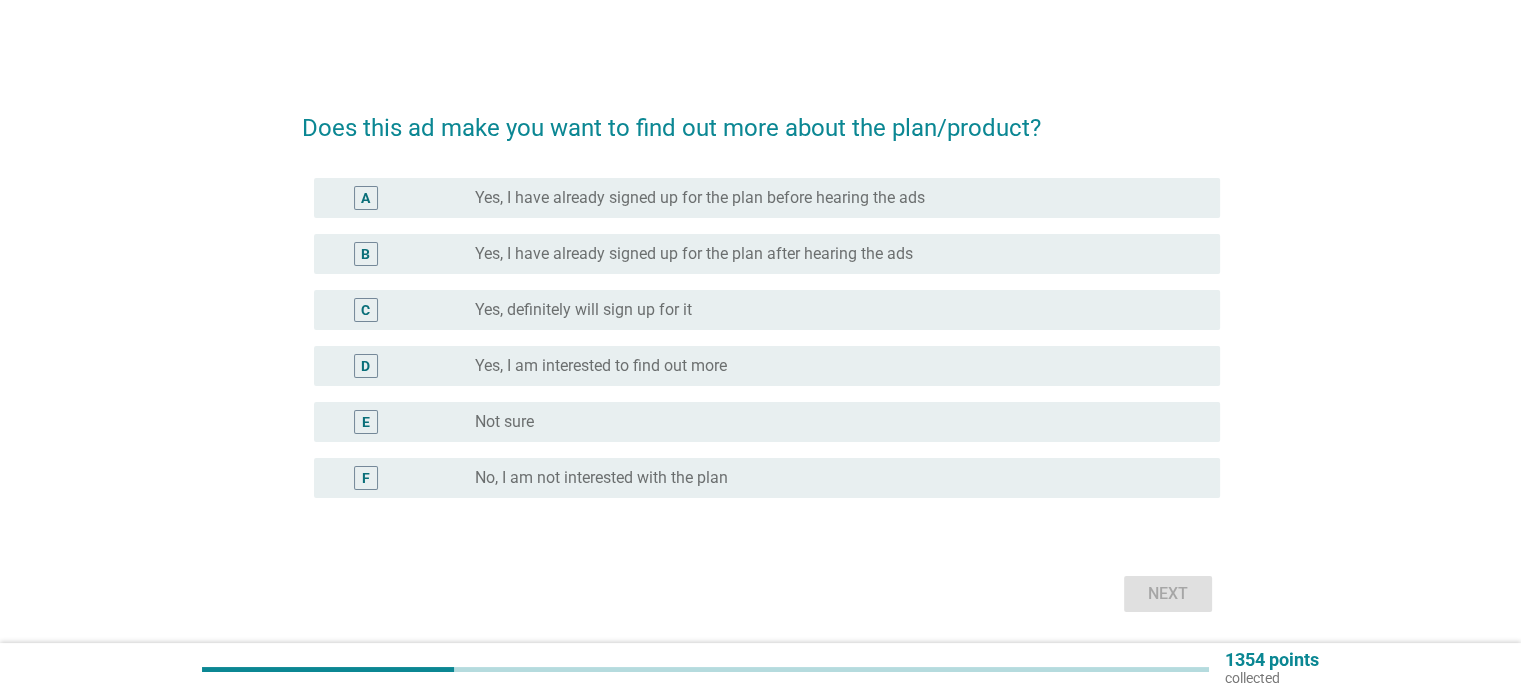 click on "Yes, I am interested to find out more" at bounding box center (601, 366) 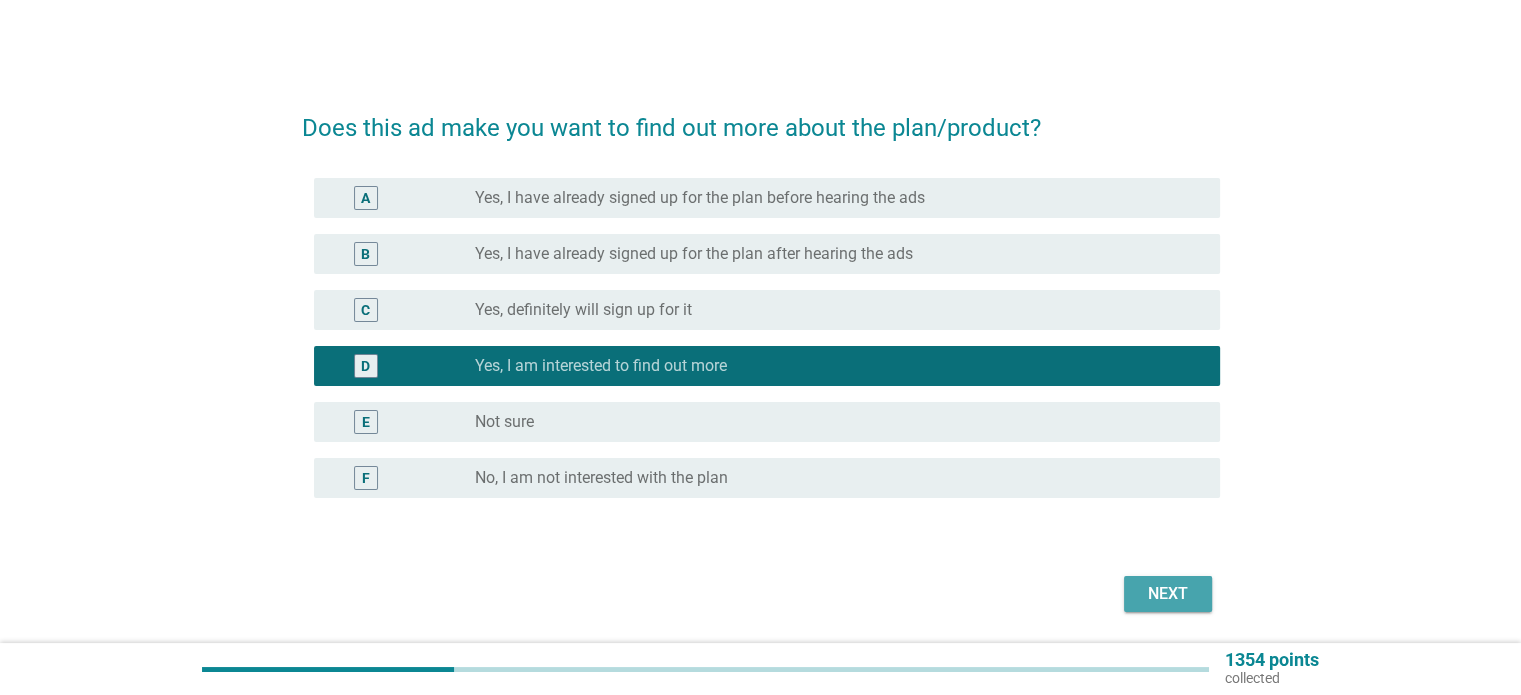 click on "Next" at bounding box center (1168, 594) 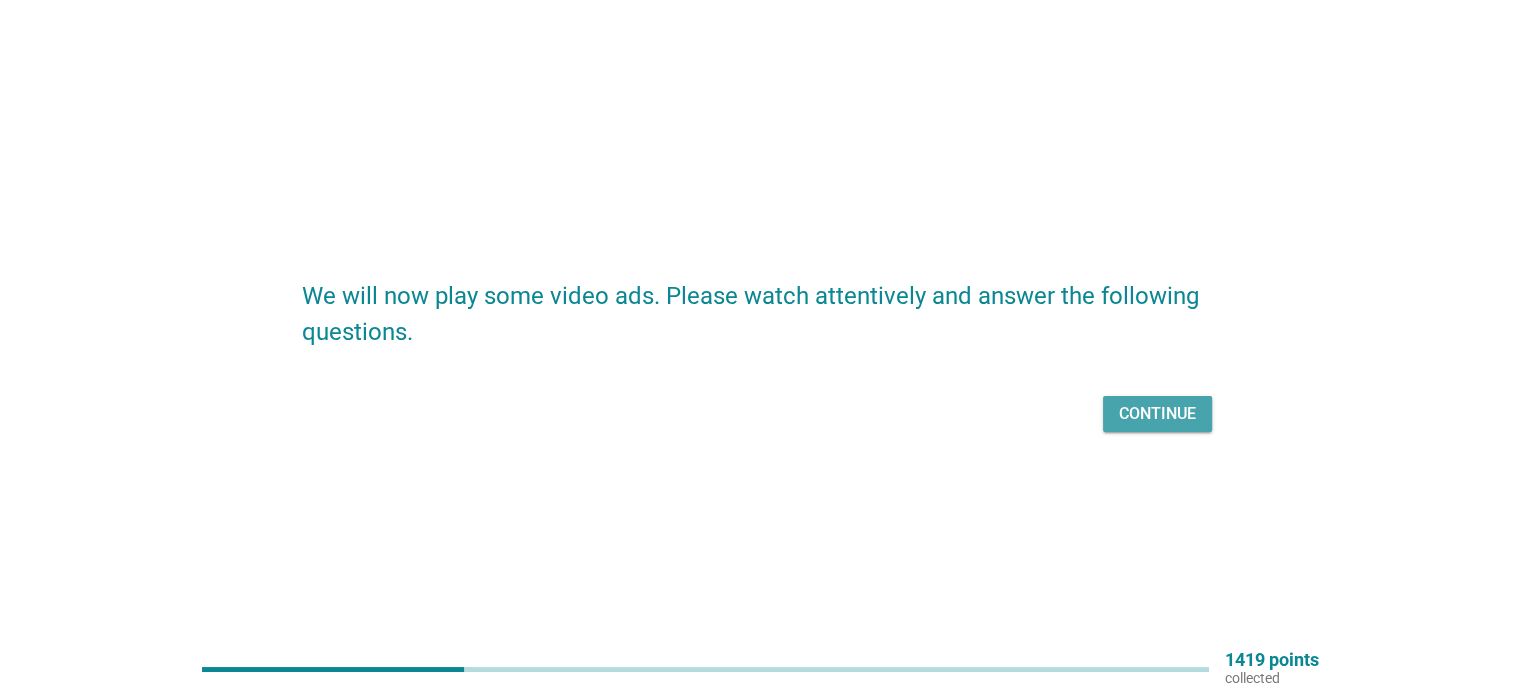 click on "Continue" at bounding box center (1157, 414) 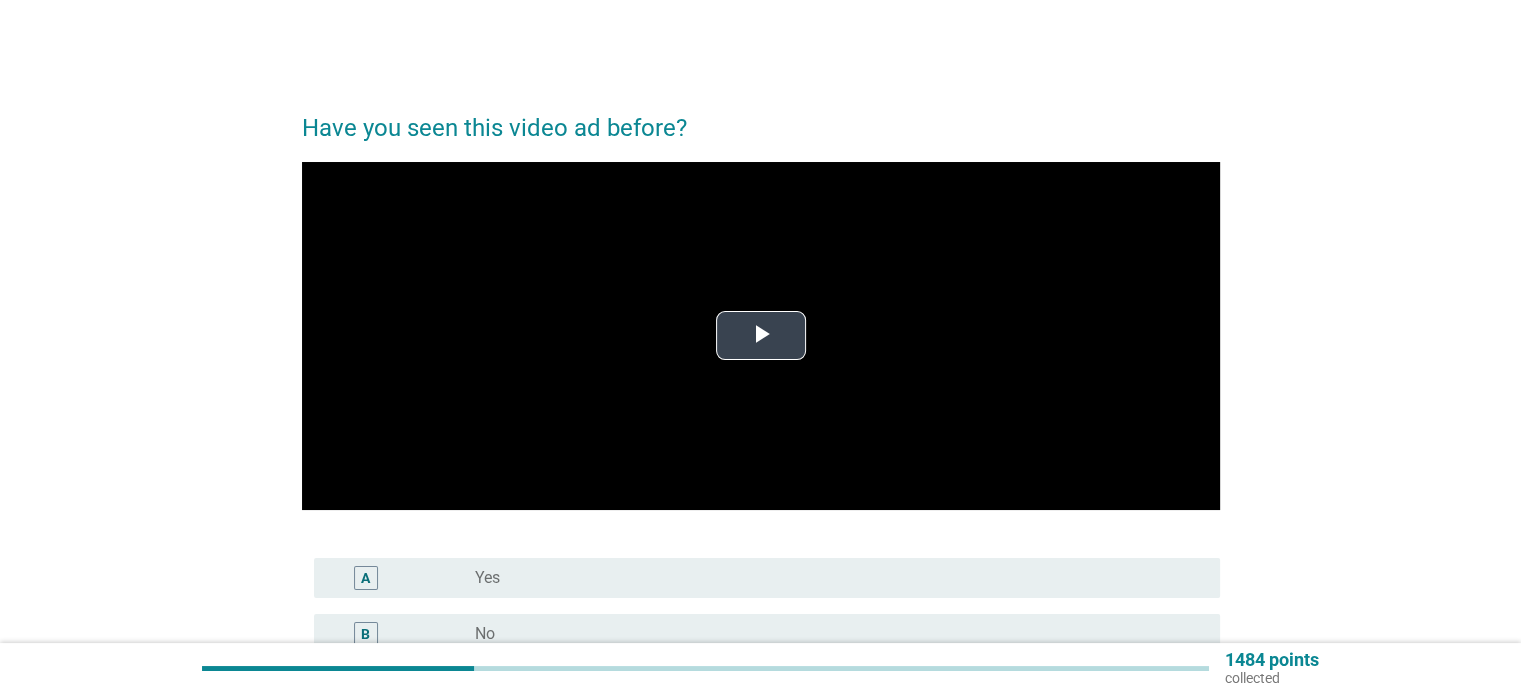 click at bounding box center [761, 336] 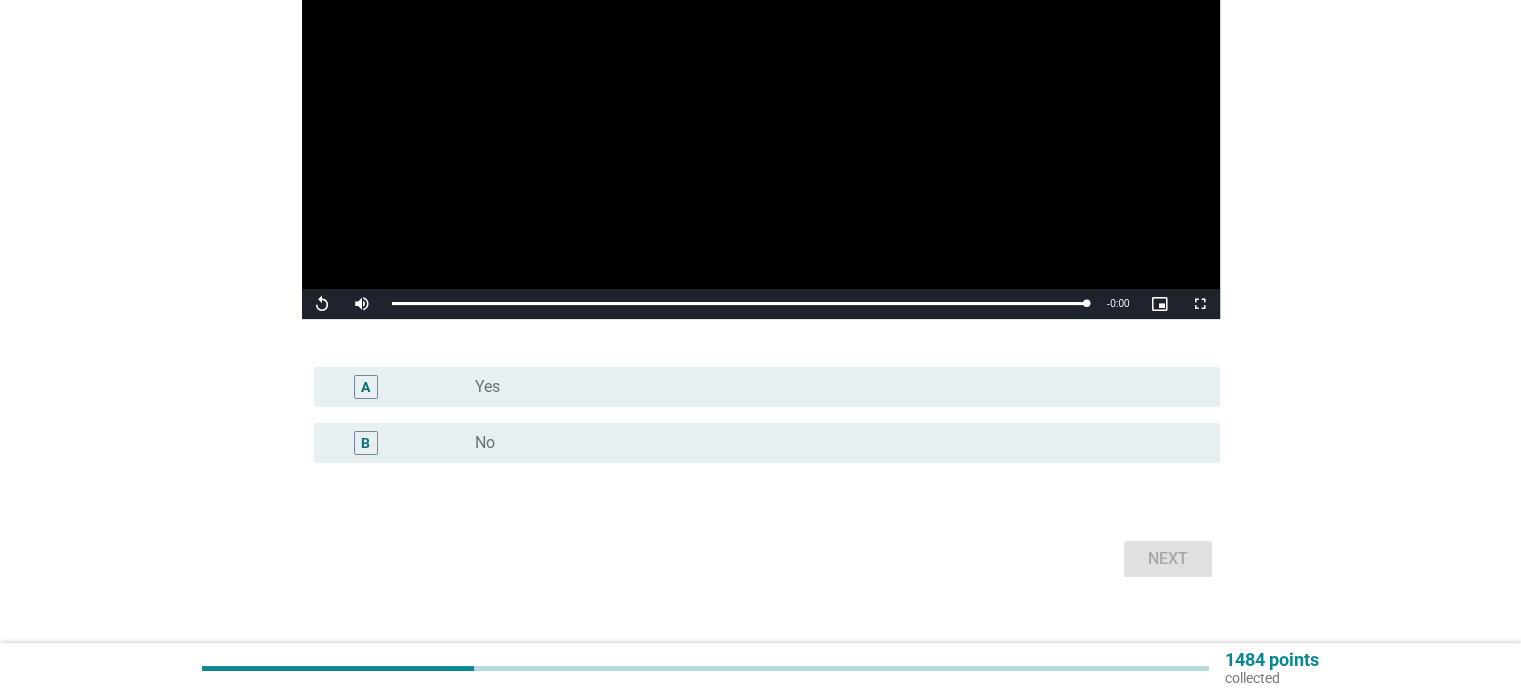 scroll, scrollTop: 200, scrollLeft: 0, axis: vertical 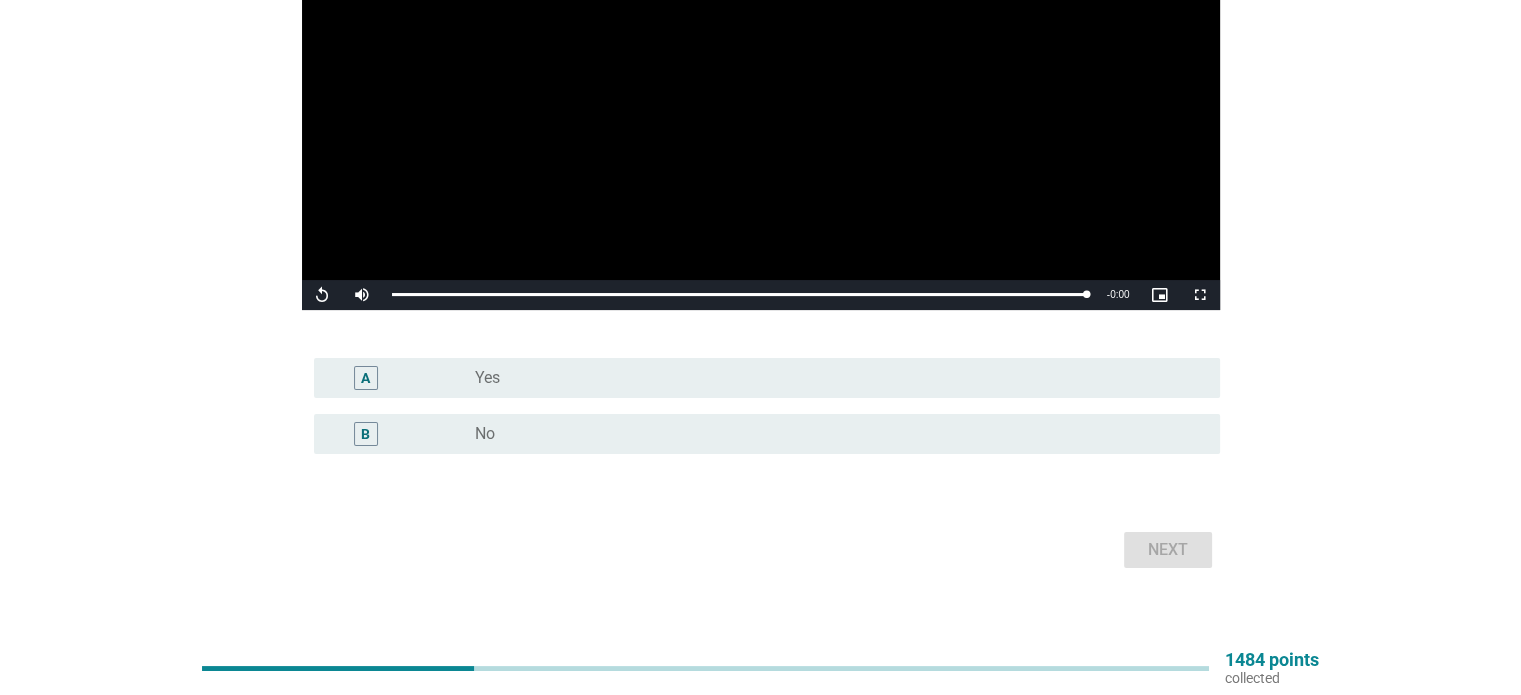 click on "A     radio_button_unchecked Yes" at bounding box center (767, 378) 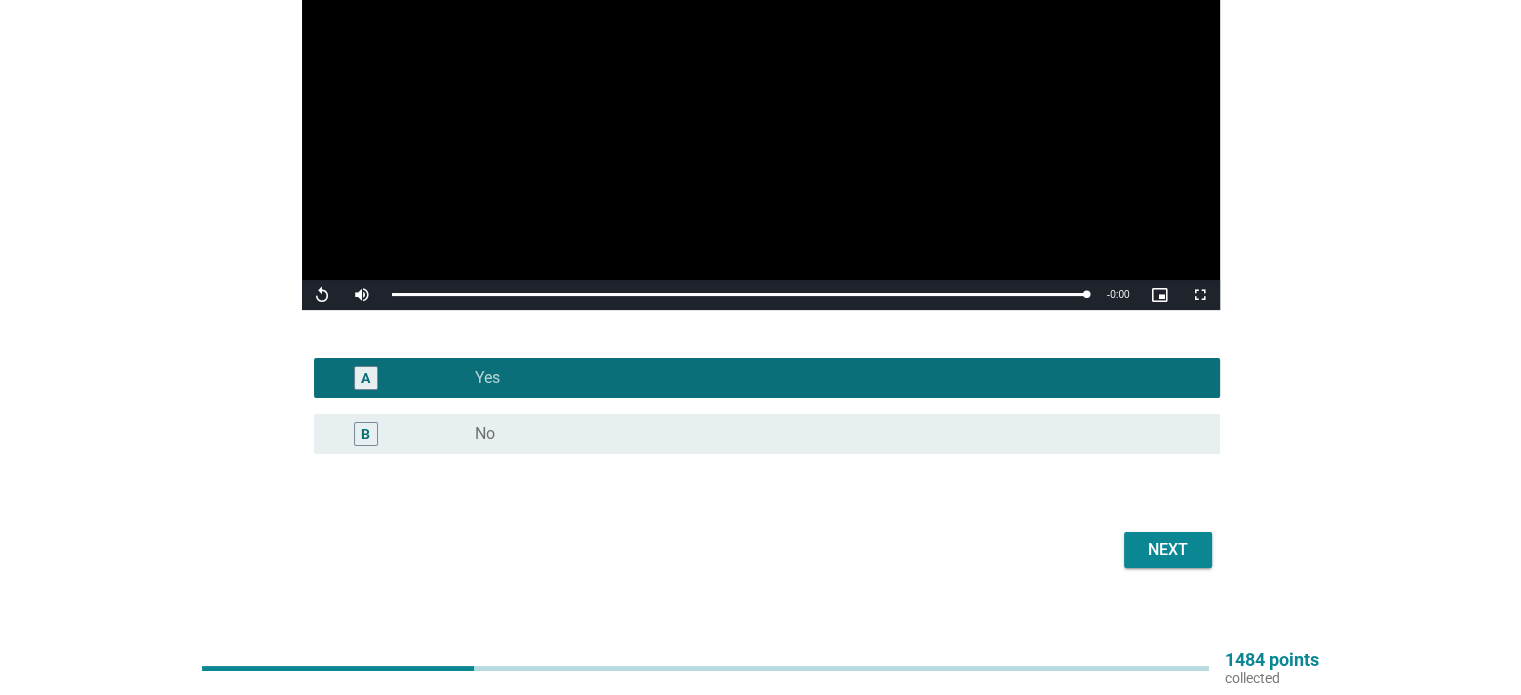 click on "radio_button_unchecked No" at bounding box center (831, 434) 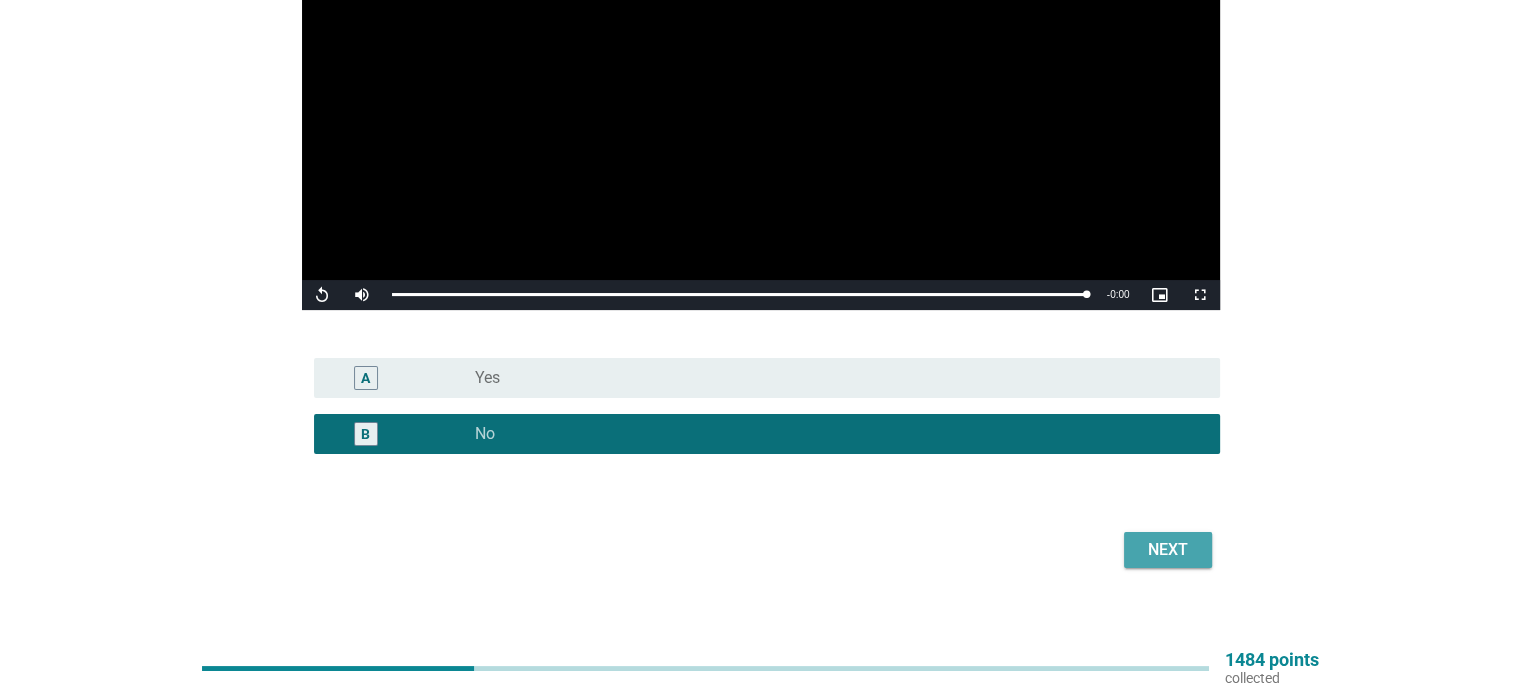 click on "Next" at bounding box center [1168, 550] 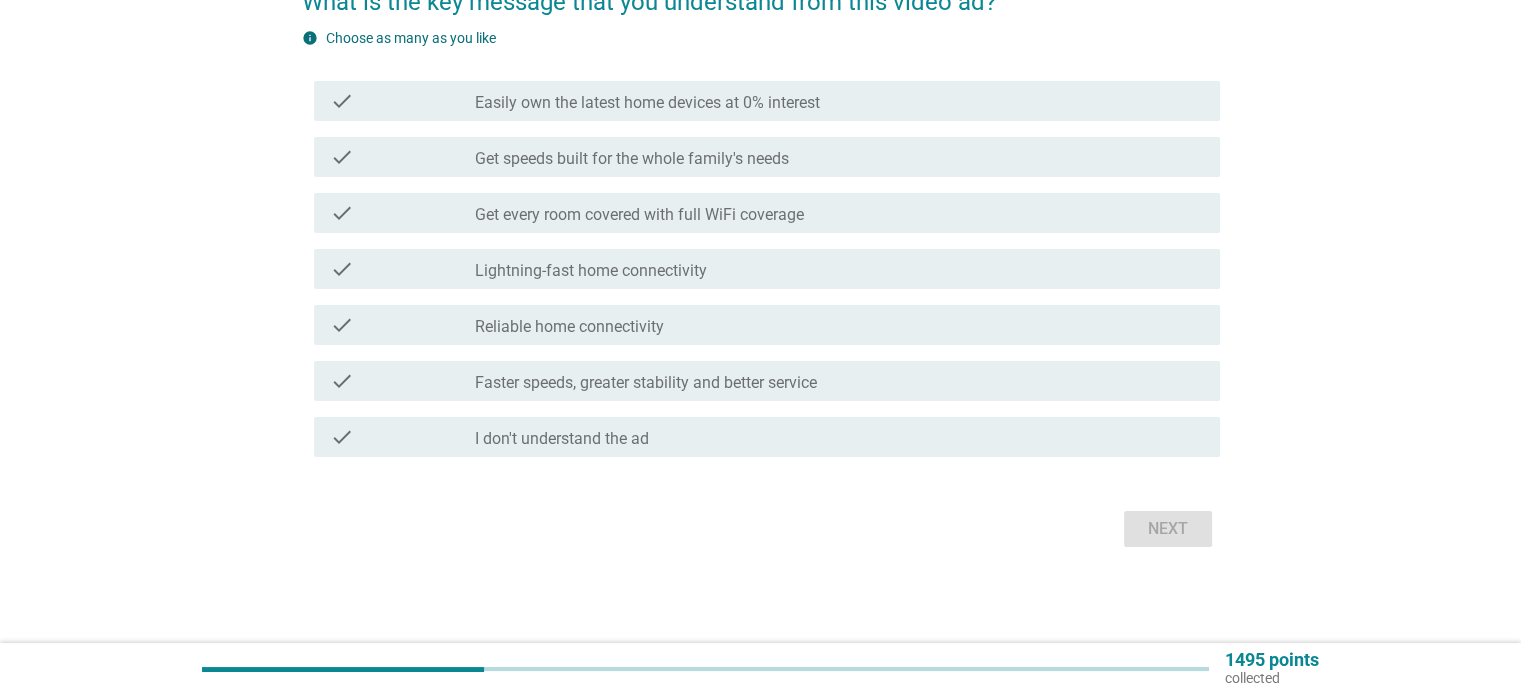 scroll, scrollTop: 0, scrollLeft: 0, axis: both 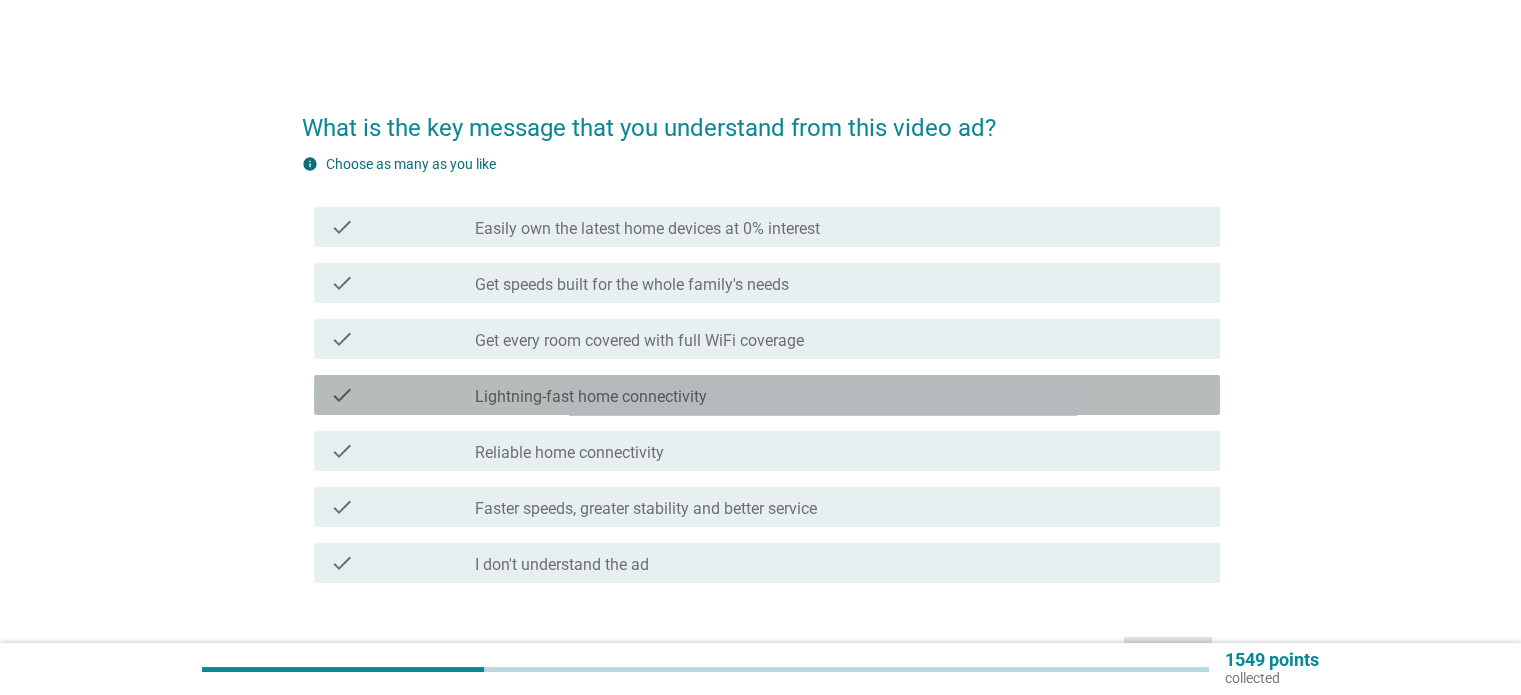 click on "Lightning-fast home connectivity" at bounding box center [591, 397] 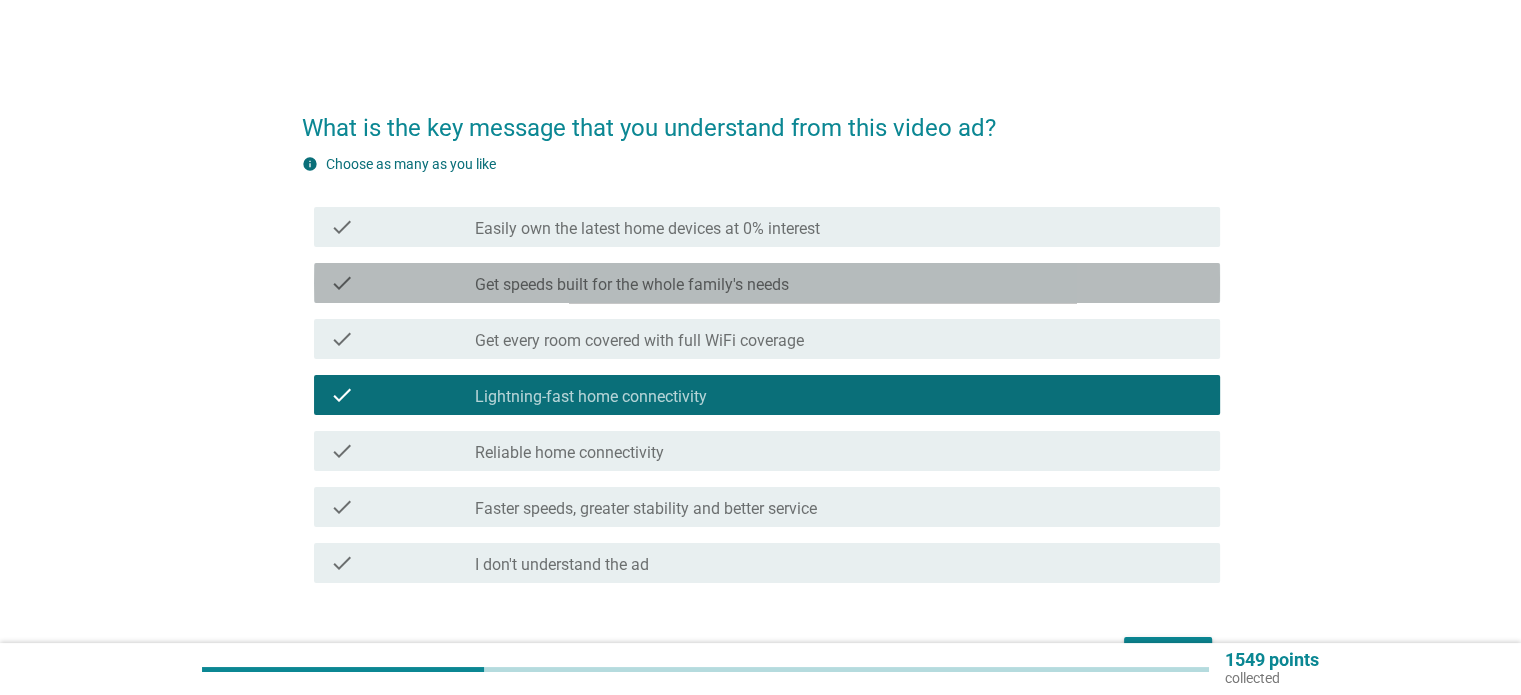 click on "Get speeds built for the whole family's needs" at bounding box center (632, 285) 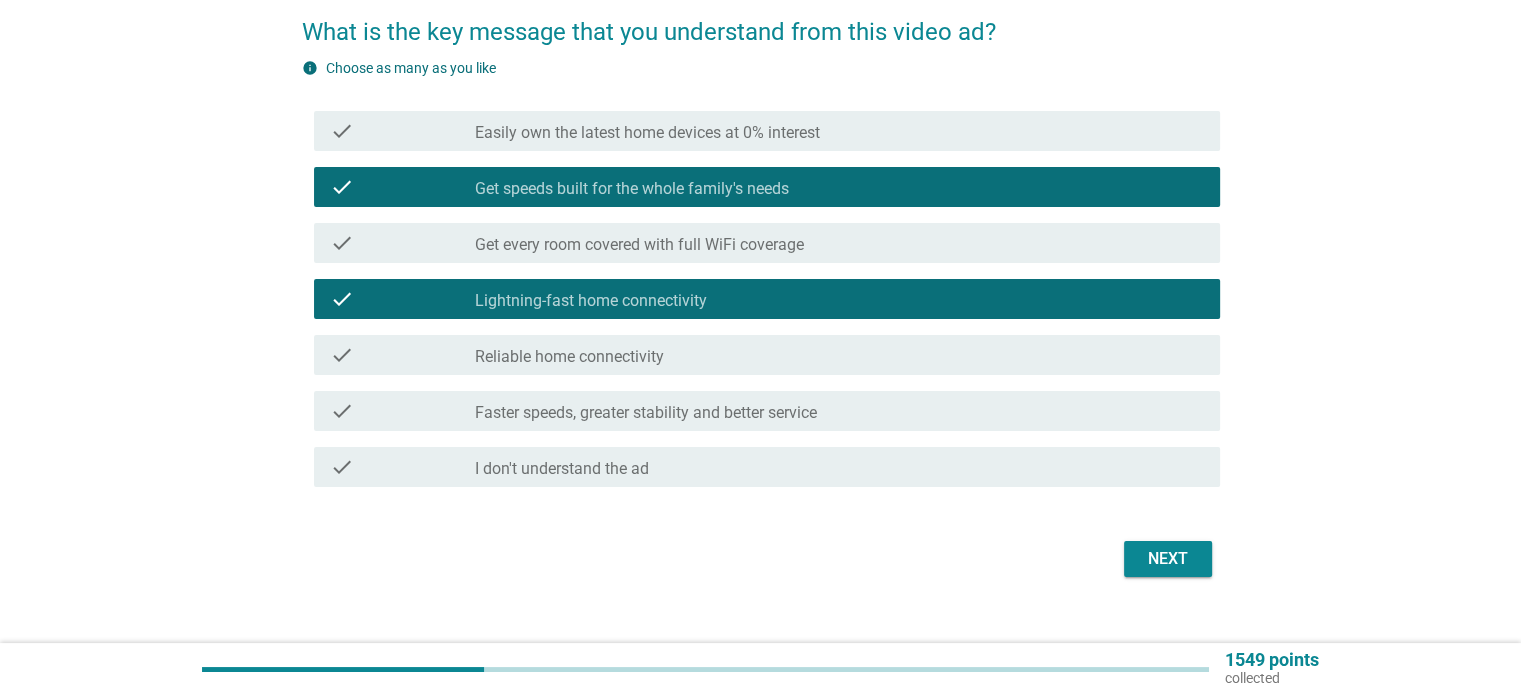 scroll, scrollTop: 100, scrollLeft: 0, axis: vertical 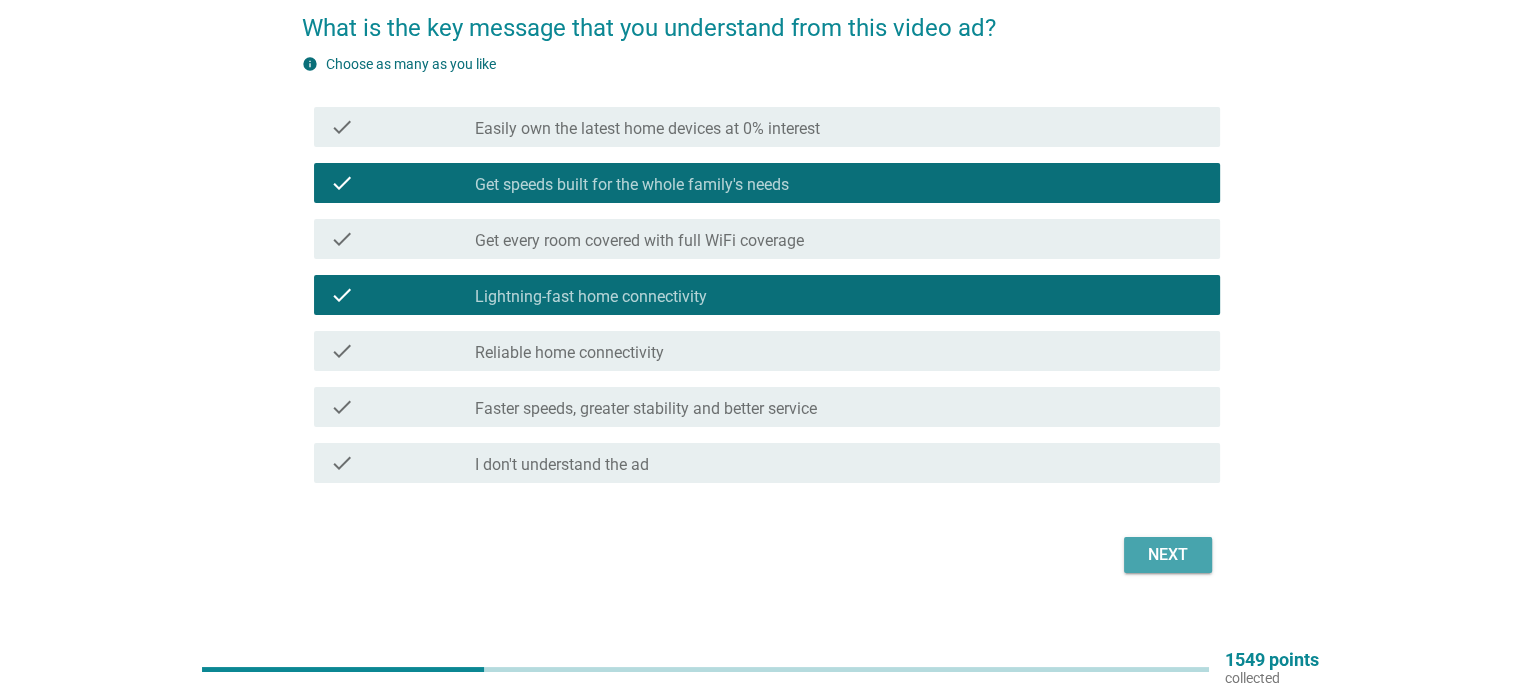 click on "Next" at bounding box center [1168, 555] 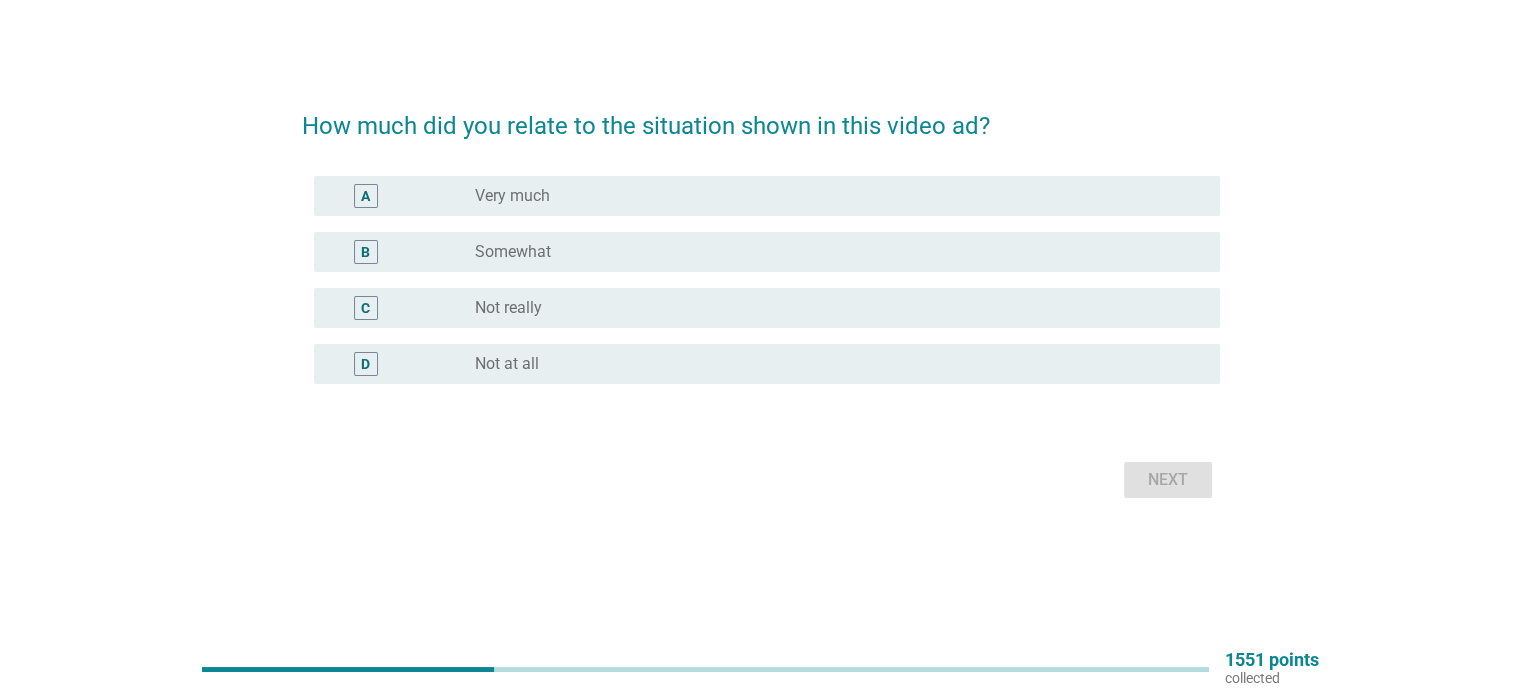 scroll, scrollTop: 0, scrollLeft: 0, axis: both 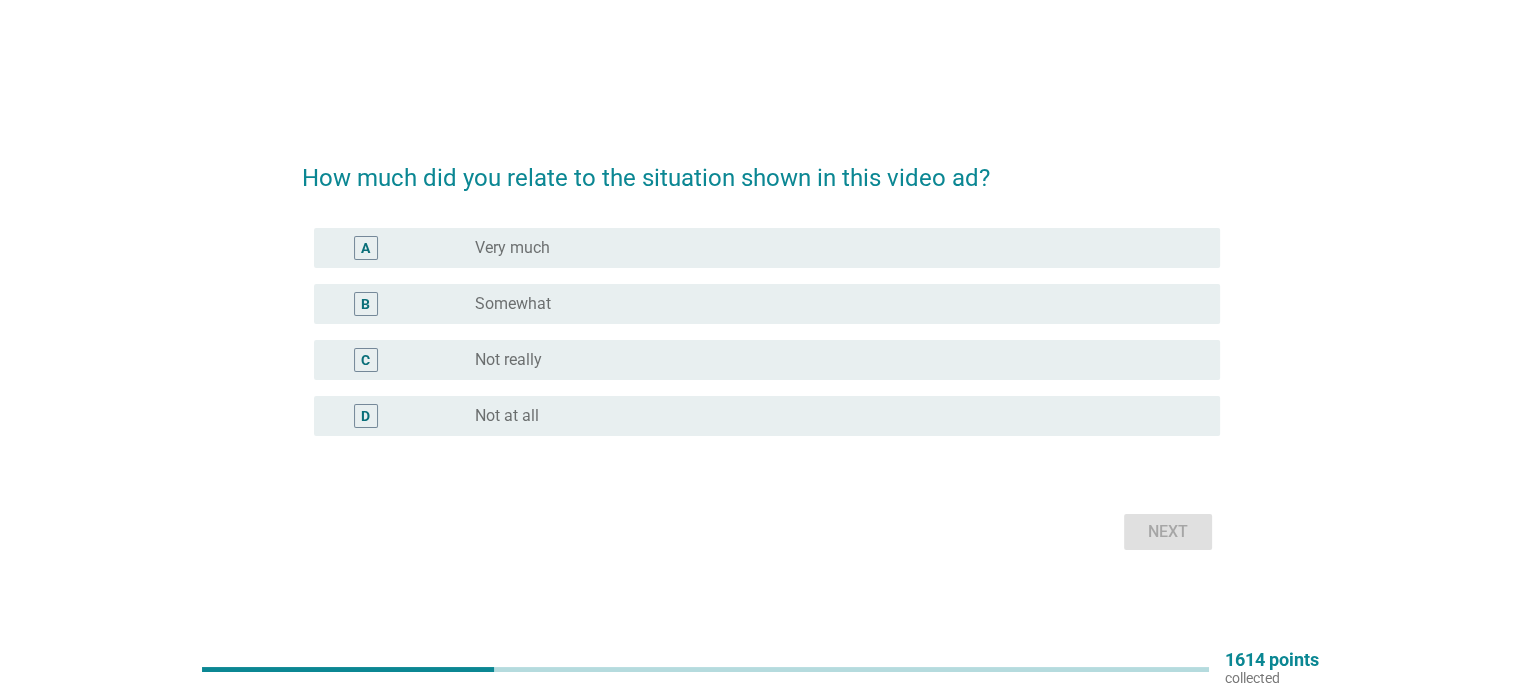click on "A     radio_button_unchecked Very much" at bounding box center (767, 248) 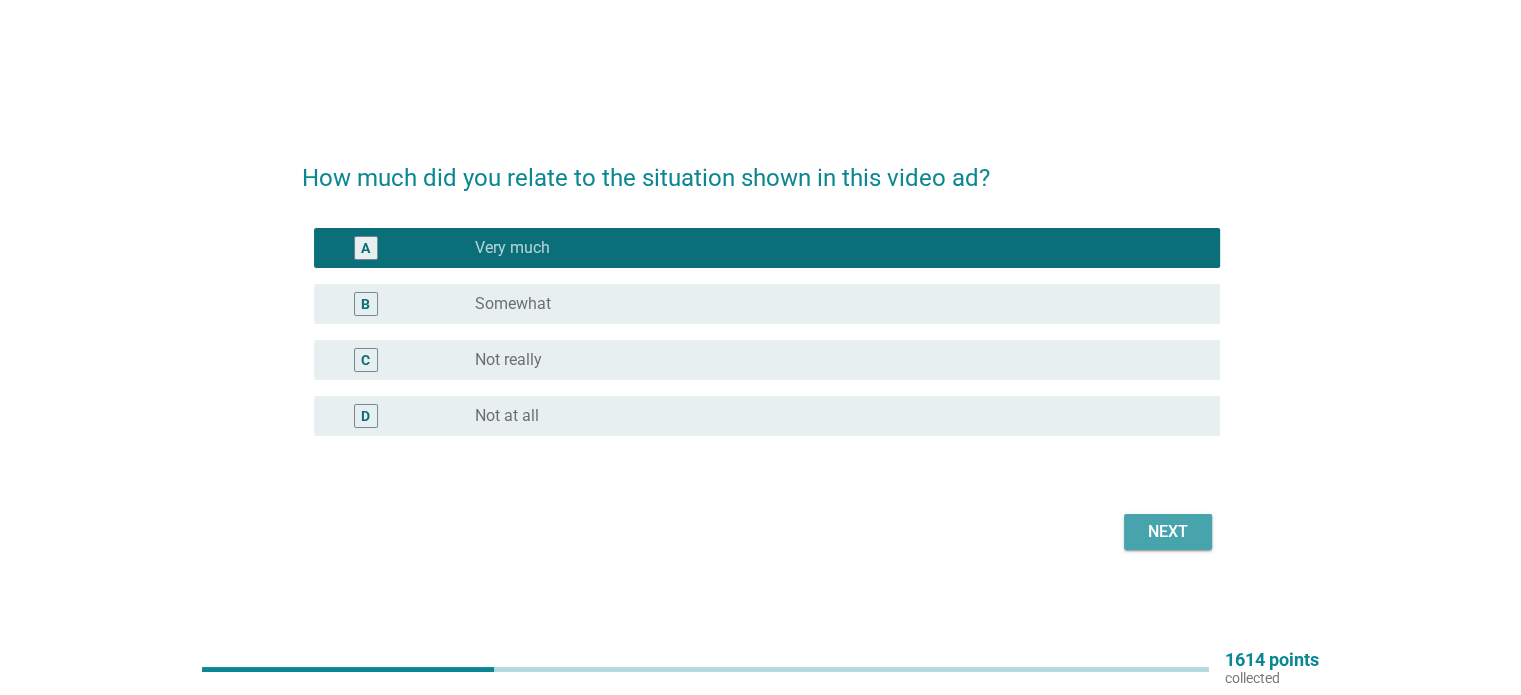 click on "Next" at bounding box center (1168, 532) 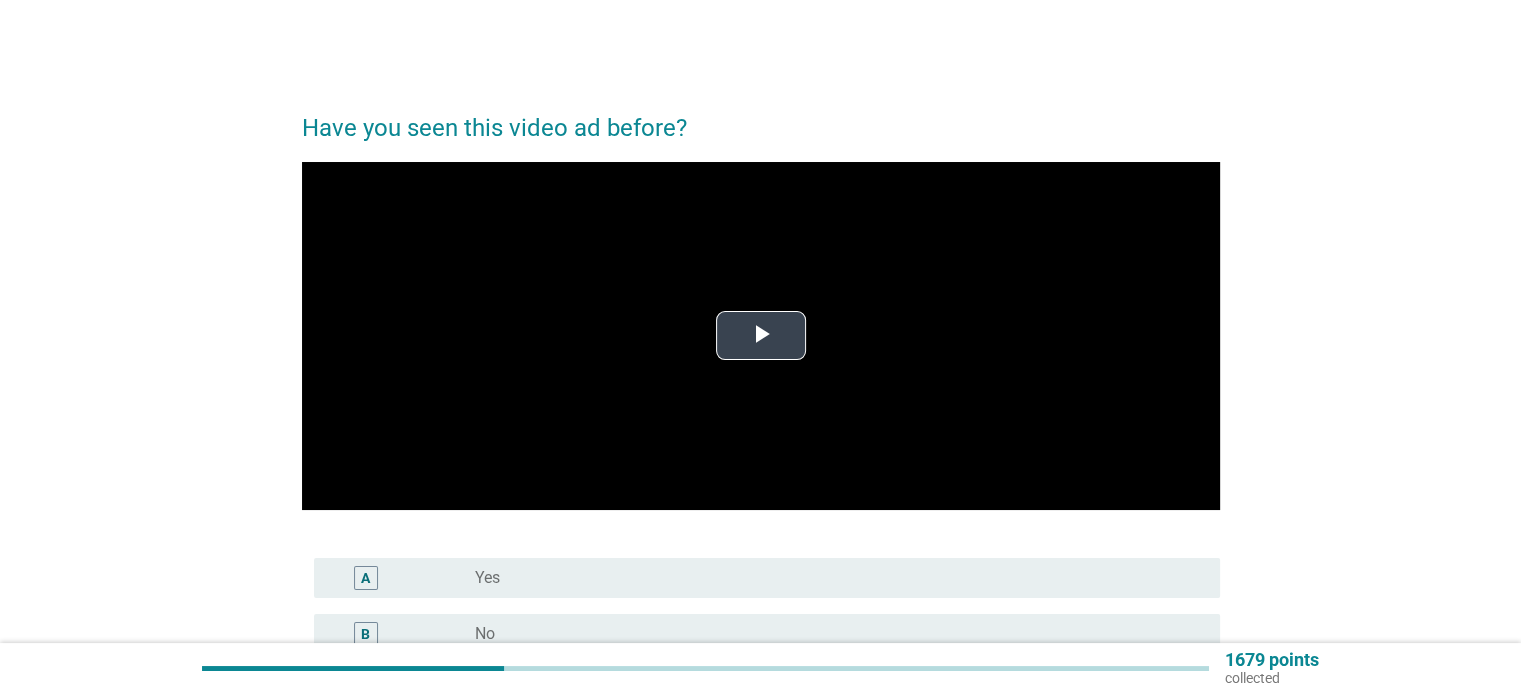 click at bounding box center (761, 336) 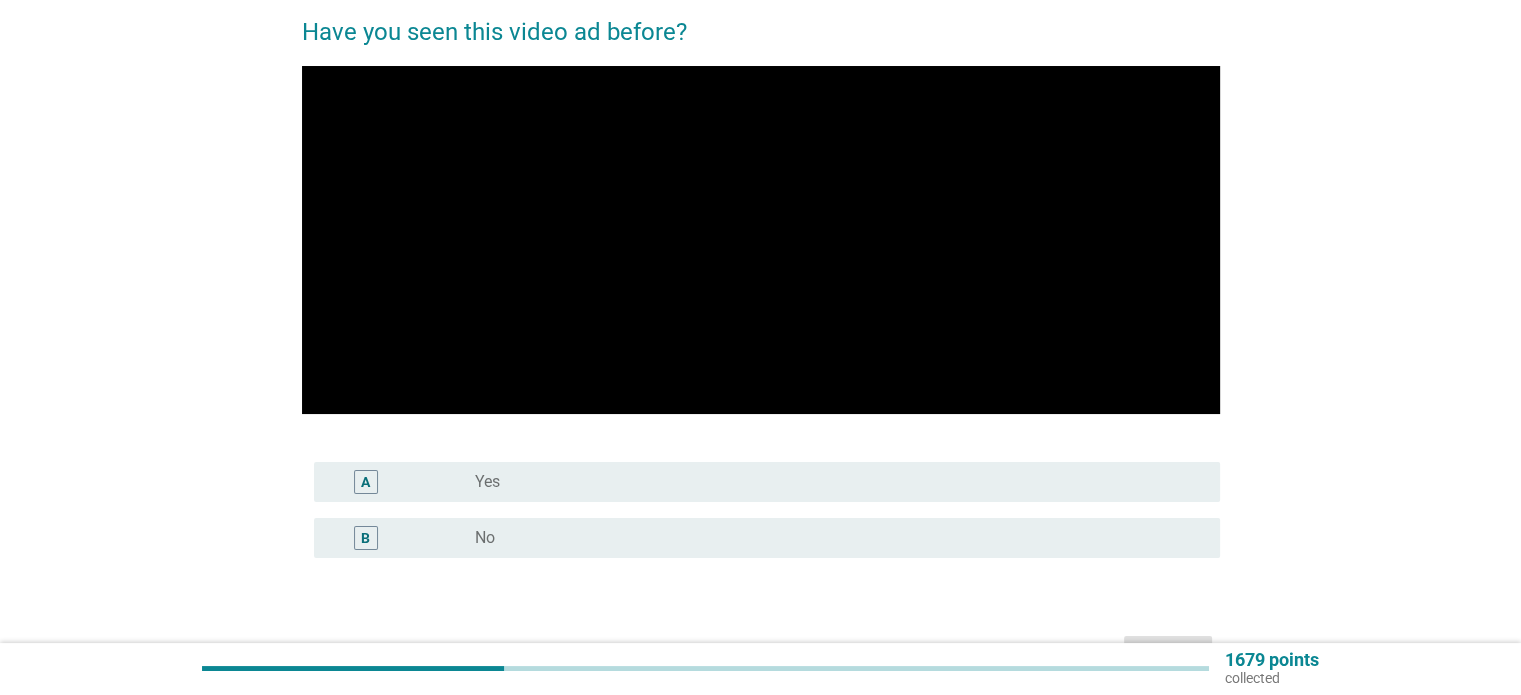 scroll, scrollTop: 100, scrollLeft: 0, axis: vertical 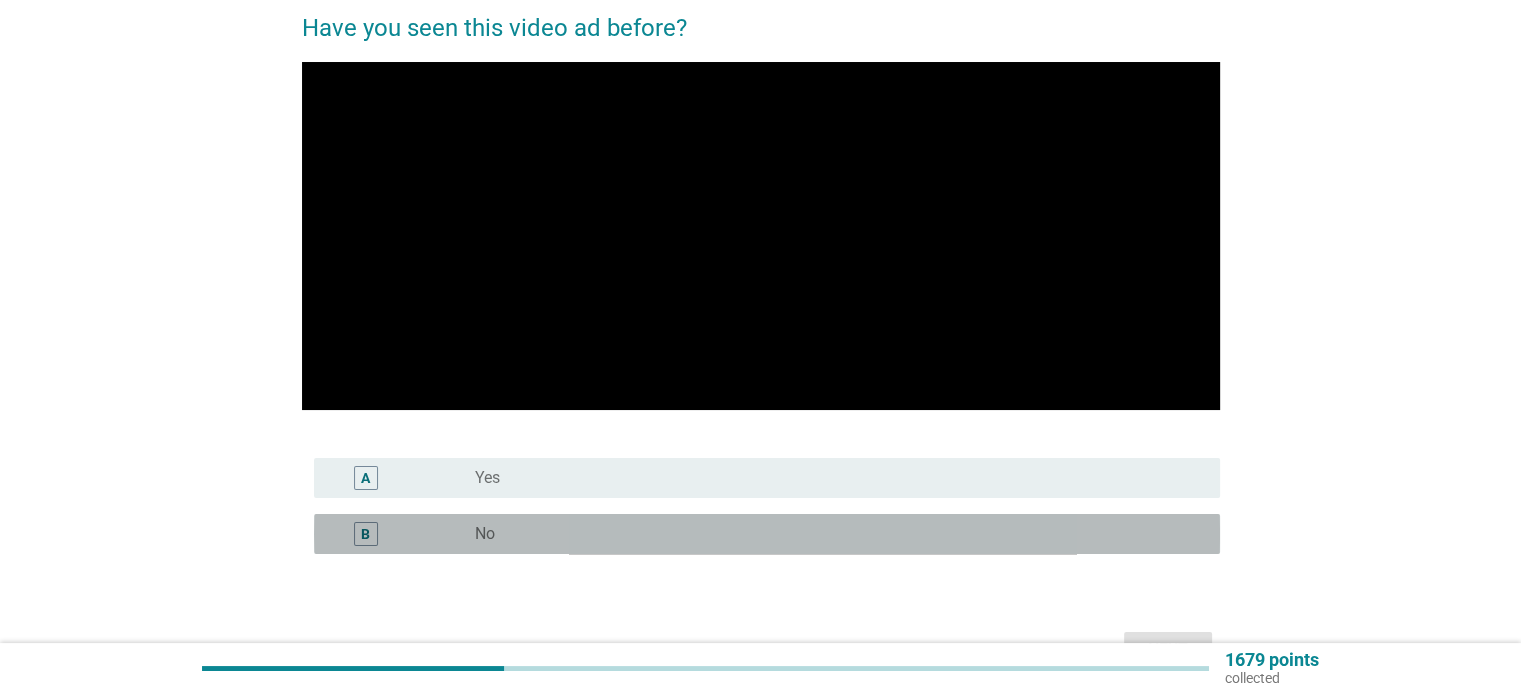 click on "B" at bounding box center [403, 534] 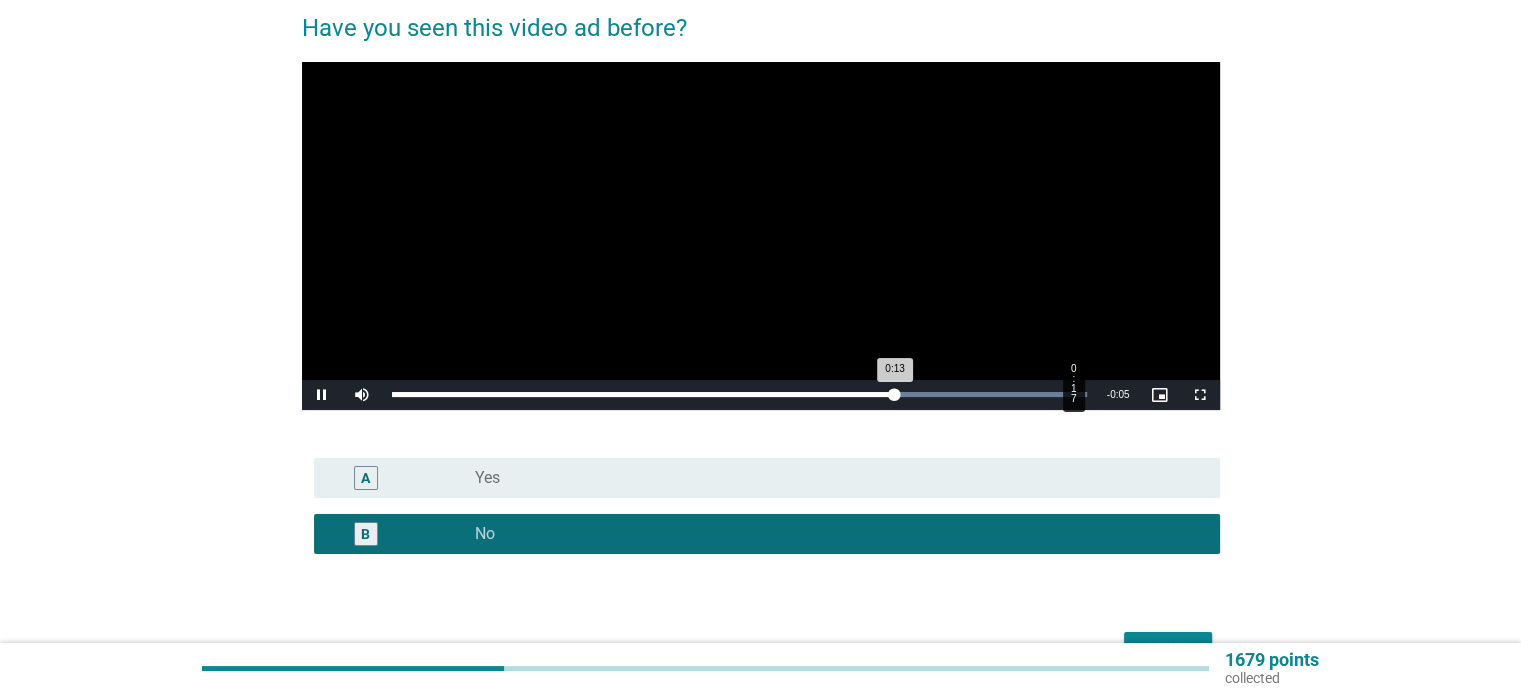 click on "Loaded :  100.00% 0:17 0:13" at bounding box center (739, 395) 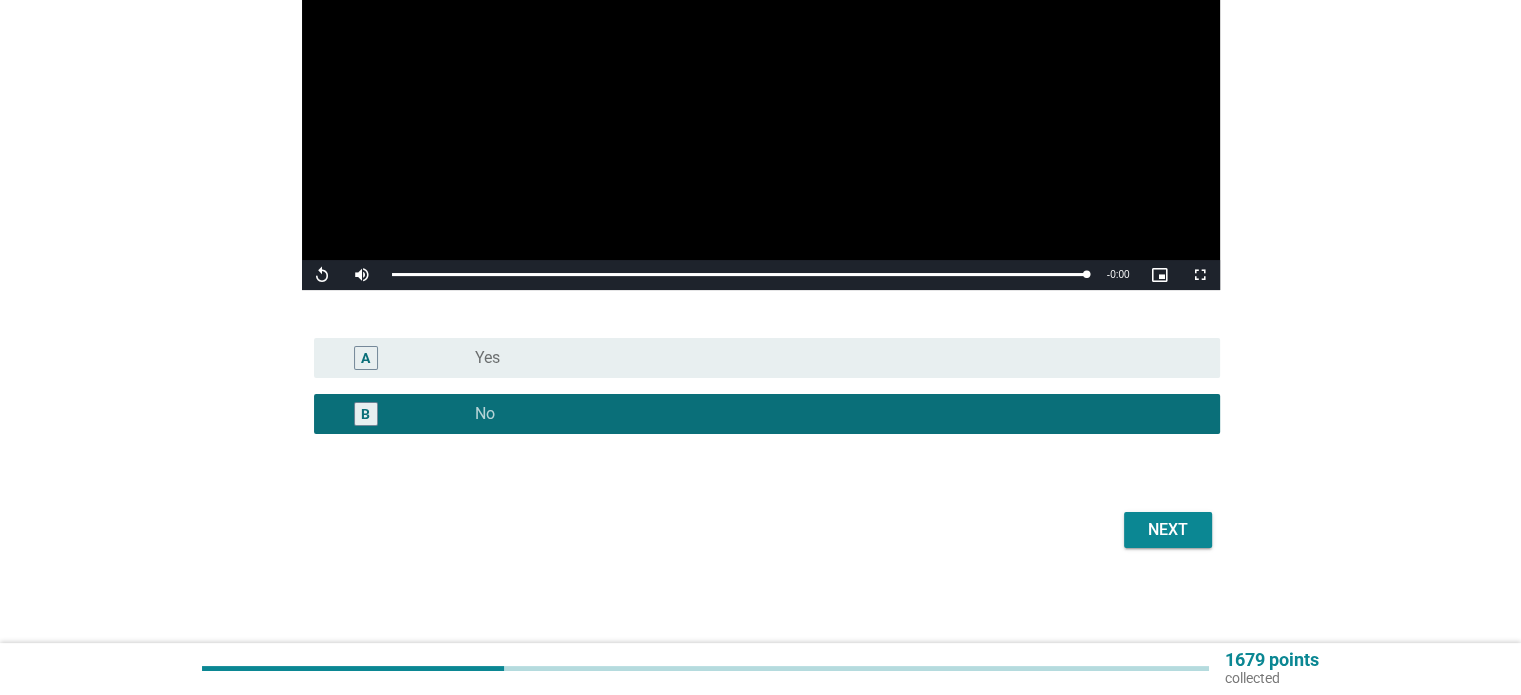 scroll, scrollTop: 220, scrollLeft: 0, axis: vertical 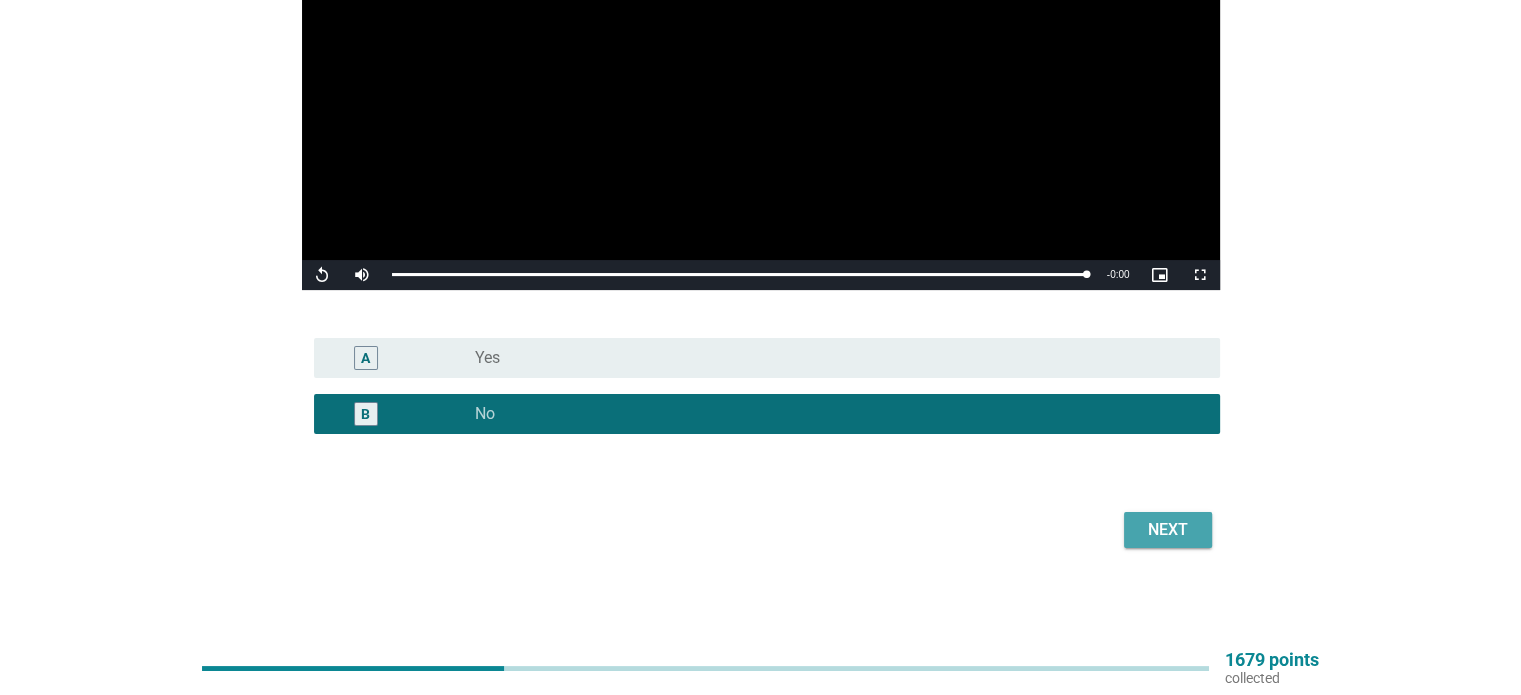 click on "Next" at bounding box center [1168, 530] 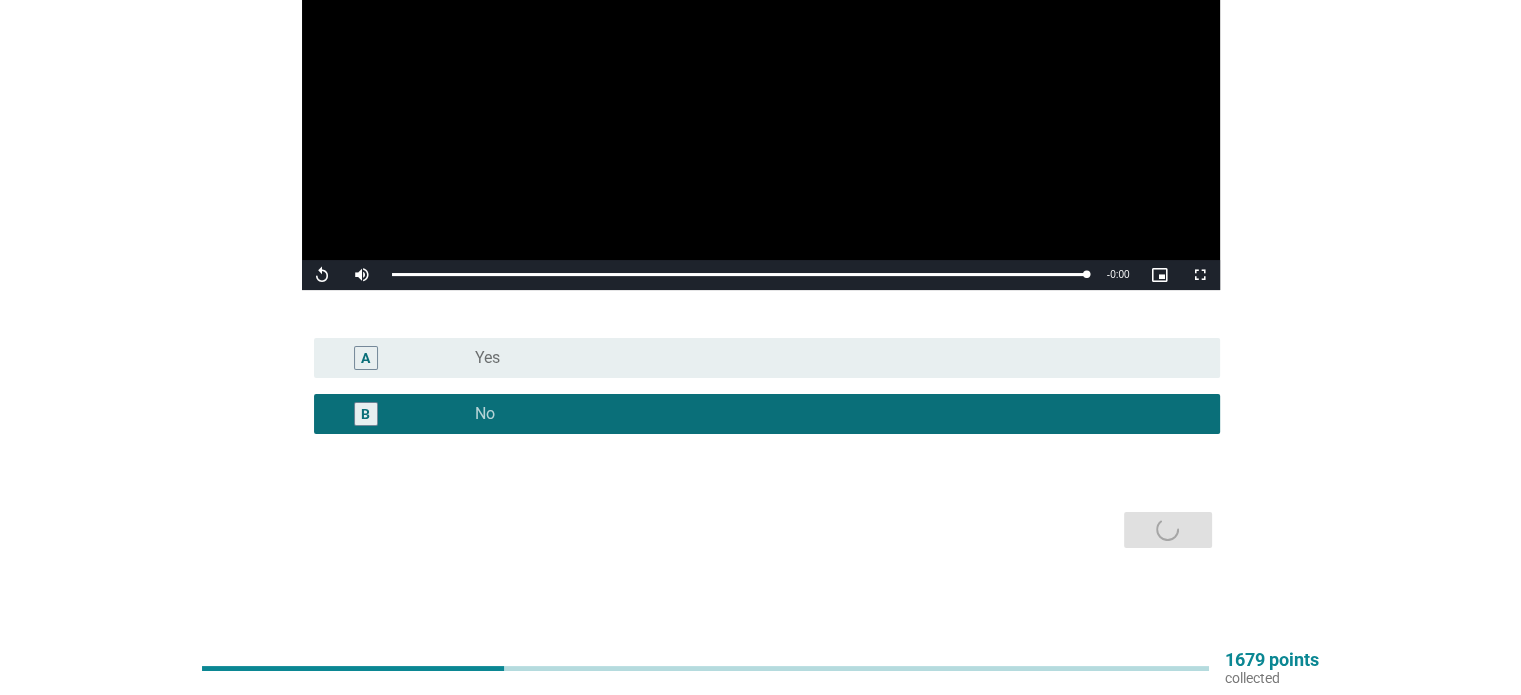 scroll, scrollTop: 0, scrollLeft: 0, axis: both 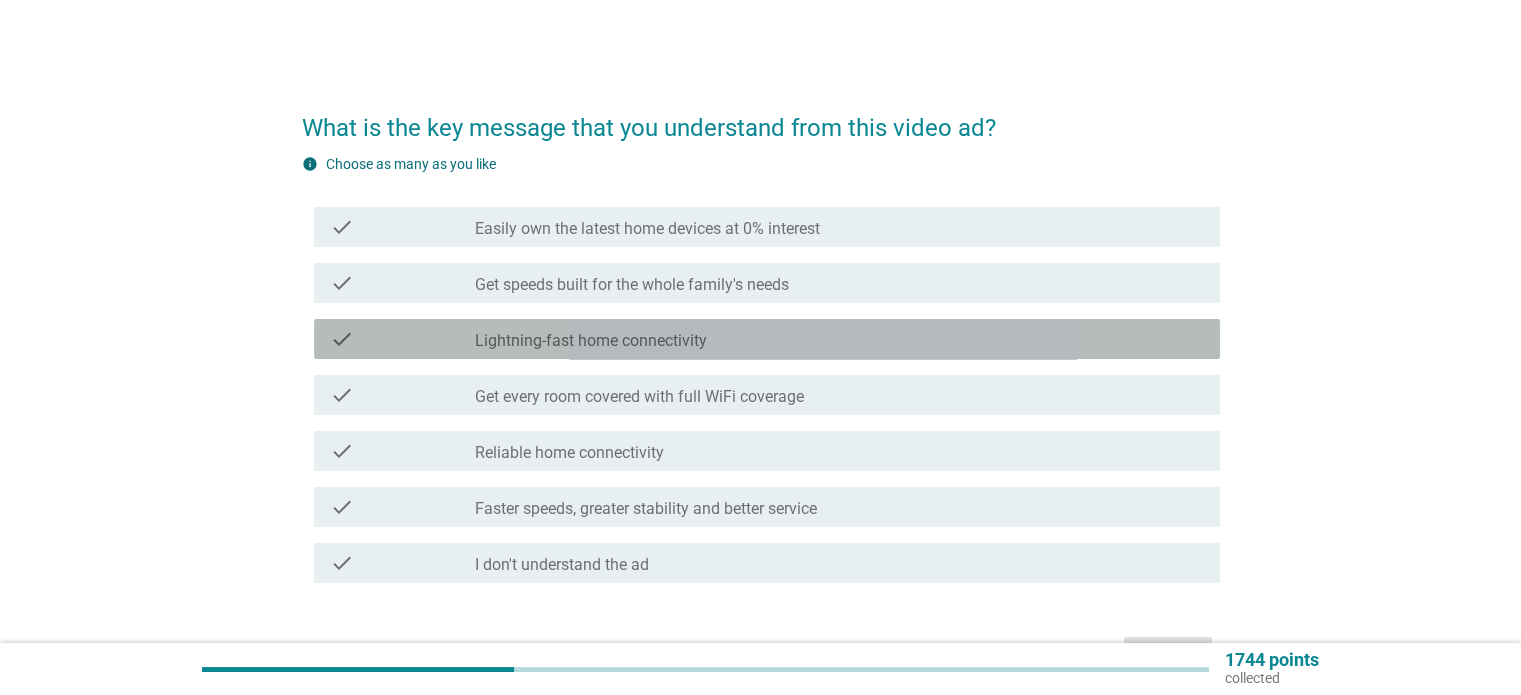 click on "check" at bounding box center [403, 339] 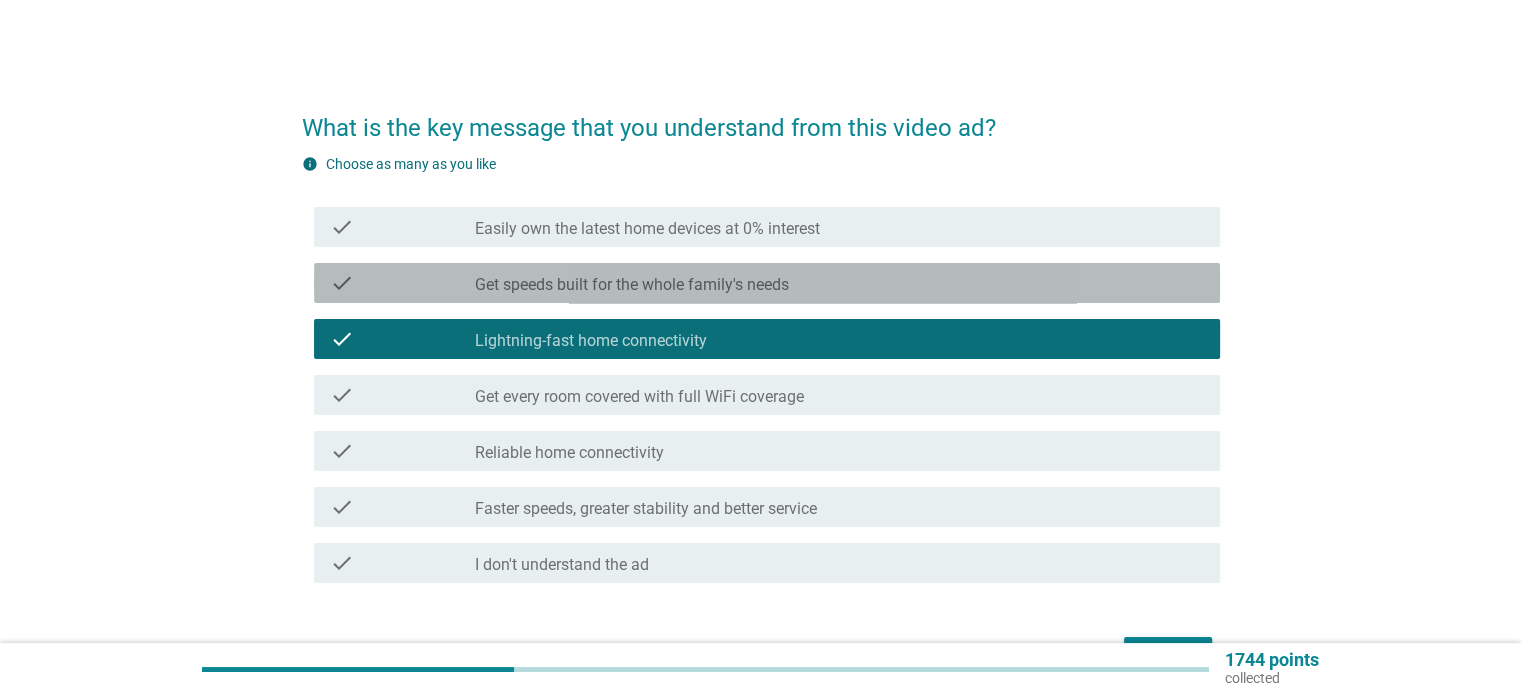 click on "check_box_outline_blank Get speeds built for the whole family's needs" at bounding box center [839, 283] 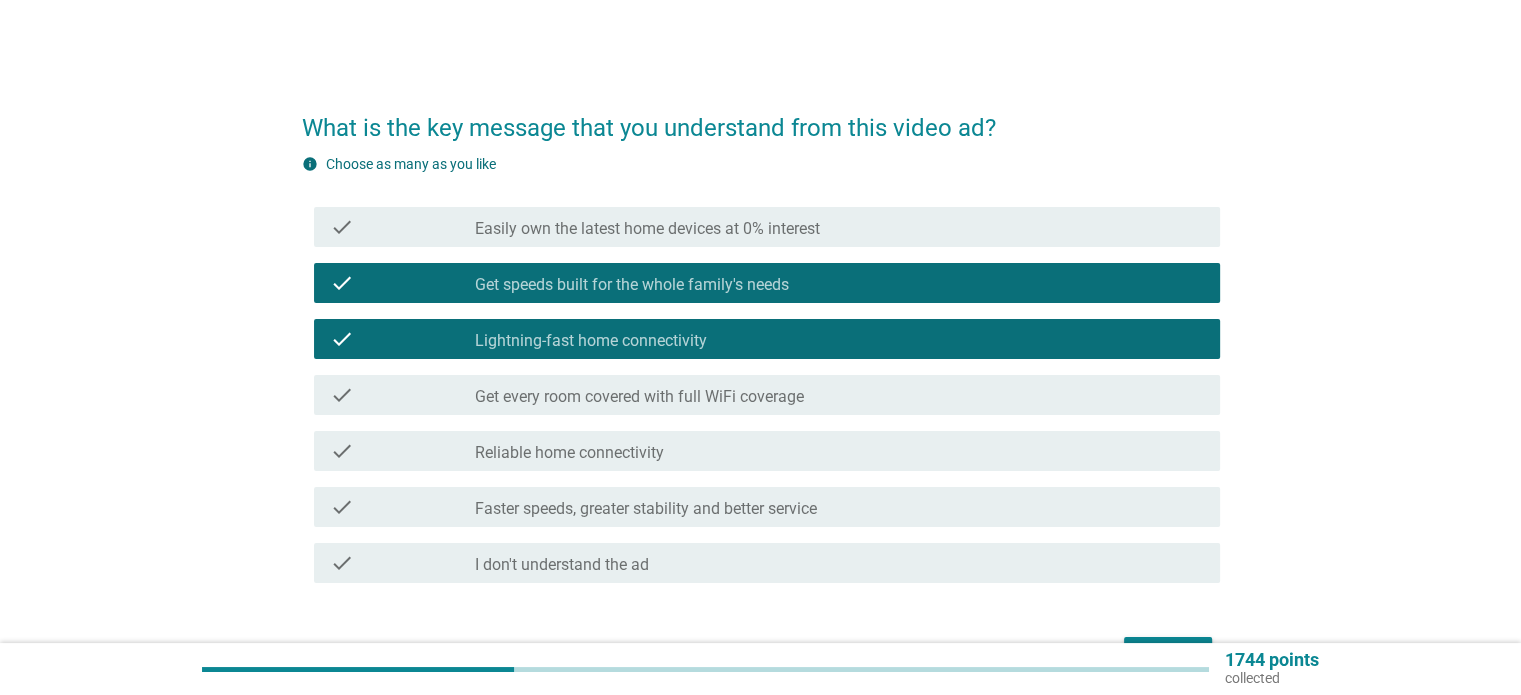 click on "check_box_outline_blank Get every room covered with full WiFi coverage" at bounding box center [839, 395] 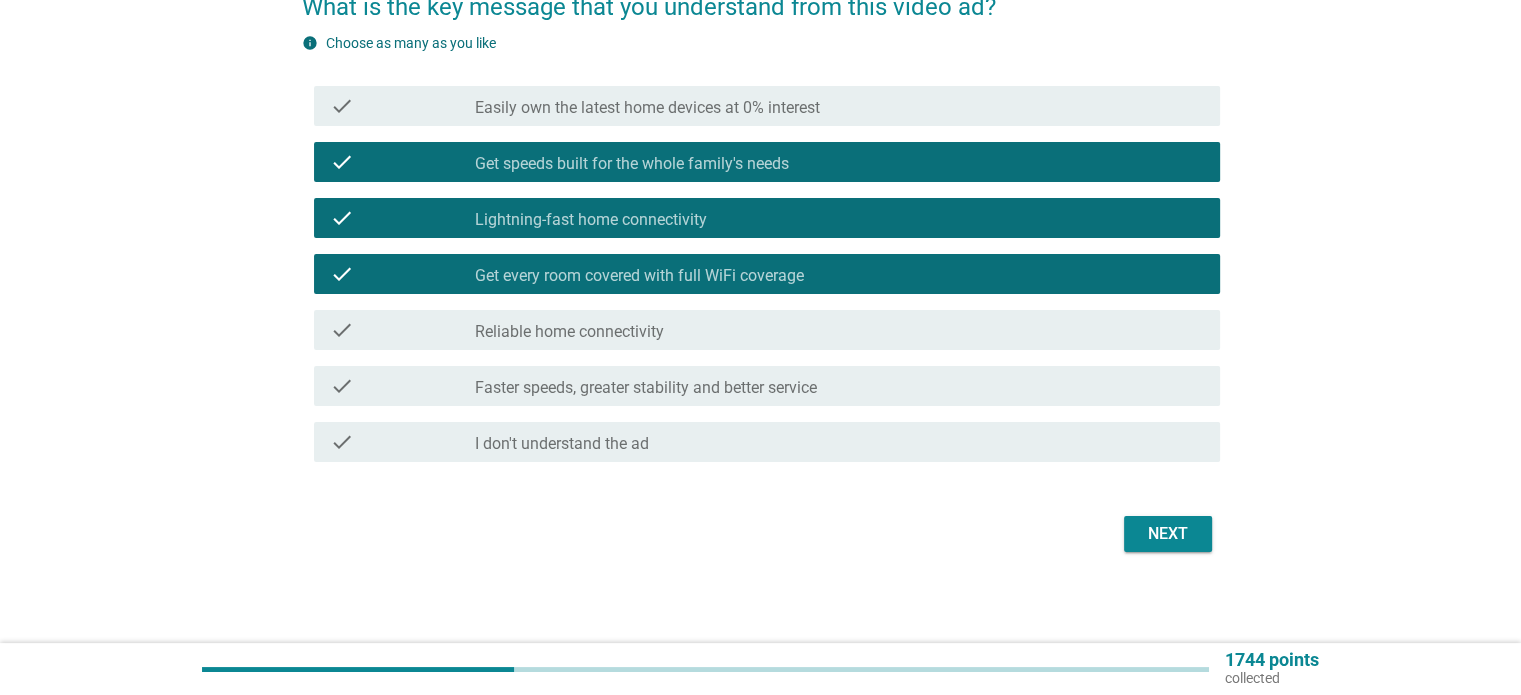 scroll, scrollTop: 125, scrollLeft: 0, axis: vertical 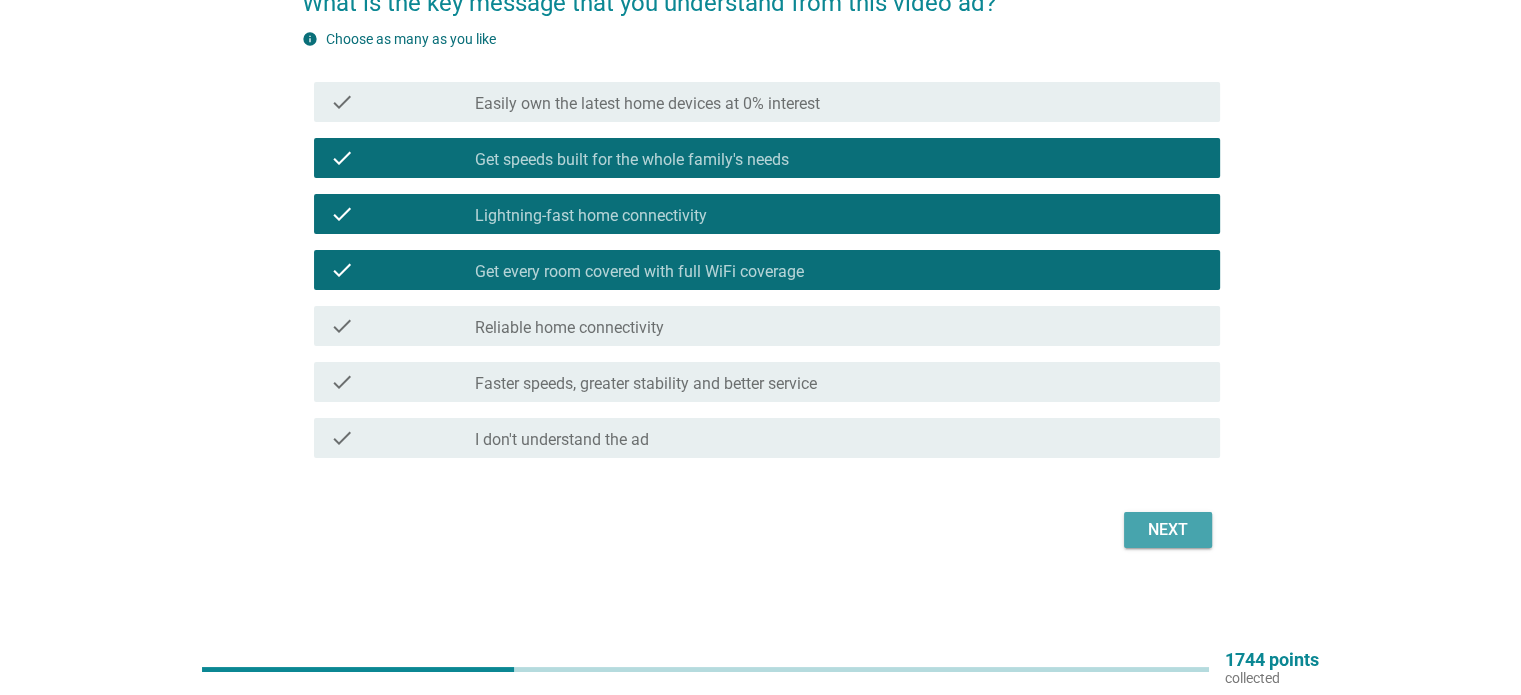 click on "Next" at bounding box center (1168, 530) 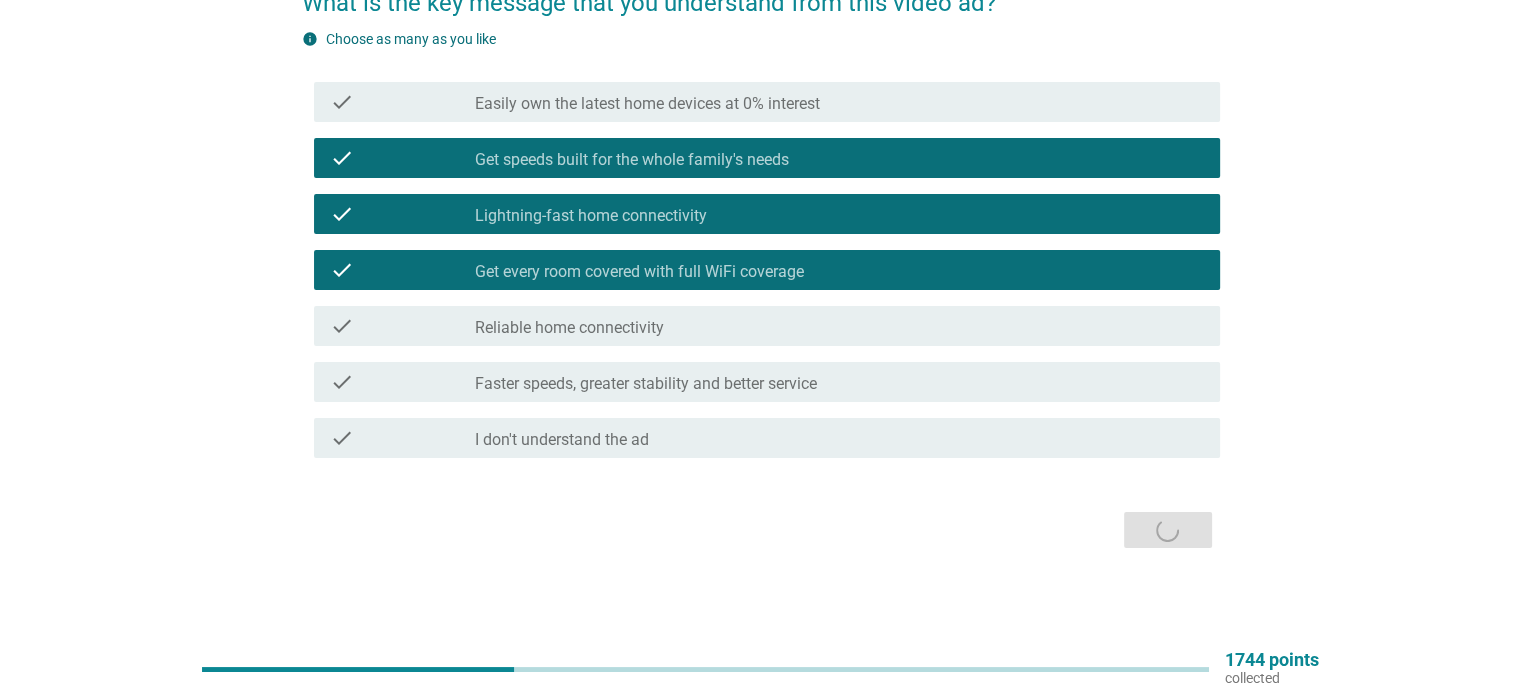 scroll, scrollTop: 0, scrollLeft: 0, axis: both 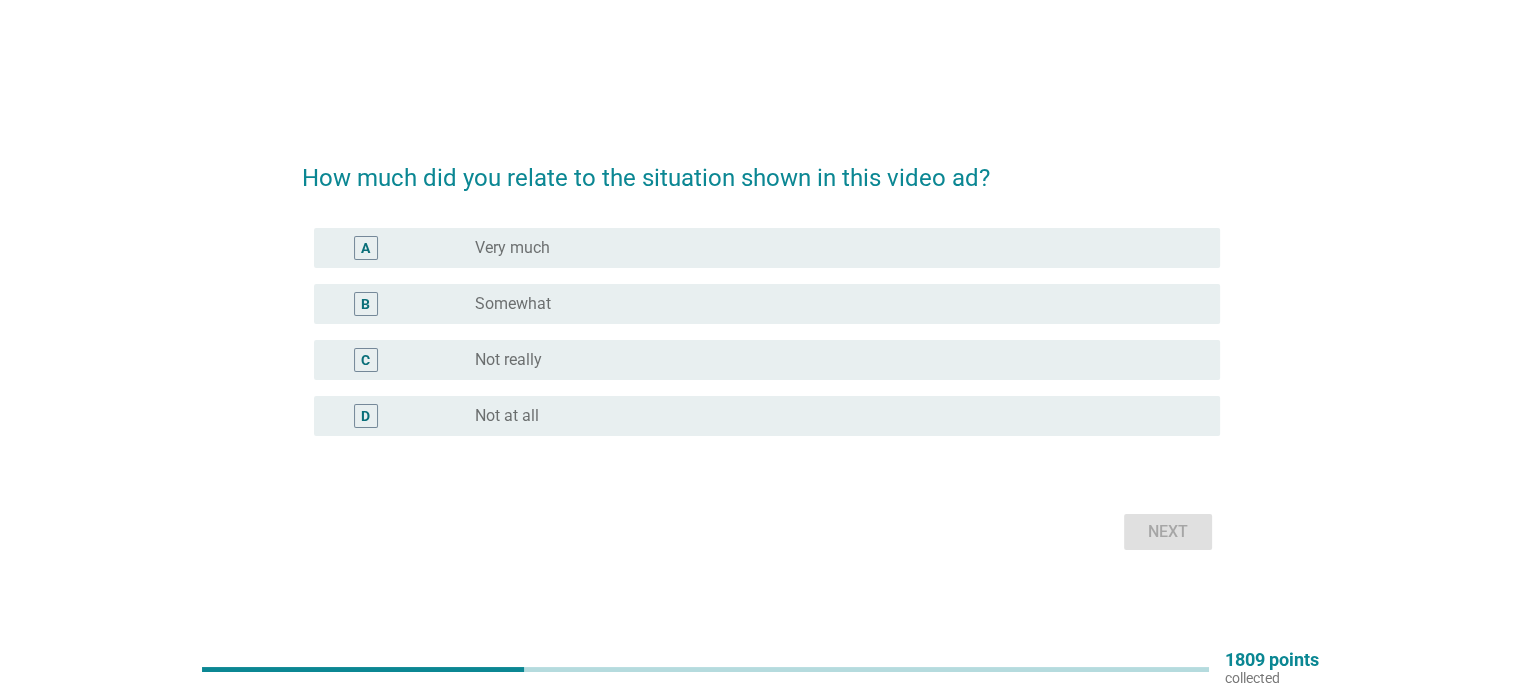 click on "Somewhat" at bounding box center (513, 304) 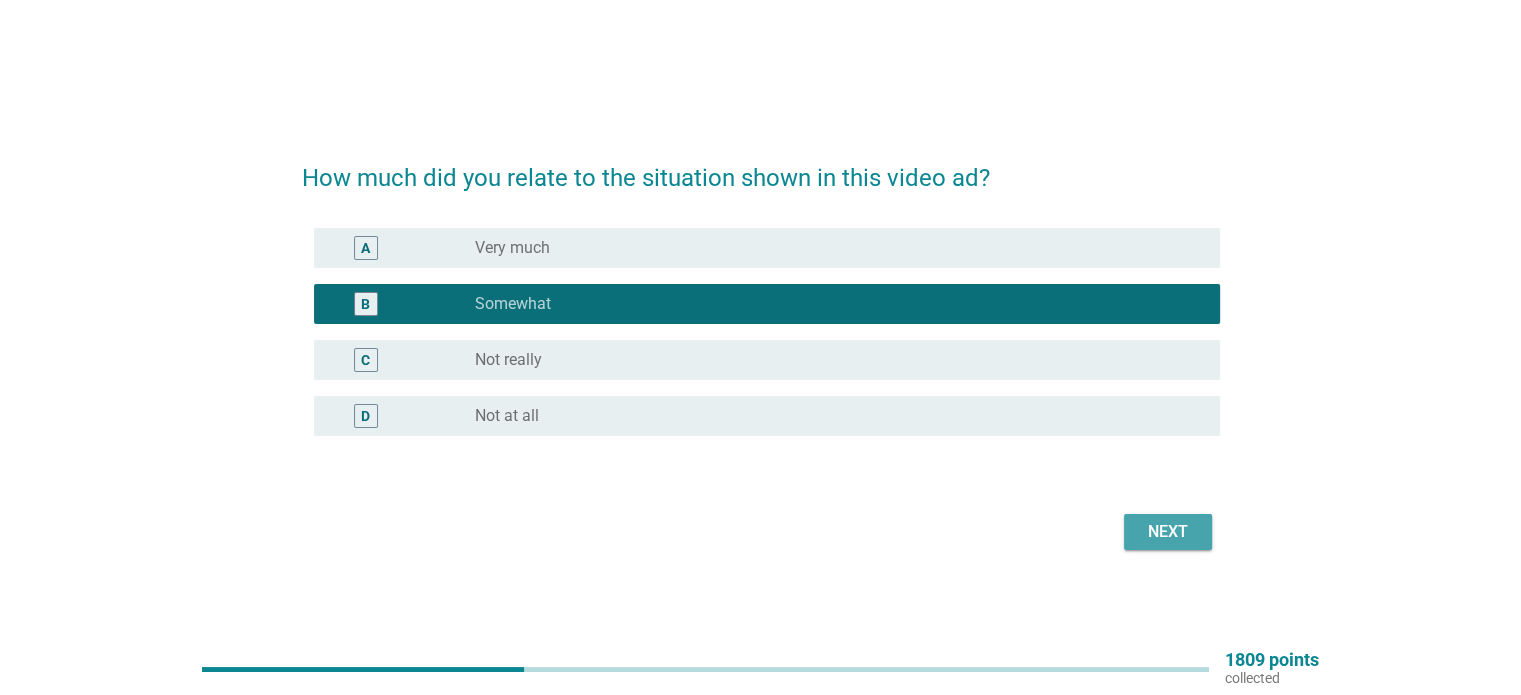 click on "Next" at bounding box center (1168, 532) 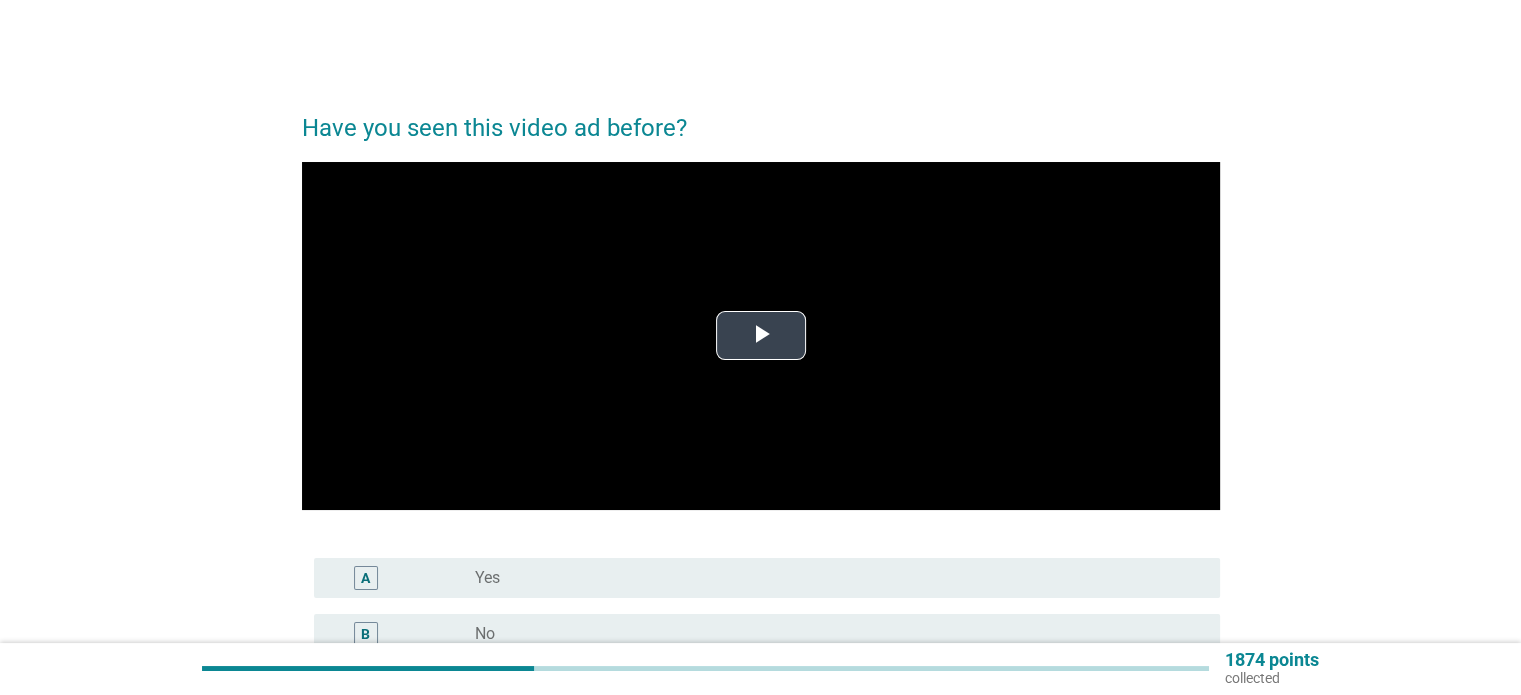 click at bounding box center [761, 336] 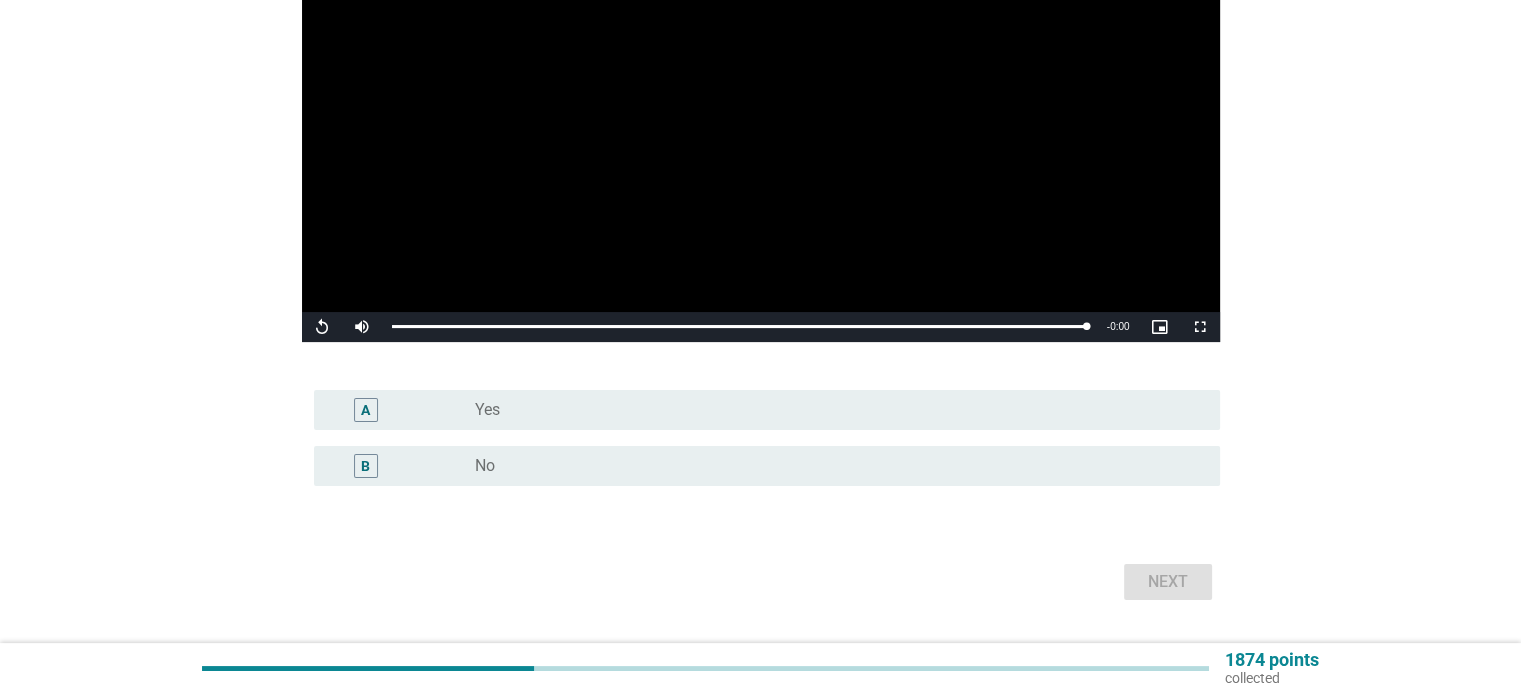 scroll, scrollTop: 200, scrollLeft: 0, axis: vertical 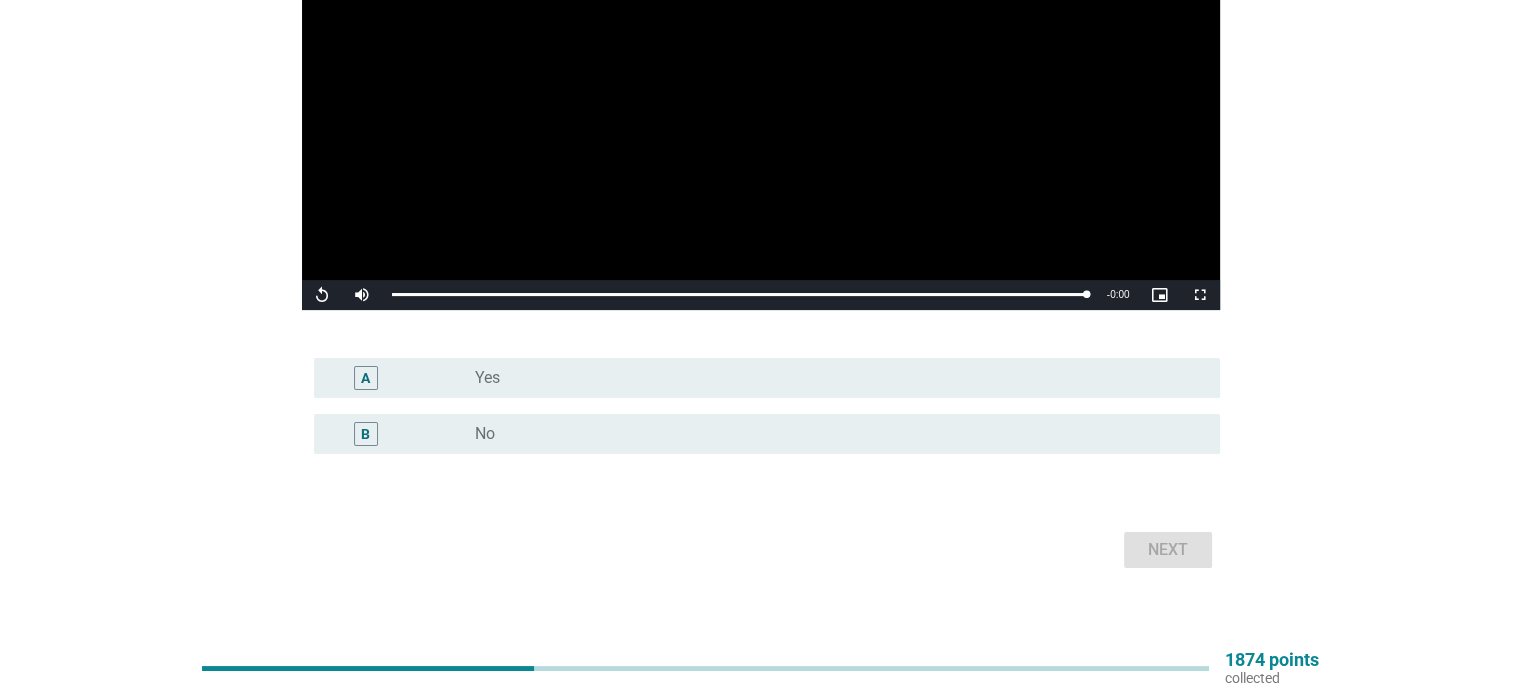 click on "A" at bounding box center (366, 378) 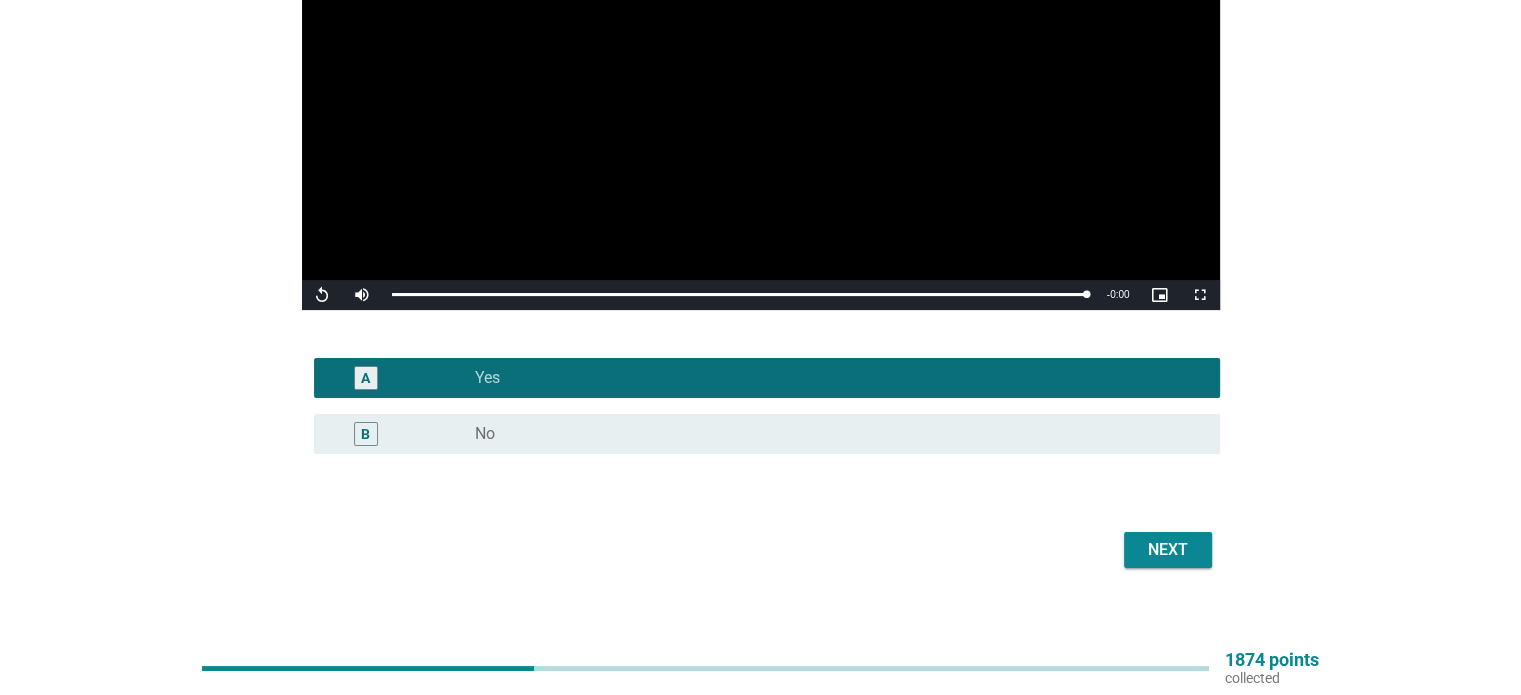 click on "Next" at bounding box center [761, 550] 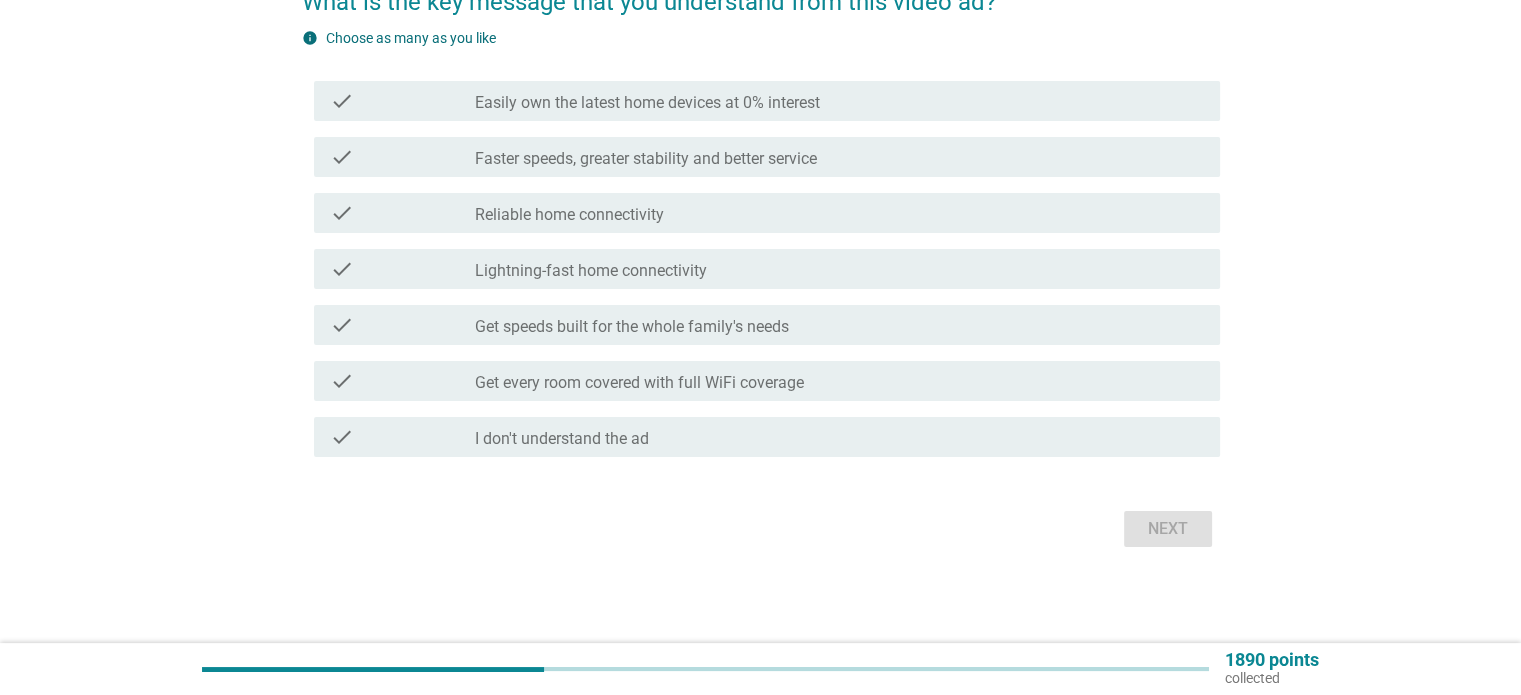 scroll, scrollTop: 0, scrollLeft: 0, axis: both 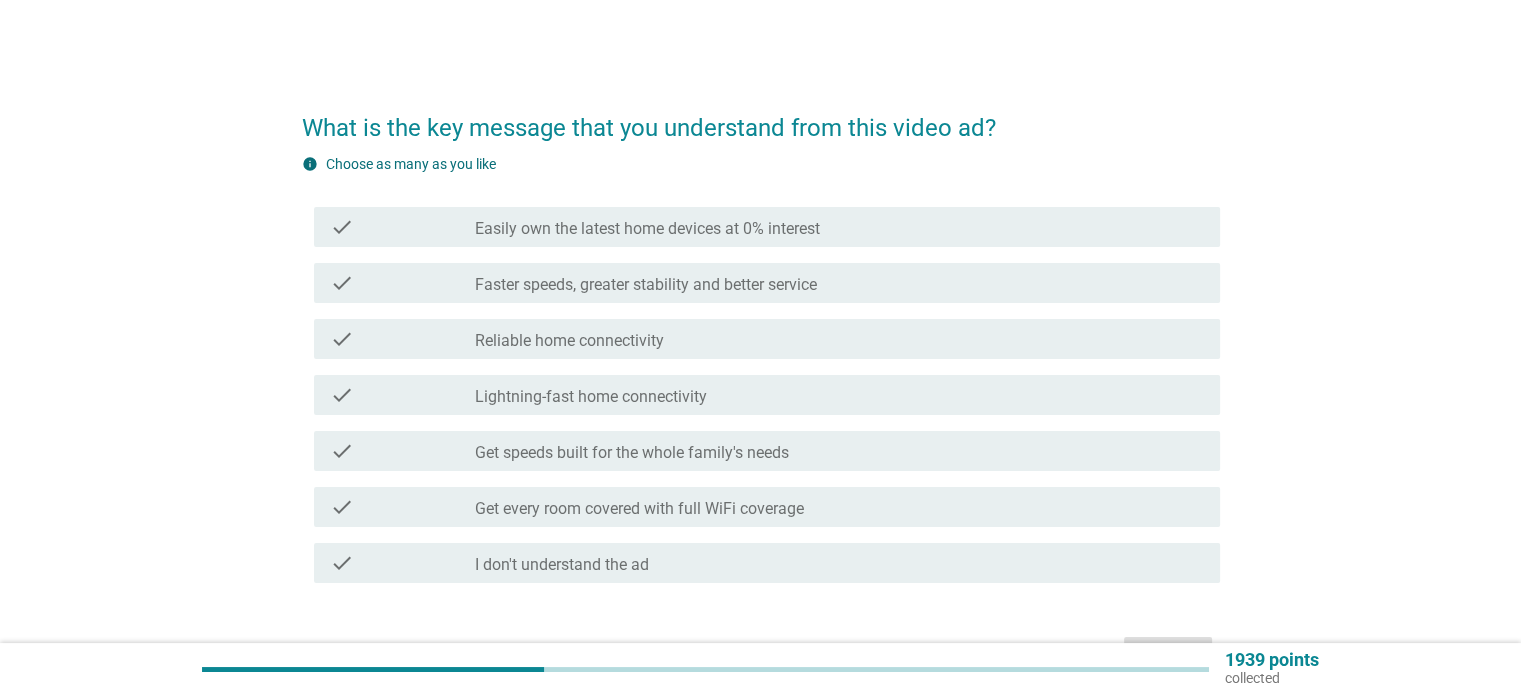 click on "Reliable home connectivity" at bounding box center (569, 341) 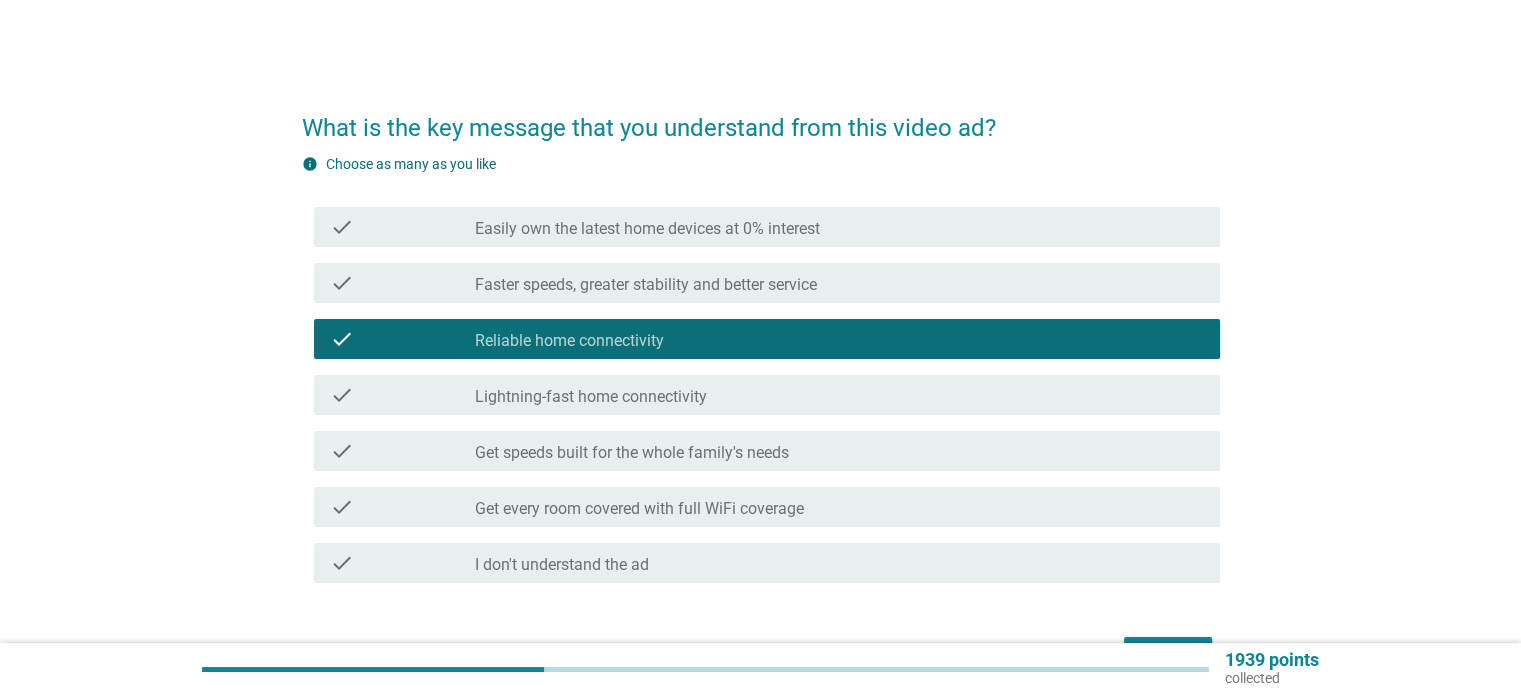 click on "Get every room covered with full WiFi coverage" at bounding box center (639, 509) 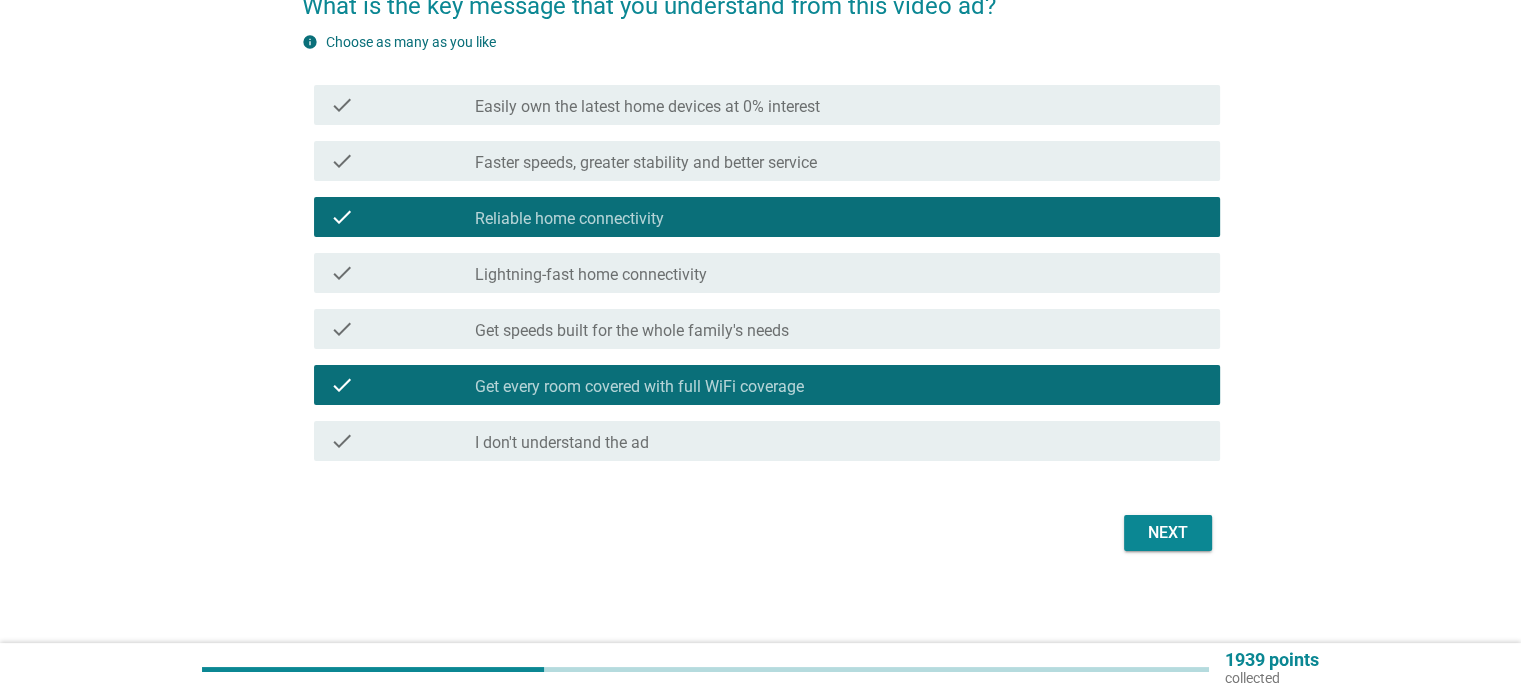 scroll, scrollTop: 125, scrollLeft: 0, axis: vertical 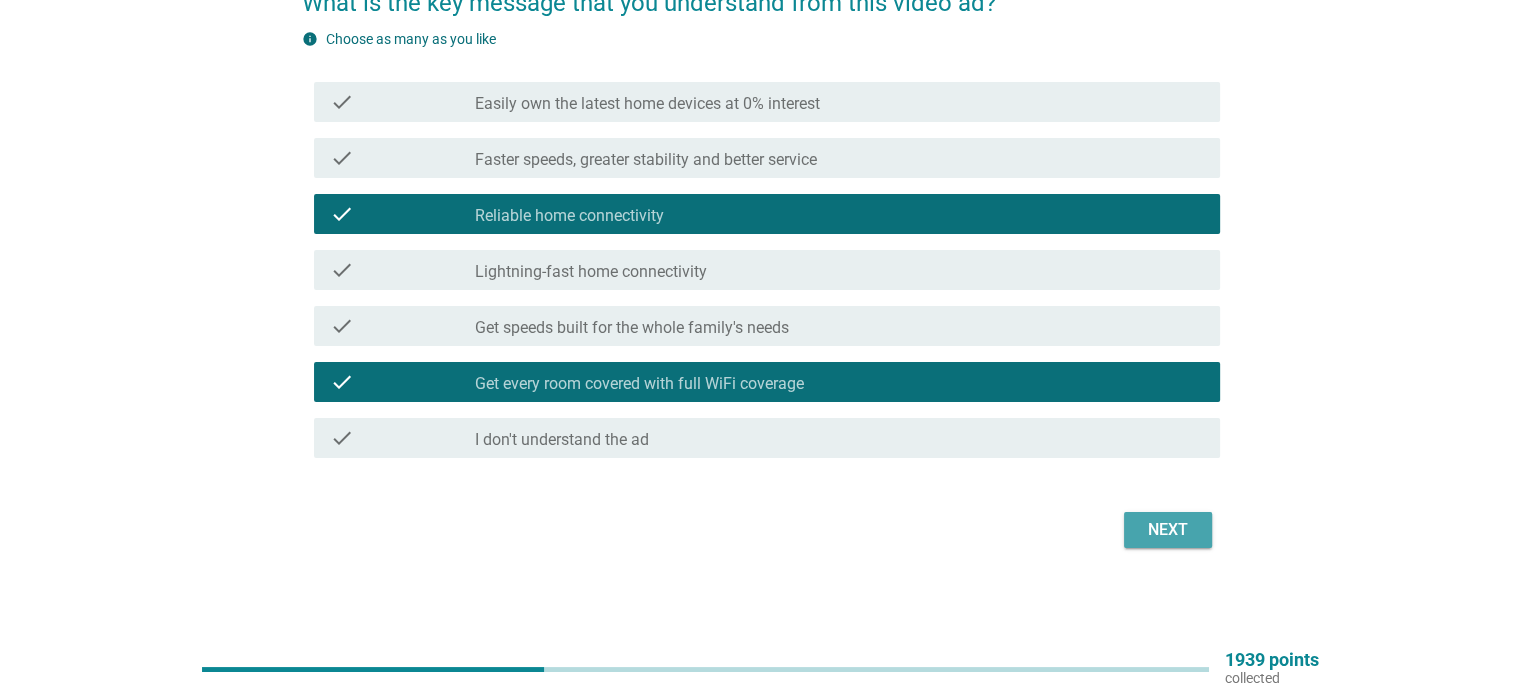 click on "Next" at bounding box center (1168, 530) 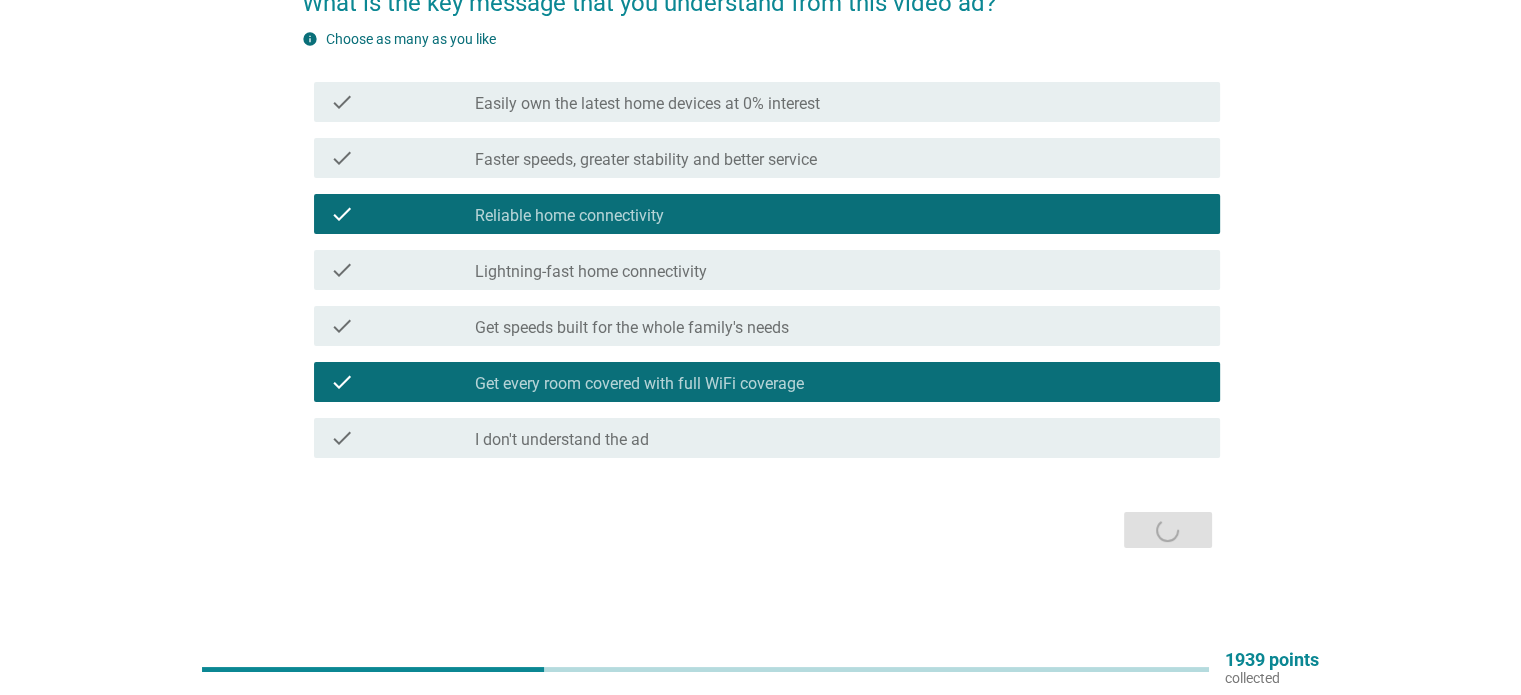 scroll, scrollTop: 0, scrollLeft: 0, axis: both 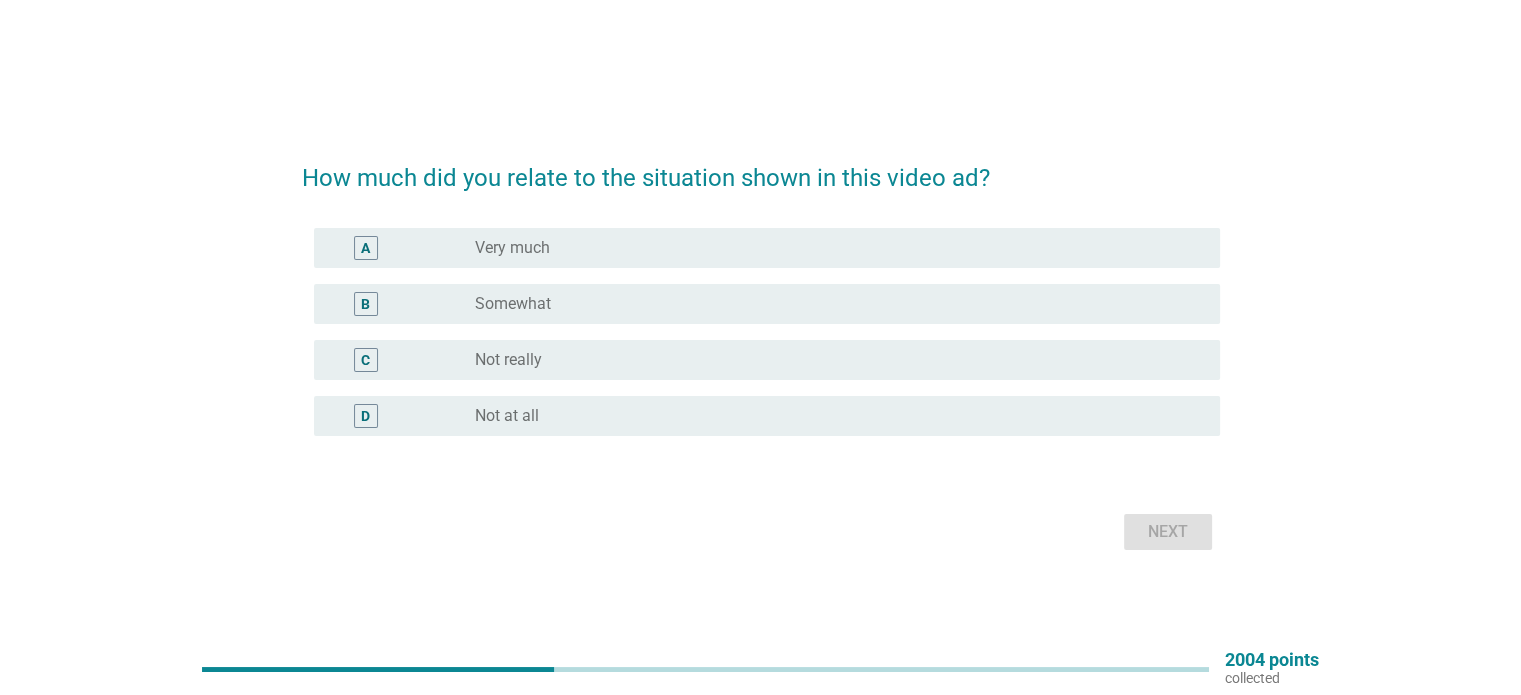 click on "B     radio_button_unchecked Somewhat" at bounding box center (767, 304) 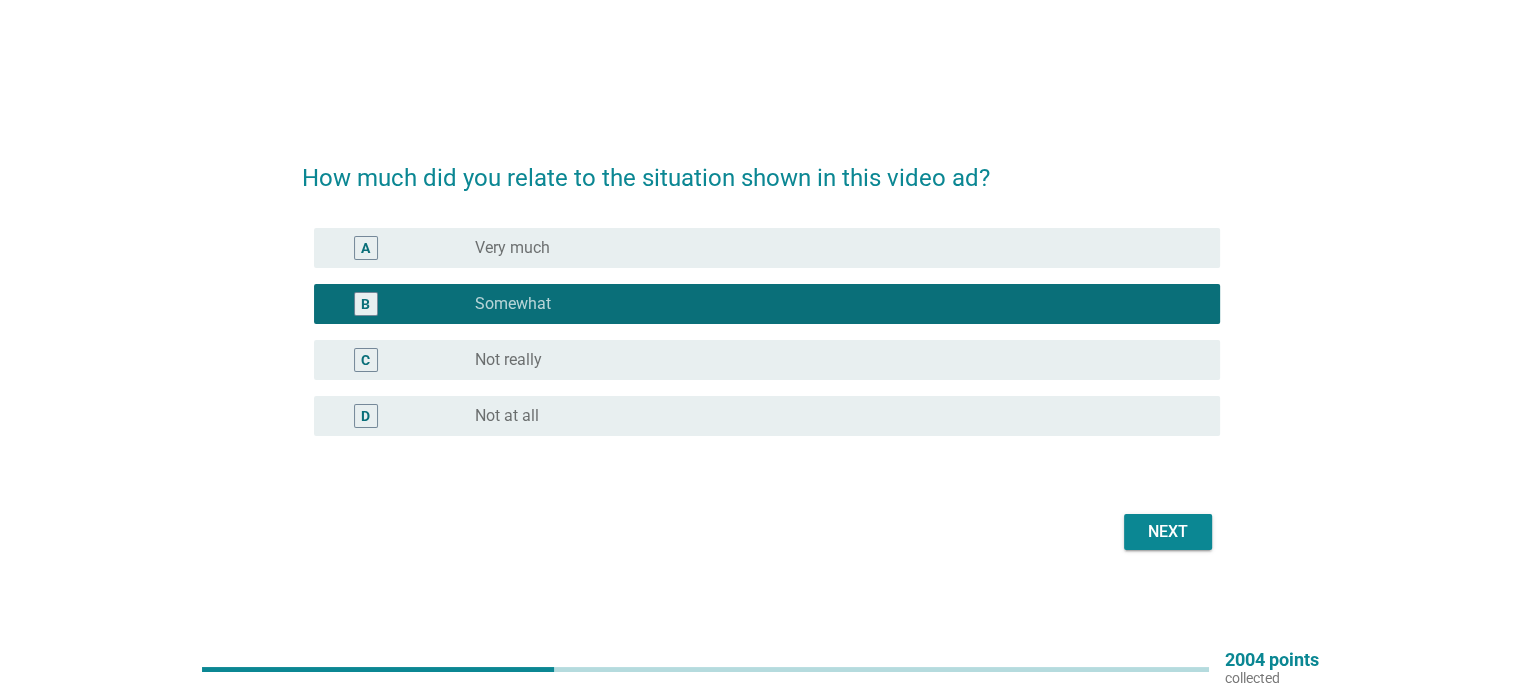 click on "Next" at bounding box center (1168, 532) 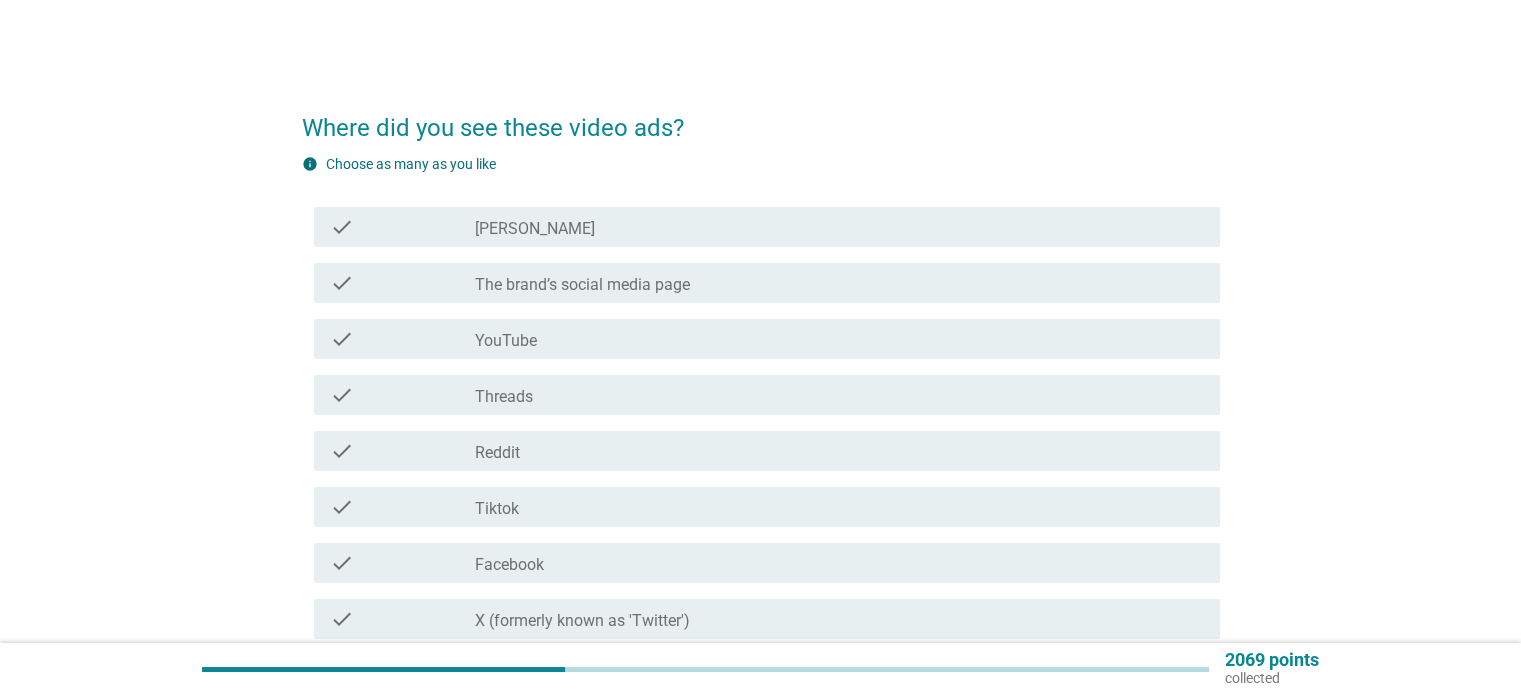 click on "check" at bounding box center [403, 339] 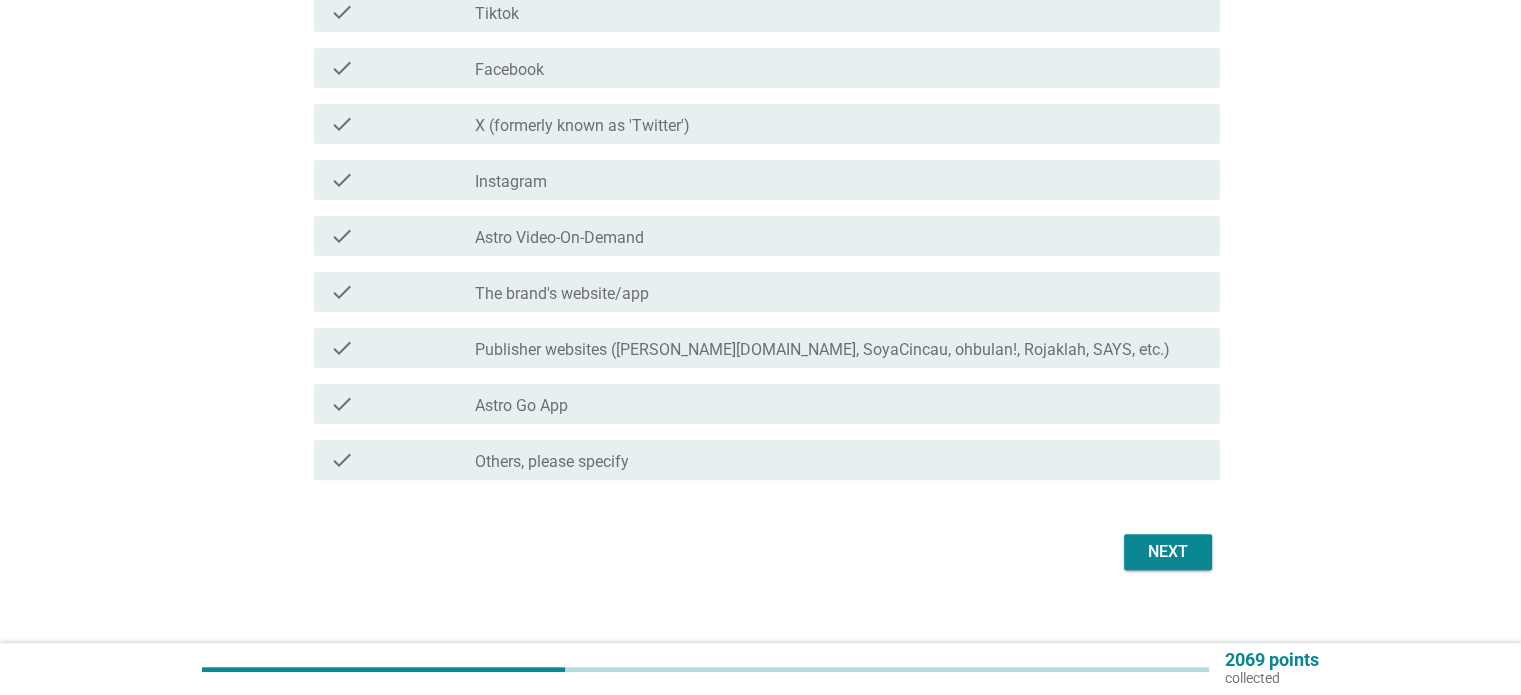 scroll, scrollTop: 500, scrollLeft: 0, axis: vertical 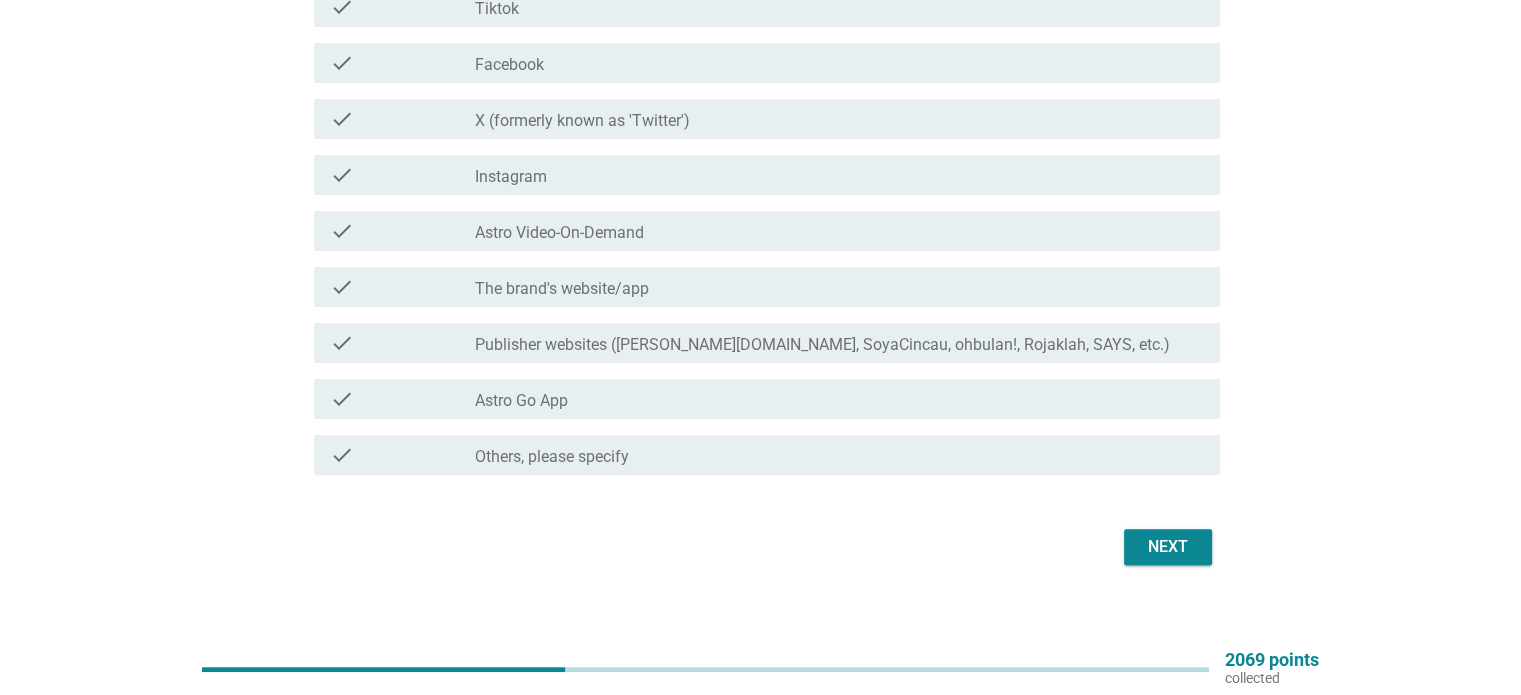 click on "Next" at bounding box center (1168, 547) 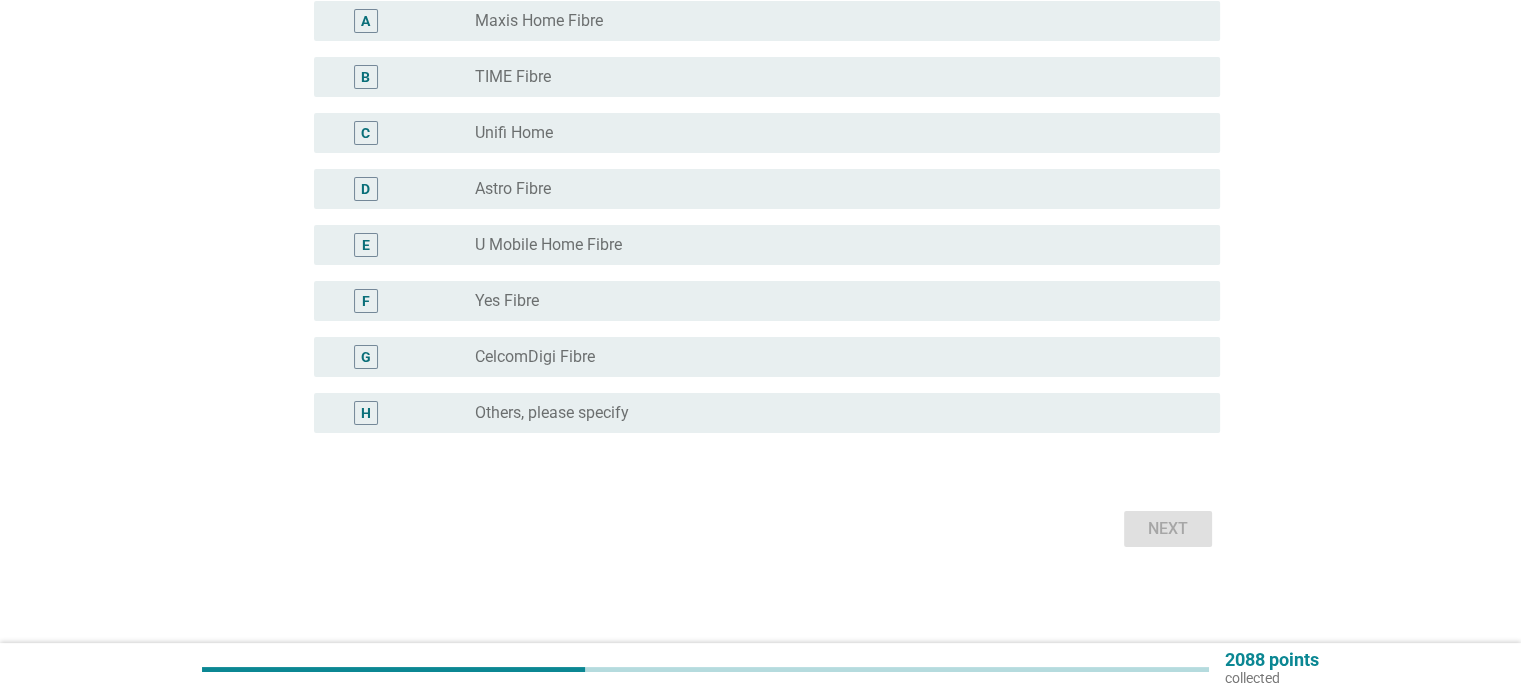 scroll, scrollTop: 0, scrollLeft: 0, axis: both 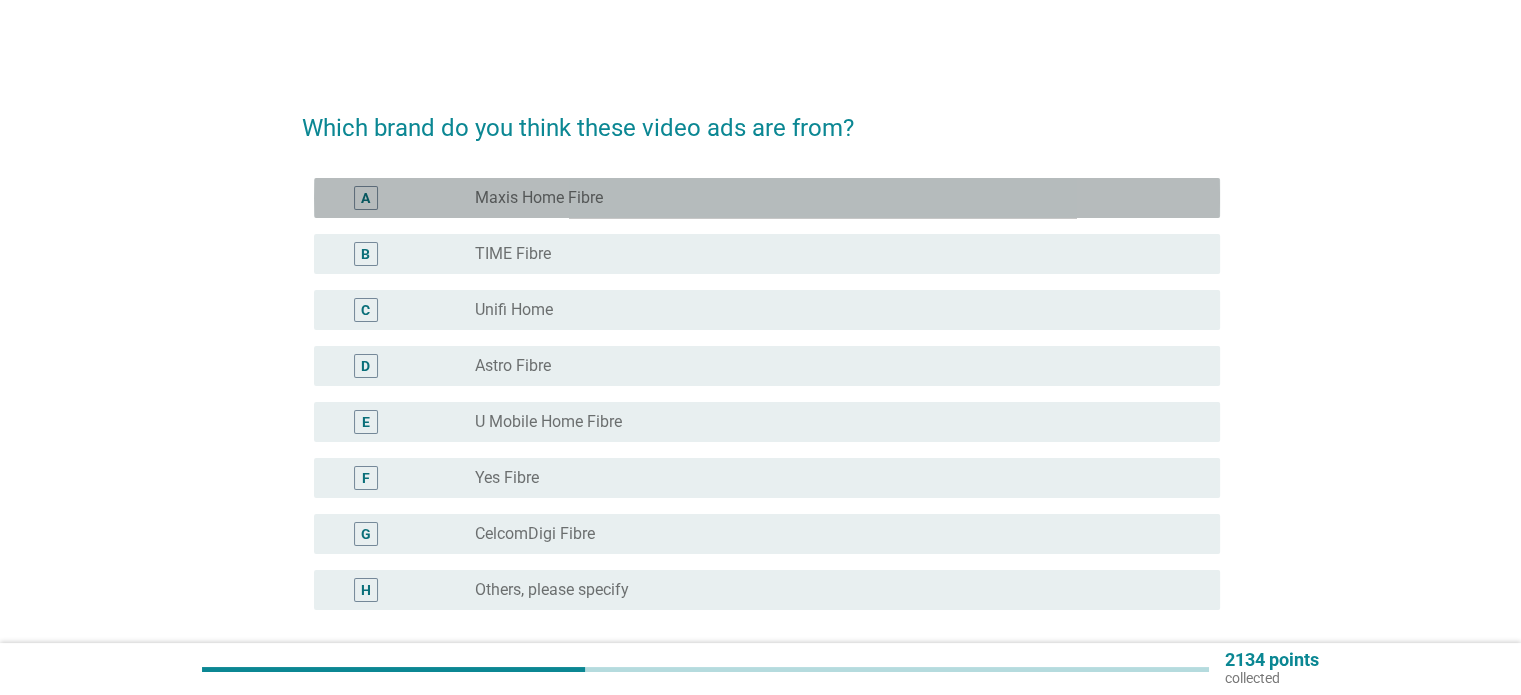 click on "A" at bounding box center (366, 198) 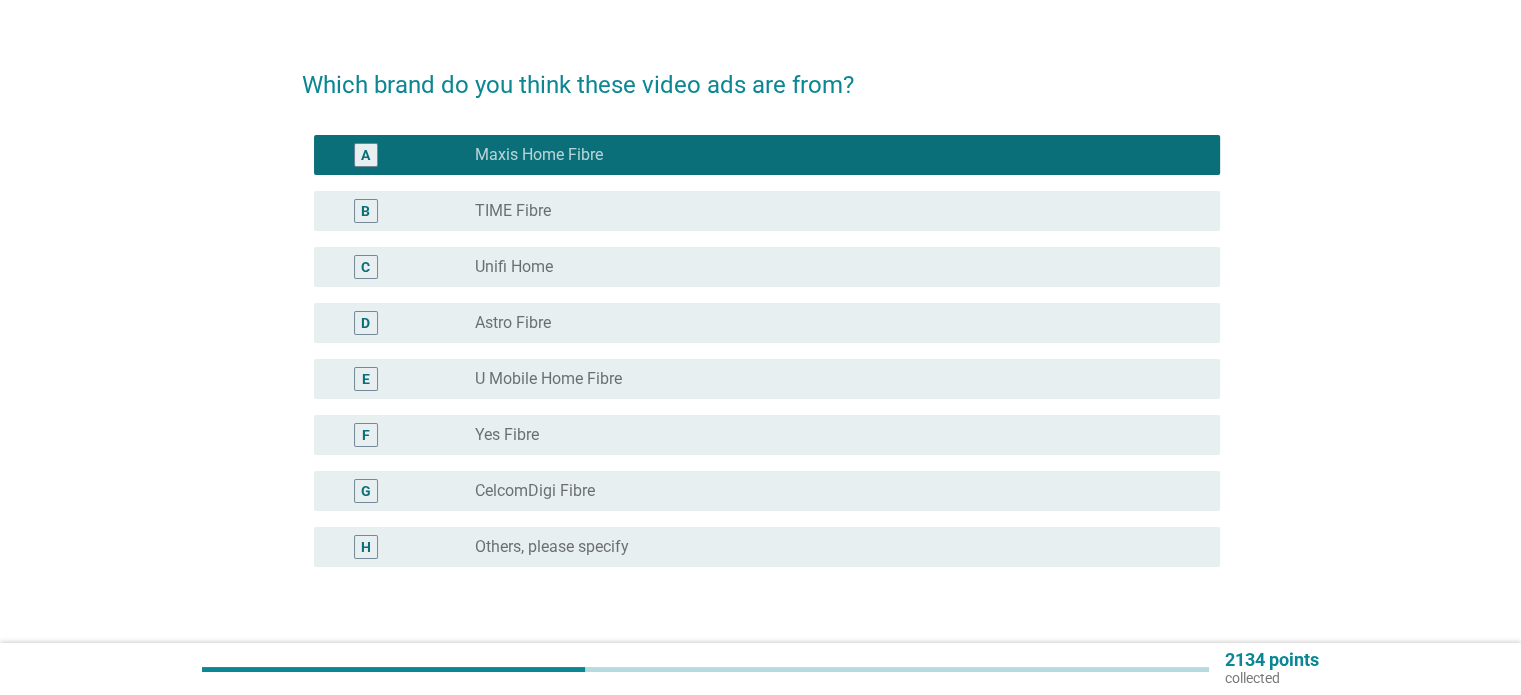 scroll, scrollTop: 100, scrollLeft: 0, axis: vertical 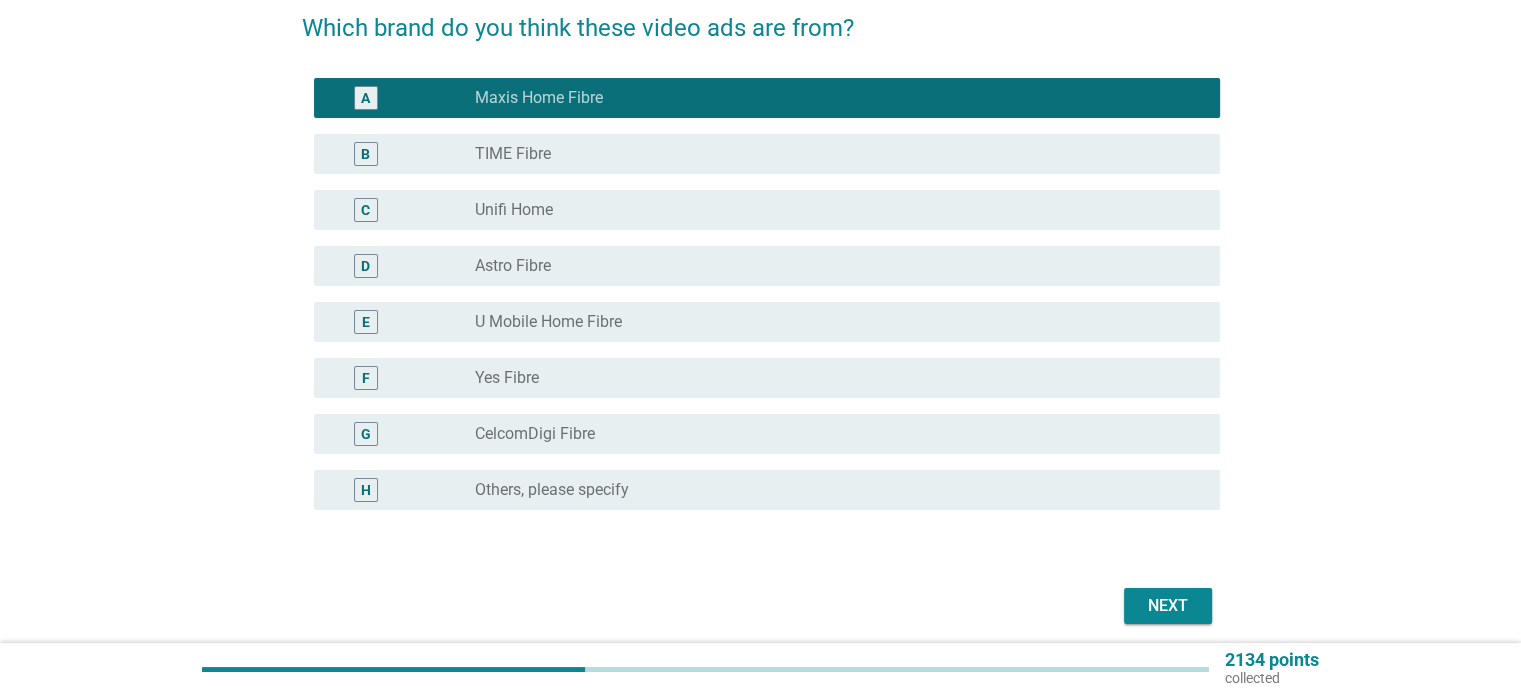 click on "C" at bounding box center [366, 210] 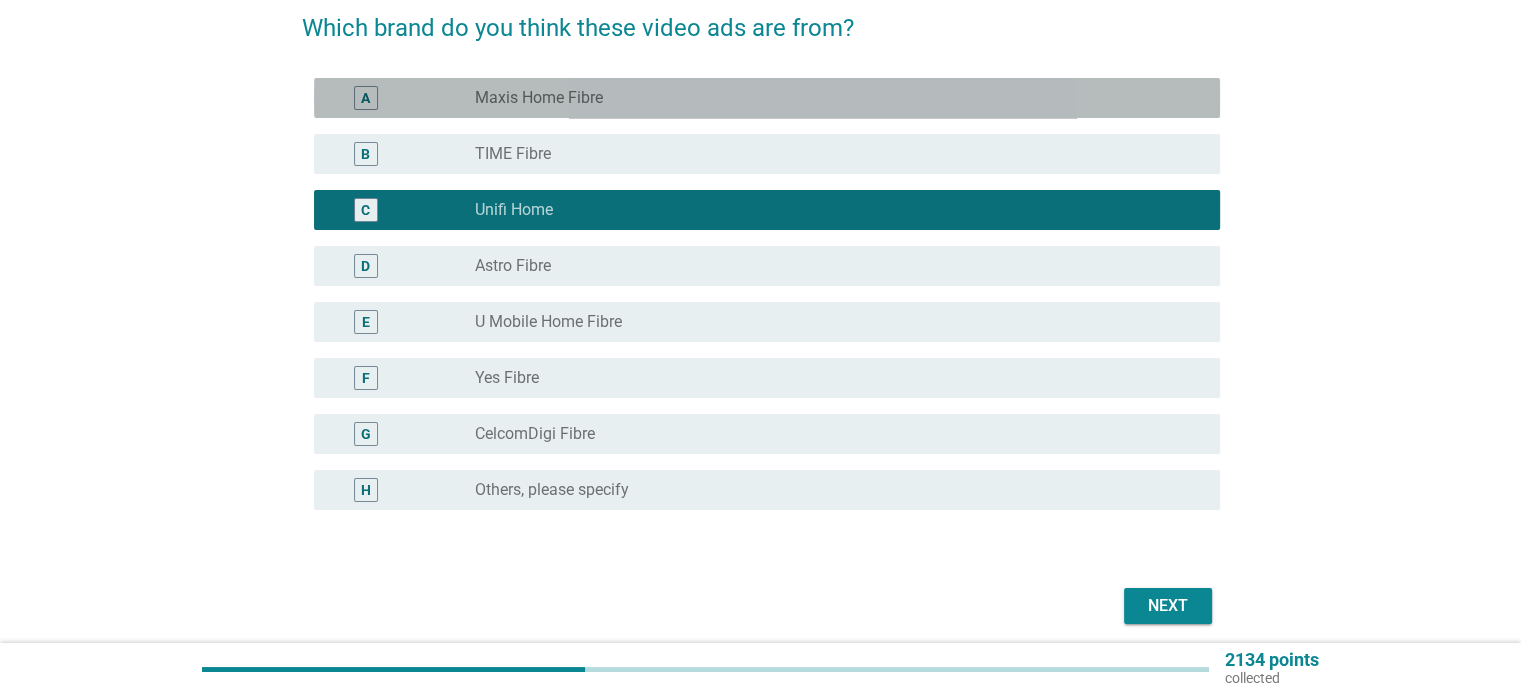 click on "A" at bounding box center (403, 98) 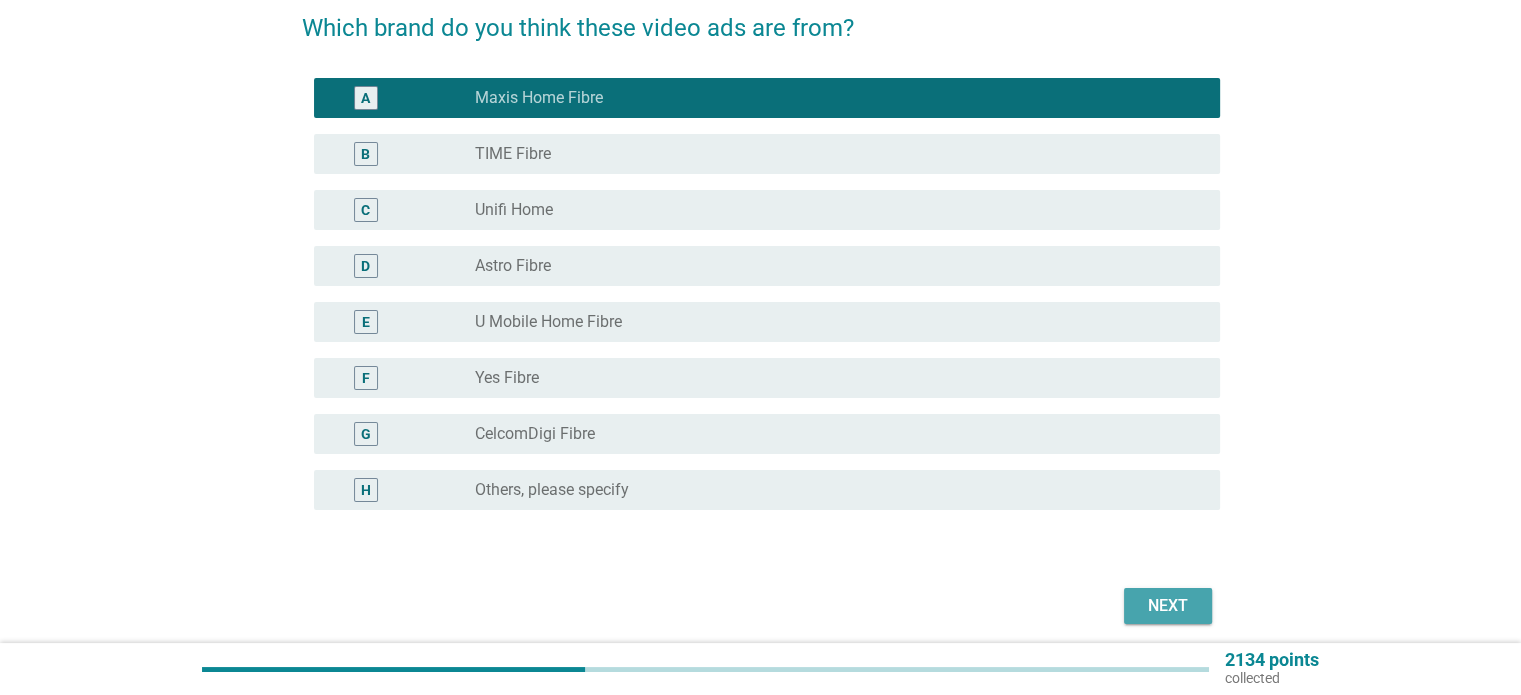 click on "Next" at bounding box center [1168, 606] 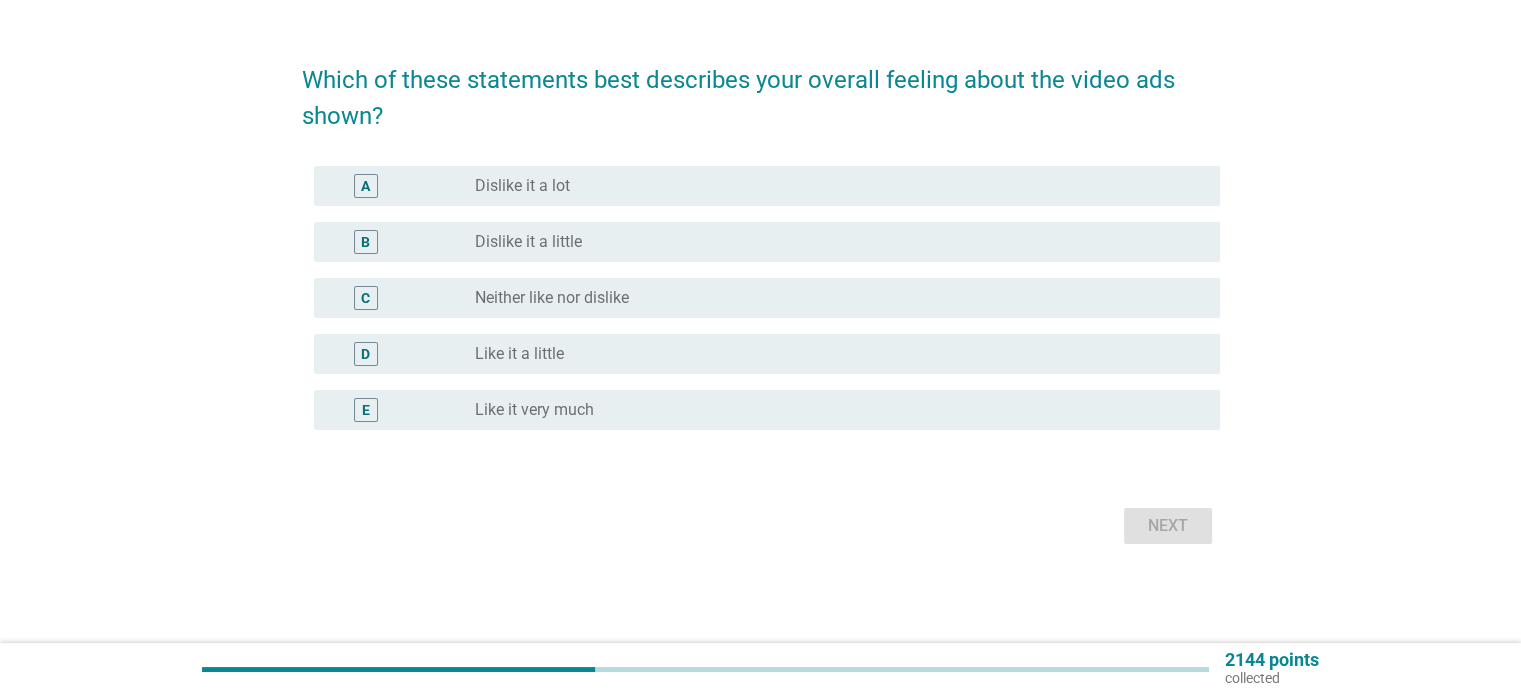 scroll, scrollTop: 0, scrollLeft: 0, axis: both 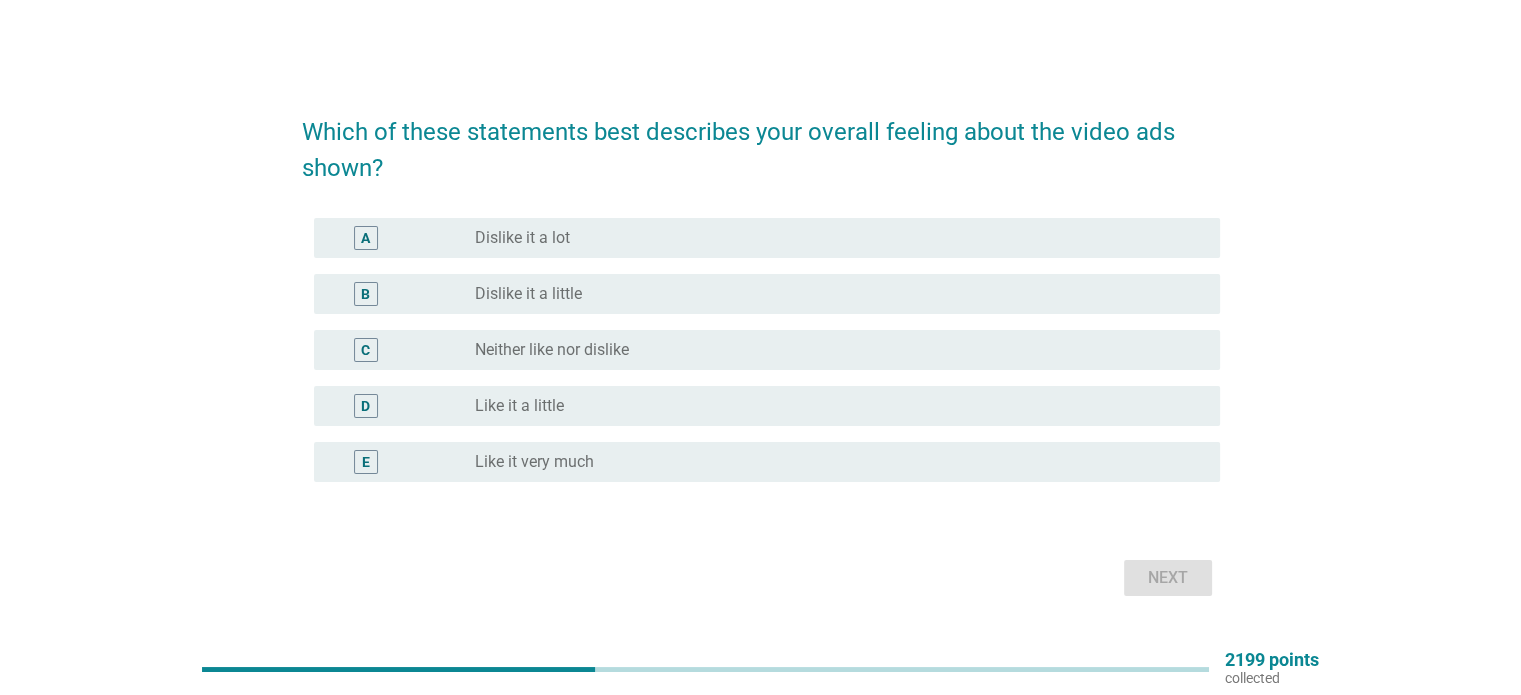 click on "C     radio_button_unchecked Neither like nor dislike" at bounding box center [767, 350] 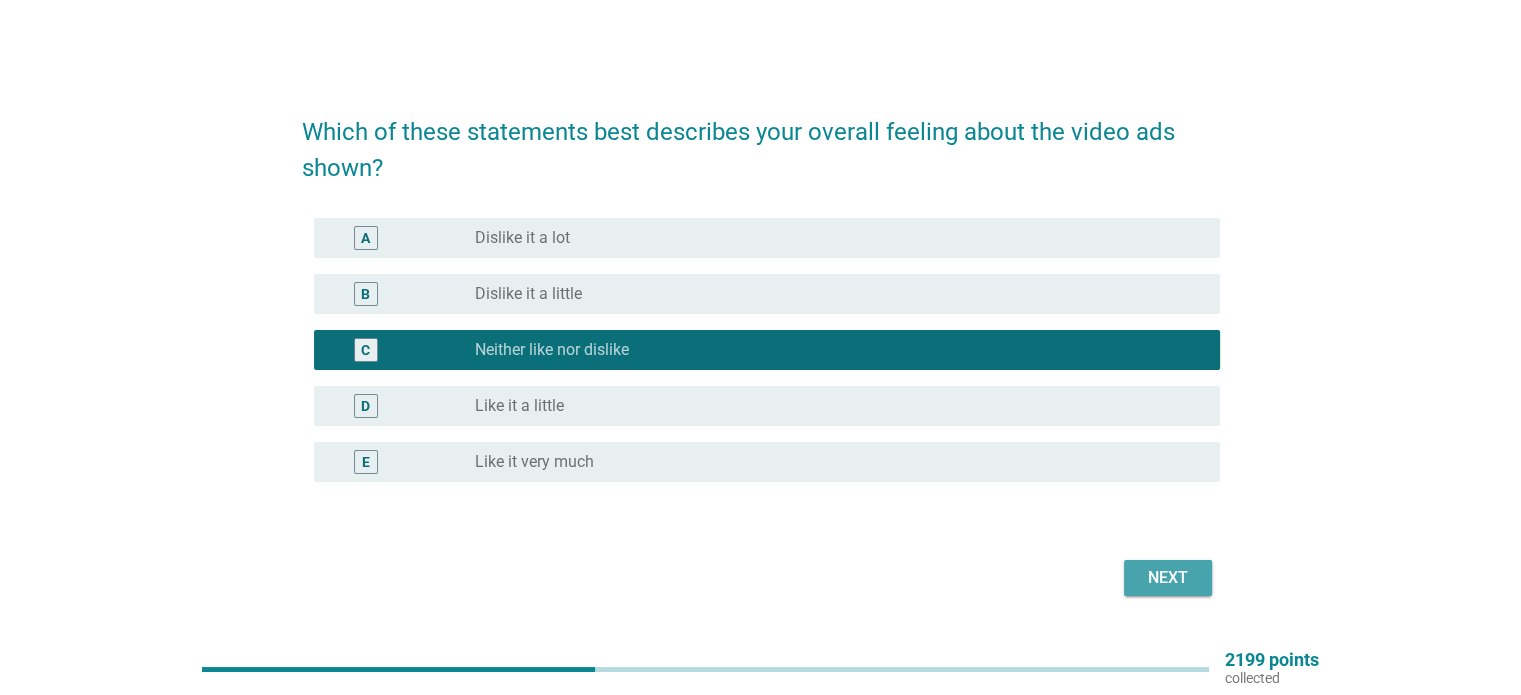 click on "Next" at bounding box center (1168, 578) 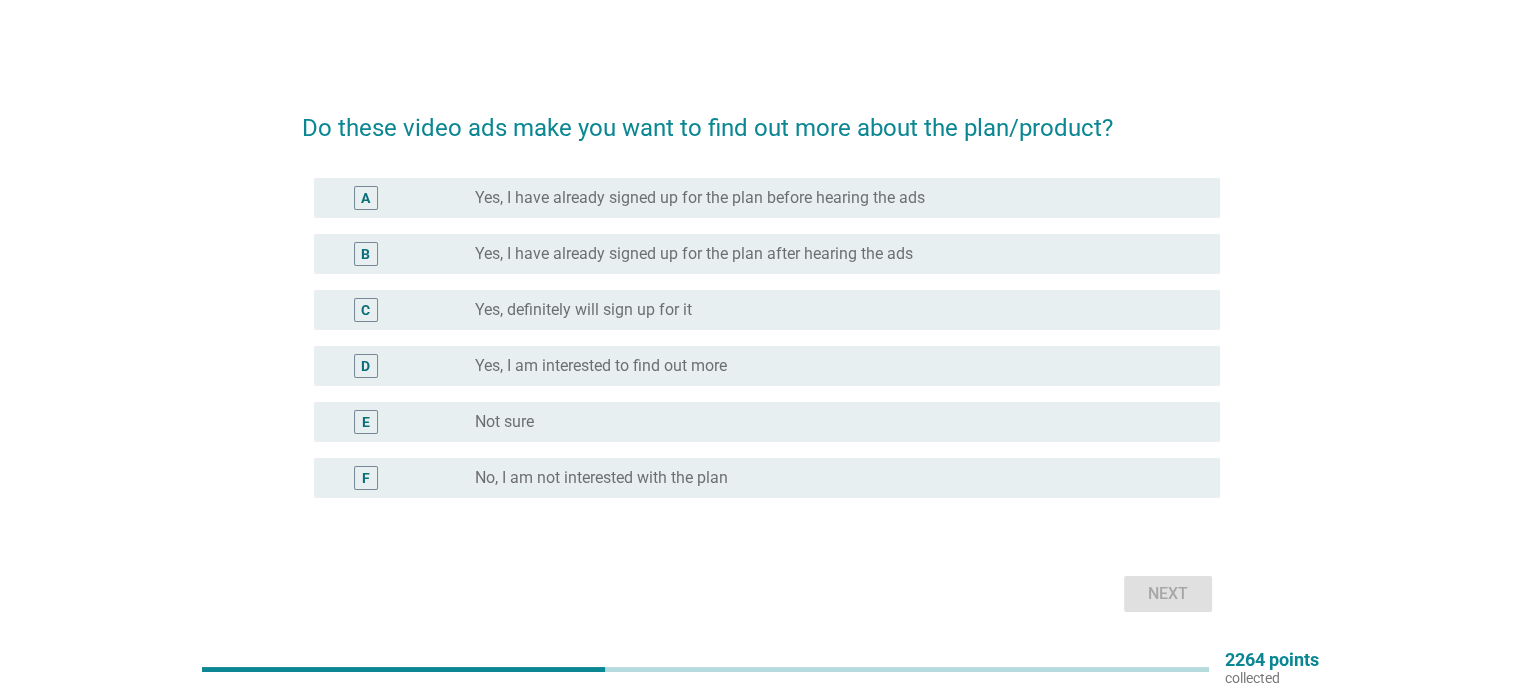 click on "D     radio_button_unchecked Yes, I am interested to find out more" at bounding box center (767, 366) 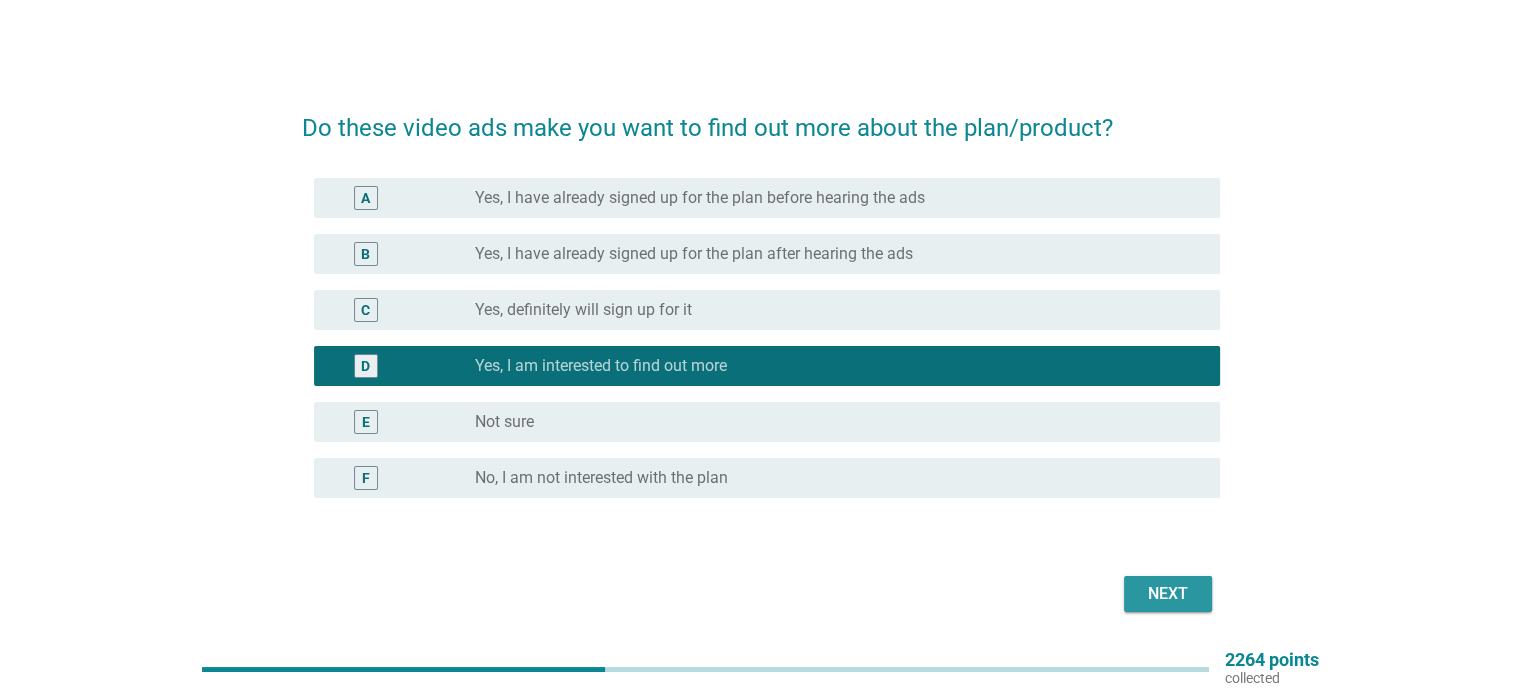 click on "Next" at bounding box center [1168, 594] 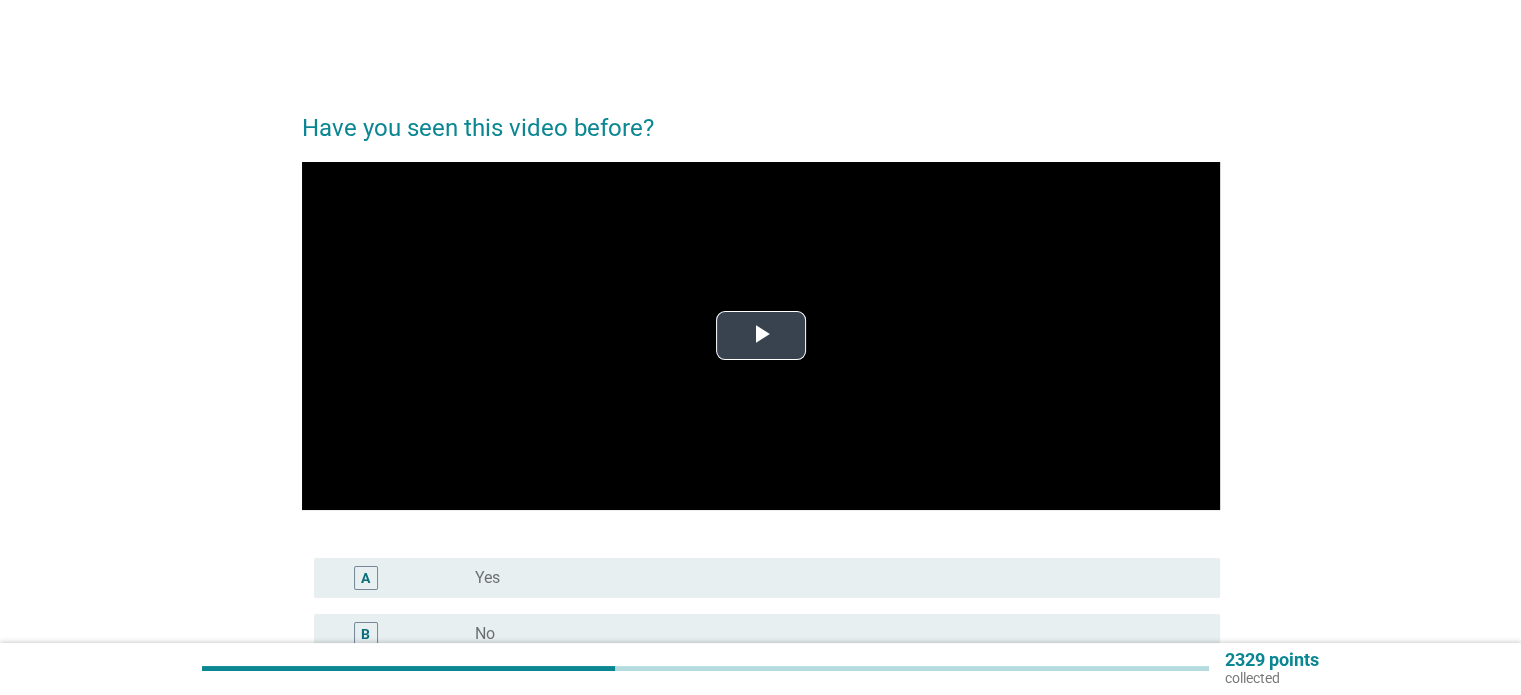 click at bounding box center [761, 336] 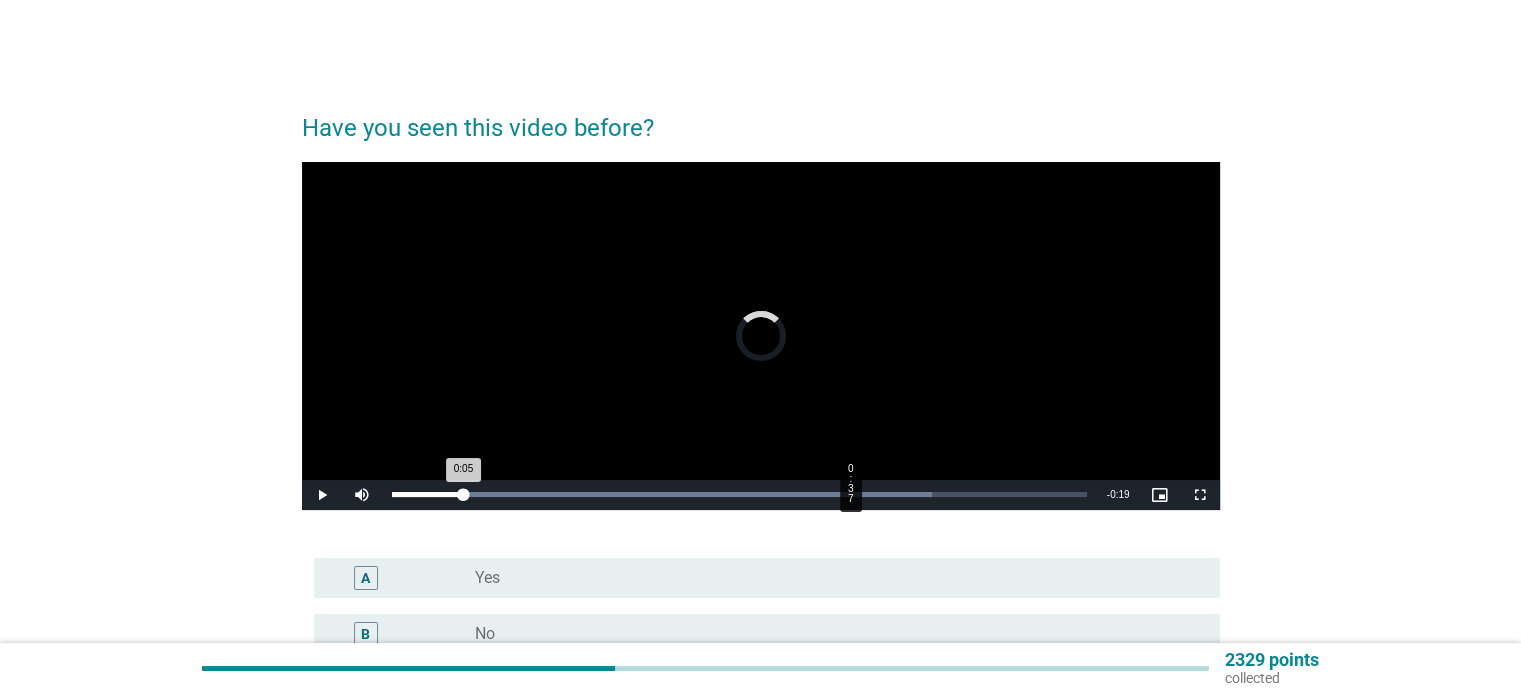 click on "Loaded :  77.75% 0:37 0:05" at bounding box center [739, 495] 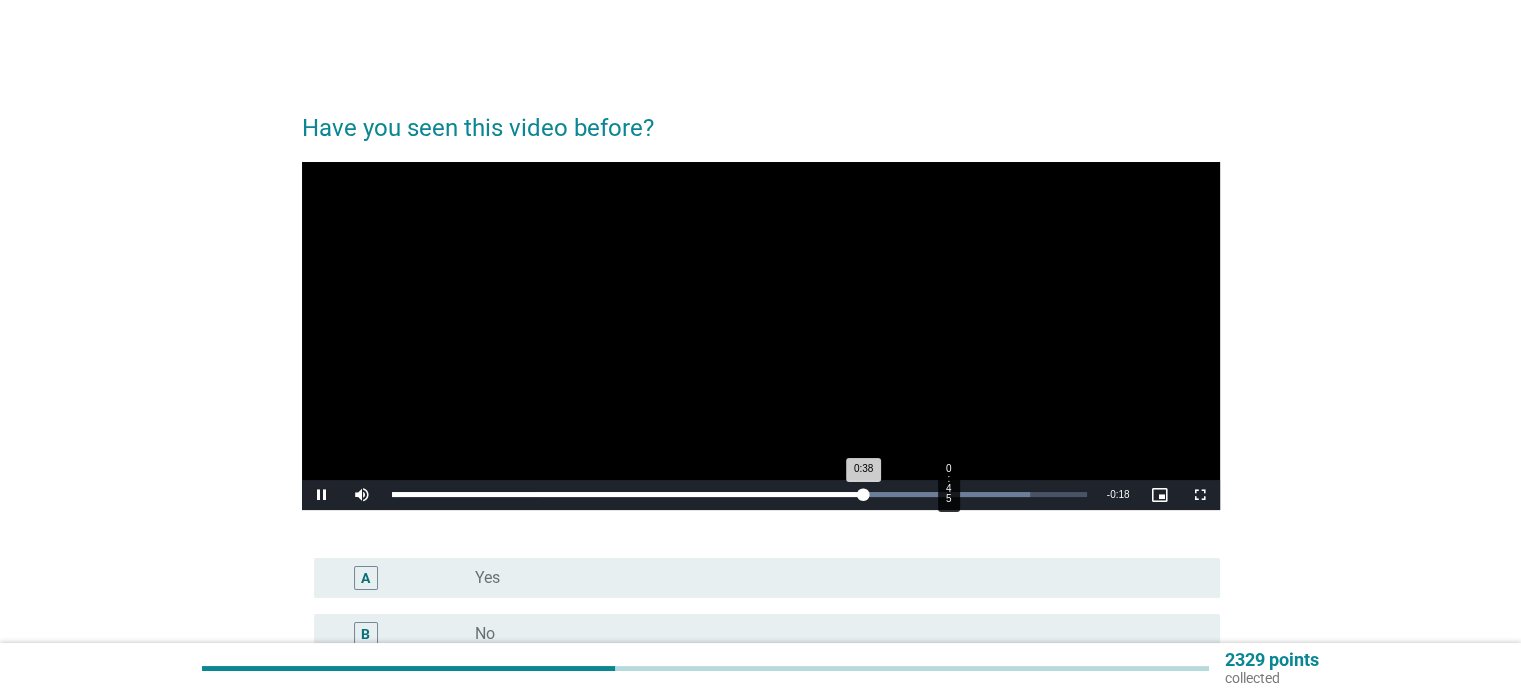 click on "Loaded :  91.89% 0:45 0:38" at bounding box center [739, 495] 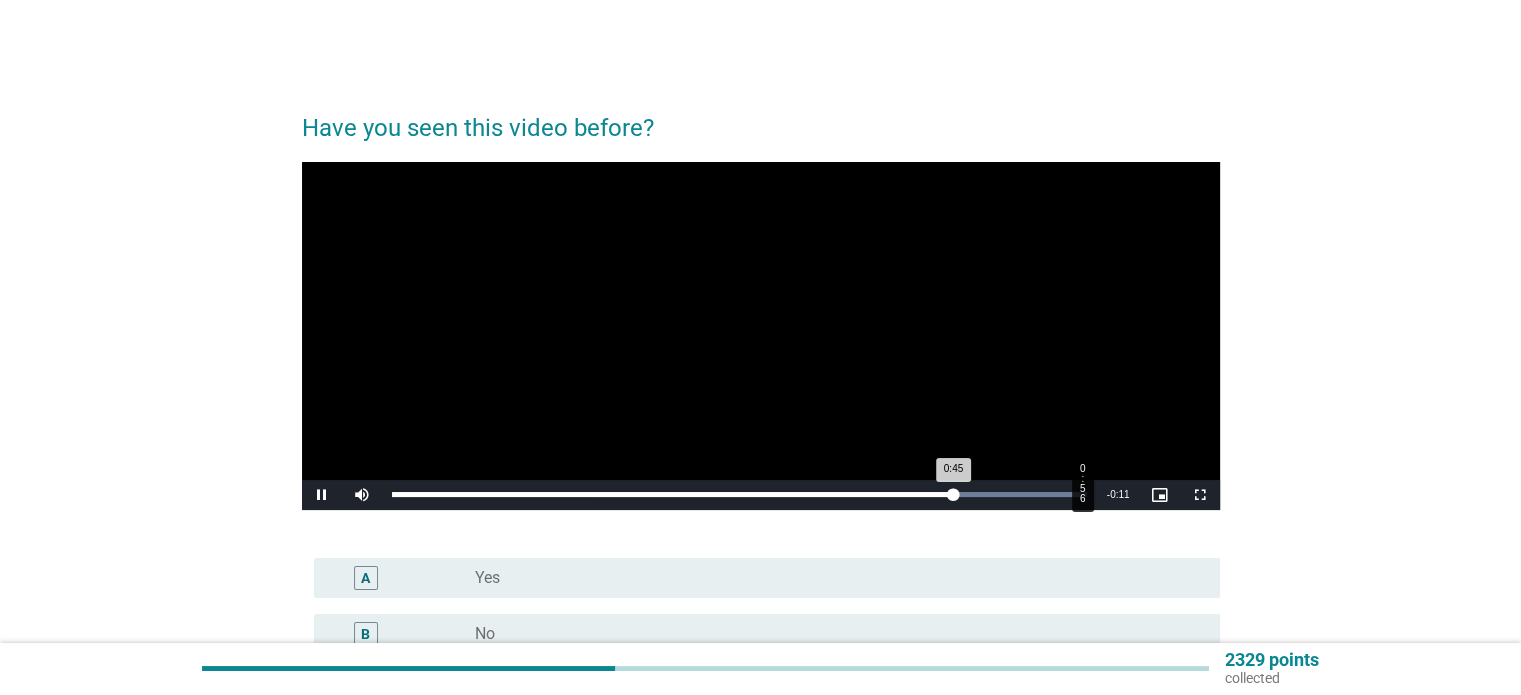 click on "Loaded :  100.00% 0:56 0:45" at bounding box center (739, 495) 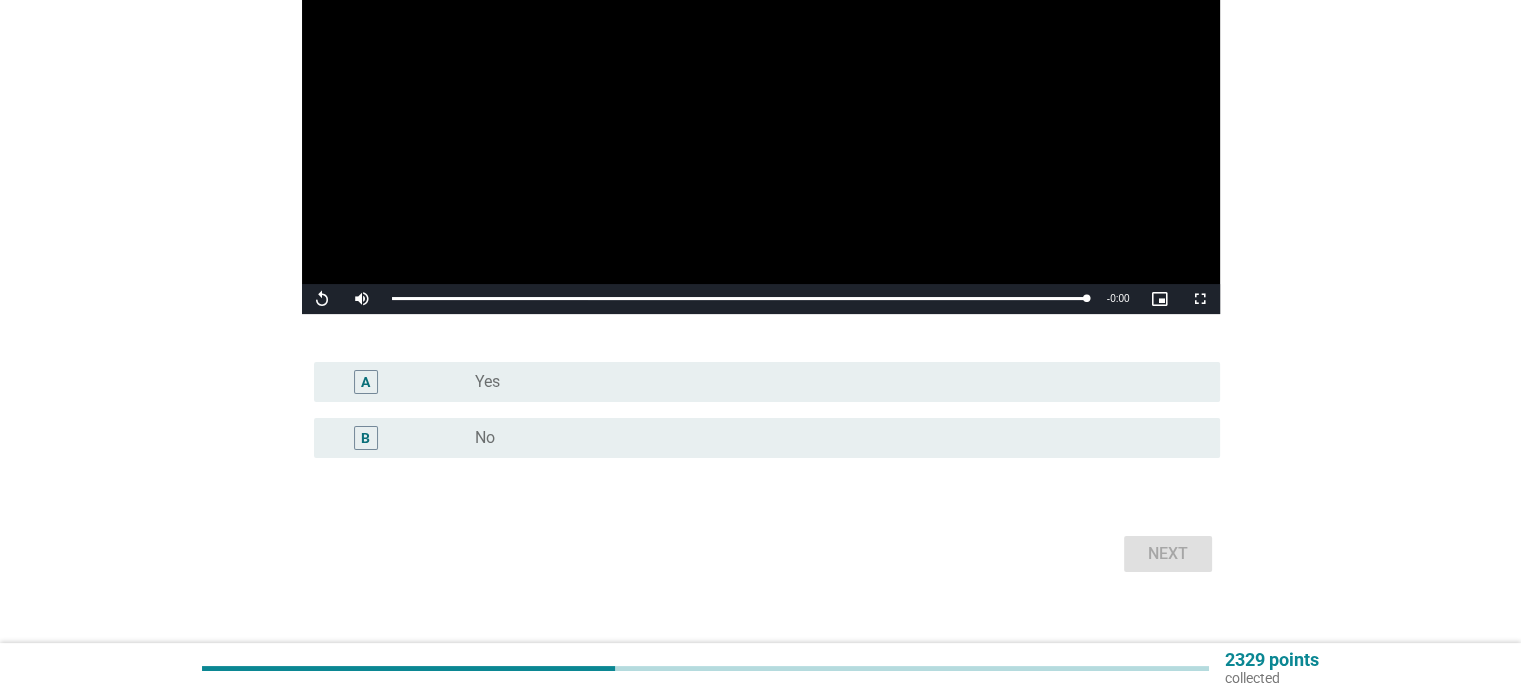 scroll, scrollTop: 200, scrollLeft: 0, axis: vertical 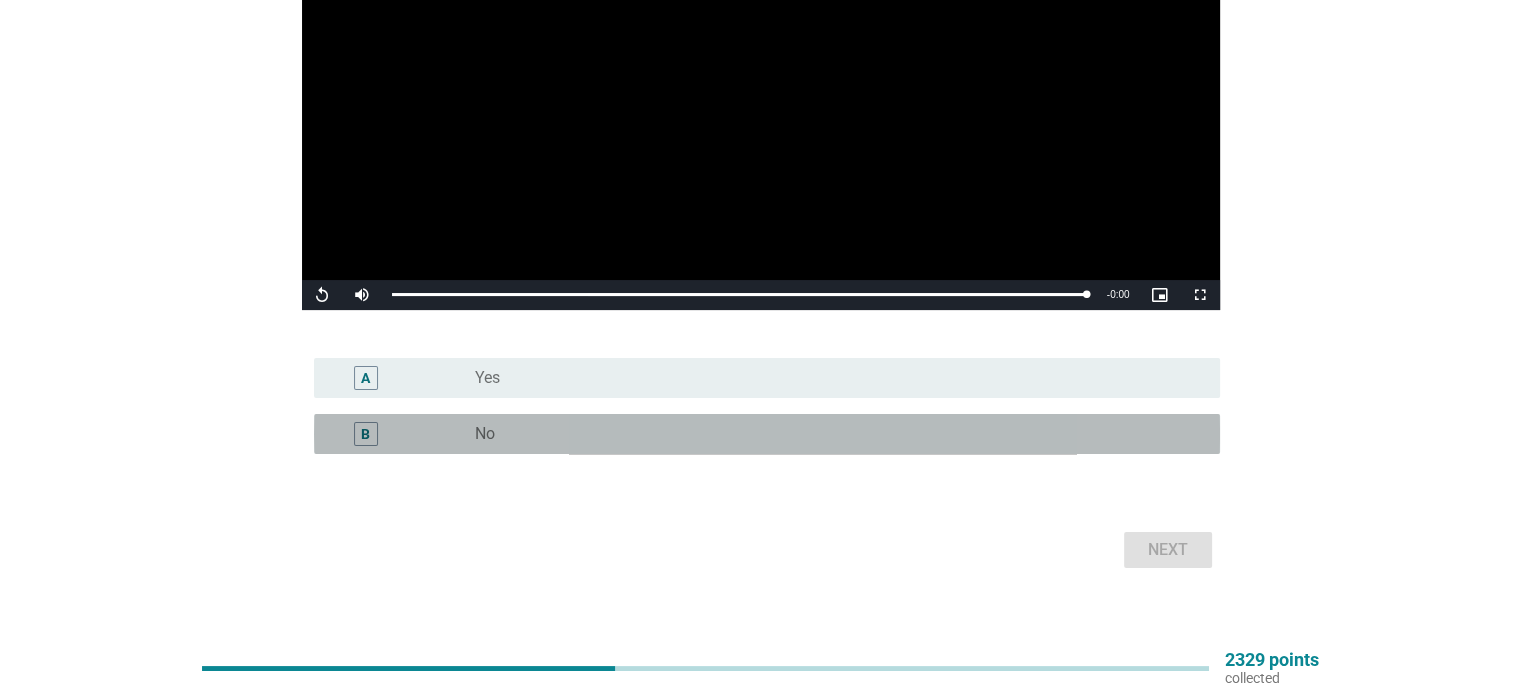 click on "radio_button_unchecked No" at bounding box center [831, 434] 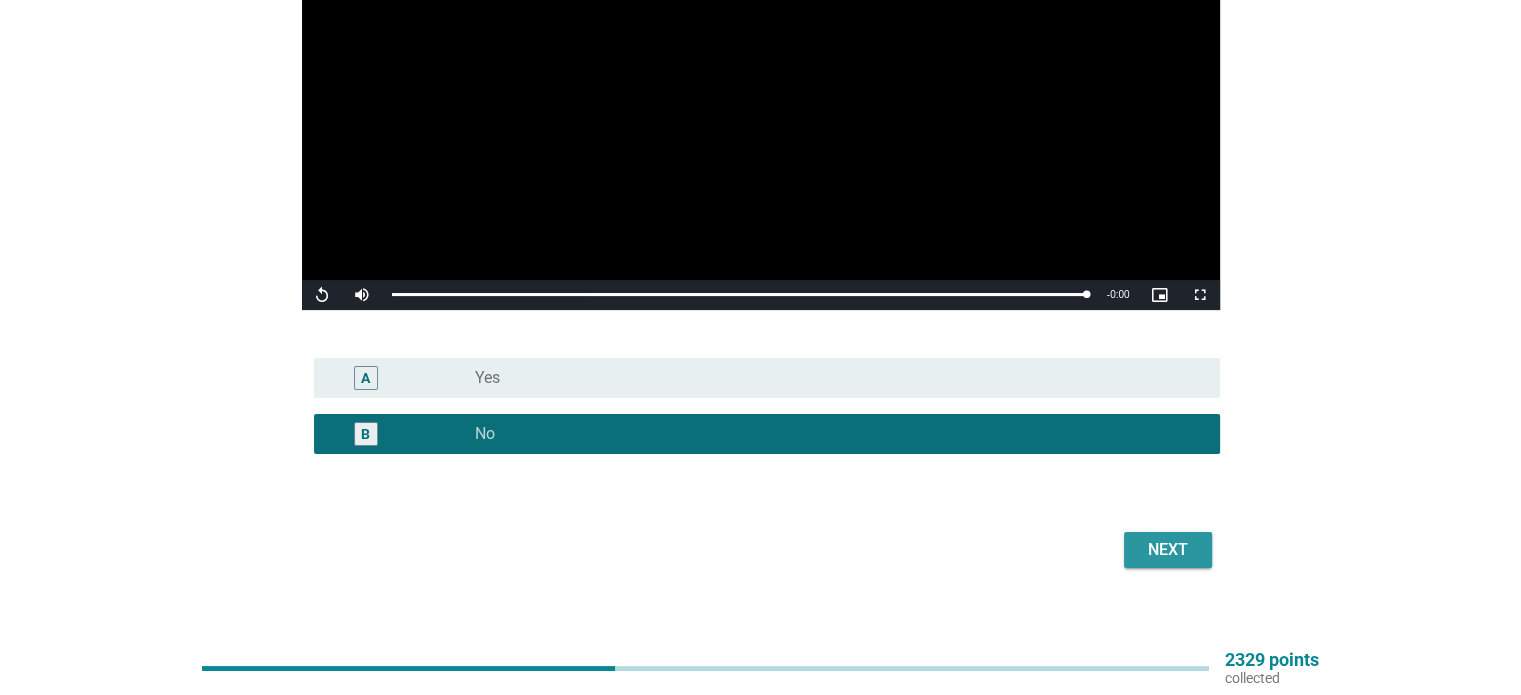 click on "Next" at bounding box center [1168, 550] 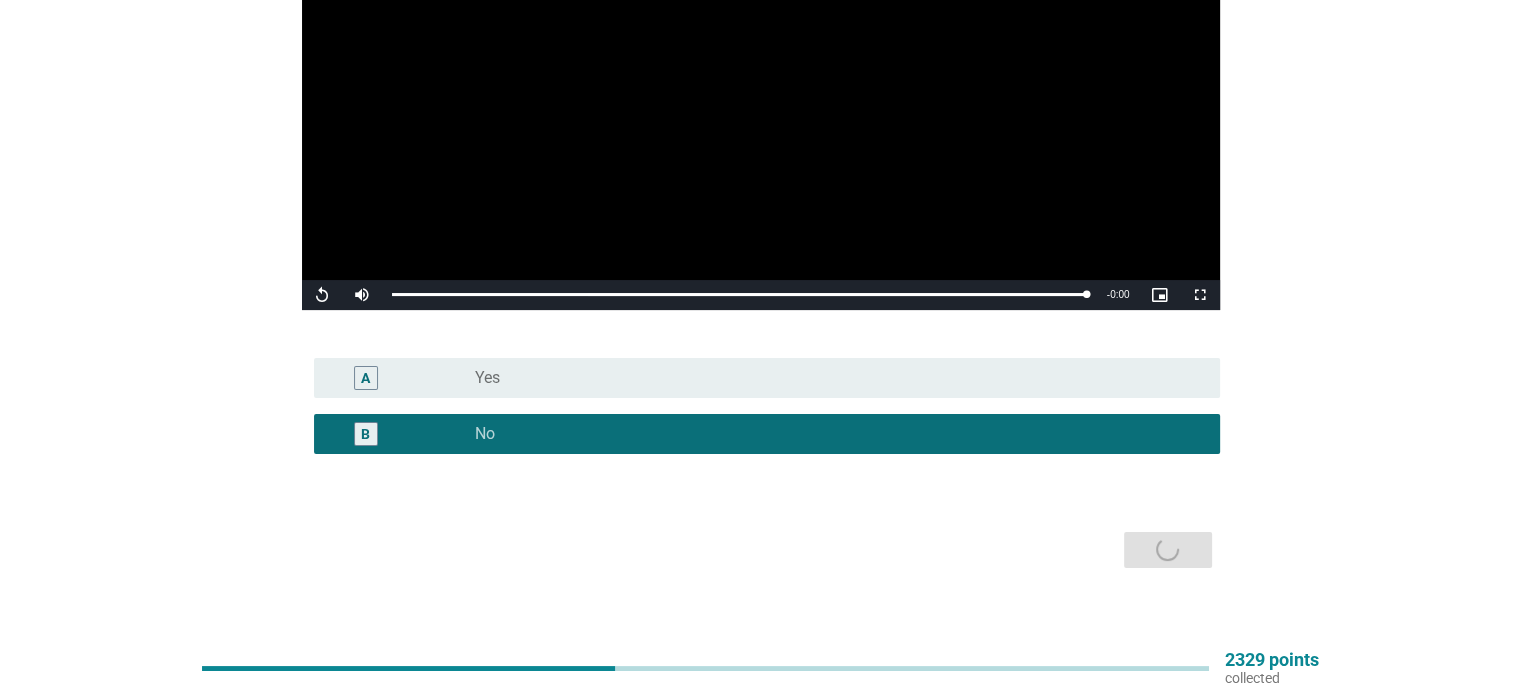 scroll, scrollTop: 0, scrollLeft: 0, axis: both 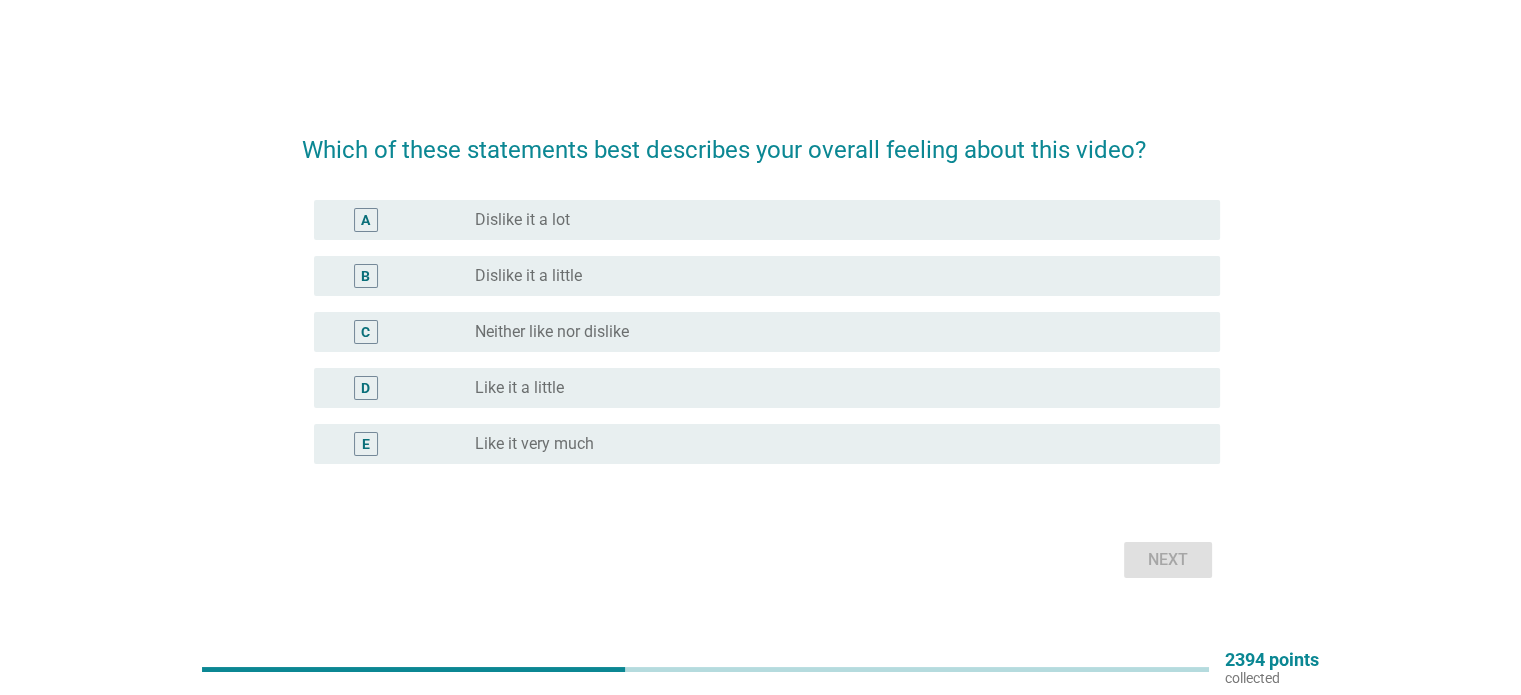 click on "C" at bounding box center (403, 332) 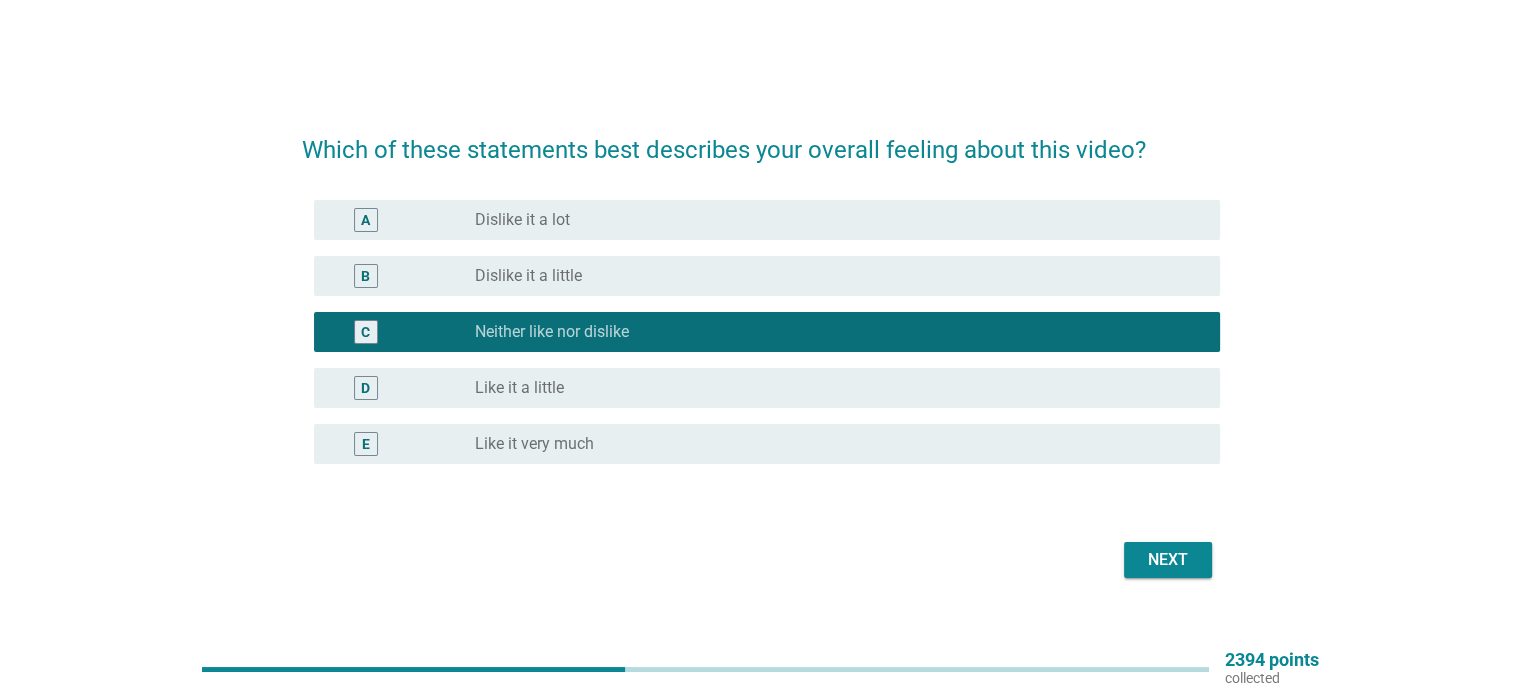 click on "Next" at bounding box center (1168, 560) 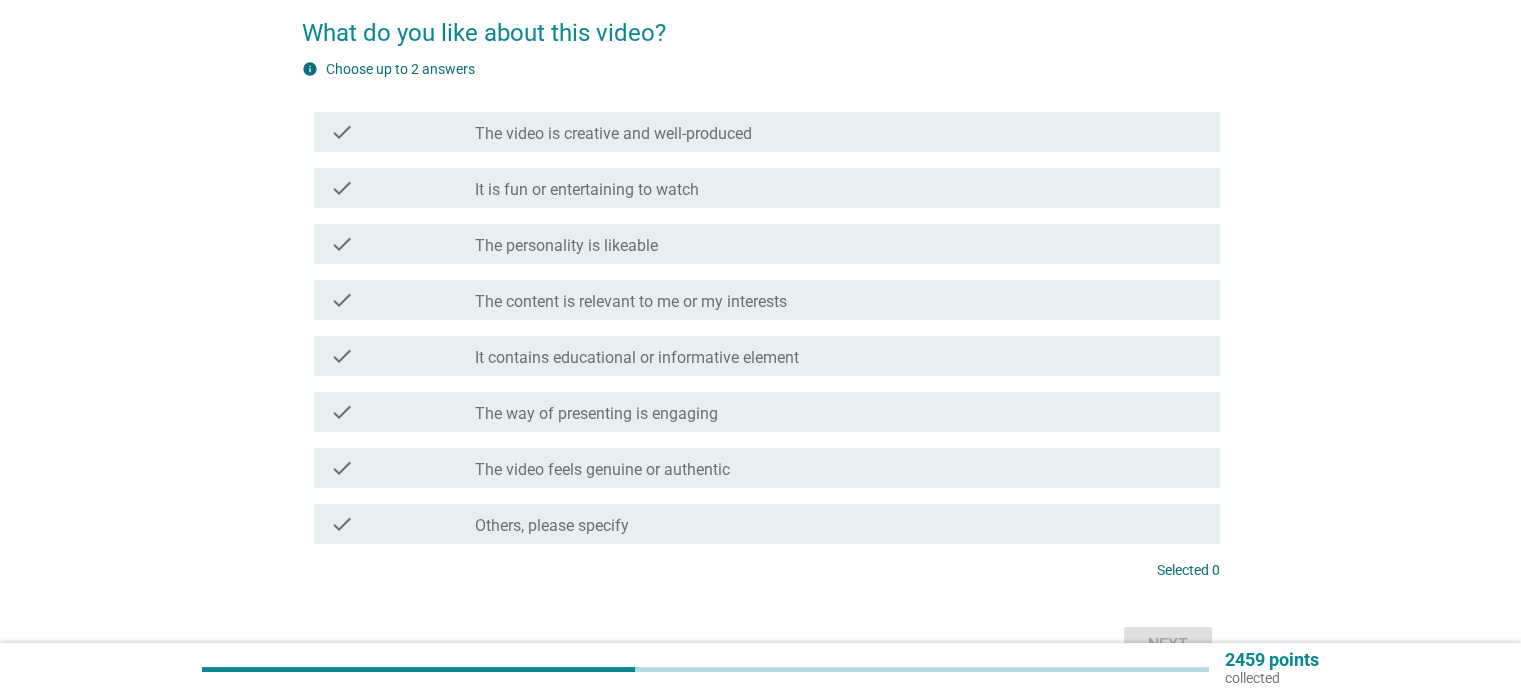 scroll, scrollTop: 100, scrollLeft: 0, axis: vertical 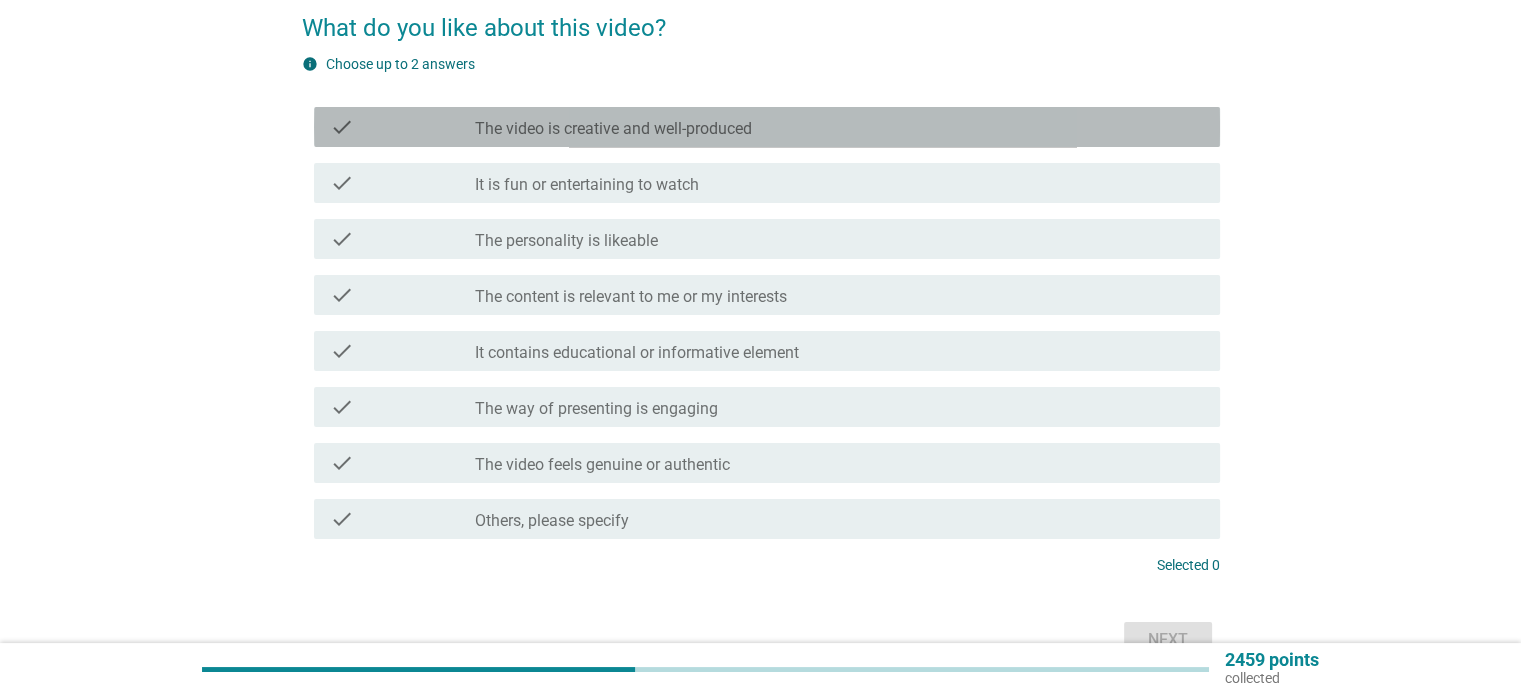 click on "The video is creative and well-produced" at bounding box center [613, 129] 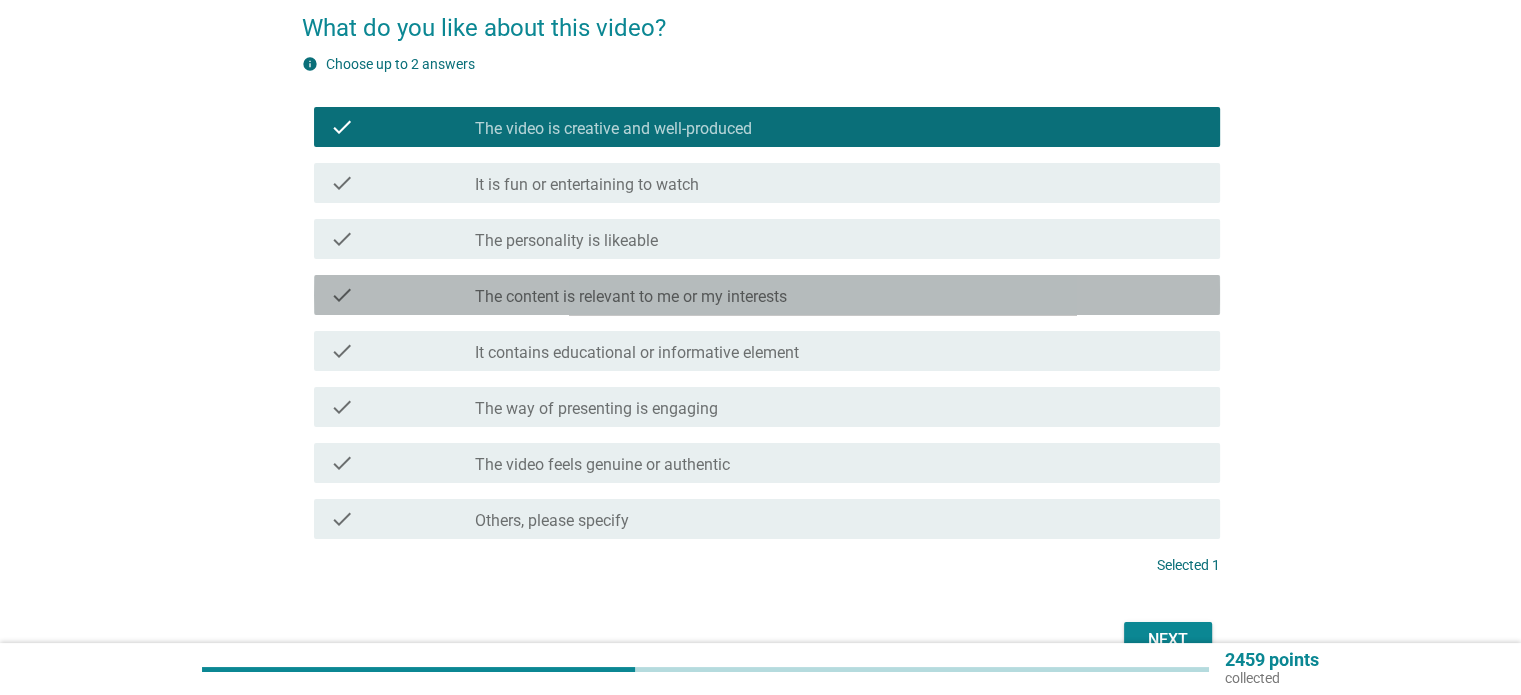 click on "The content is relevant to me or my interests" at bounding box center [631, 297] 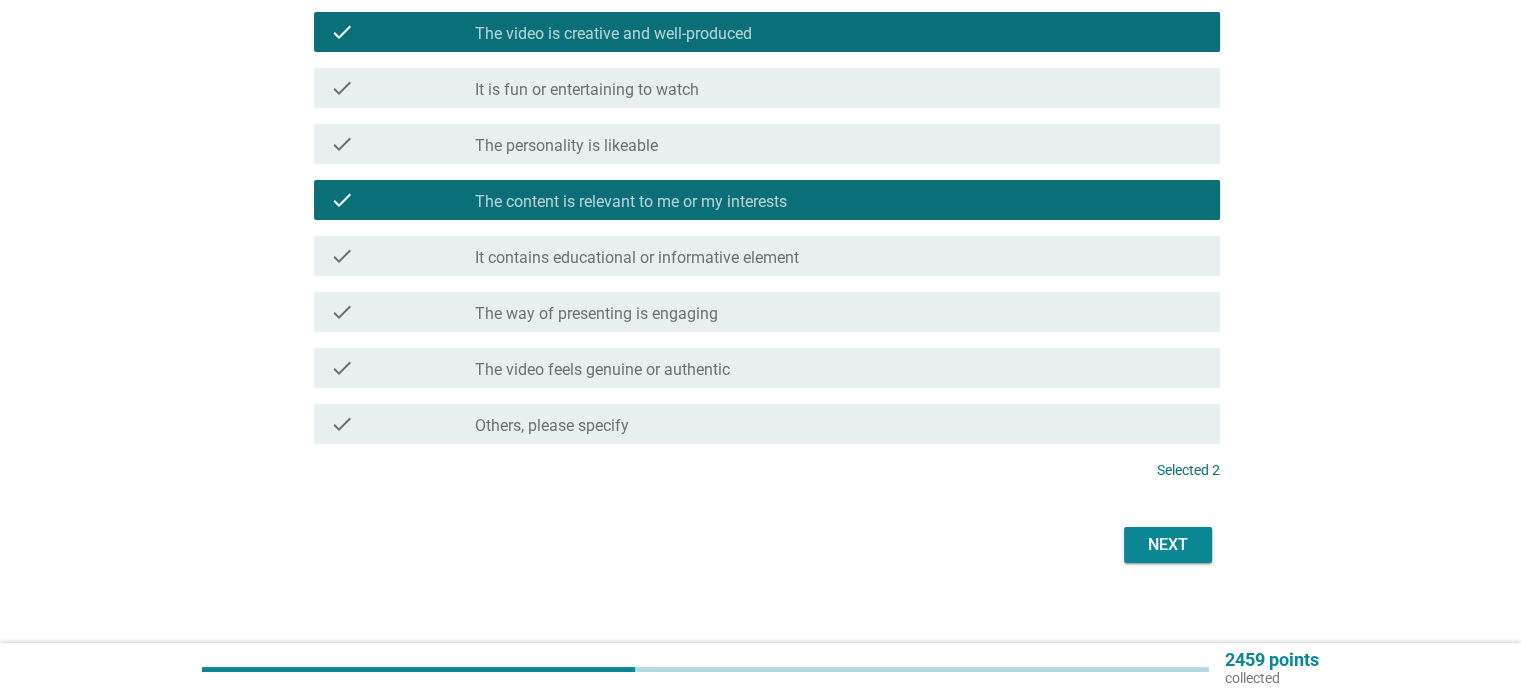 scroll, scrollTop: 200, scrollLeft: 0, axis: vertical 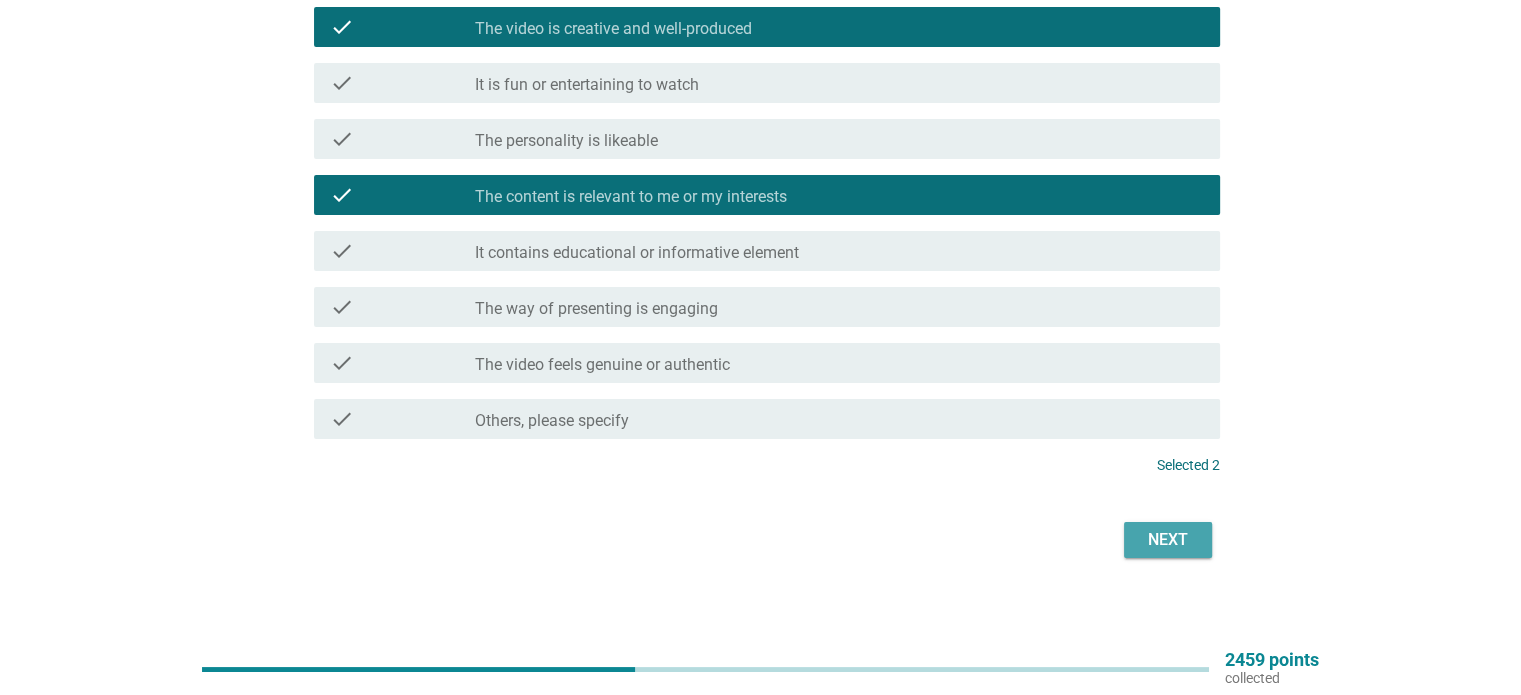 click on "Next" at bounding box center [1168, 540] 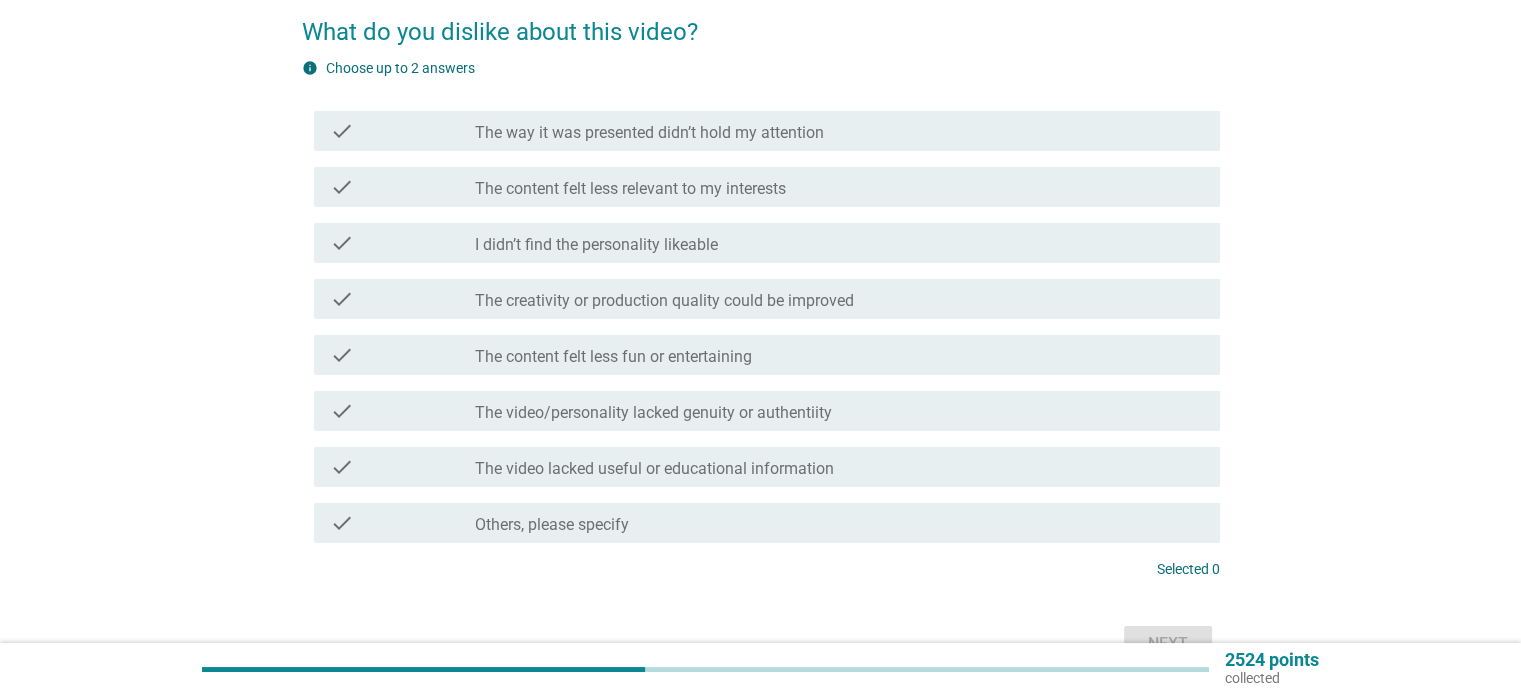 scroll, scrollTop: 100, scrollLeft: 0, axis: vertical 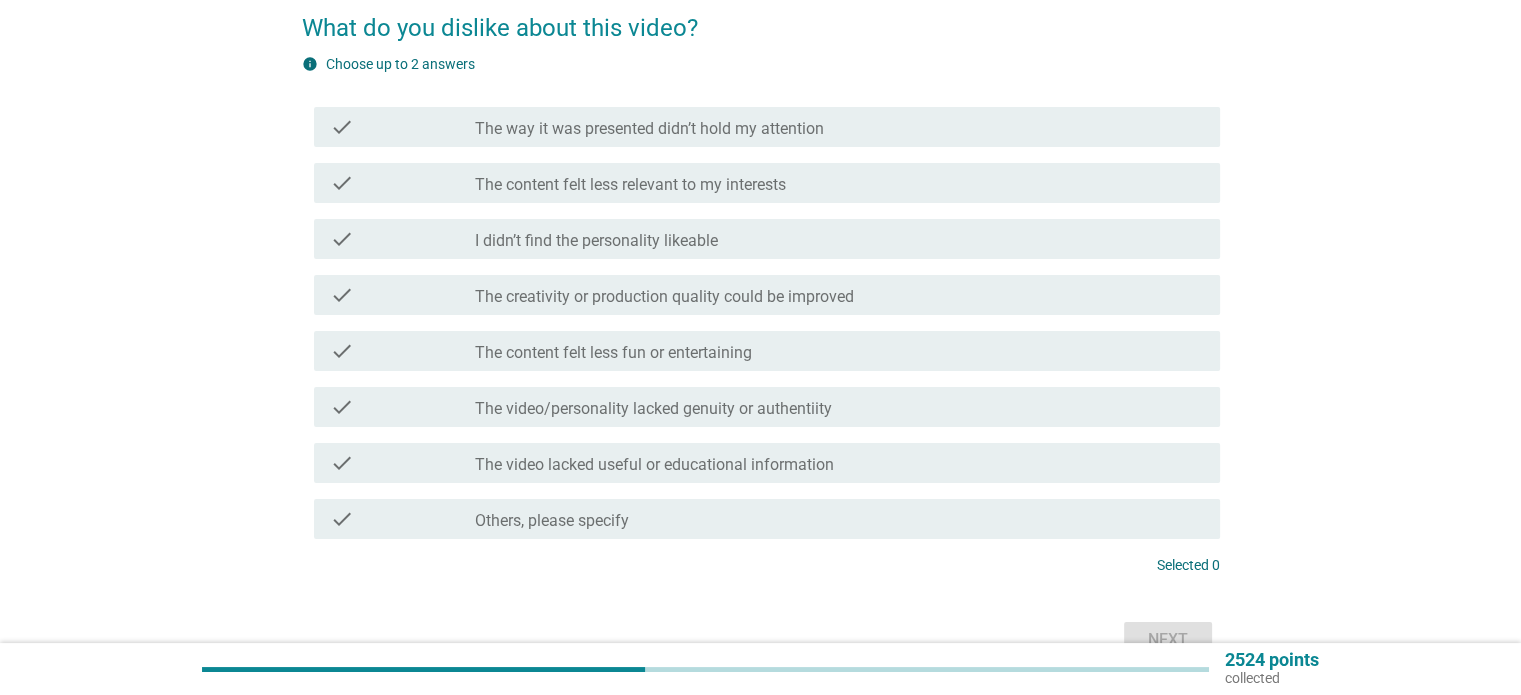 click on "check" at bounding box center [403, 183] 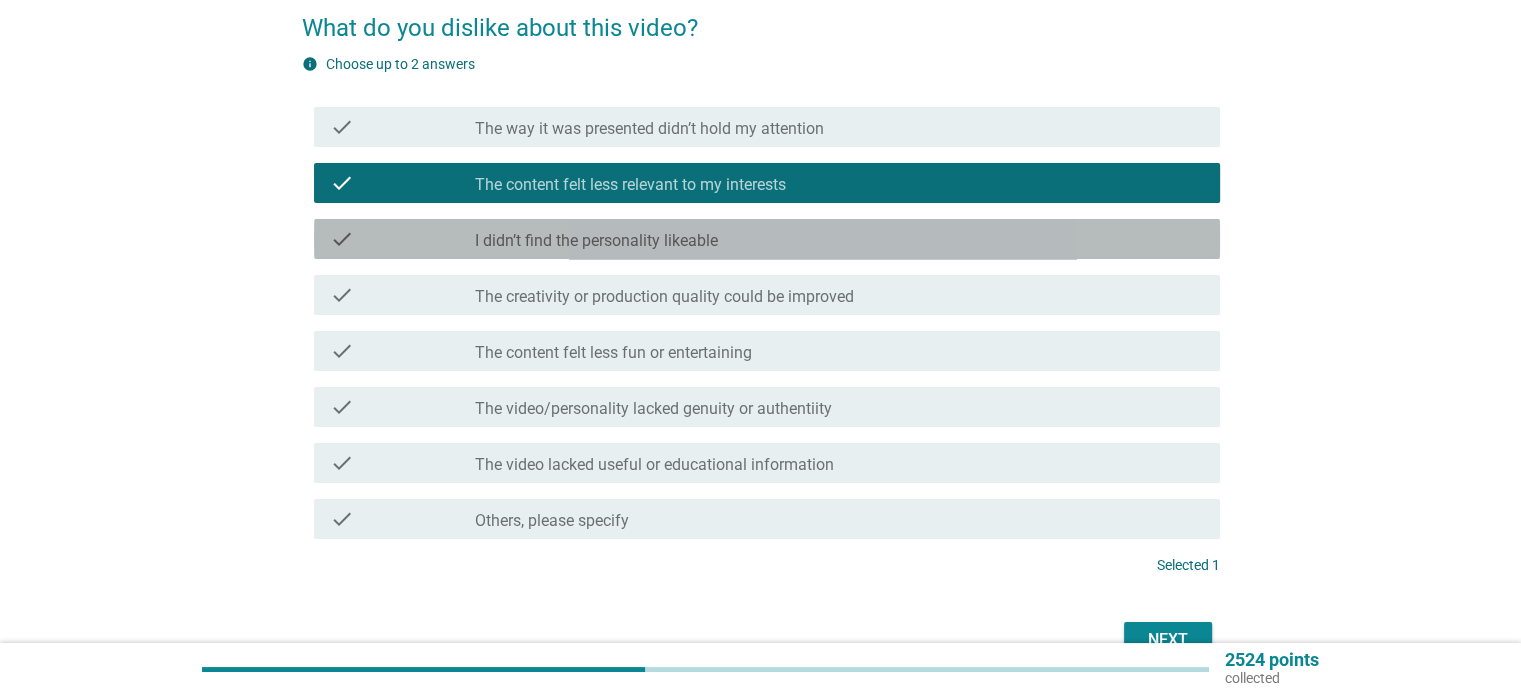 click on "check     check_box_outline_blank I didn’t find the personality likeable" at bounding box center (767, 239) 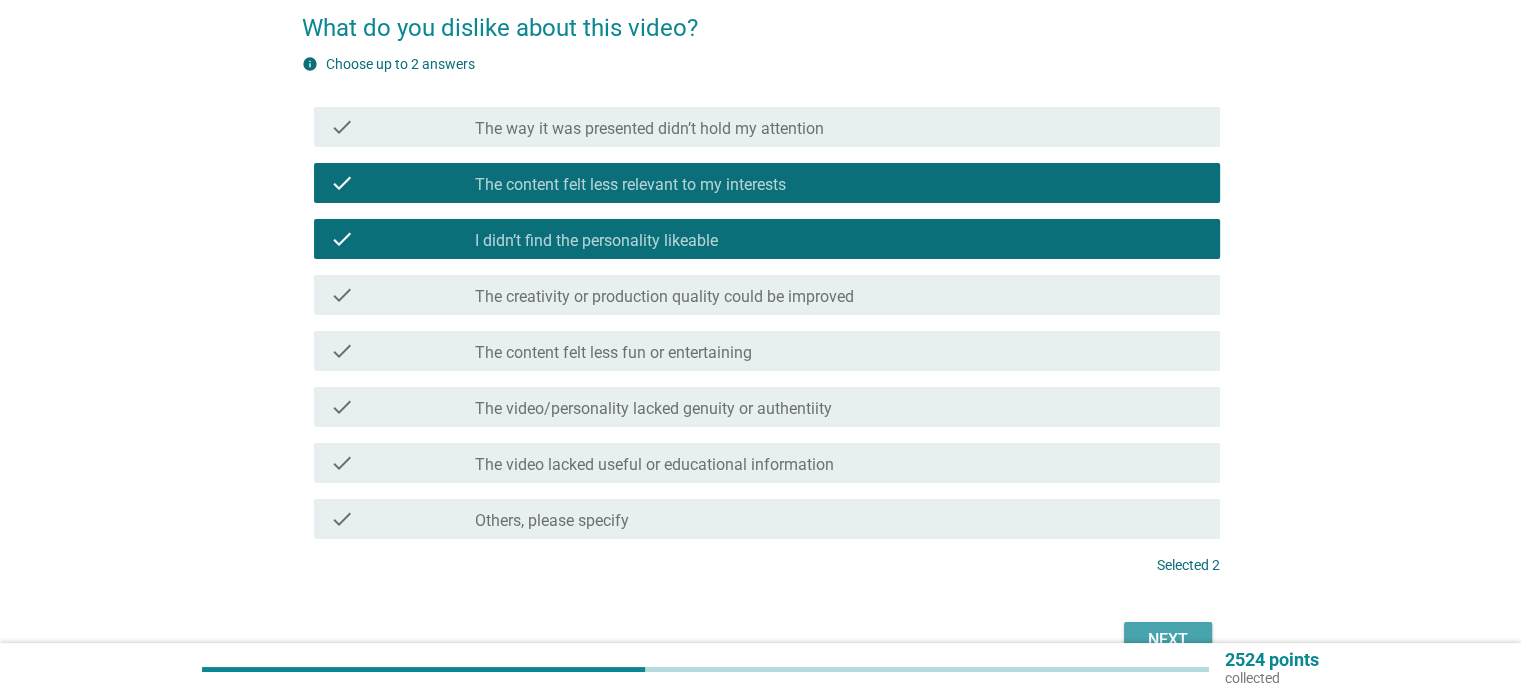 click on "Next" at bounding box center [1168, 640] 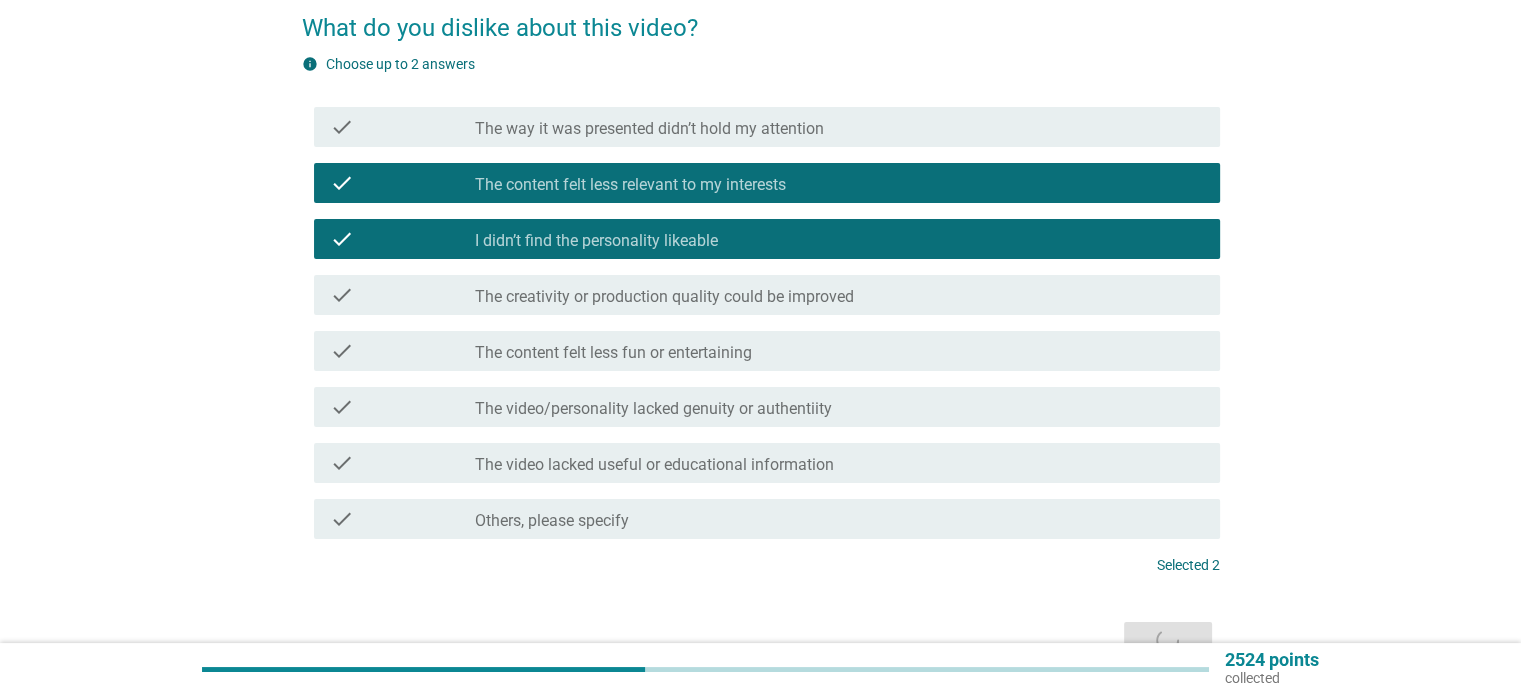 scroll, scrollTop: 0, scrollLeft: 0, axis: both 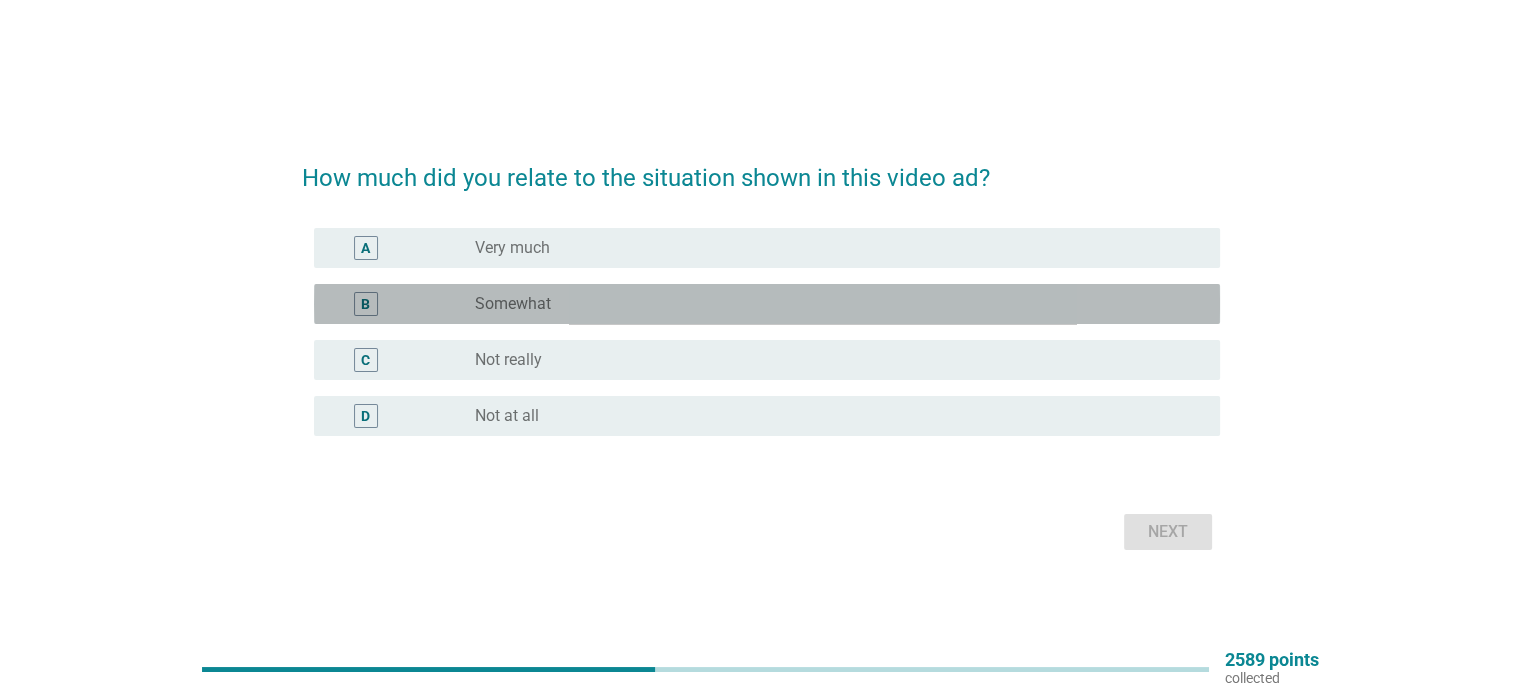 click on "radio_button_unchecked Somewhat" at bounding box center (831, 304) 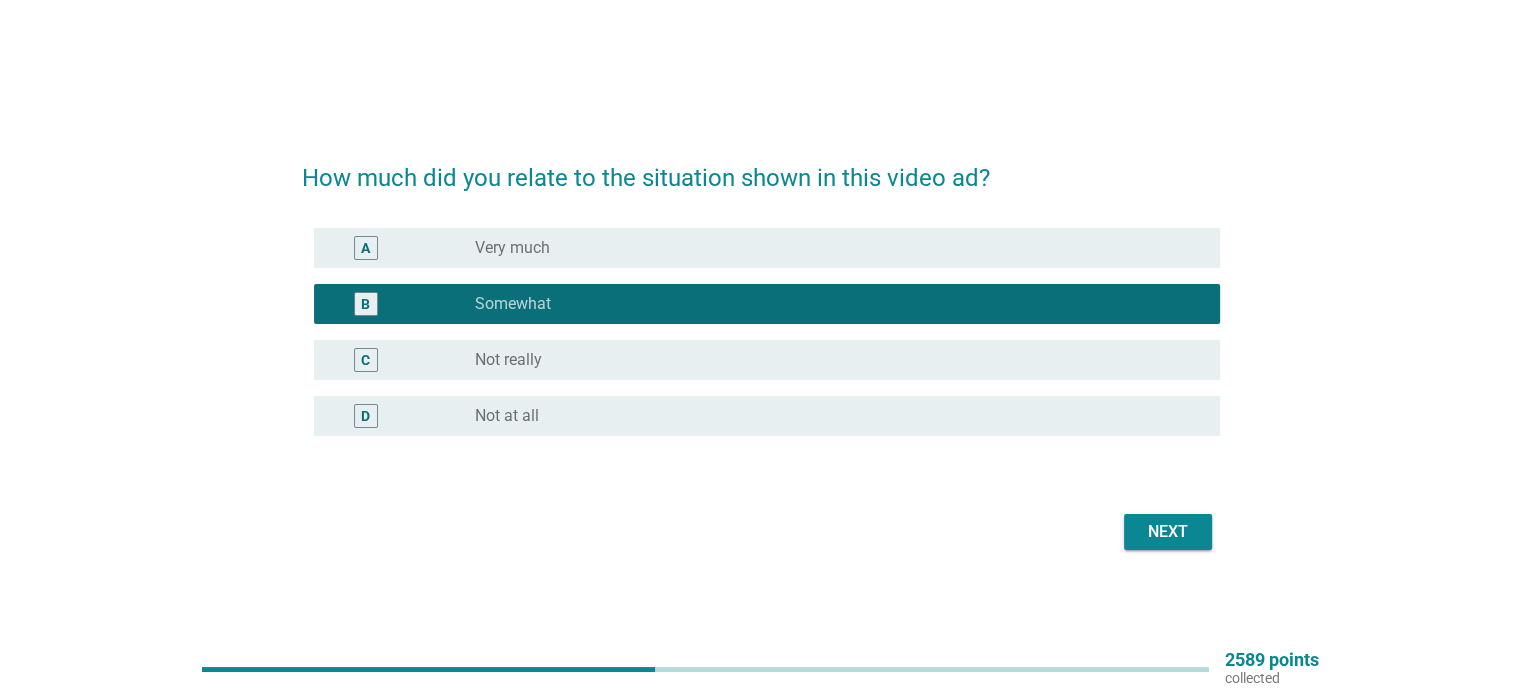 click on "Next" at bounding box center [1168, 532] 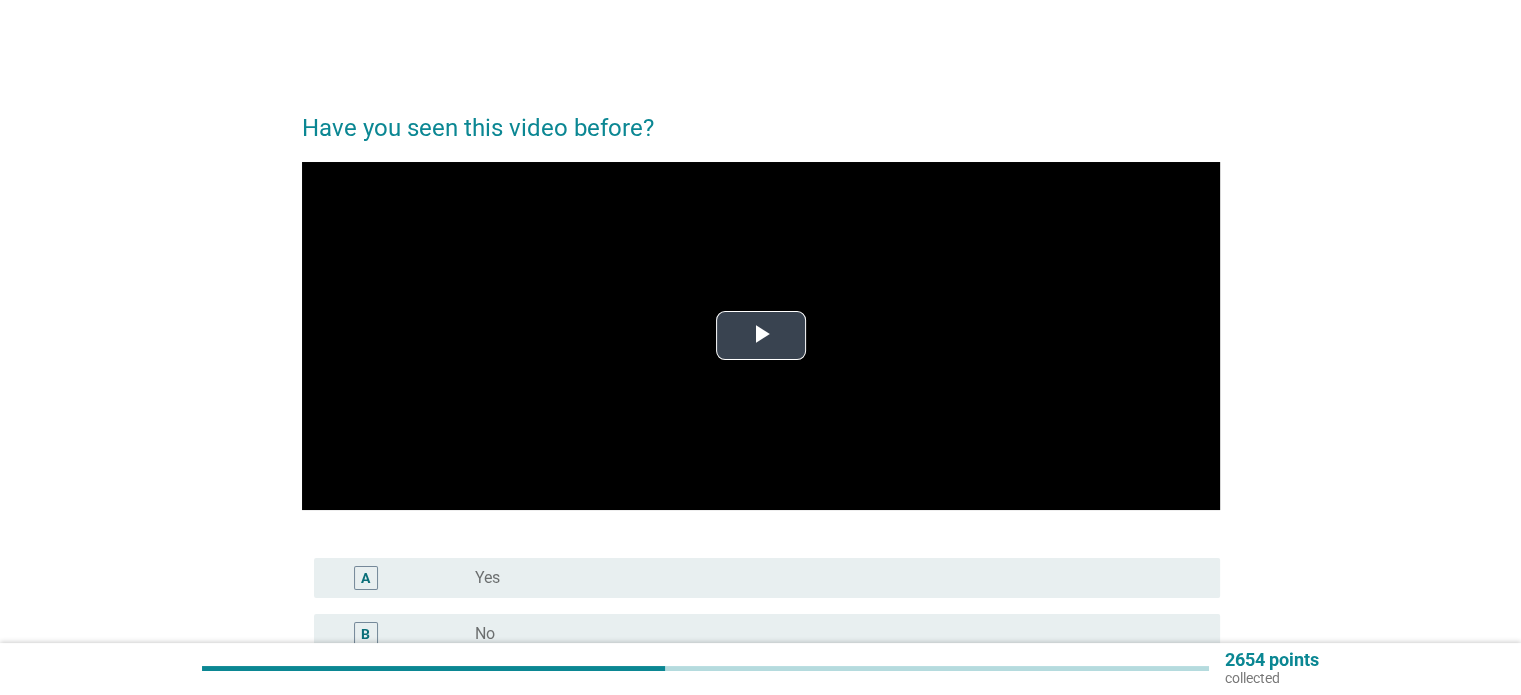 click at bounding box center (761, 336) 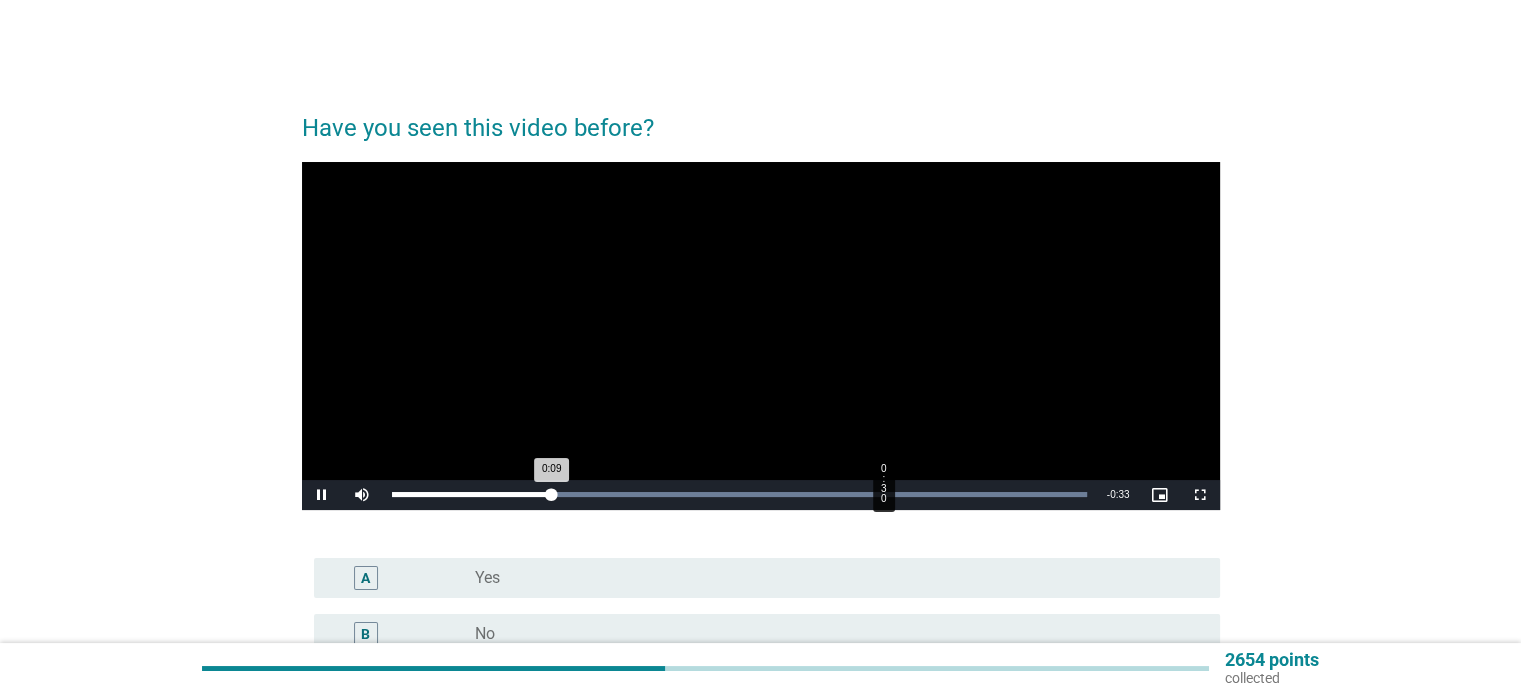 click on "Loaded :  100.00% 0:30 0:09" at bounding box center (739, 495) 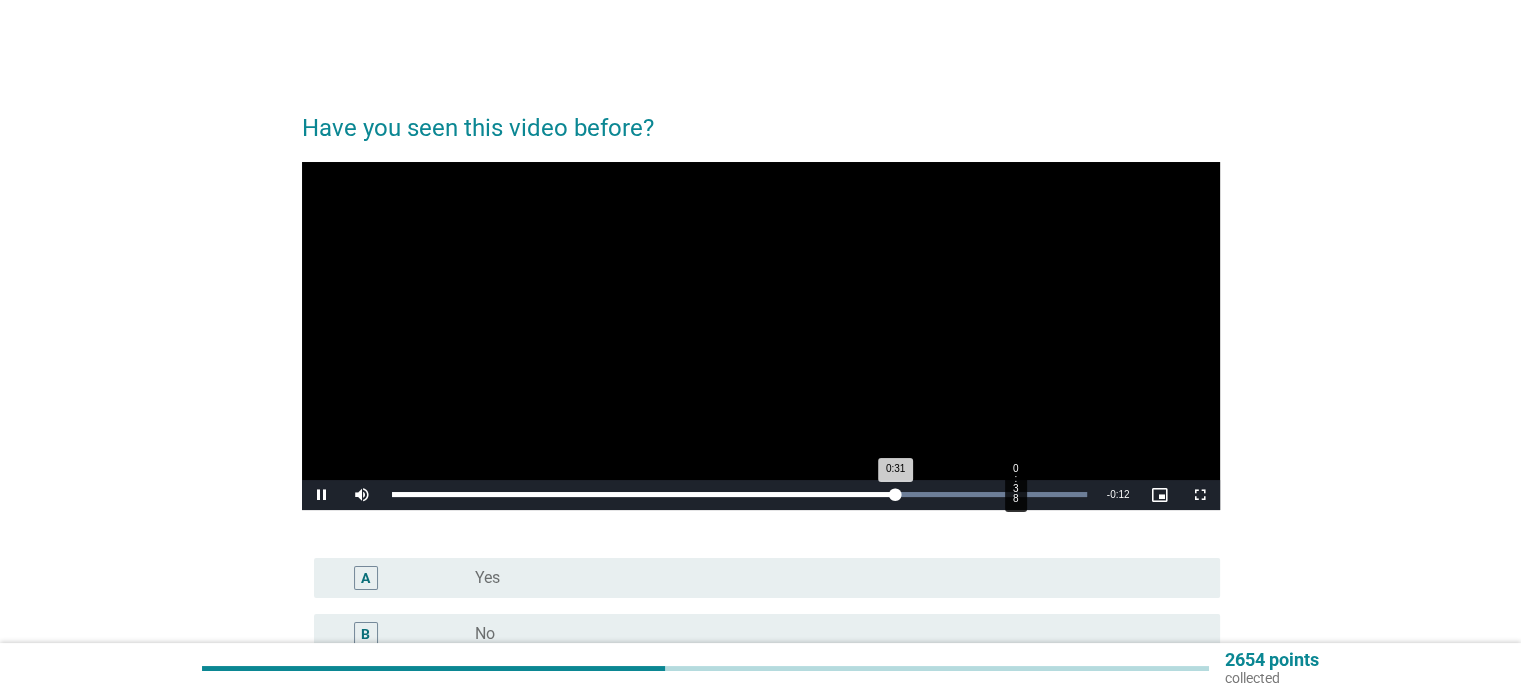 click on "Loaded :  100.00% 0:38 0:31" at bounding box center [739, 495] 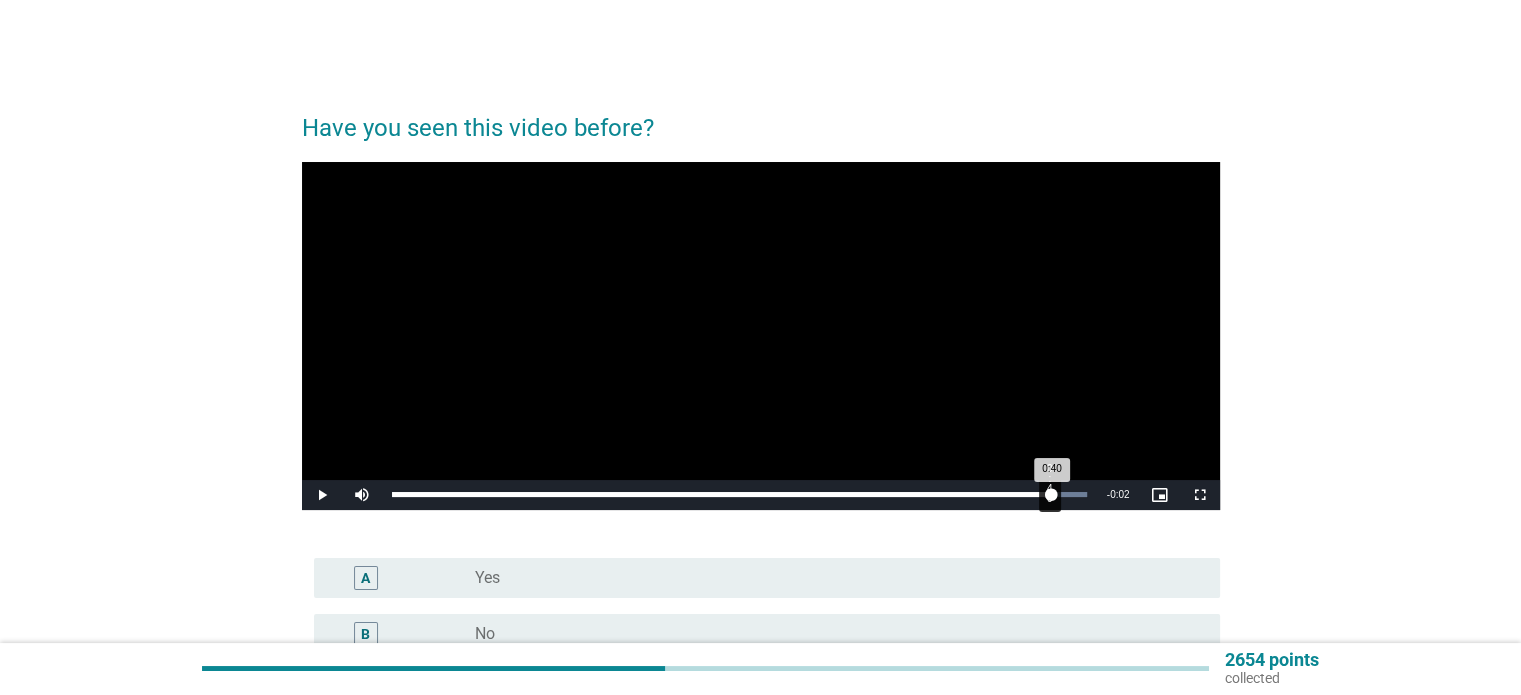 click on "Loaded :  100.00% 0:40 0:40" at bounding box center (739, 495) 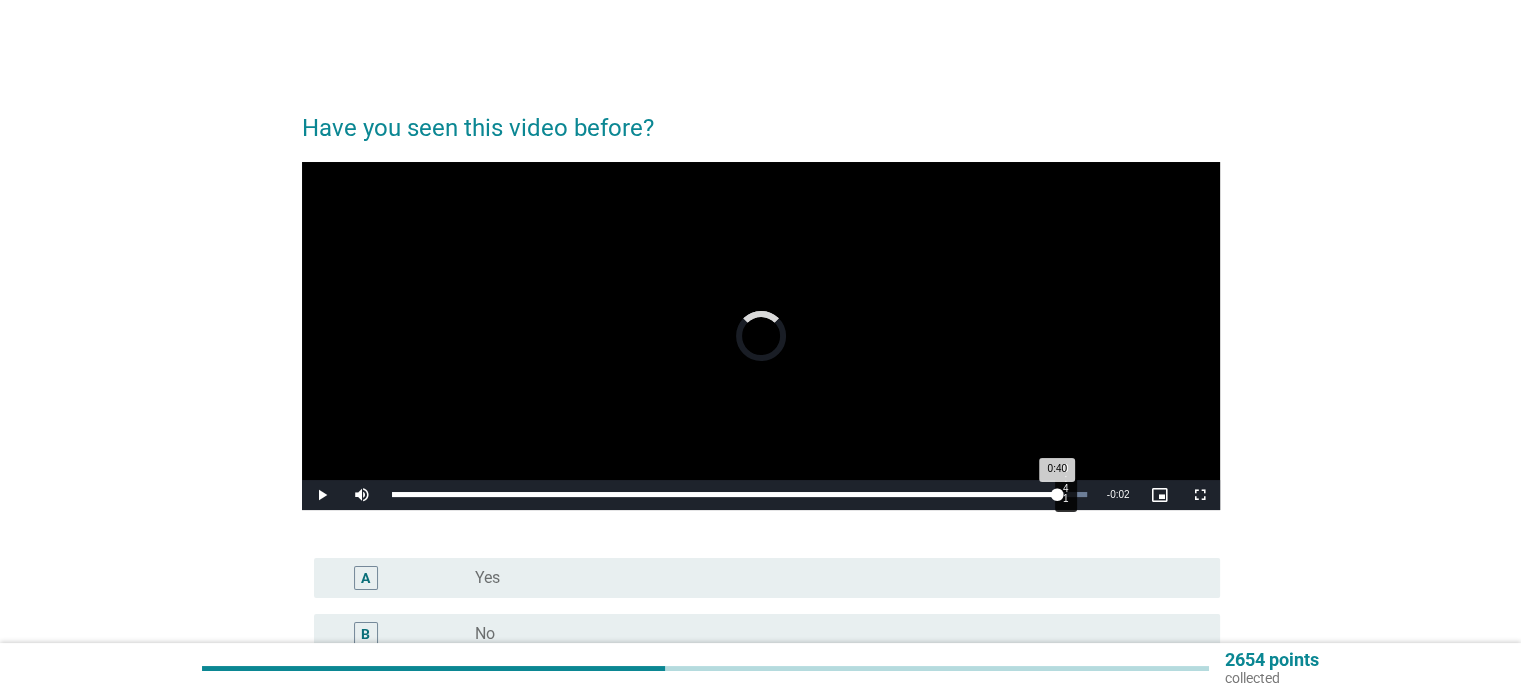 click on "Loaded :  100.00% 0:41 0:40" at bounding box center [739, 495] 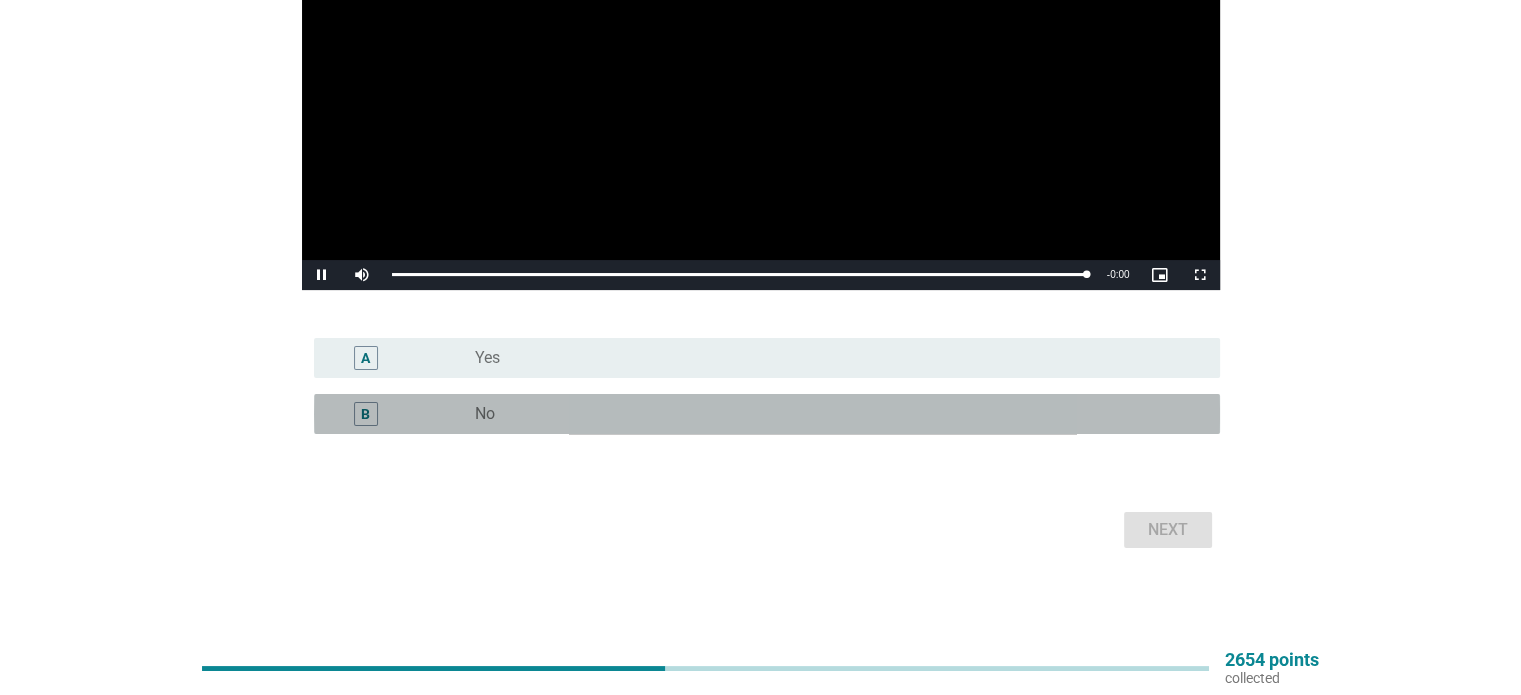 click on "radio_button_unchecked No" at bounding box center [831, 414] 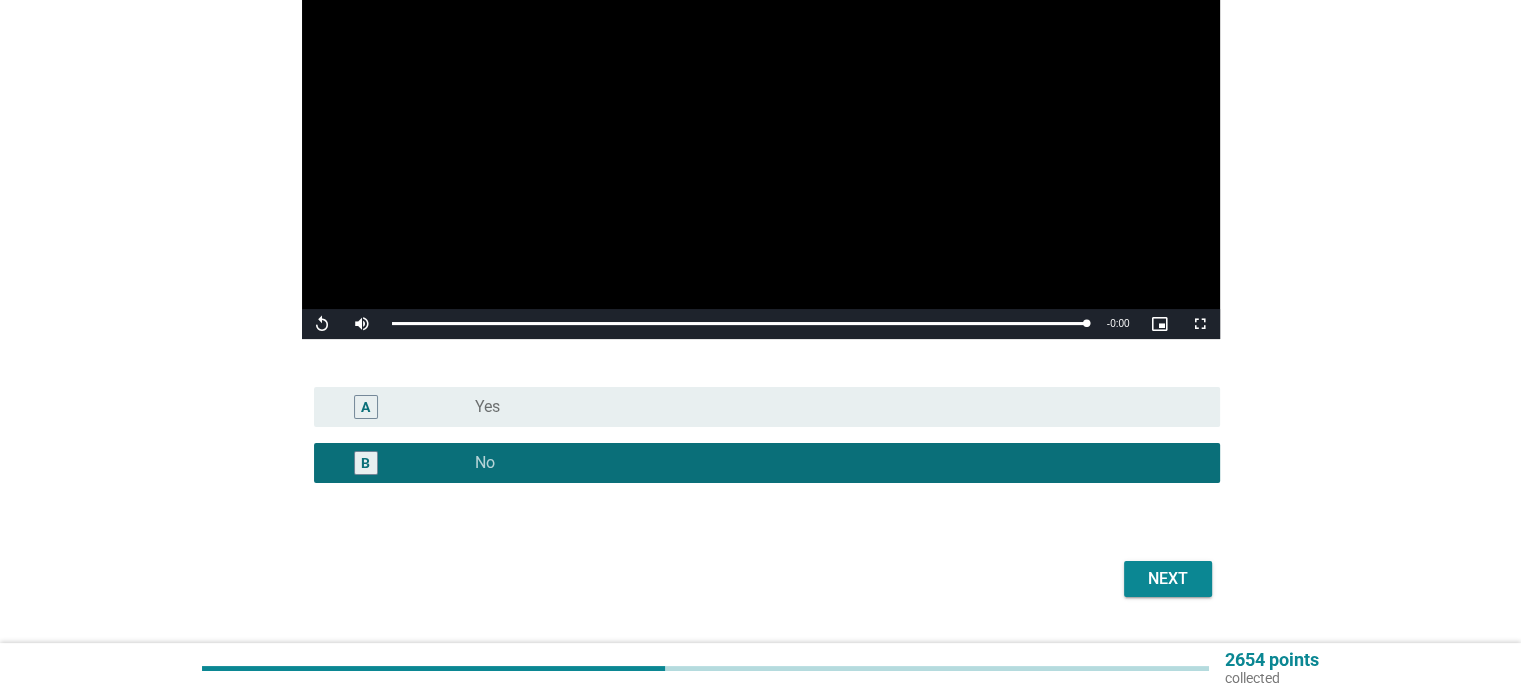 scroll, scrollTop: 220, scrollLeft: 0, axis: vertical 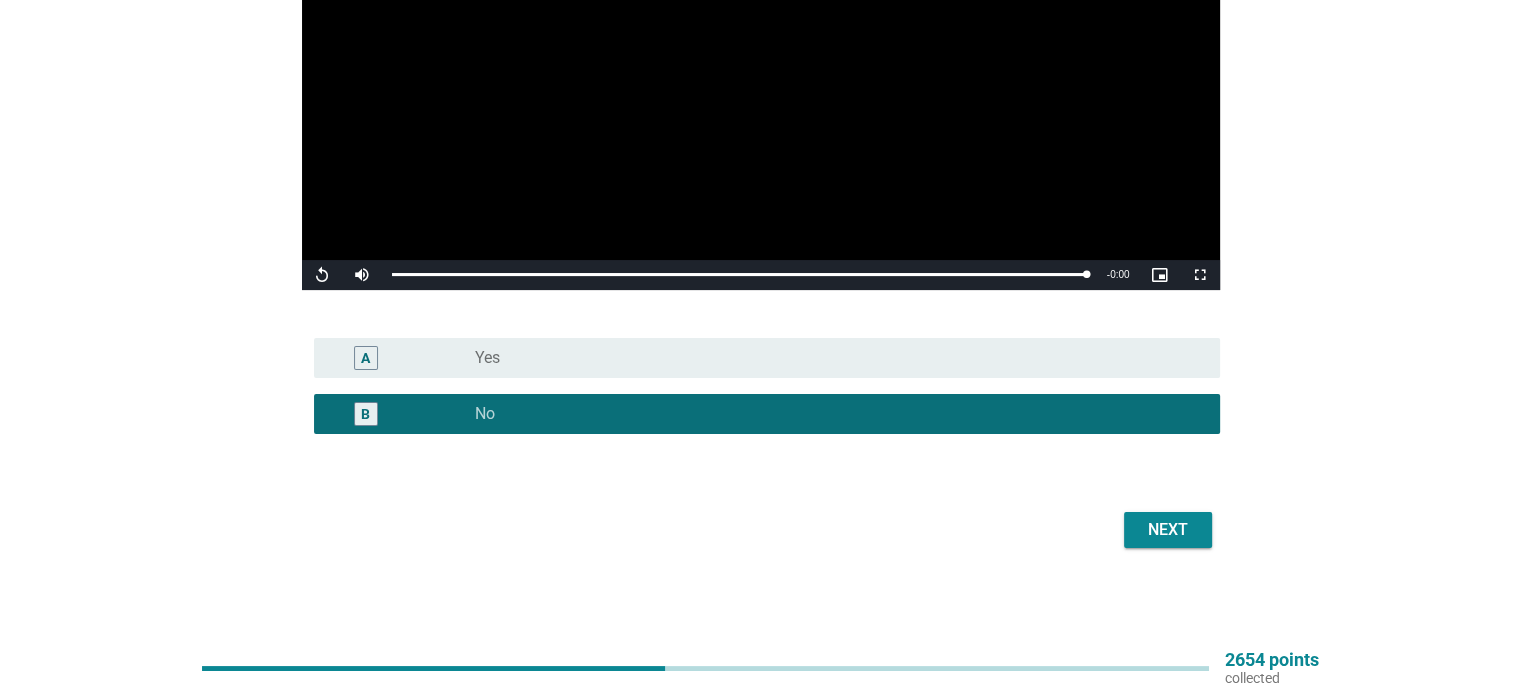 click on "Next" at bounding box center [1168, 530] 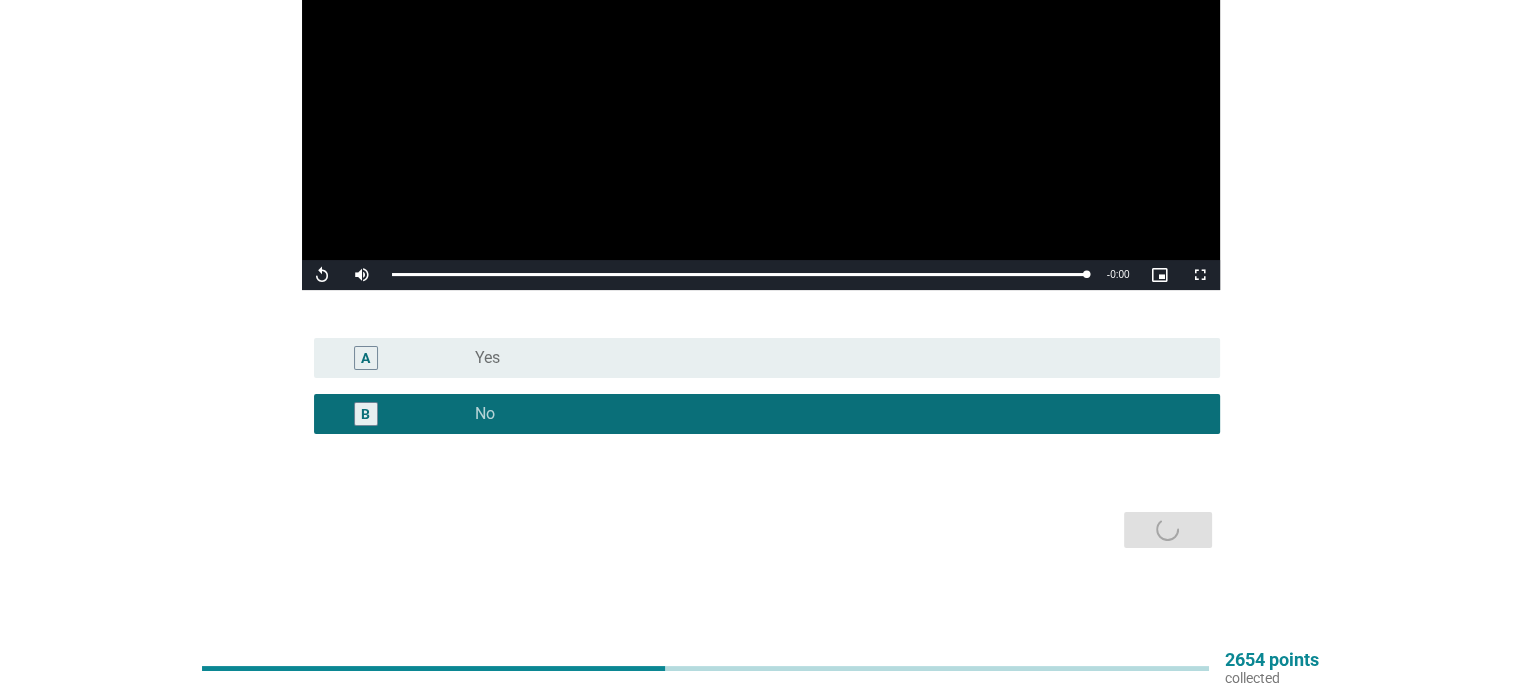 scroll, scrollTop: 0, scrollLeft: 0, axis: both 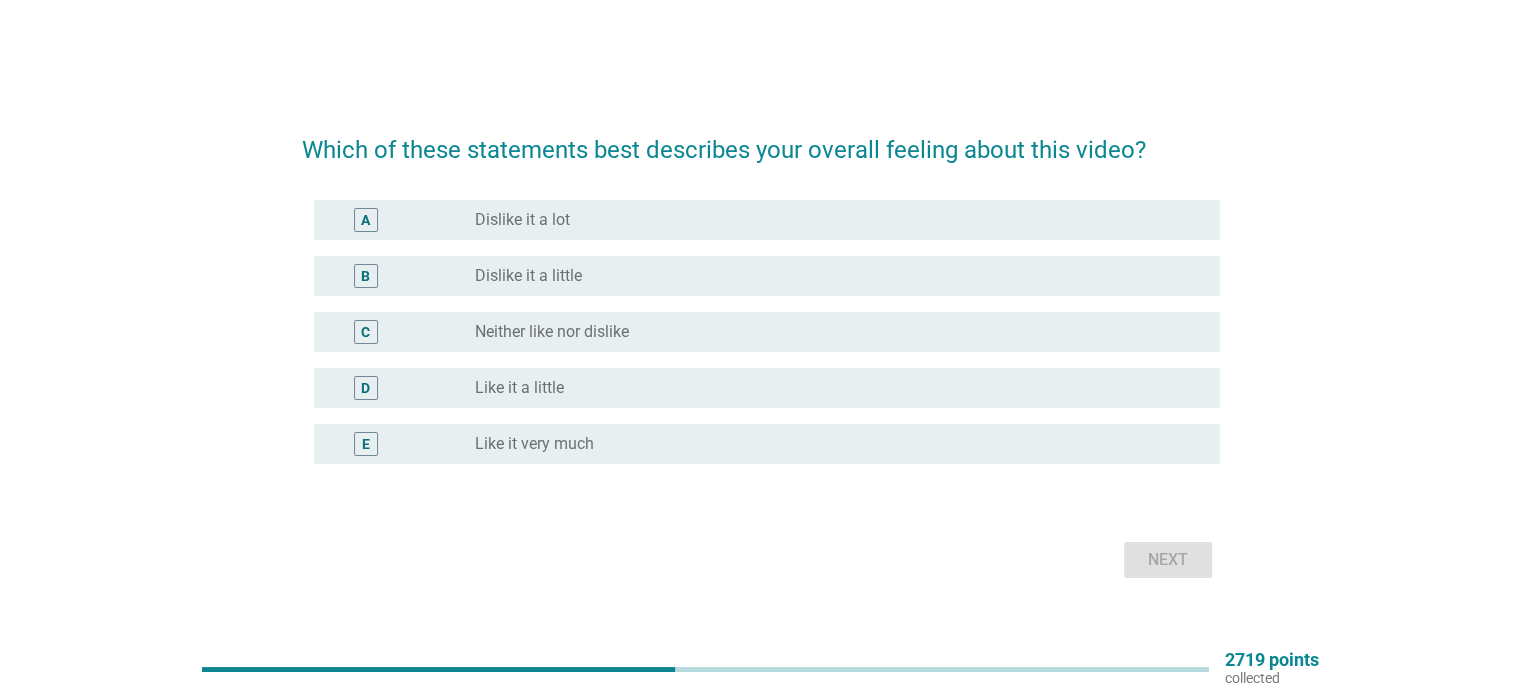 click on "C" at bounding box center (403, 332) 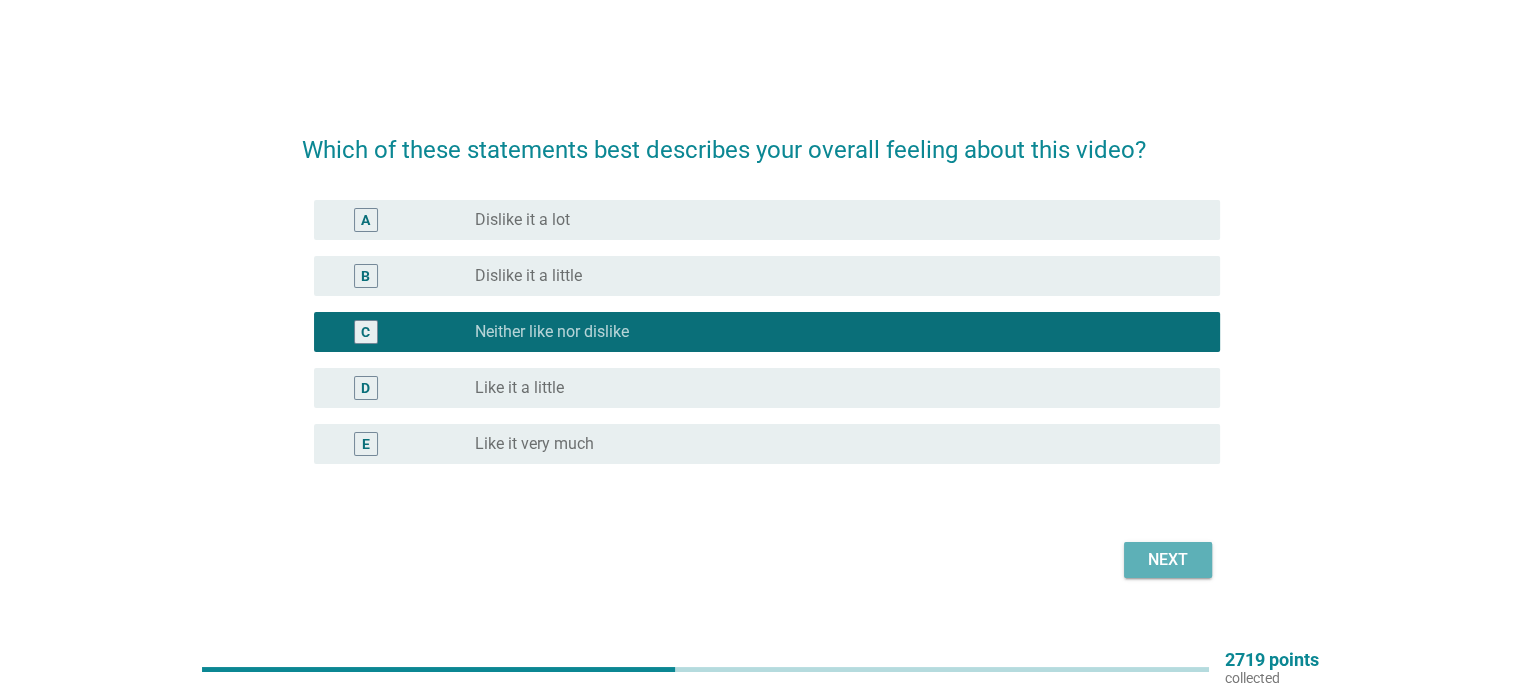 click on "Next" at bounding box center [1168, 560] 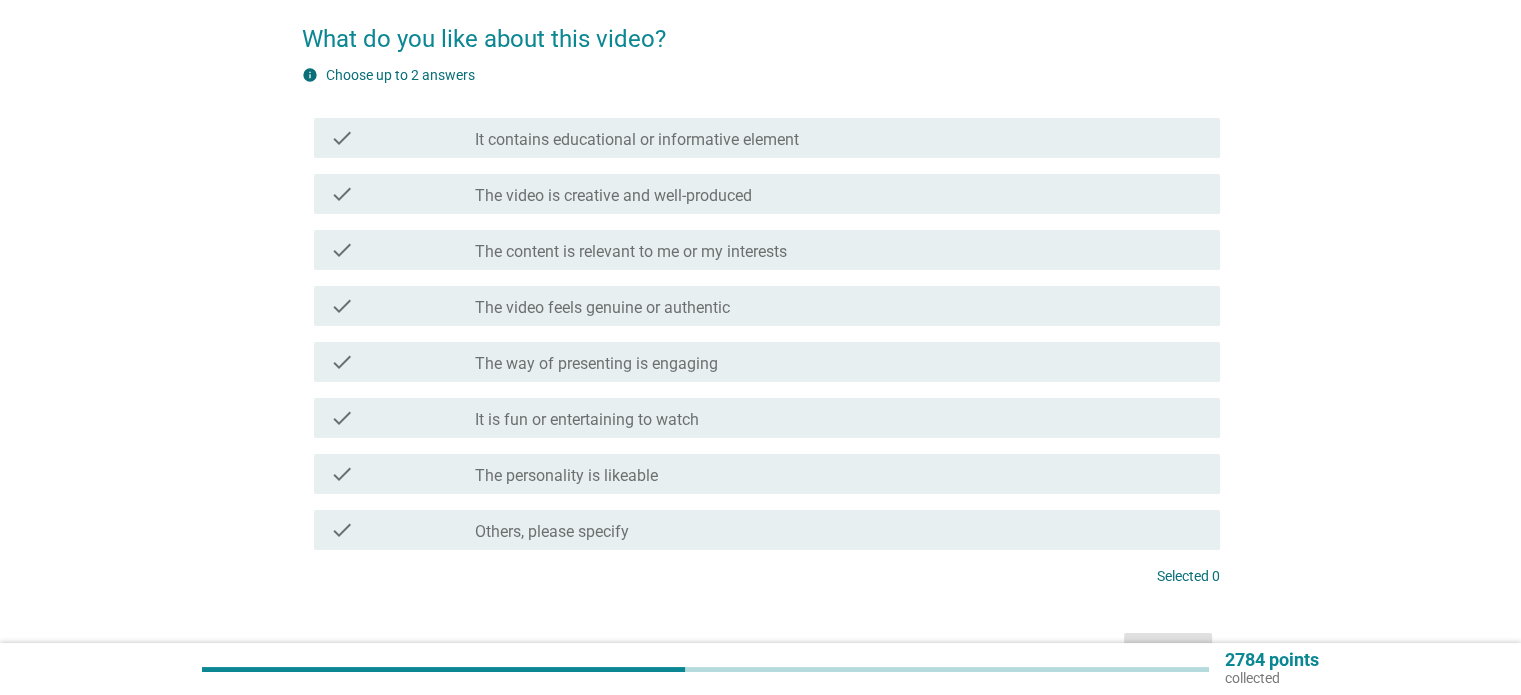scroll, scrollTop: 100, scrollLeft: 0, axis: vertical 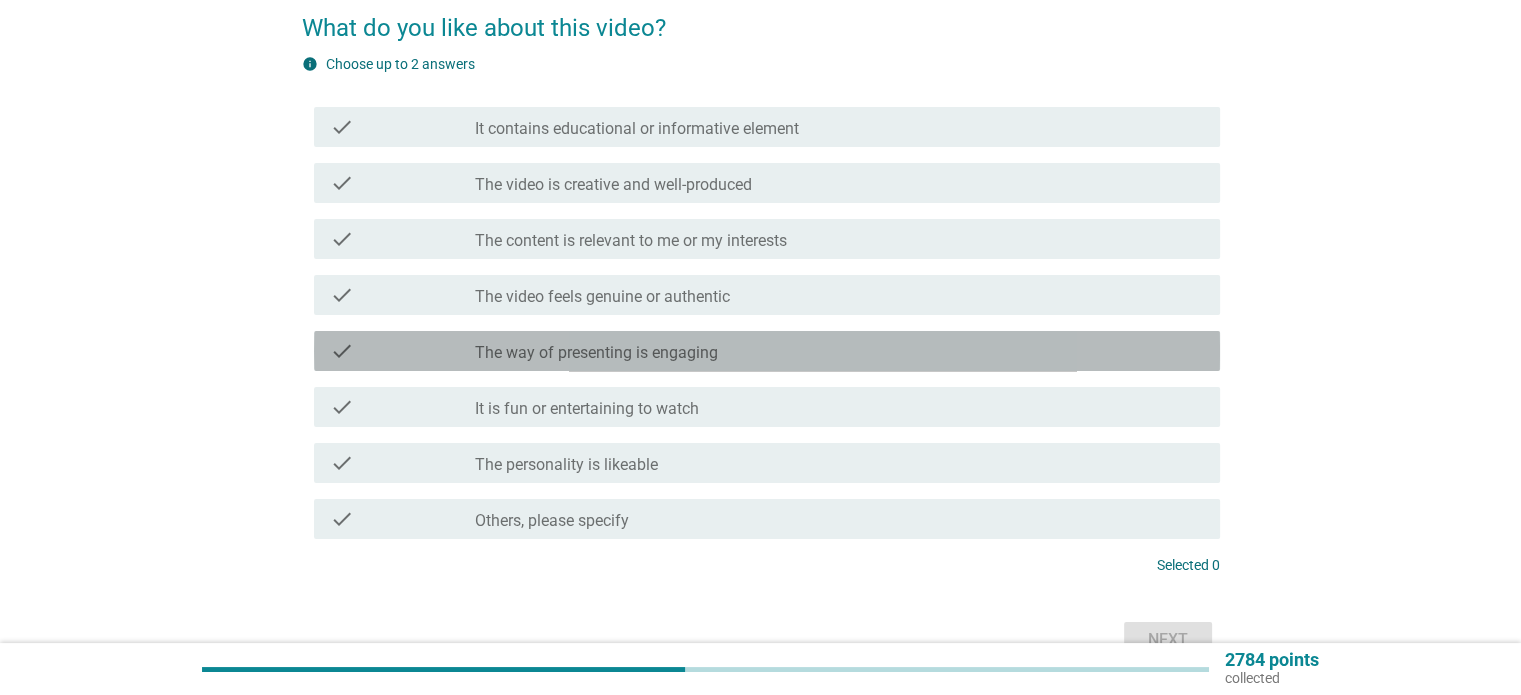 click on "check" at bounding box center [403, 351] 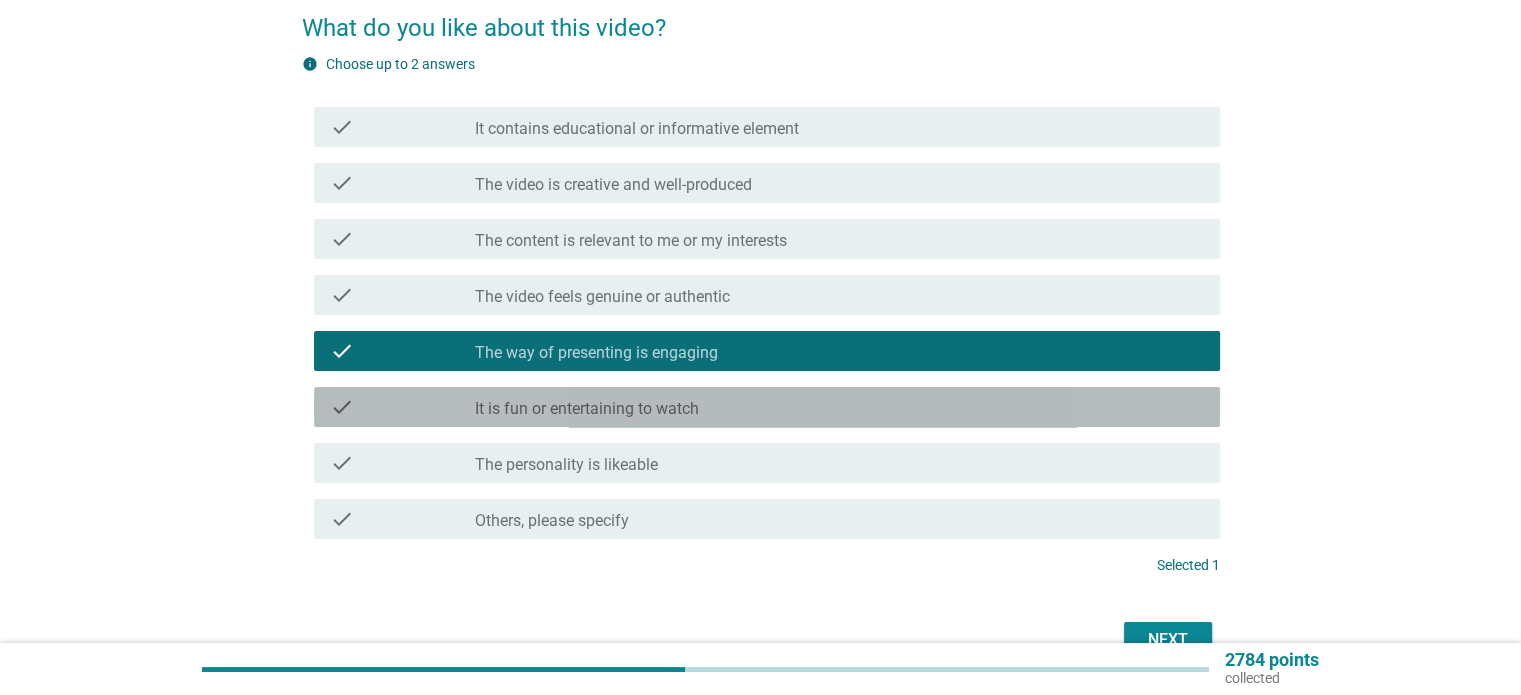 click on "check" at bounding box center [403, 407] 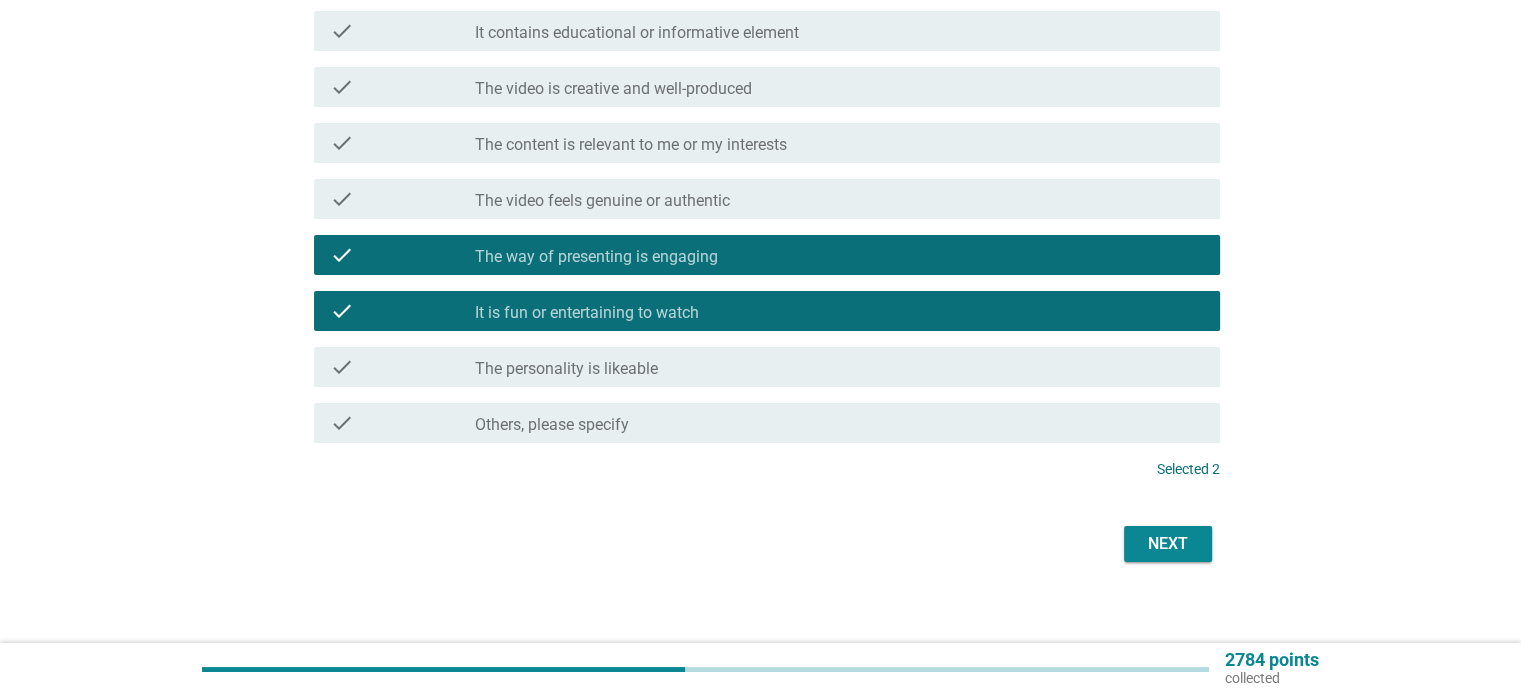 scroll, scrollTop: 200, scrollLeft: 0, axis: vertical 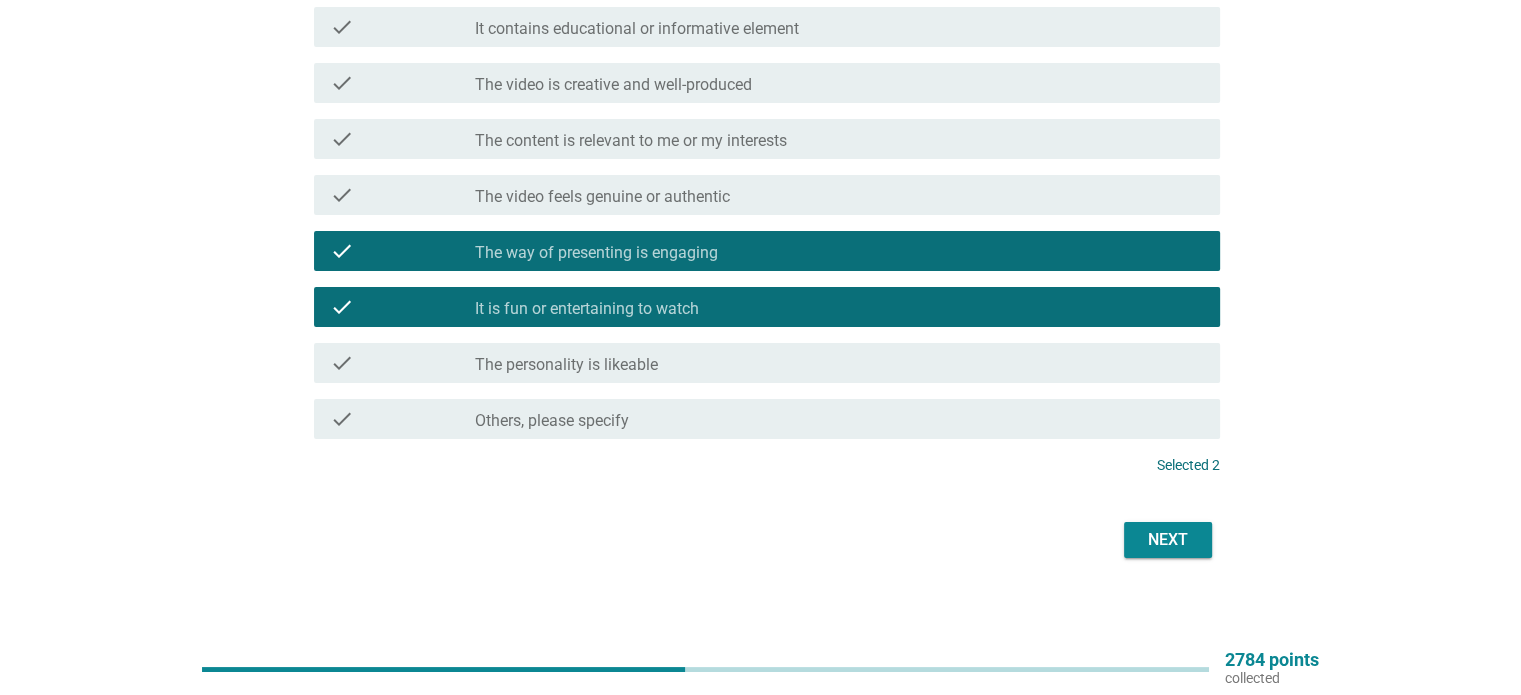 click on "Next" at bounding box center [1168, 540] 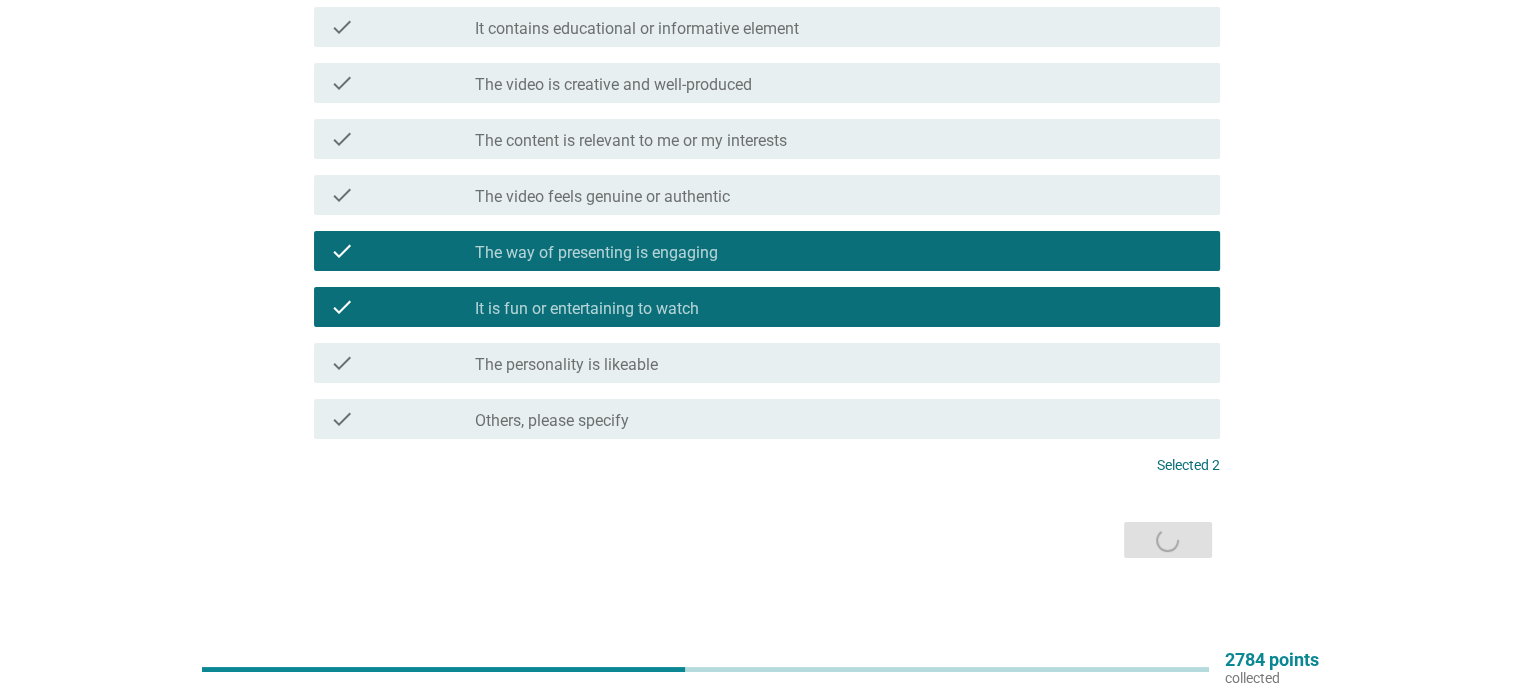 scroll, scrollTop: 0, scrollLeft: 0, axis: both 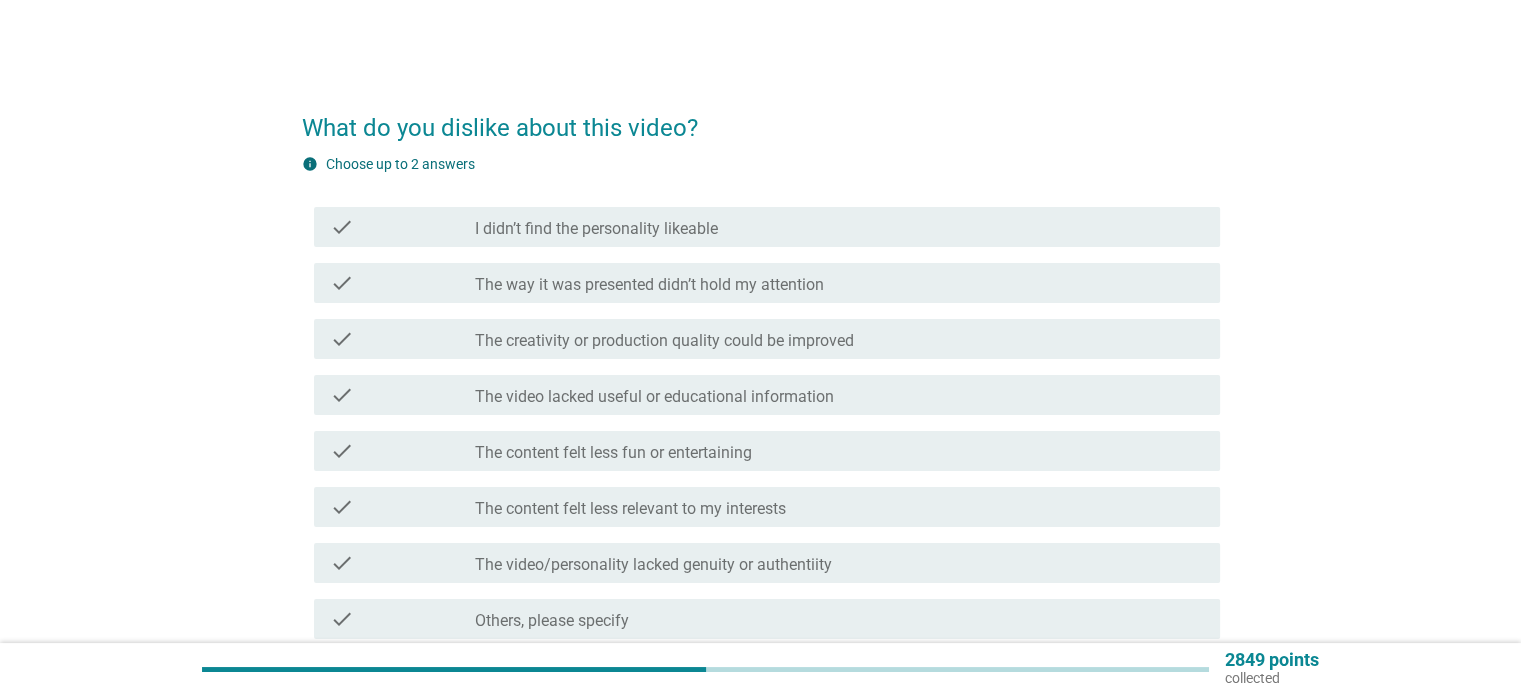 click on "The creativity or production quality could be improved" at bounding box center (664, 341) 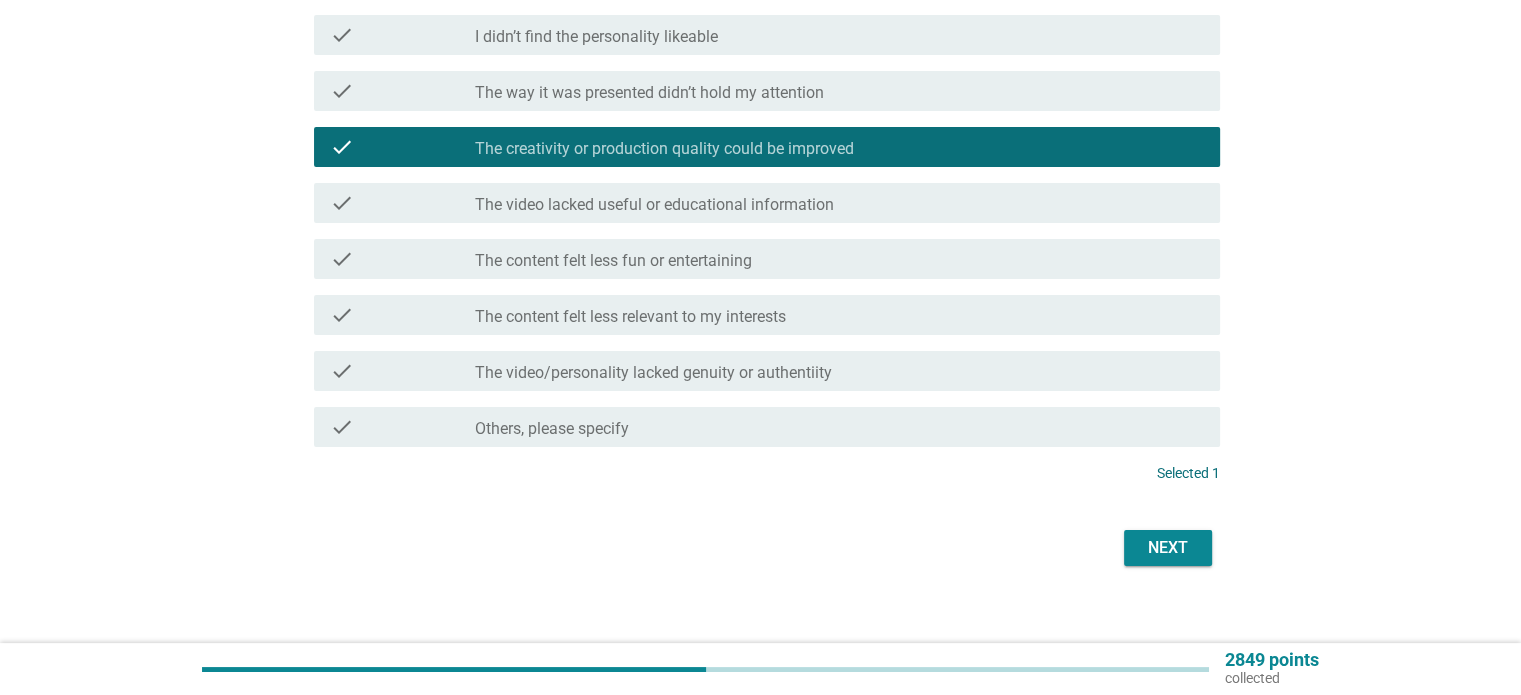 scroll, scrollTop: 200, scrollLeft: 0, axis: vertical 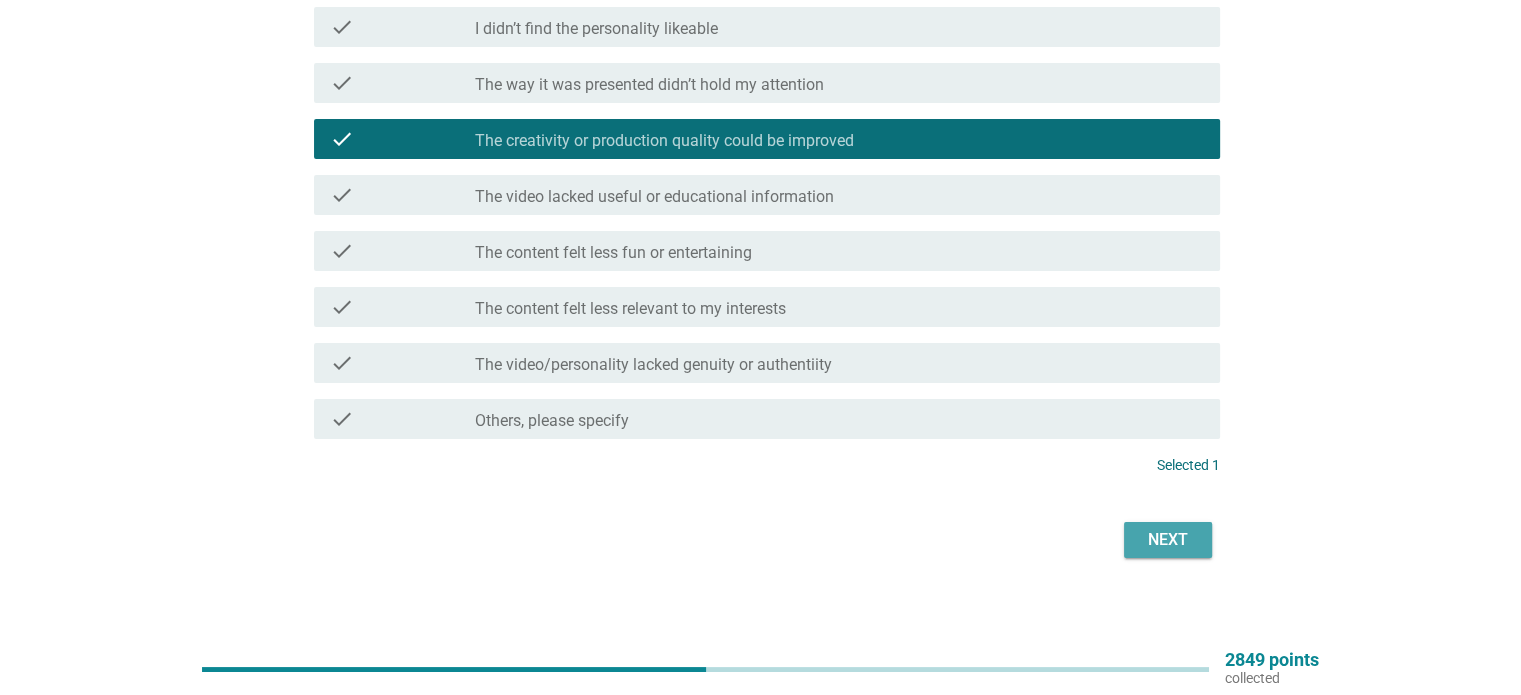 click on "Next" at bounding box center (1168, 540) 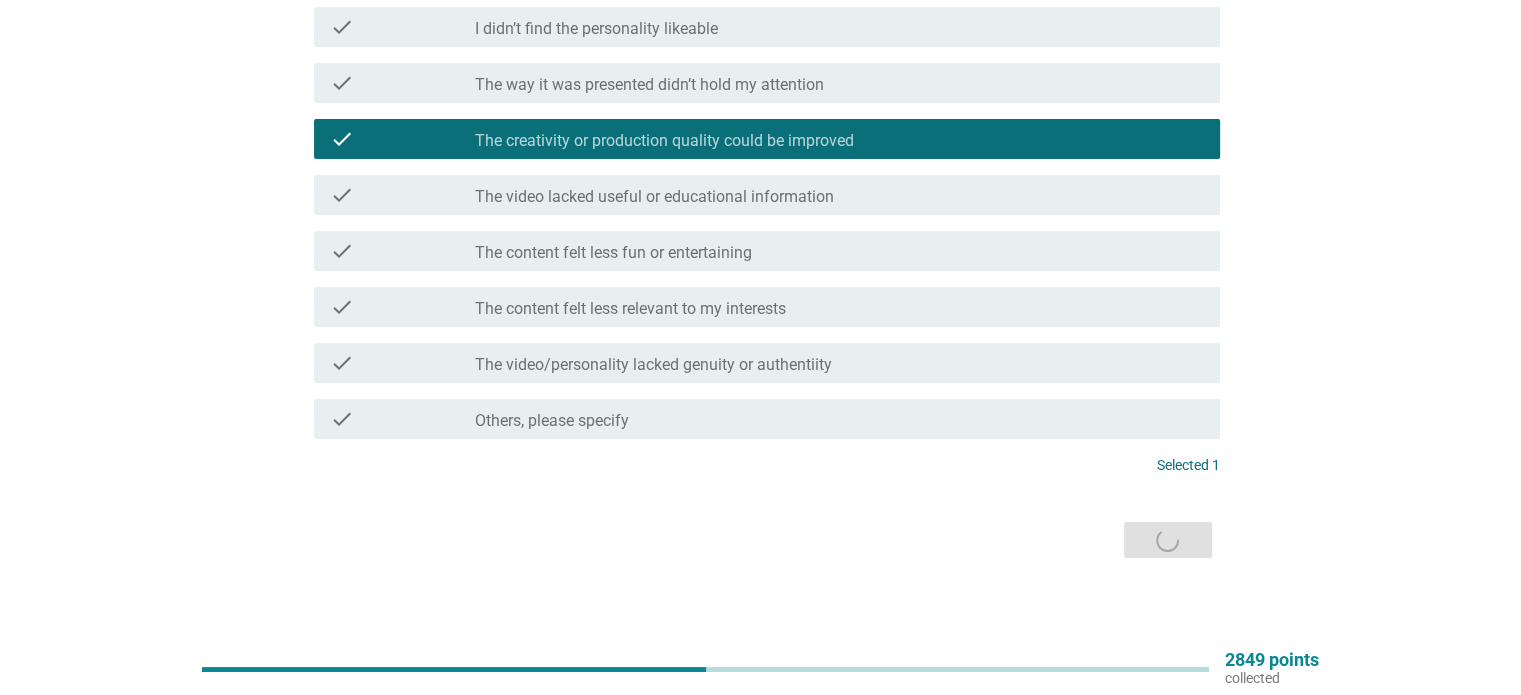 scroll, scrollTop: 0, scrollLeft: 0, axis: both 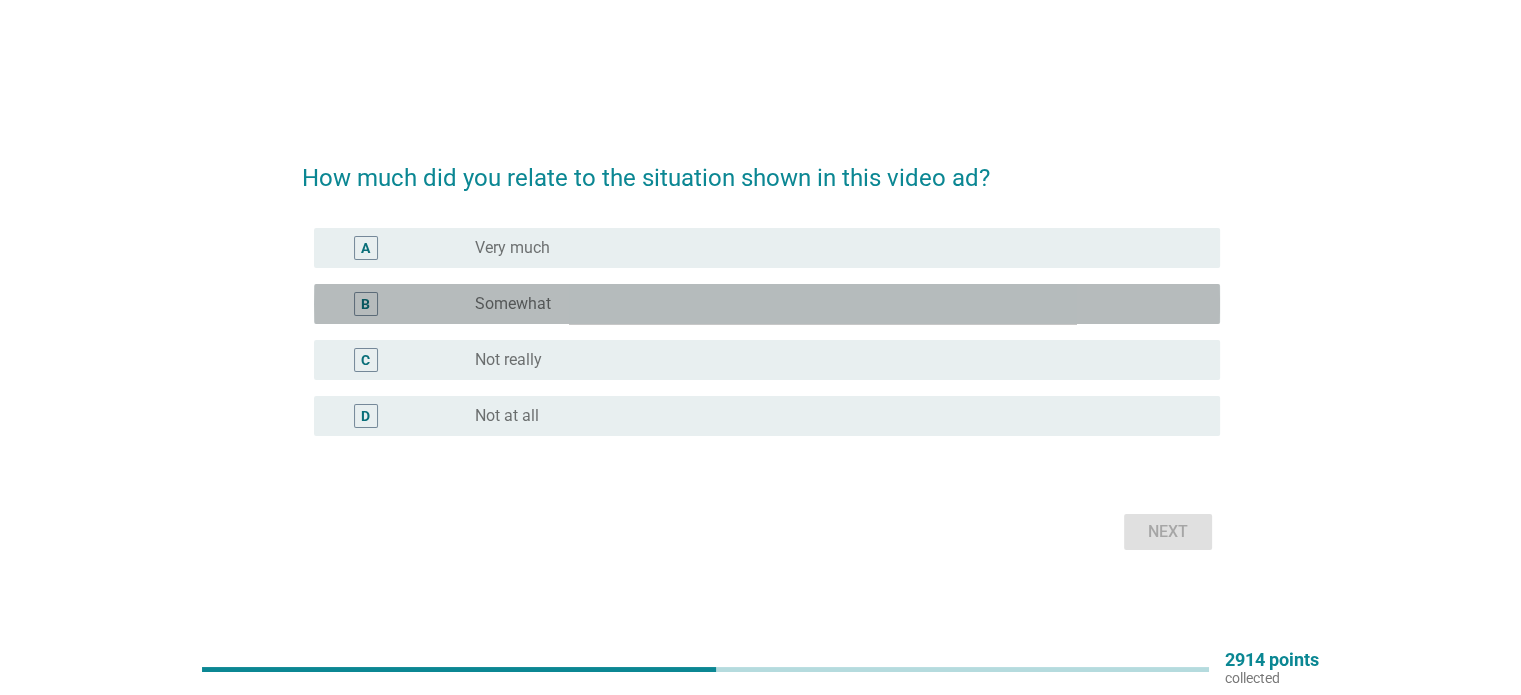 click on "radio_button_unchecked Somewhat" at bounding box center (831, 304) 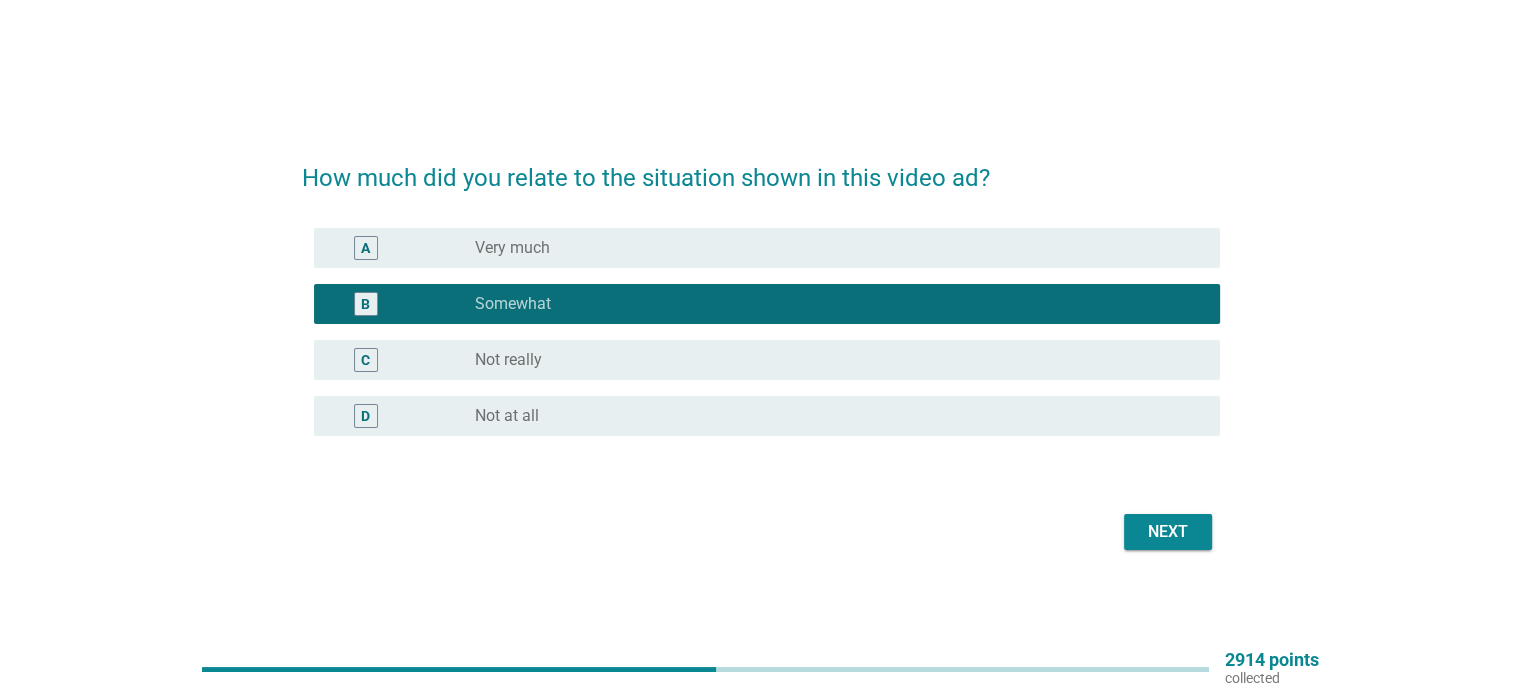 click on "Next" at bounding box center (1168, 532) 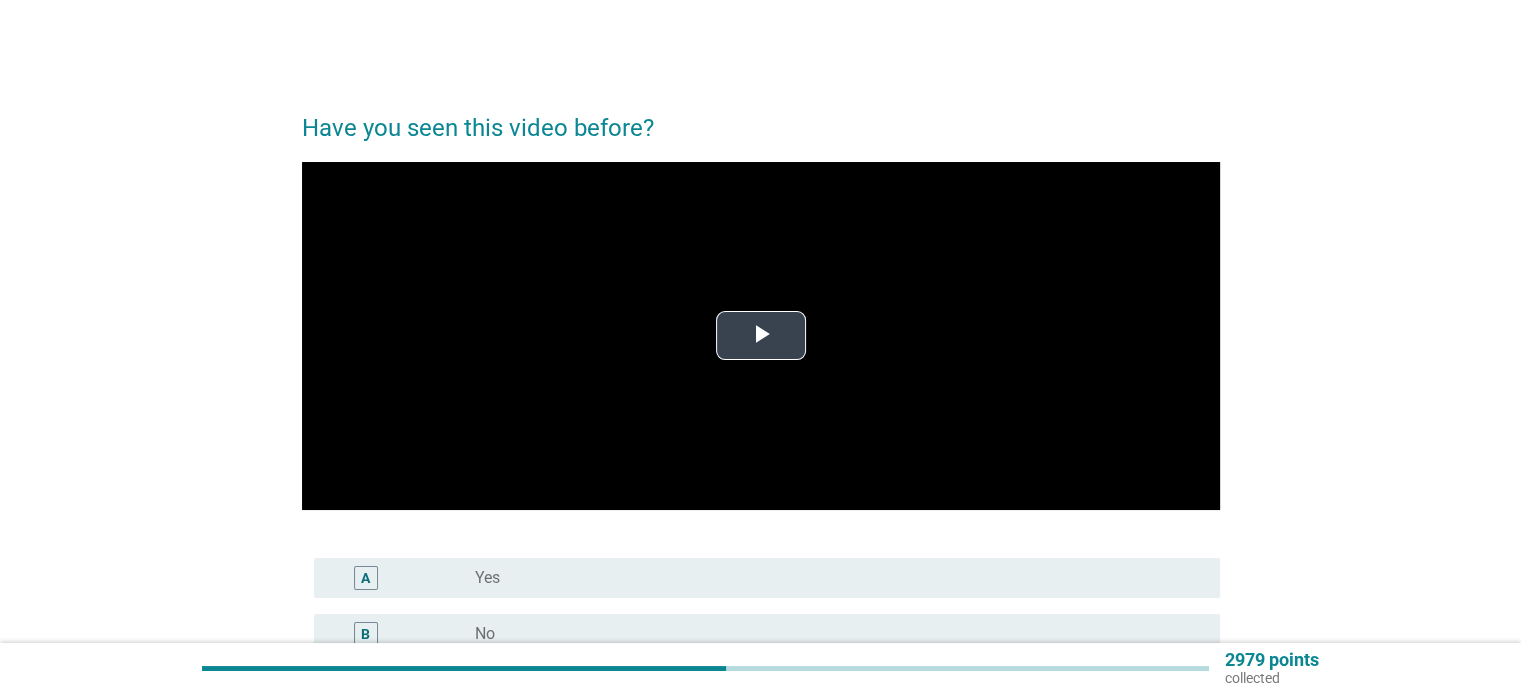 click at bounding box center [761, 336] 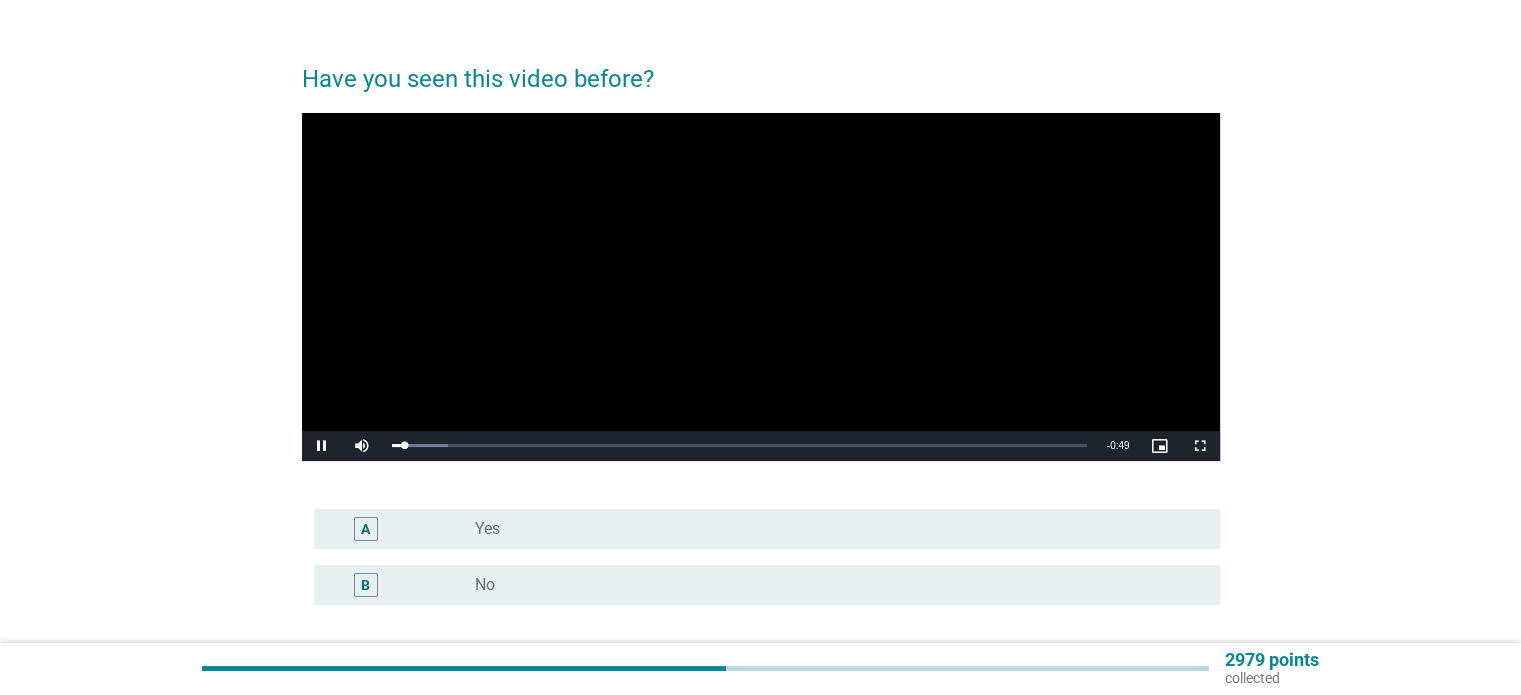scroll, scrollTop: 100, scrollLeft: 0, axis: vertical 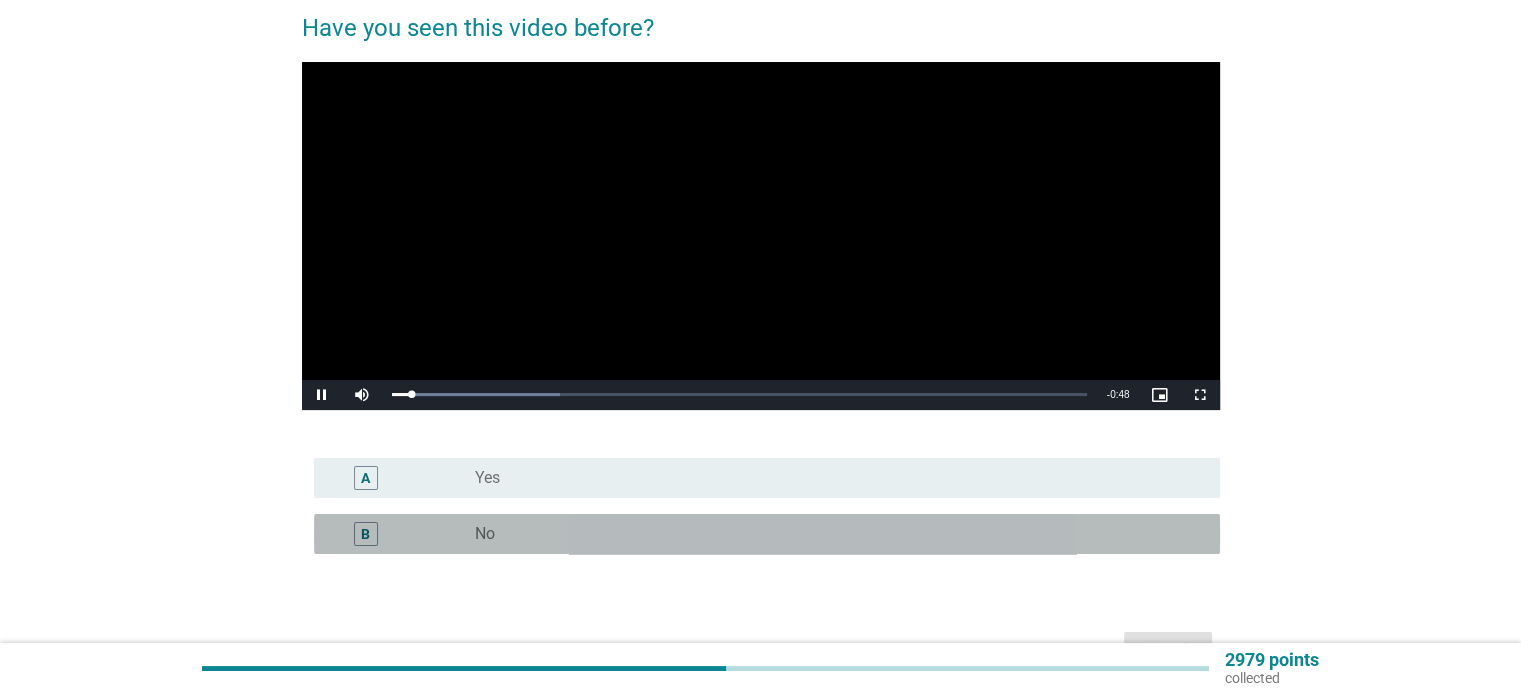 click on "radio_button_unchecked No" at bounding box center (831, 534) 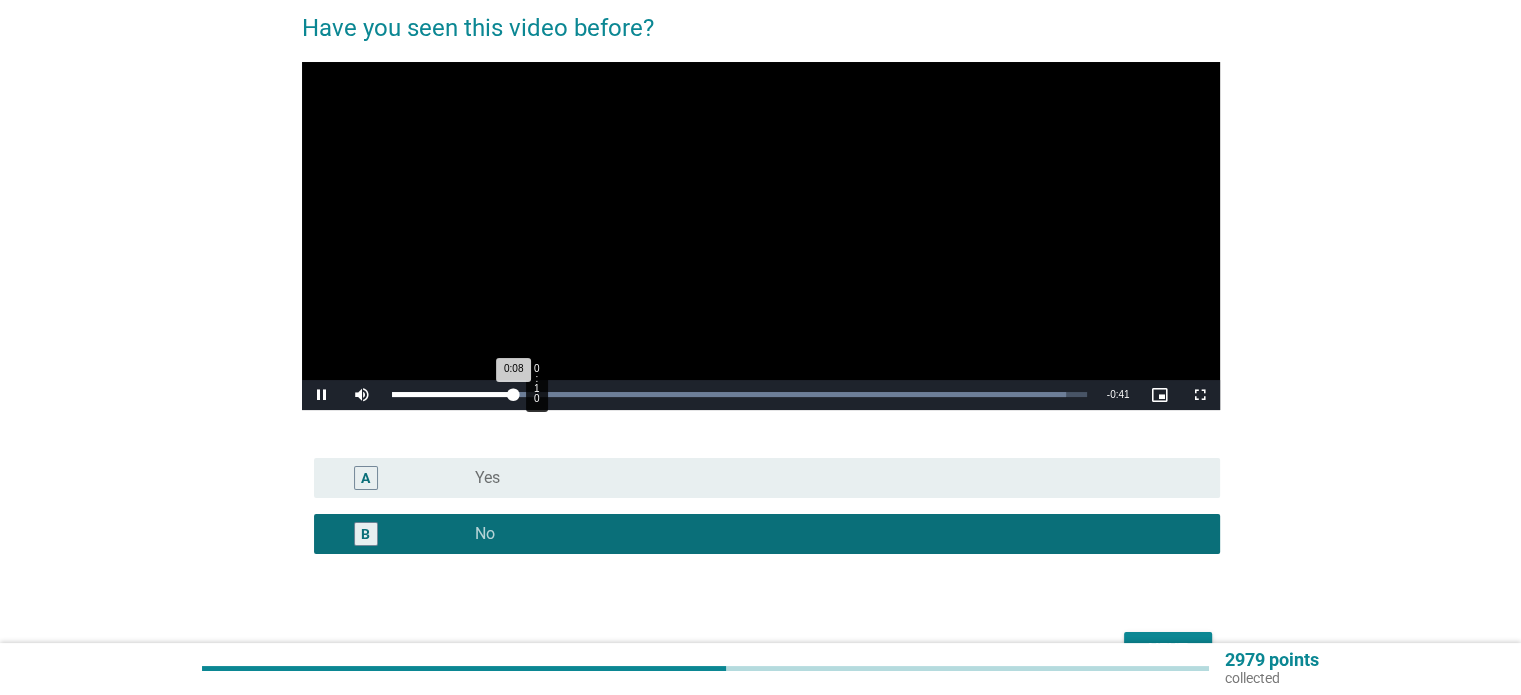click on "Loaded :  96.97% 0:10 0:08" at bounding box center (739, 395) 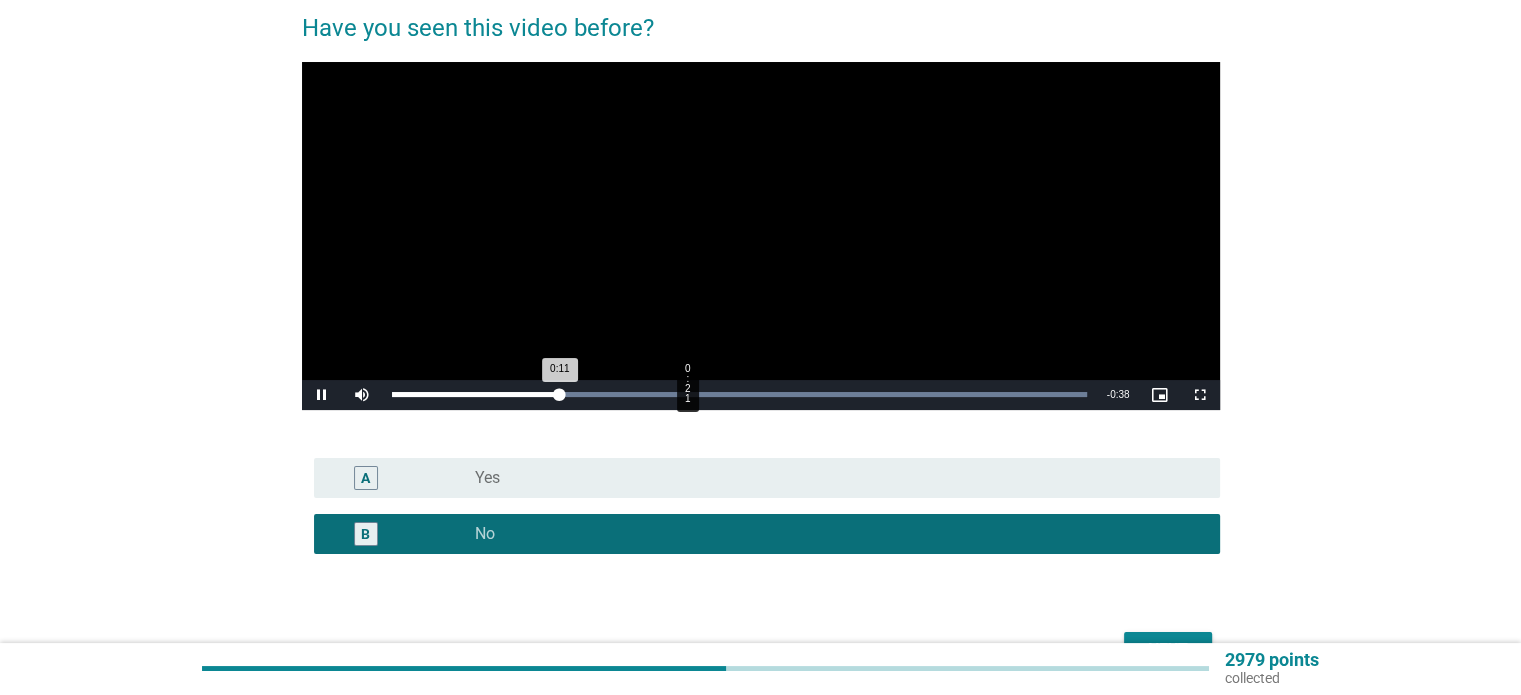 click on "Loaded :  100.00% 0:21 0:11" at bounding box center [739, 394] 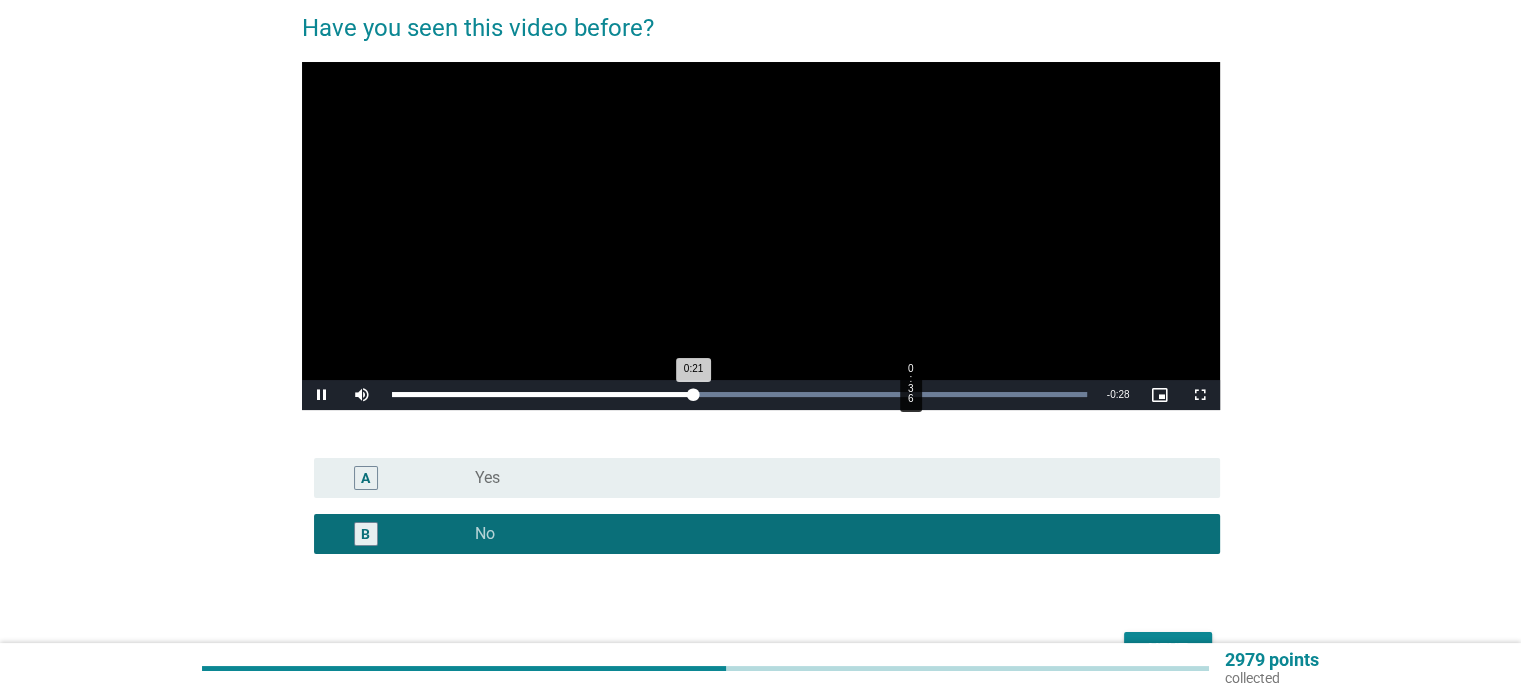 click on "Loaded :  100.00% 0:36 0:21" at bounding box center (739, 395) 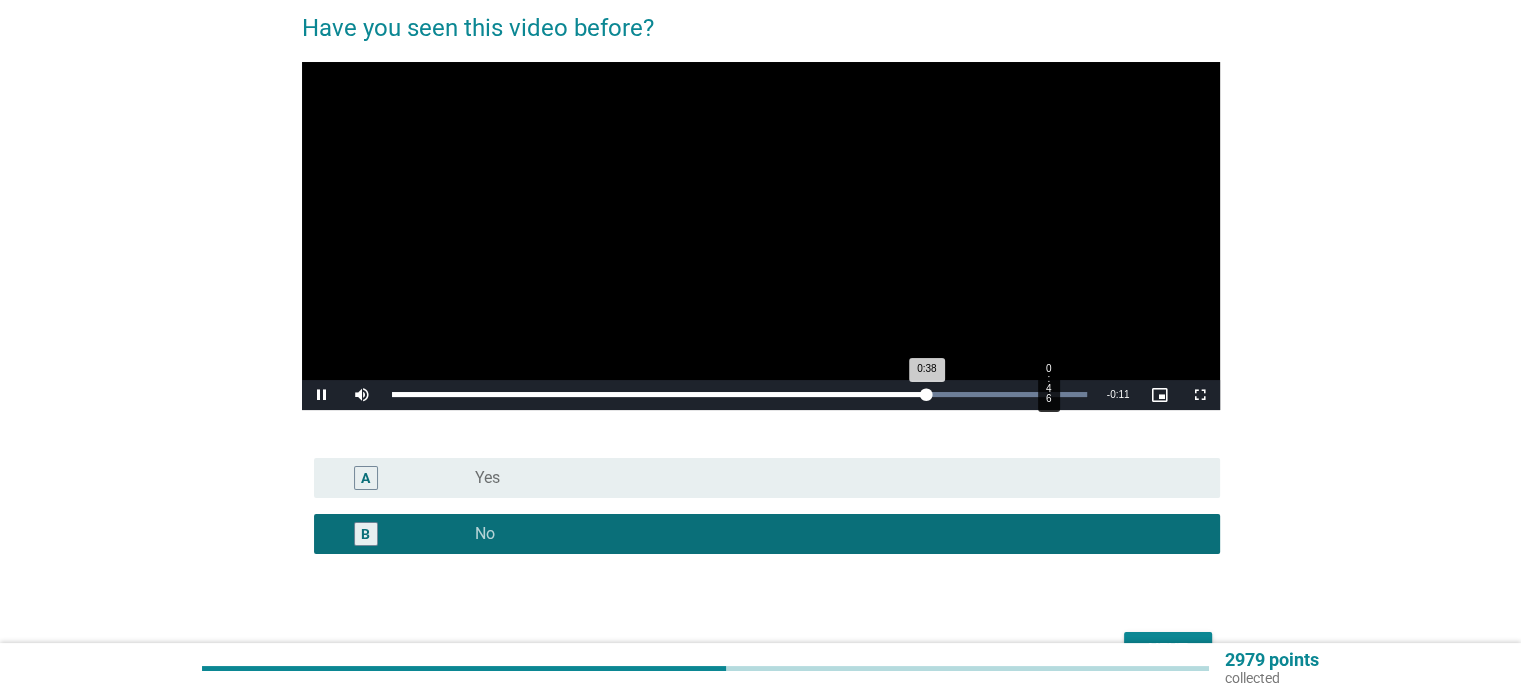 click on "Loaded :  100.00% 0:46 0:38" at bounding box center [739, 395] 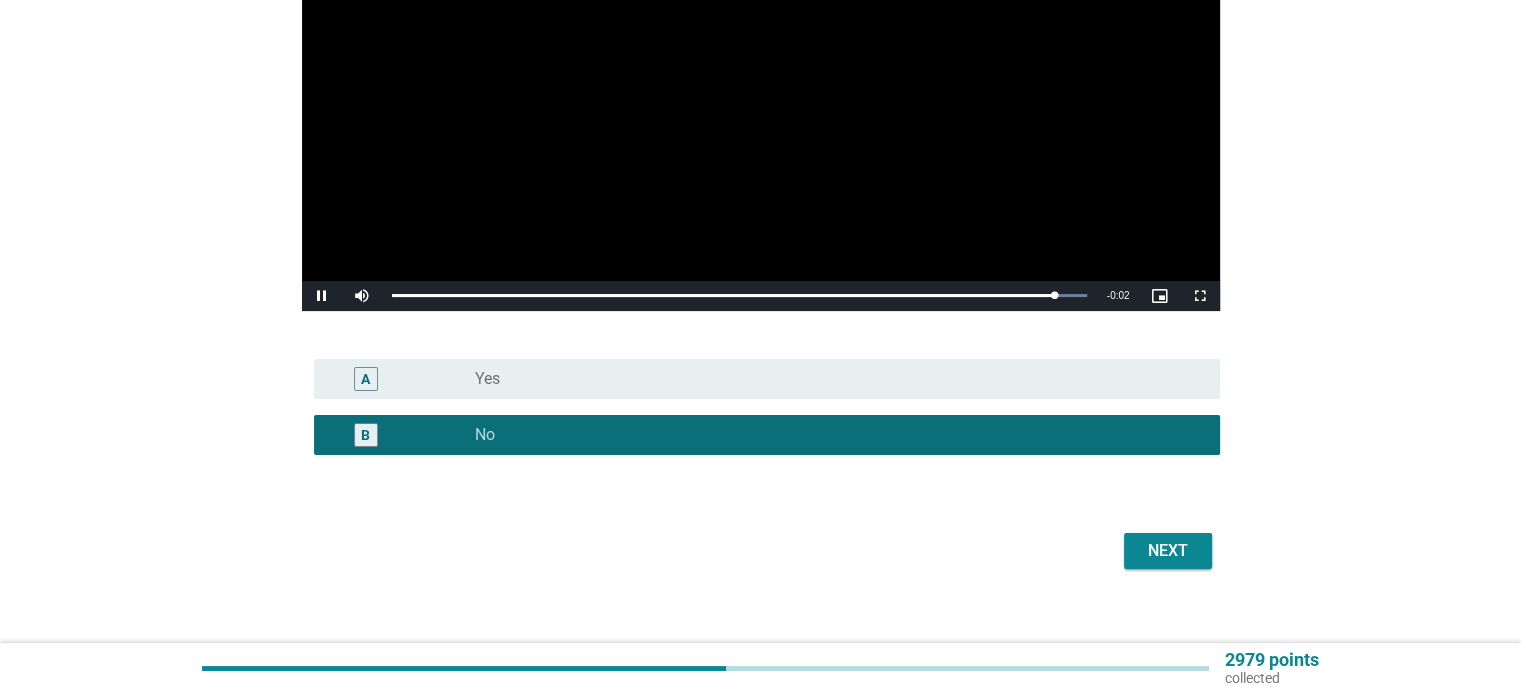 scroll, scrollTop: 220, scrollLeft: 0, axis: vertical 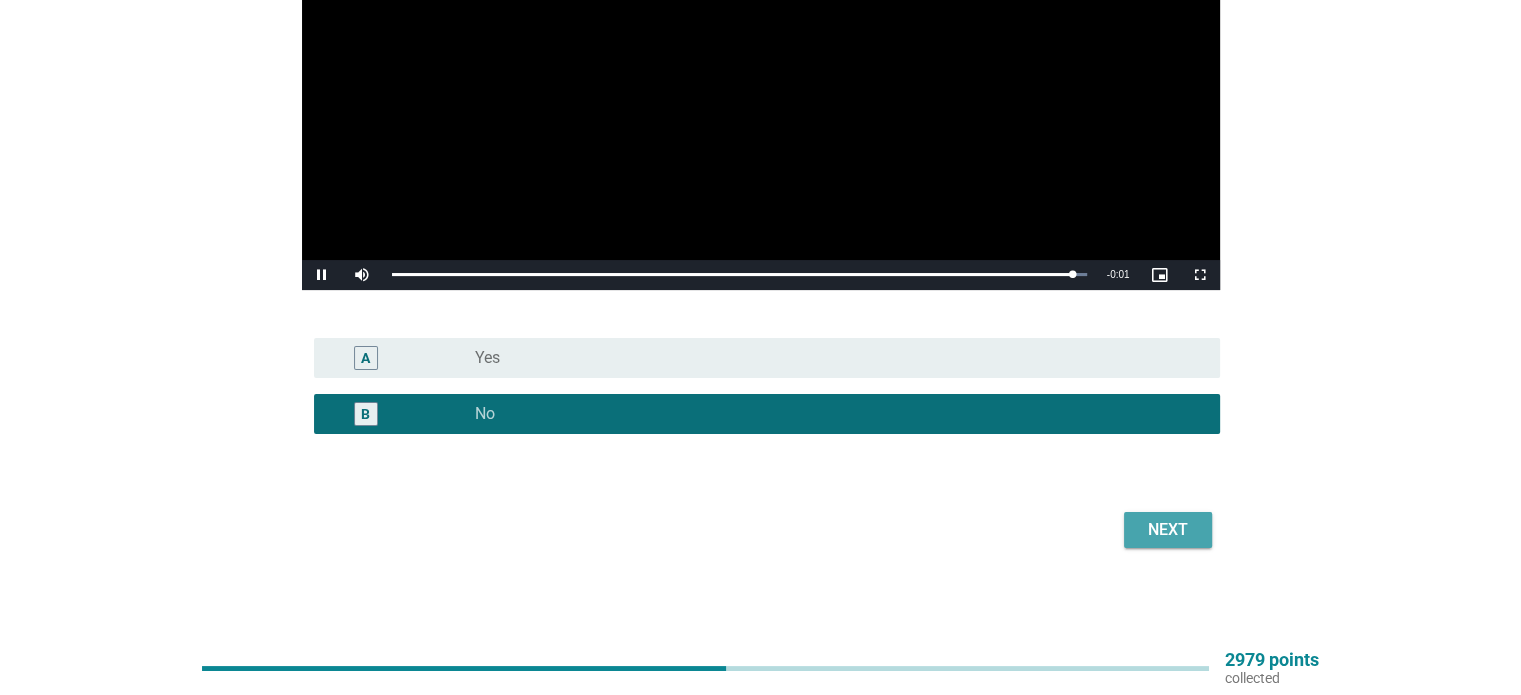 click on "Next" at bounding box center [1168, 530] 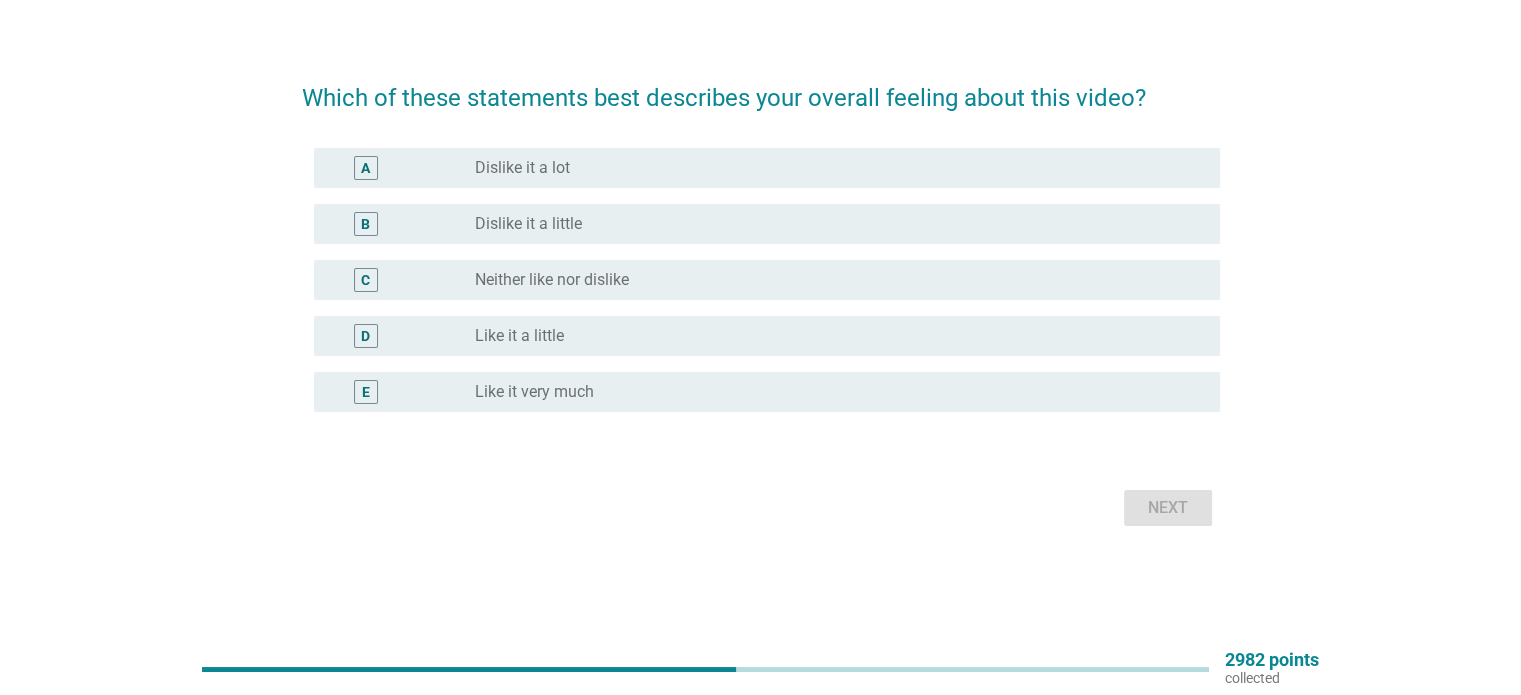 scroll, scrollTop: 0, scrollLeft: 0, axis: both 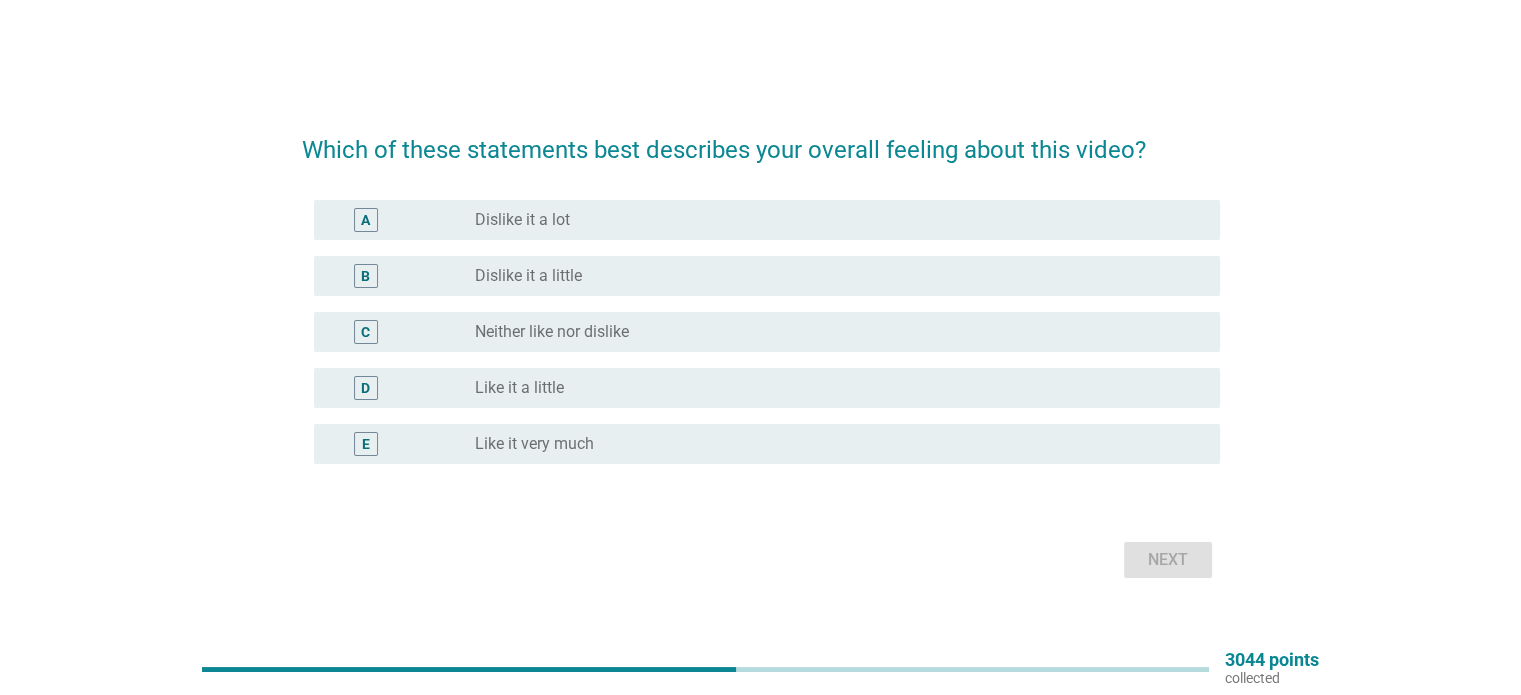 click on "radio_button_unchecked Neither like nor dislike" at bounding box center (831, 332) 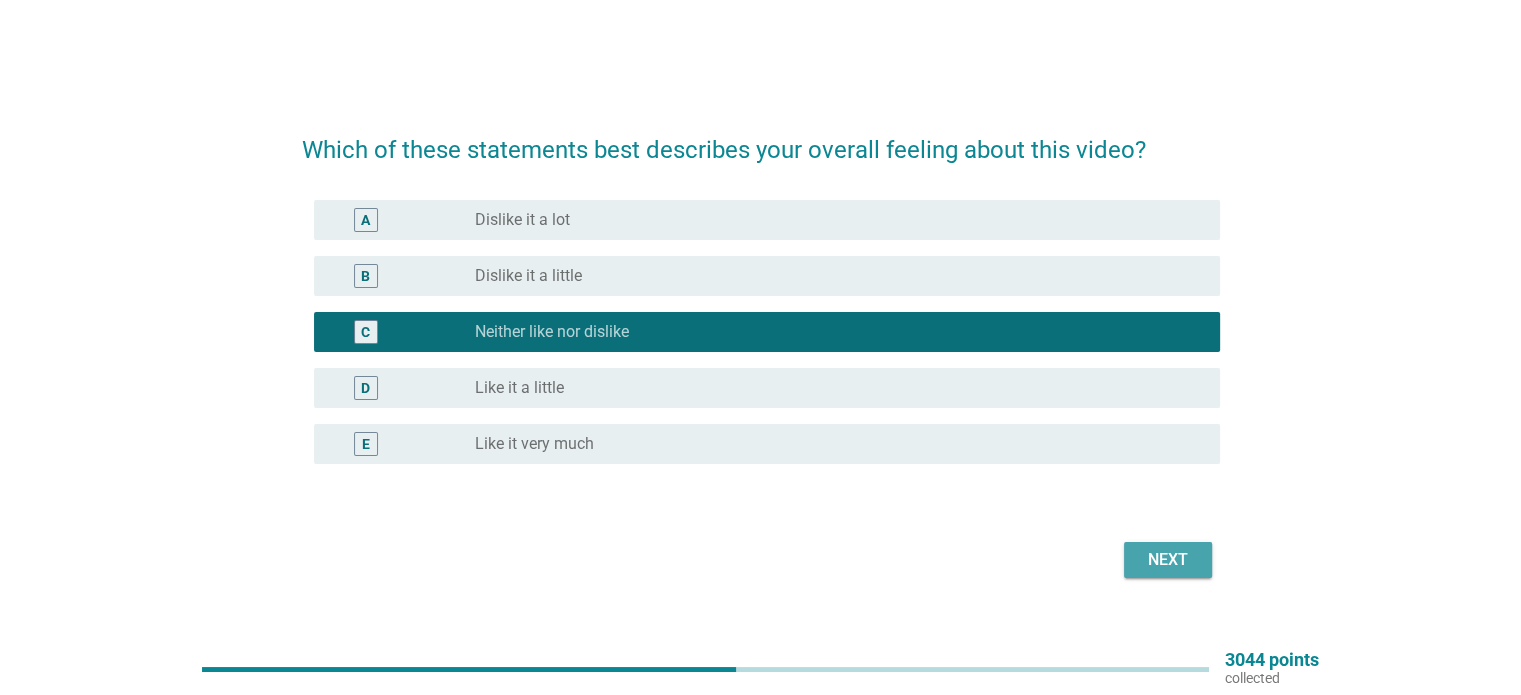 click on "Next" at bounding box center [1168, 560] 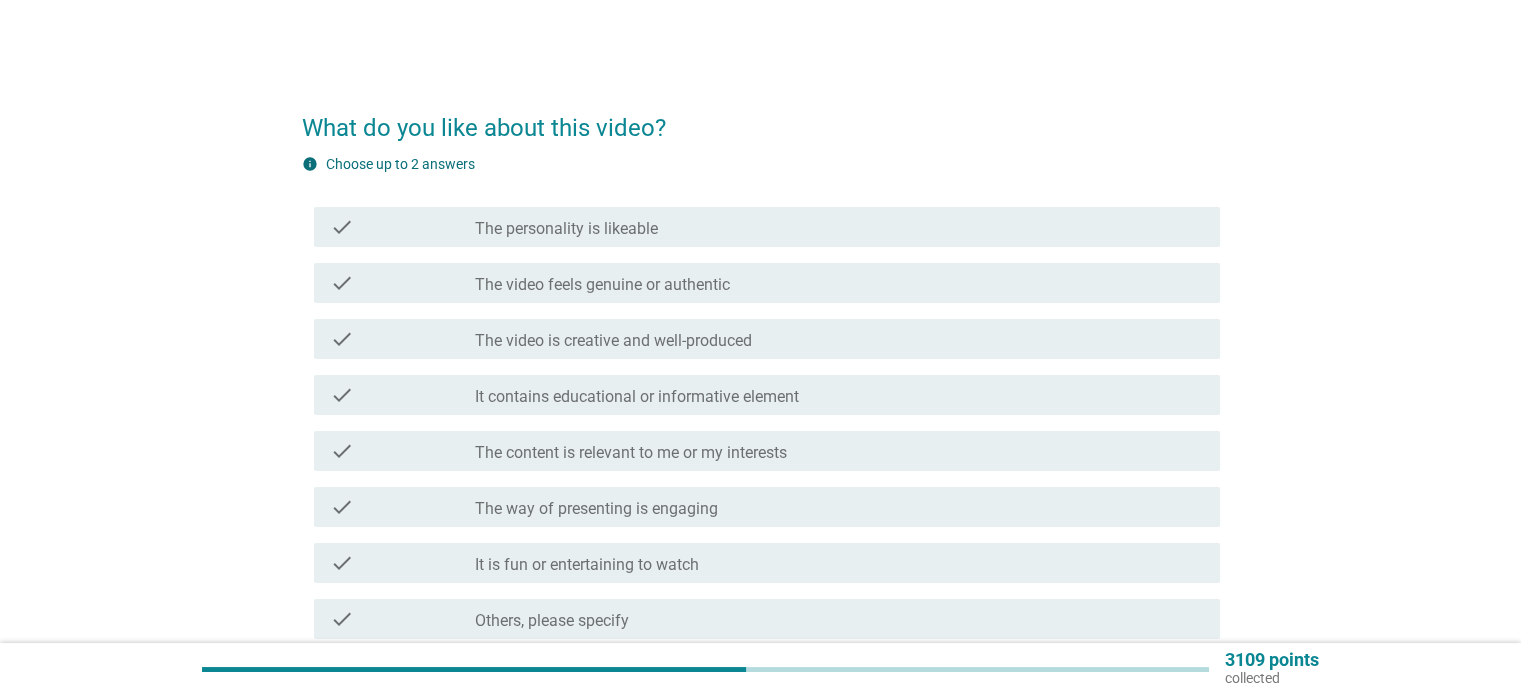 click on "check" at bounding box center [403, 507] 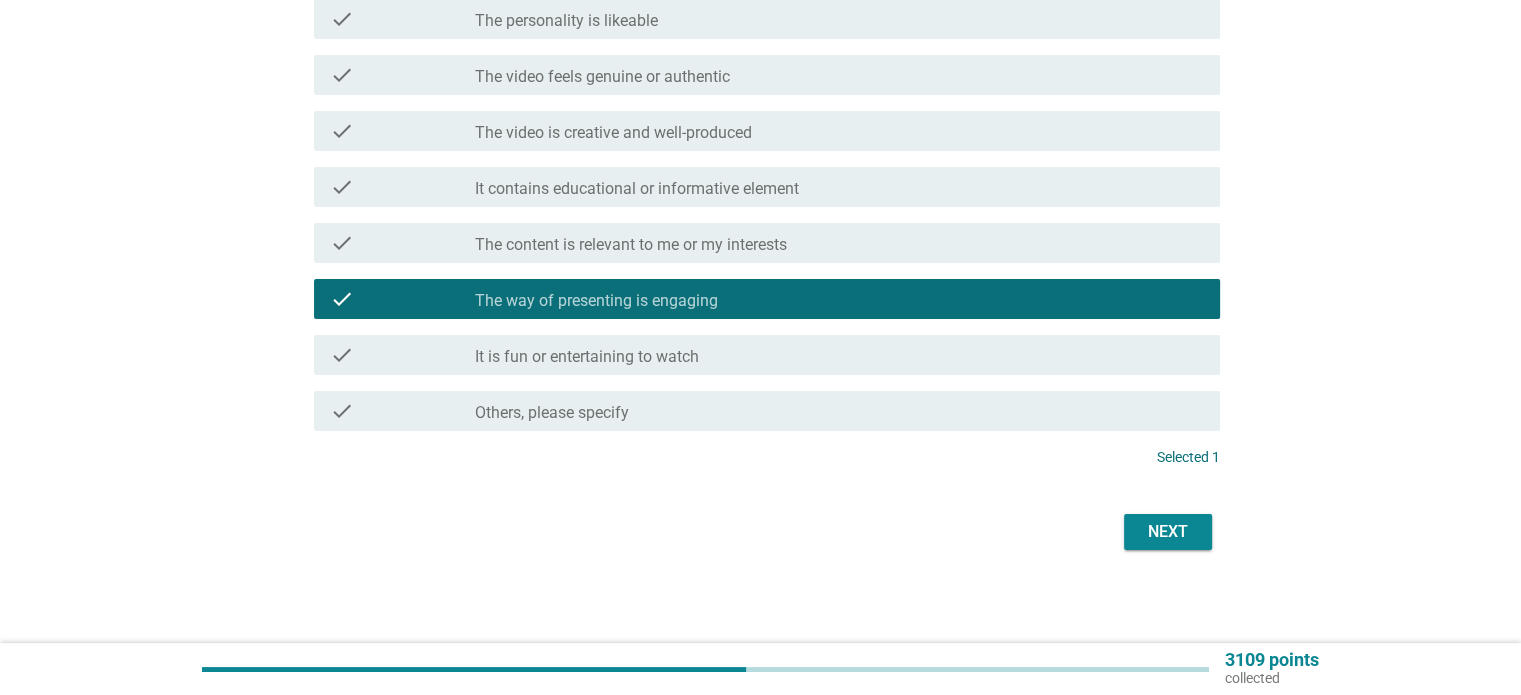 scroll, scrollTop: 211, scrollLeft: 0, axis: vertical 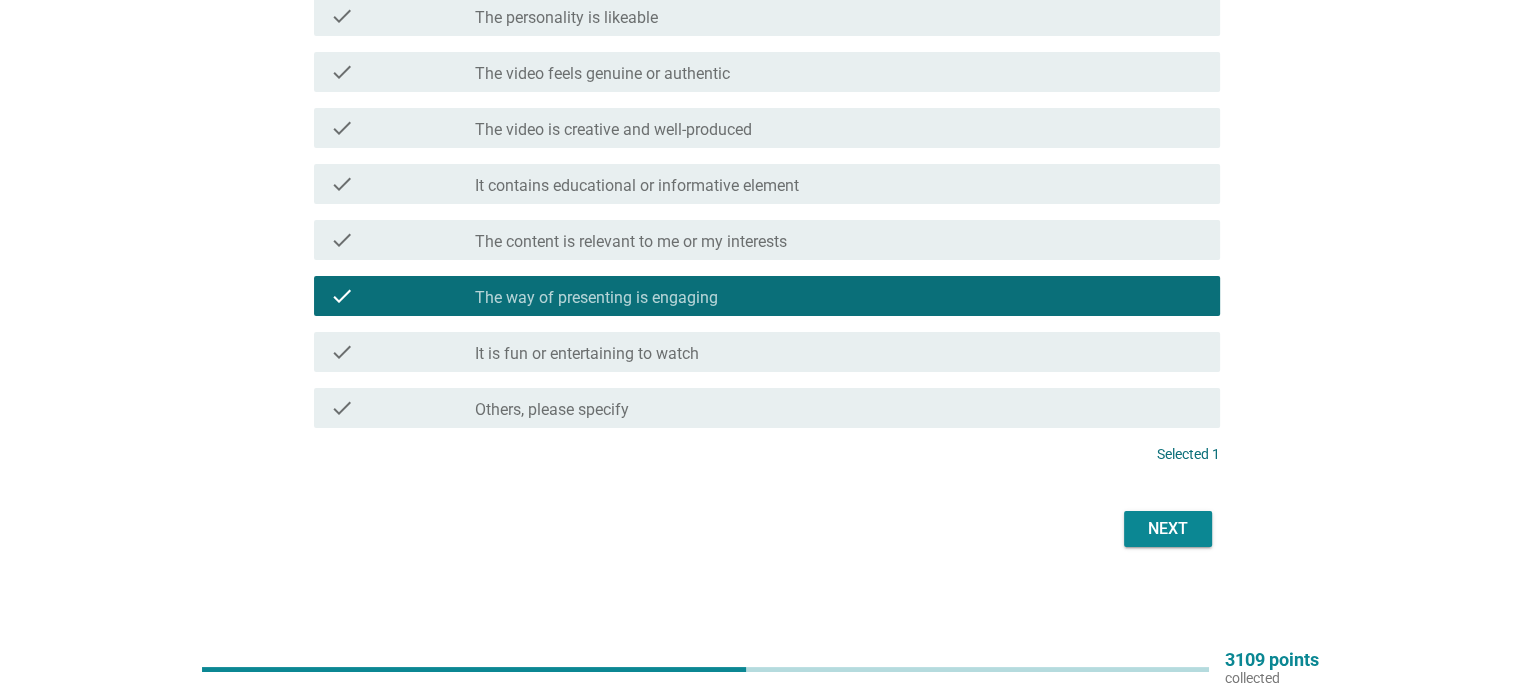 click on "Next" at bounding box center [1168, 529] 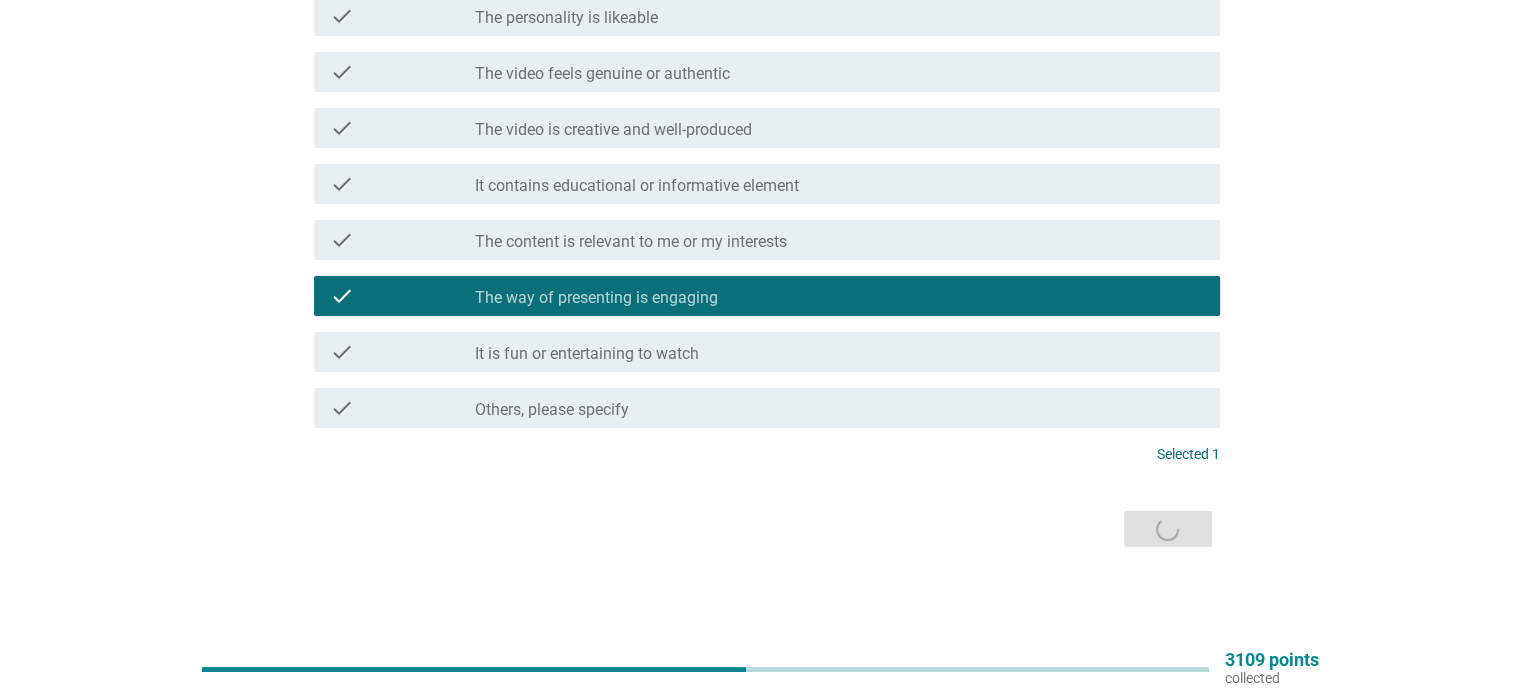 scroll, scrollTop: 0, scrollLeft: 0, axis: both 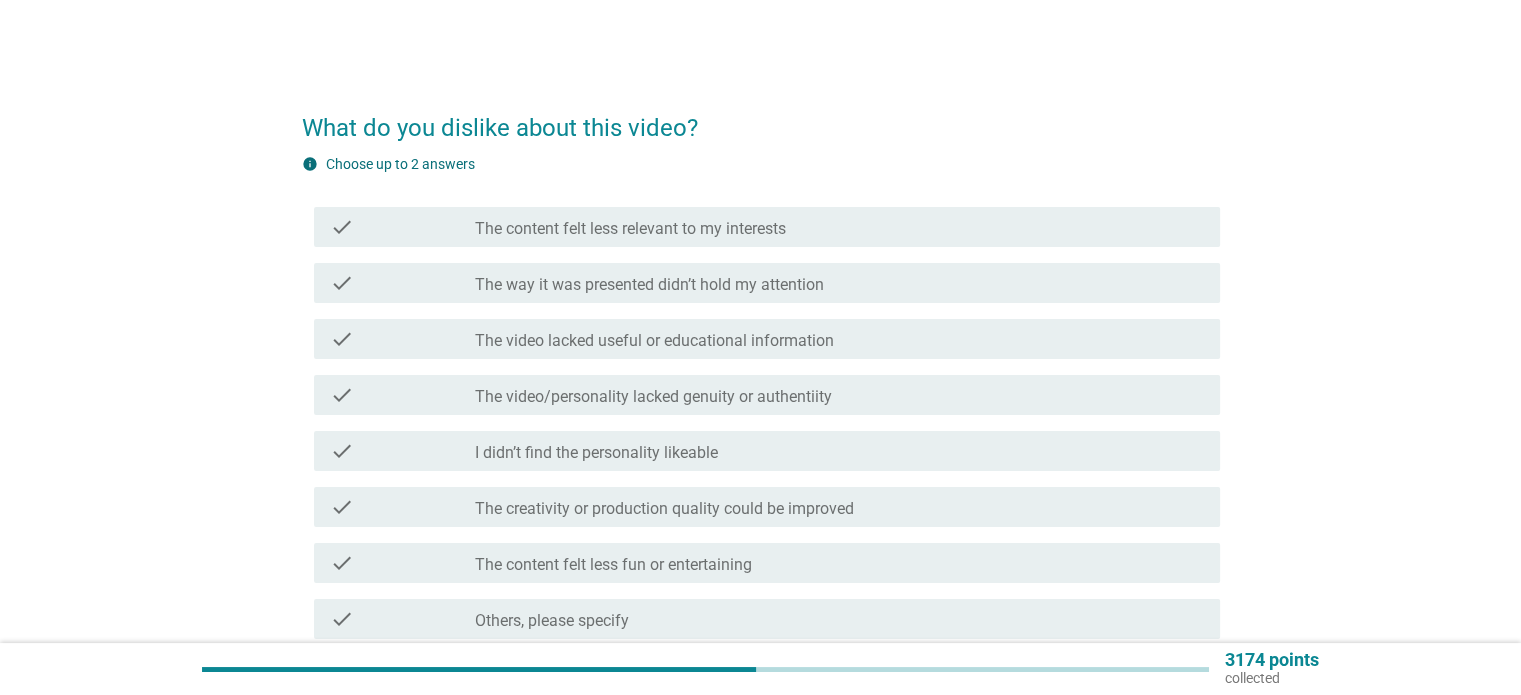 click on "check     check_box_outline_blank The content felt less relevant to my interests" at bounding box center [767, 227] 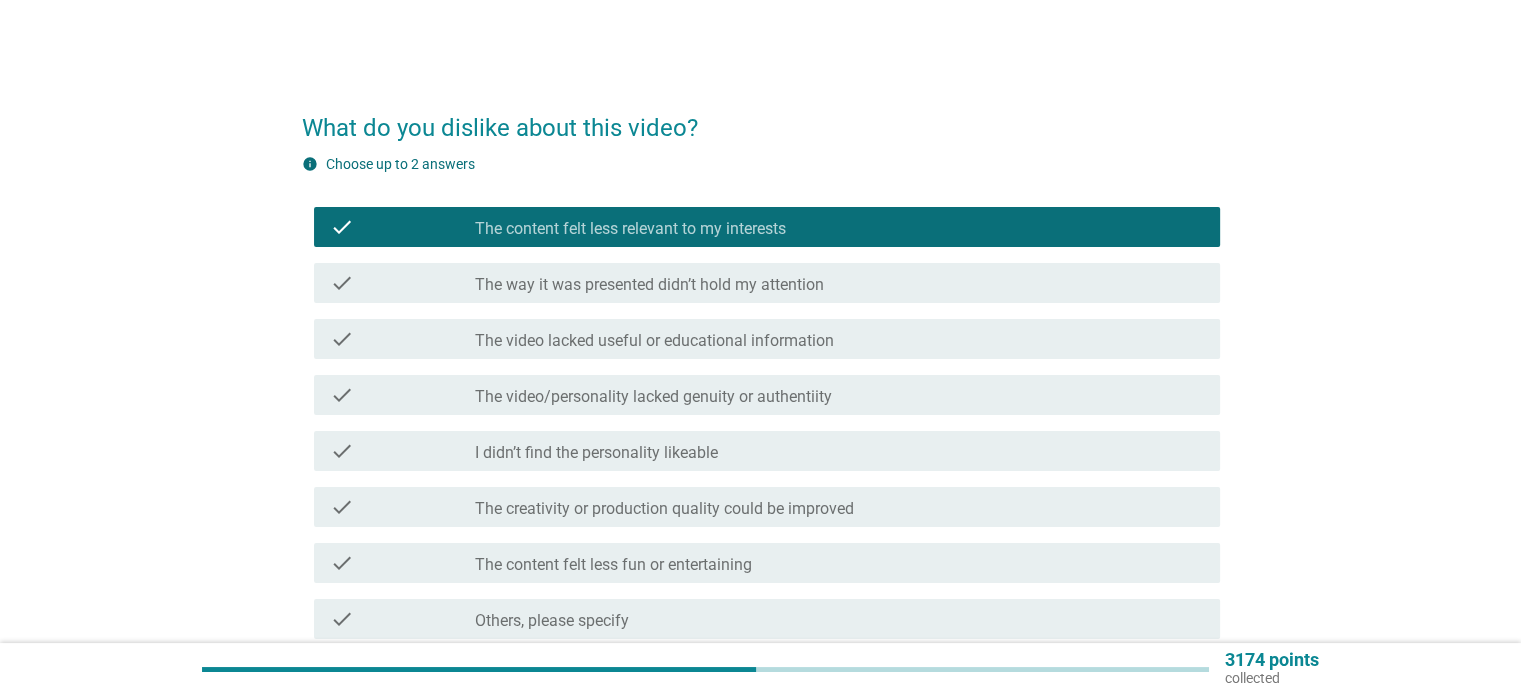 click on "check" at bounding box center [403, 339] 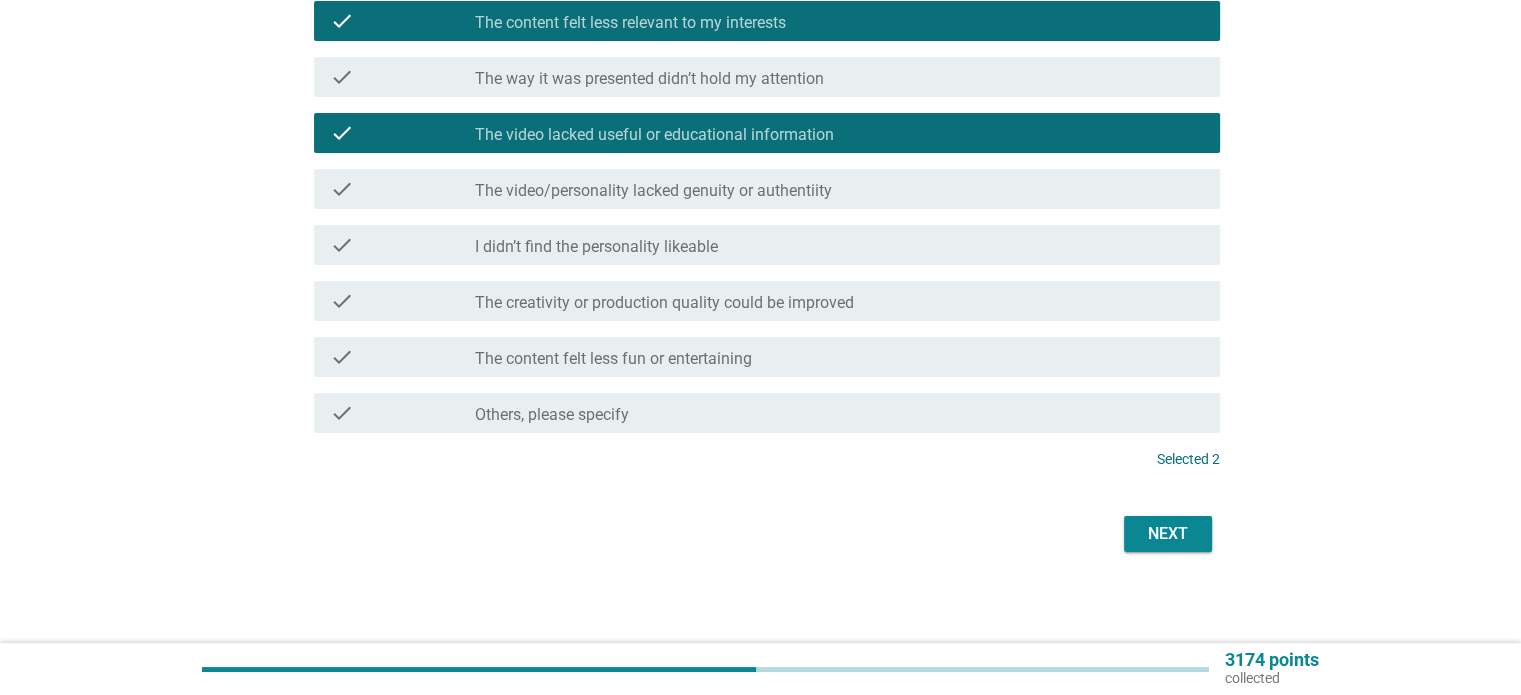 scroll, scrollTop: 211, scrollLeft: 0, axis: vertical 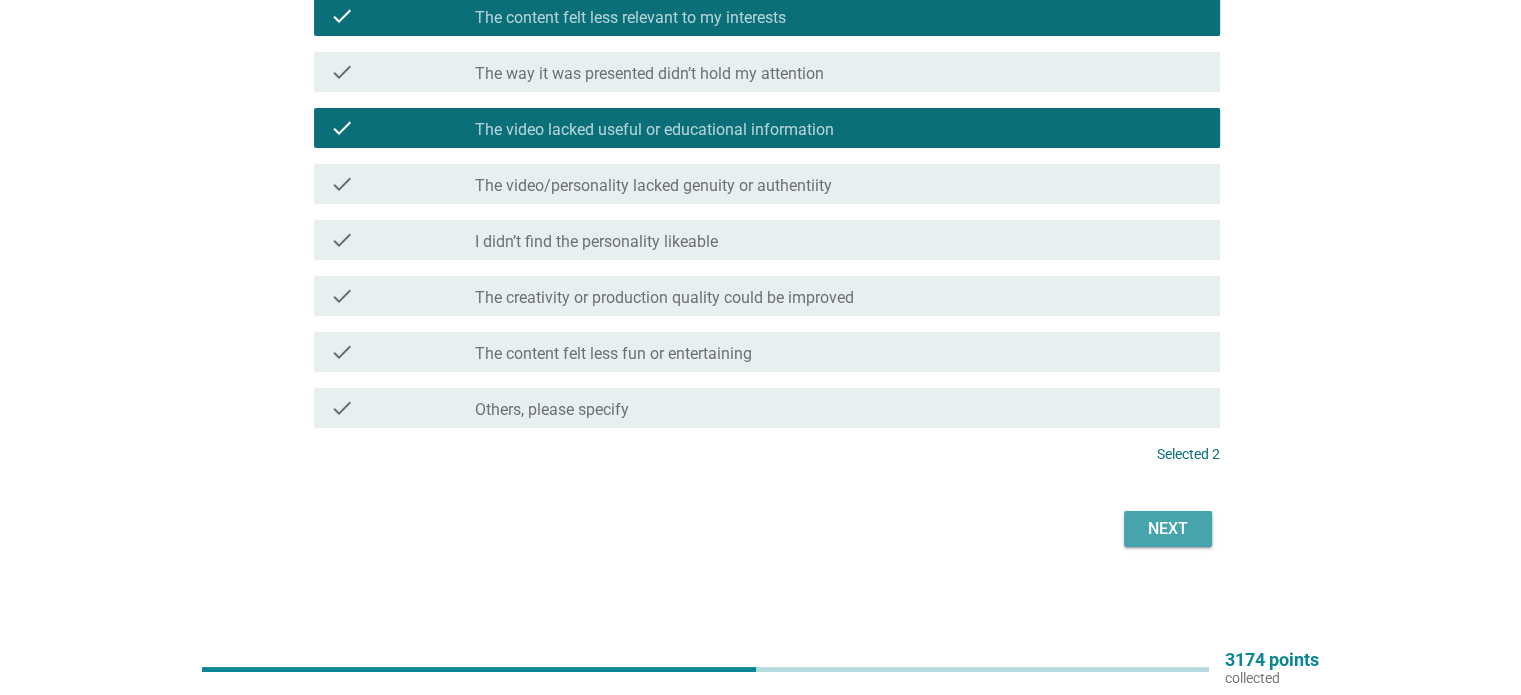 click on "Next" at bounding box center [1168, 529] 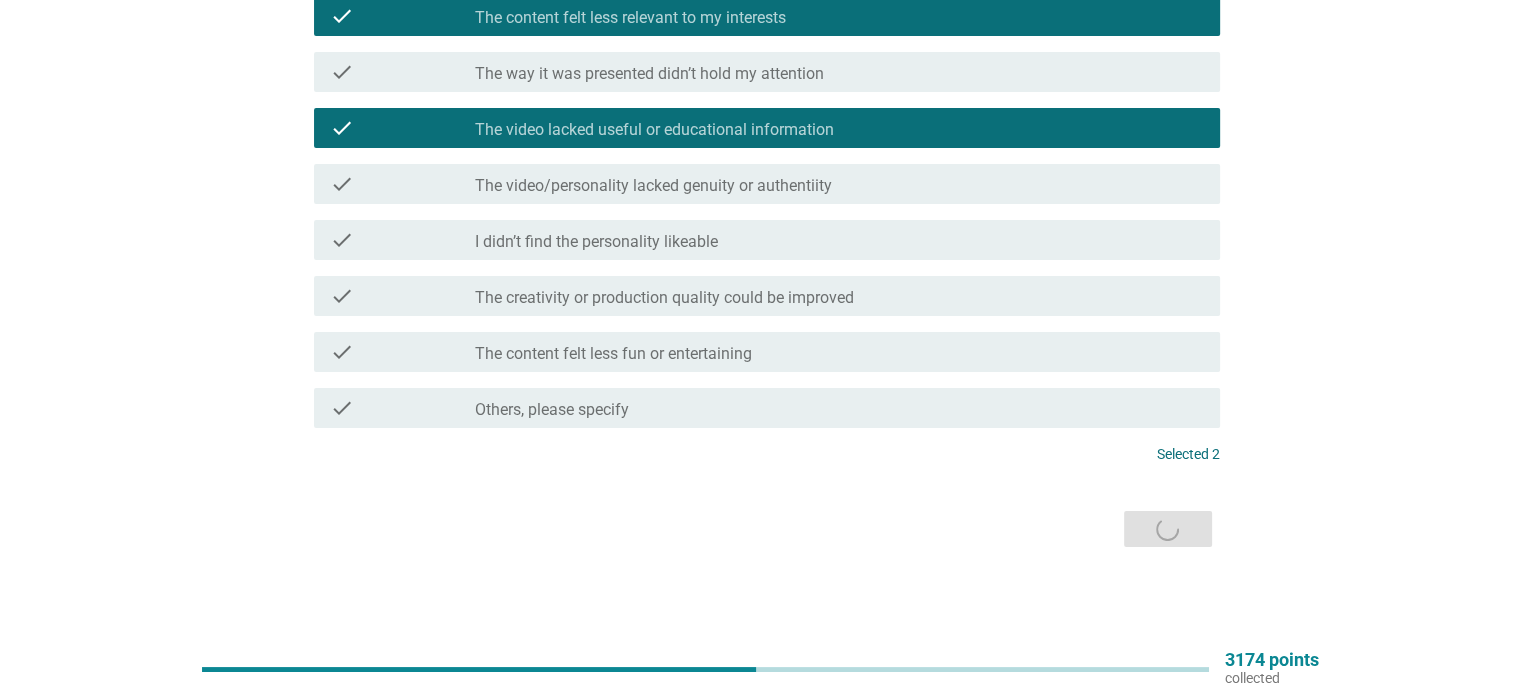 scroll, scrollTop: 0, scrollLeft: 0, axis: both 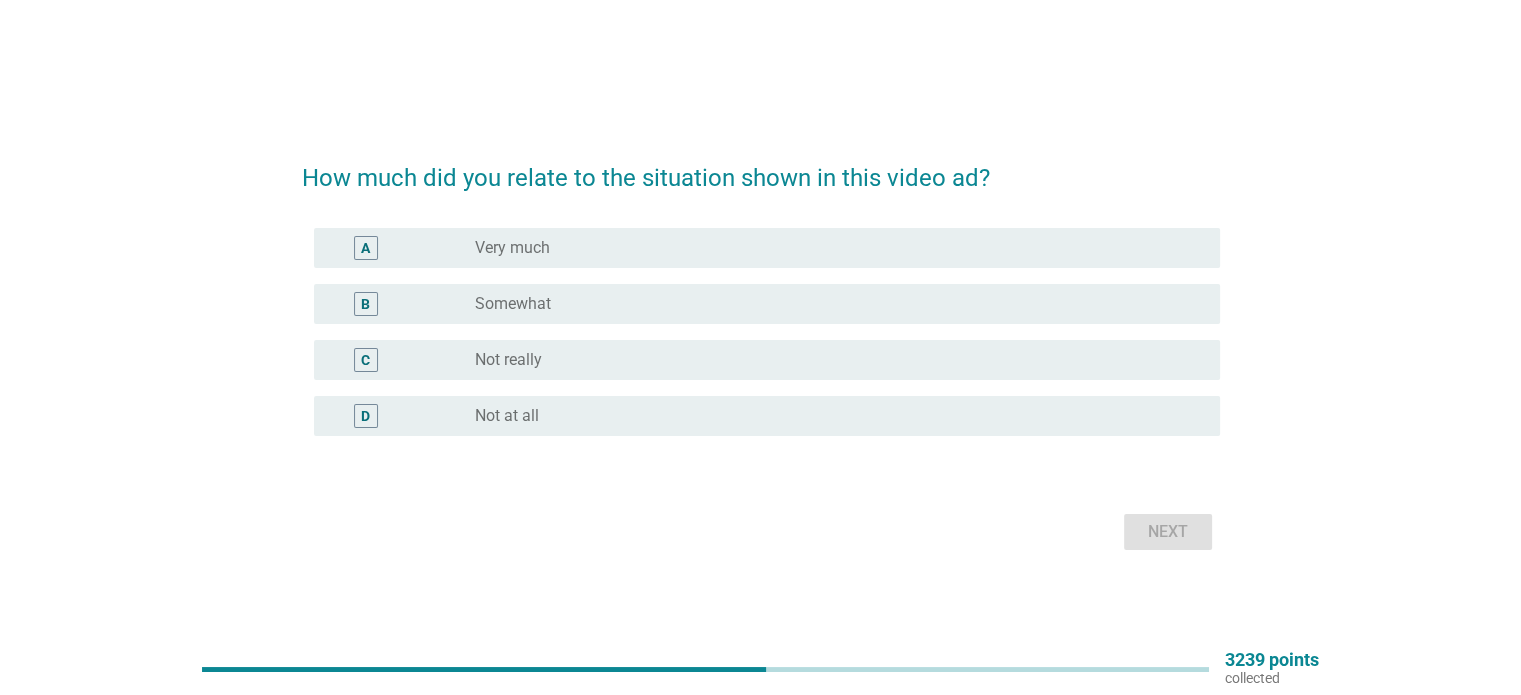 click on "radio_button_unchecked Somewhat" at bounding box center (831, 304) 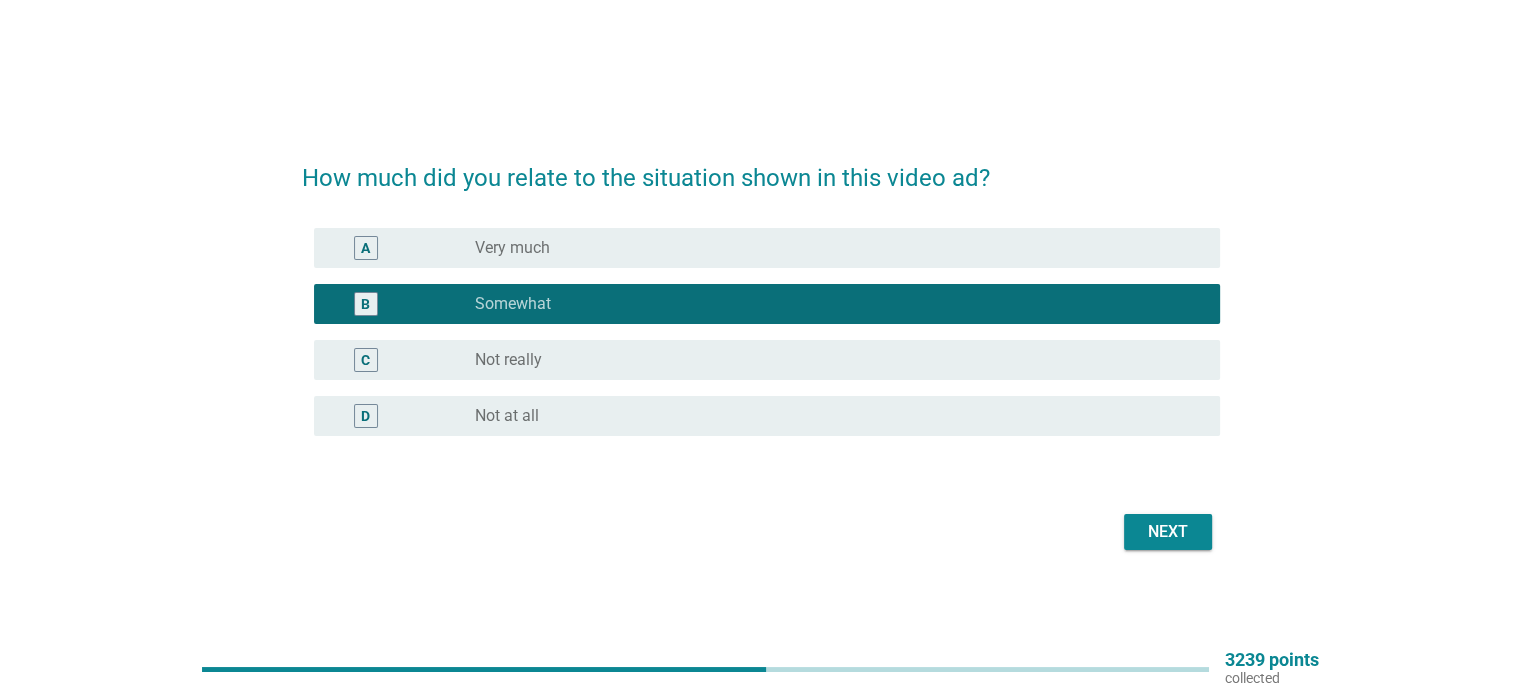 click on "Next" at bounding box center [1168, 532] 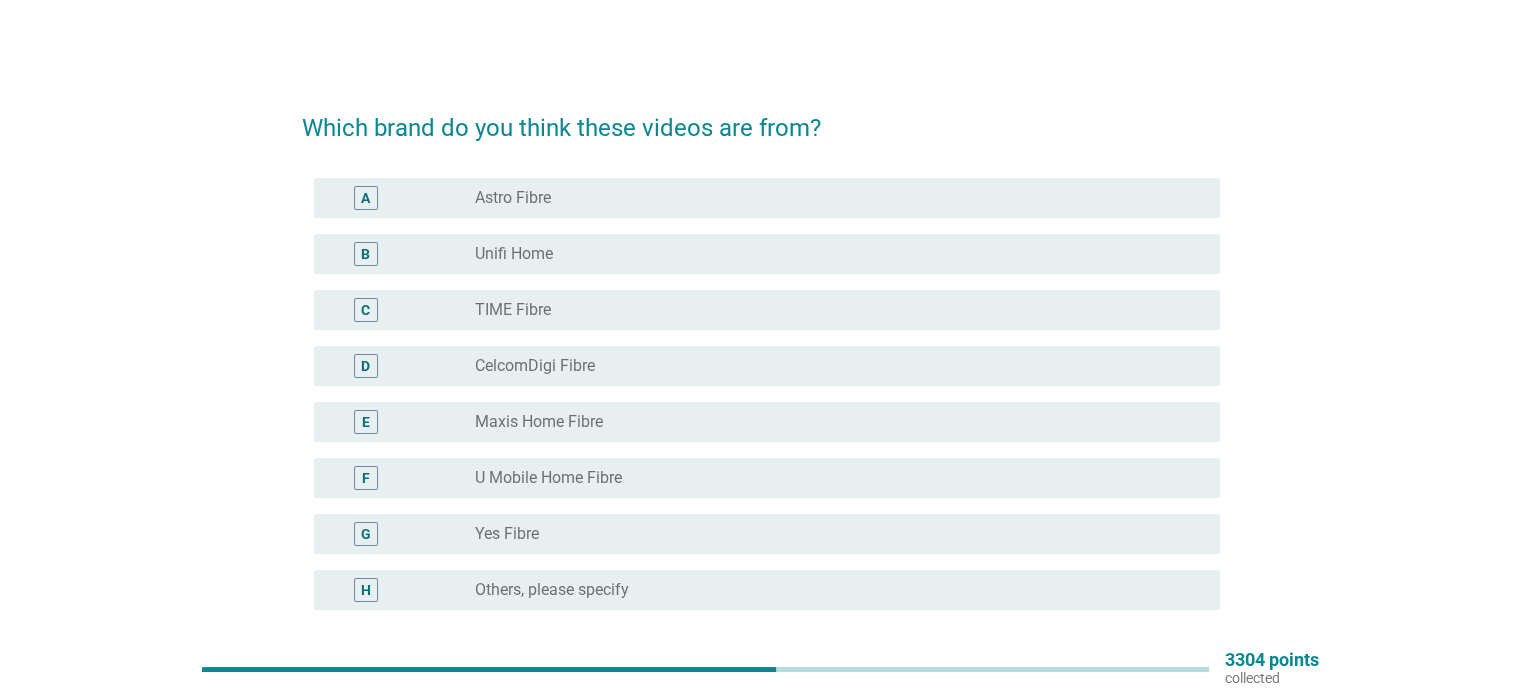 click on "Maxis Home Fibre" at bounding box center [539, 422] 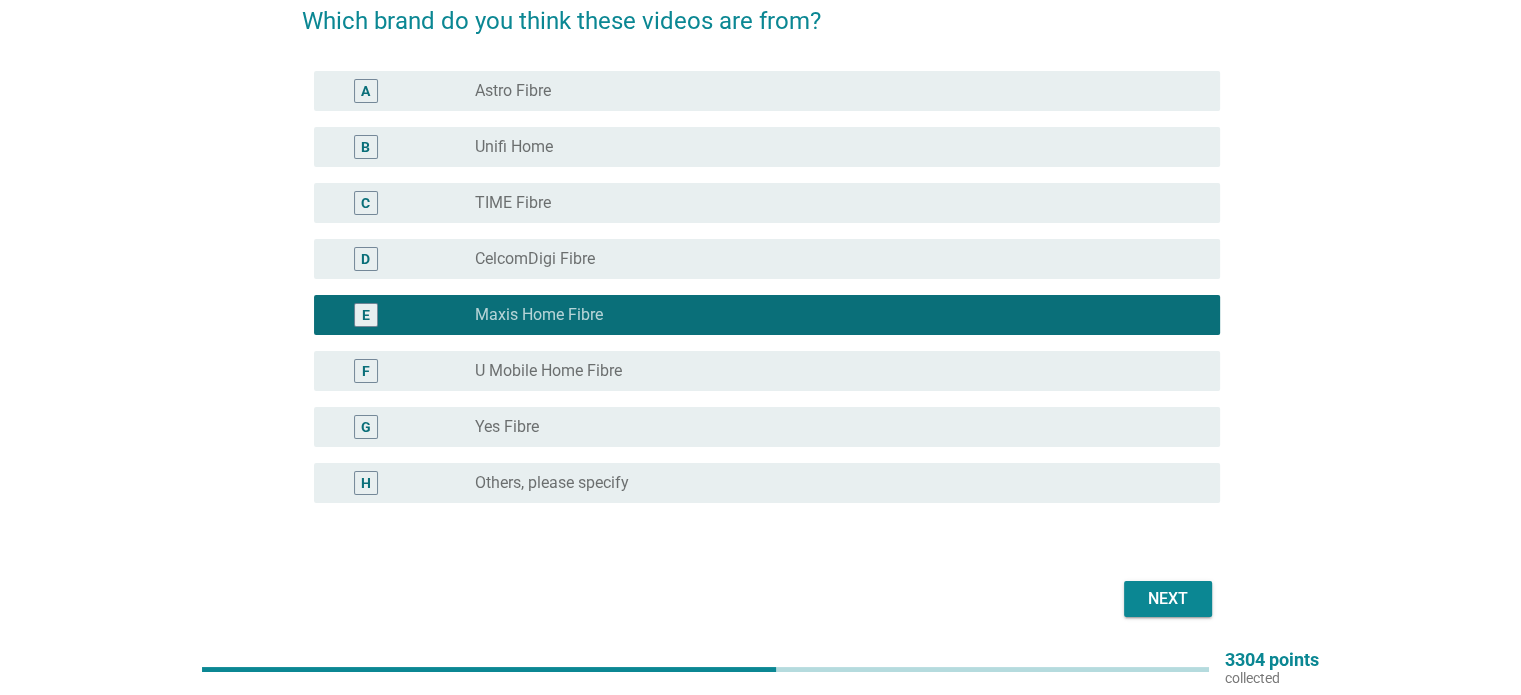 scroll, scrollTop: 176, scrollLeft: 0, axis: vertical 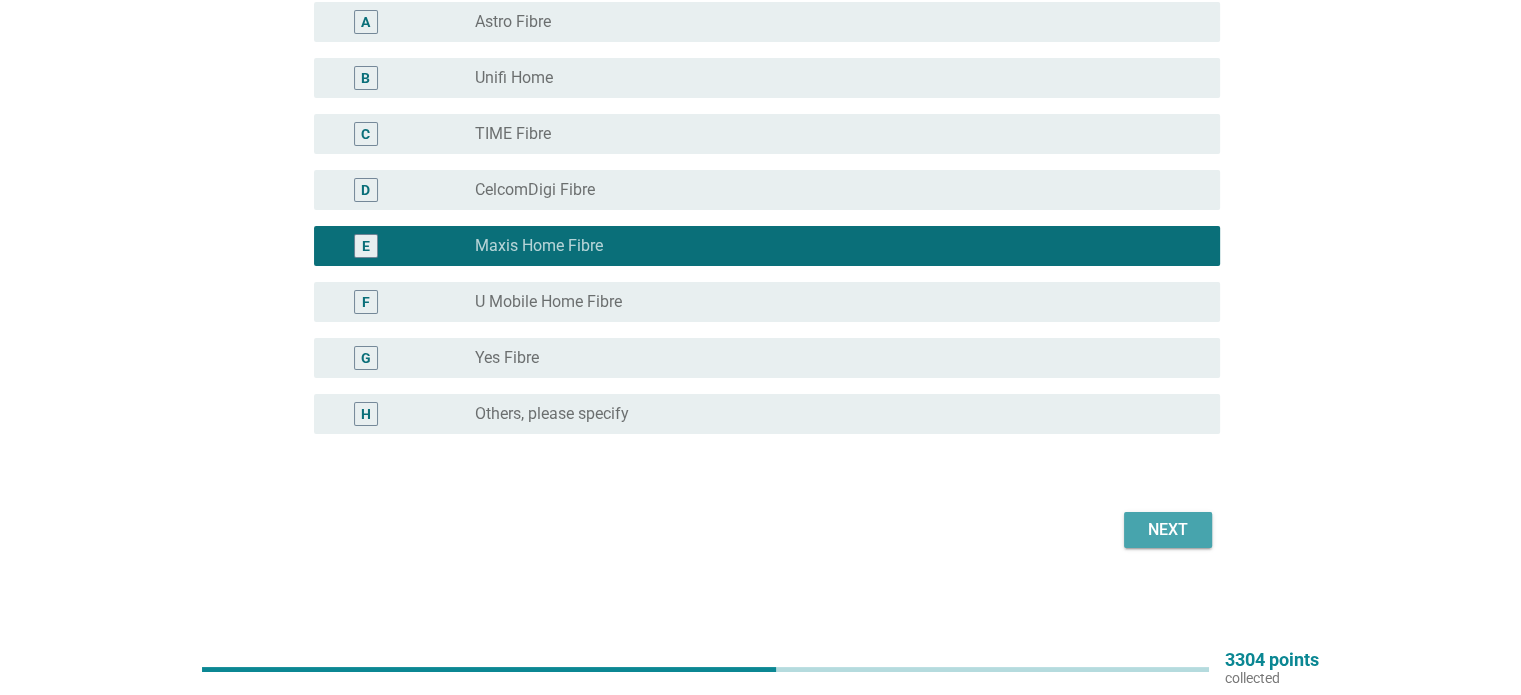 click on "Next" at bounding box center [1168, 530] 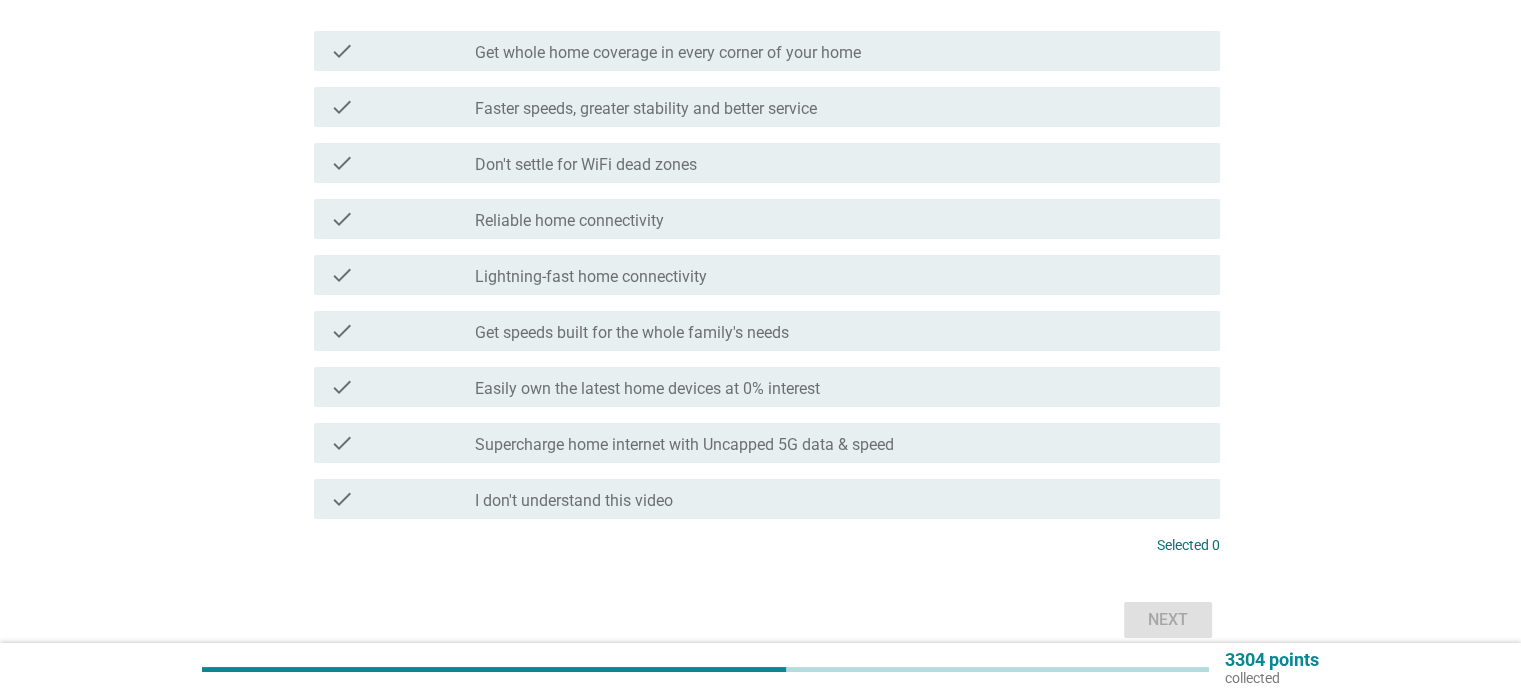 scroll, scrollTop: 0, scrollLeft: 0, axis: both 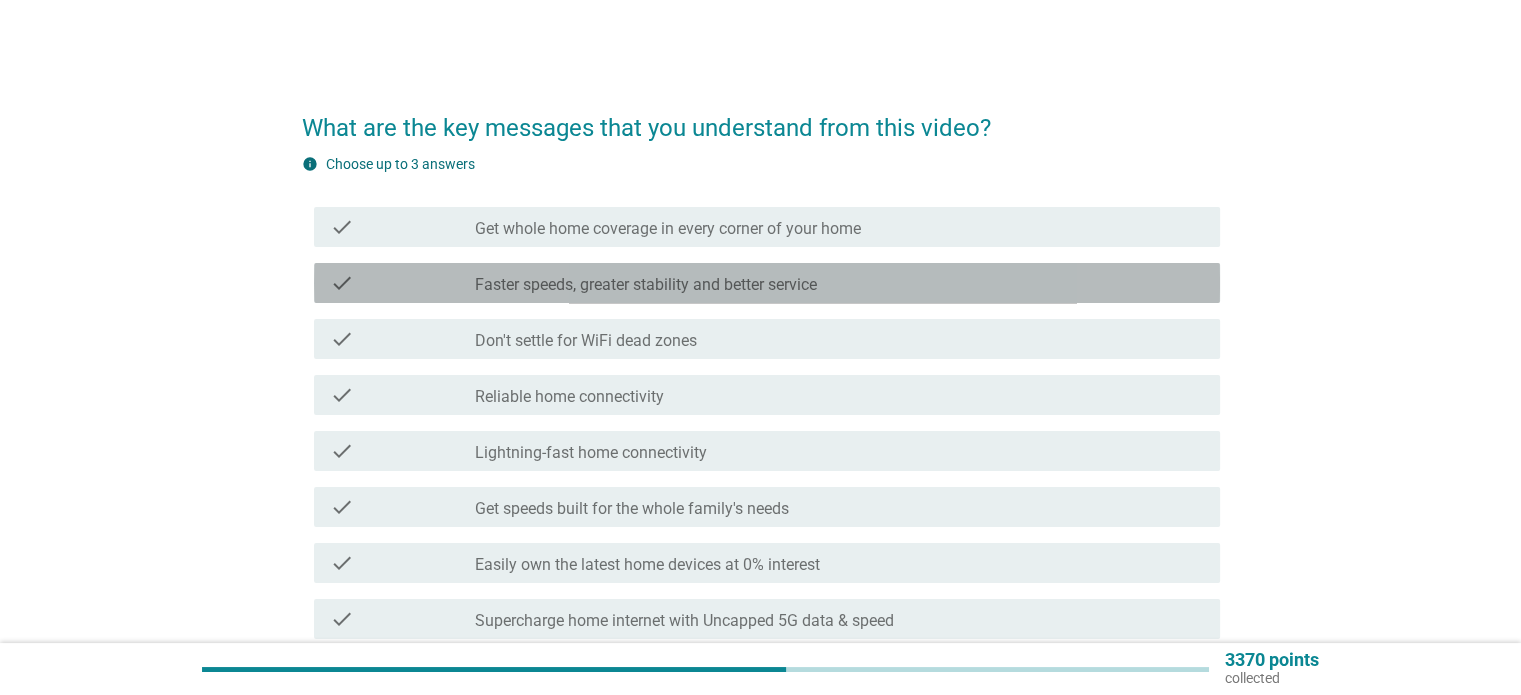 click on "Faster speeds, greater stability and better service" at bounding box center [646, 285] 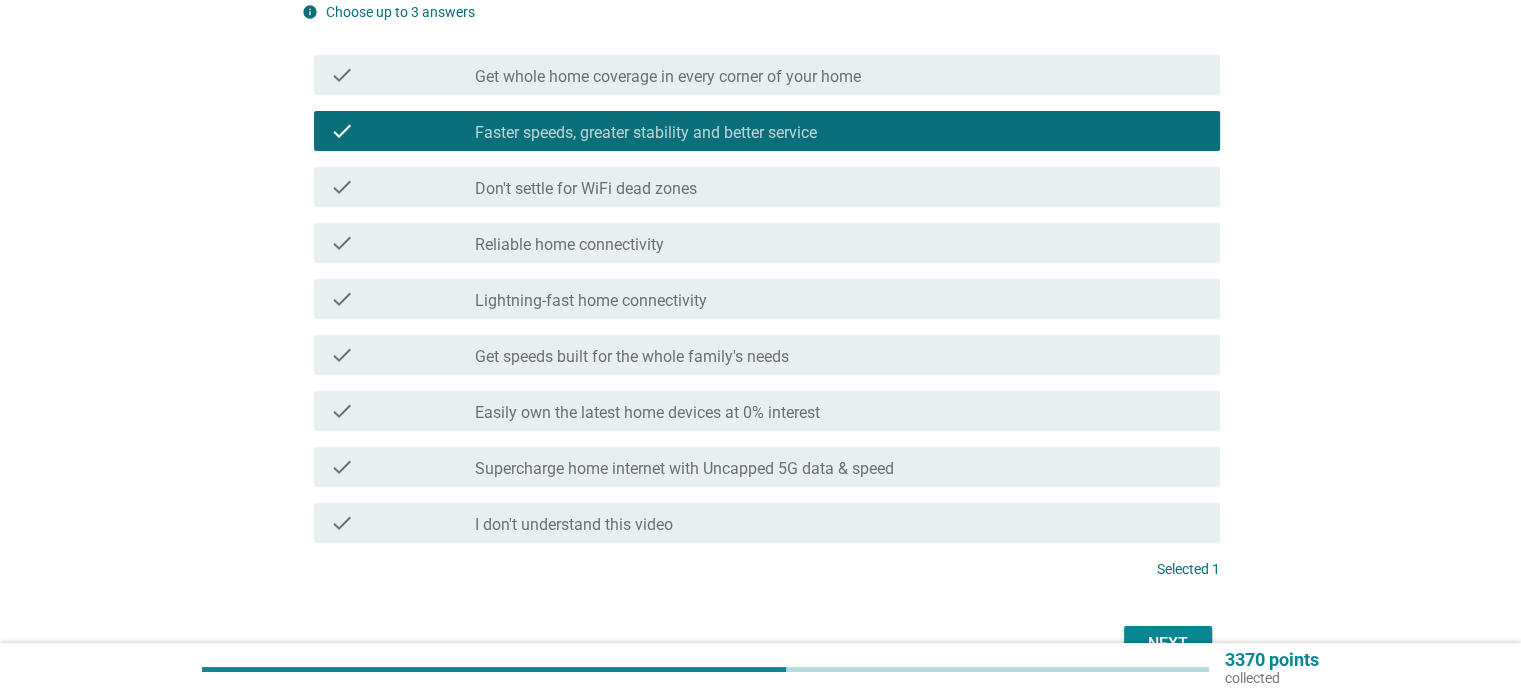 scroll, scrollTop: 200, scrollLeft: 0, axis: vertical 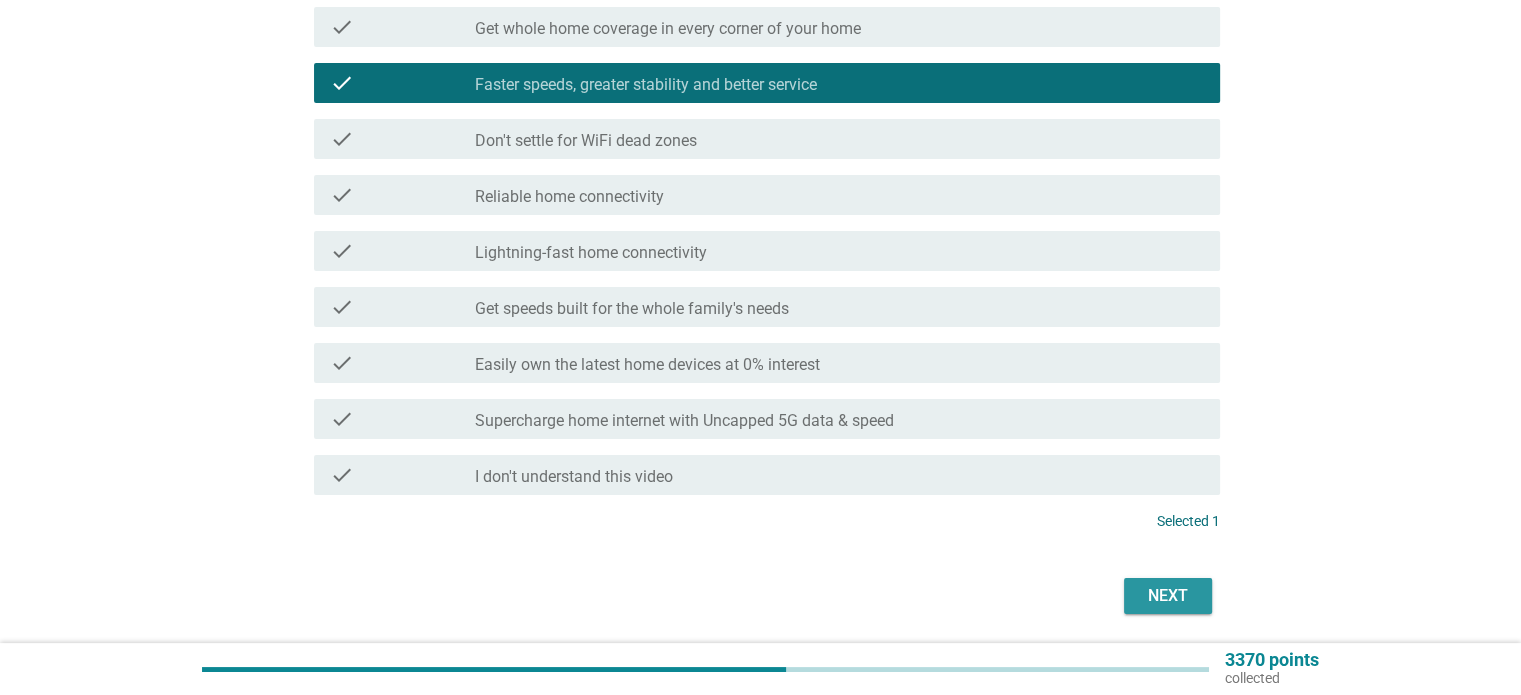 click on "Next" at bounding box center [1168, 596] 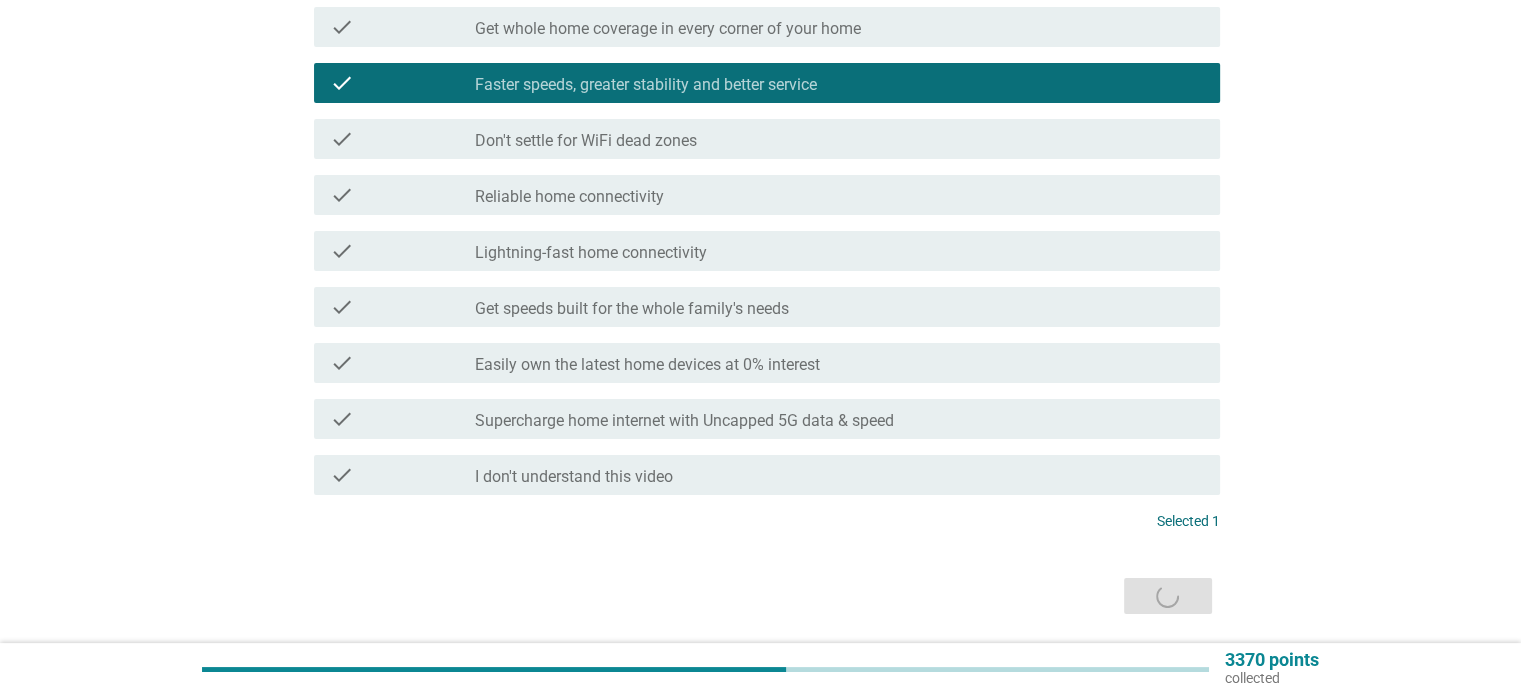 scroll, scrollTop: 0, scrollLeft: 0, axis: both 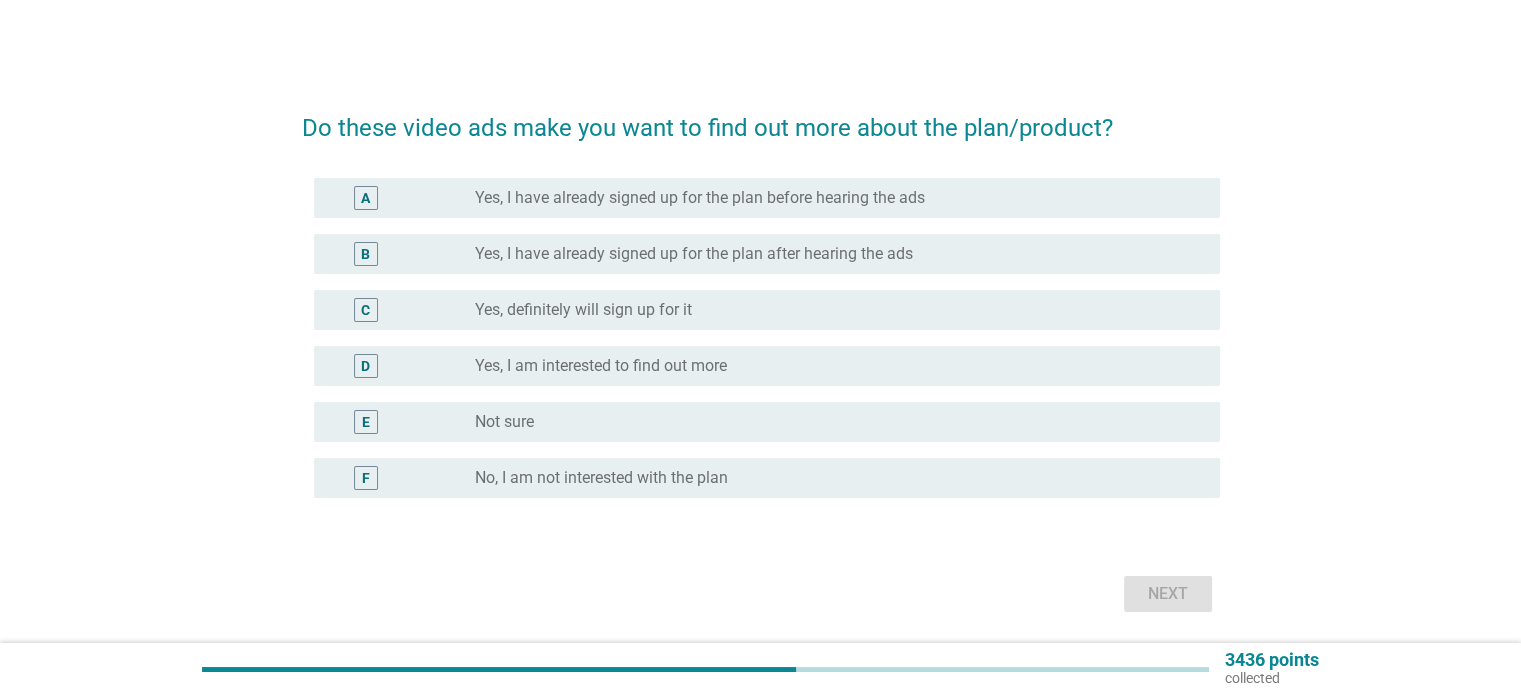click on "Yes, I am interested to find out more" at bounding box center (601, 366) 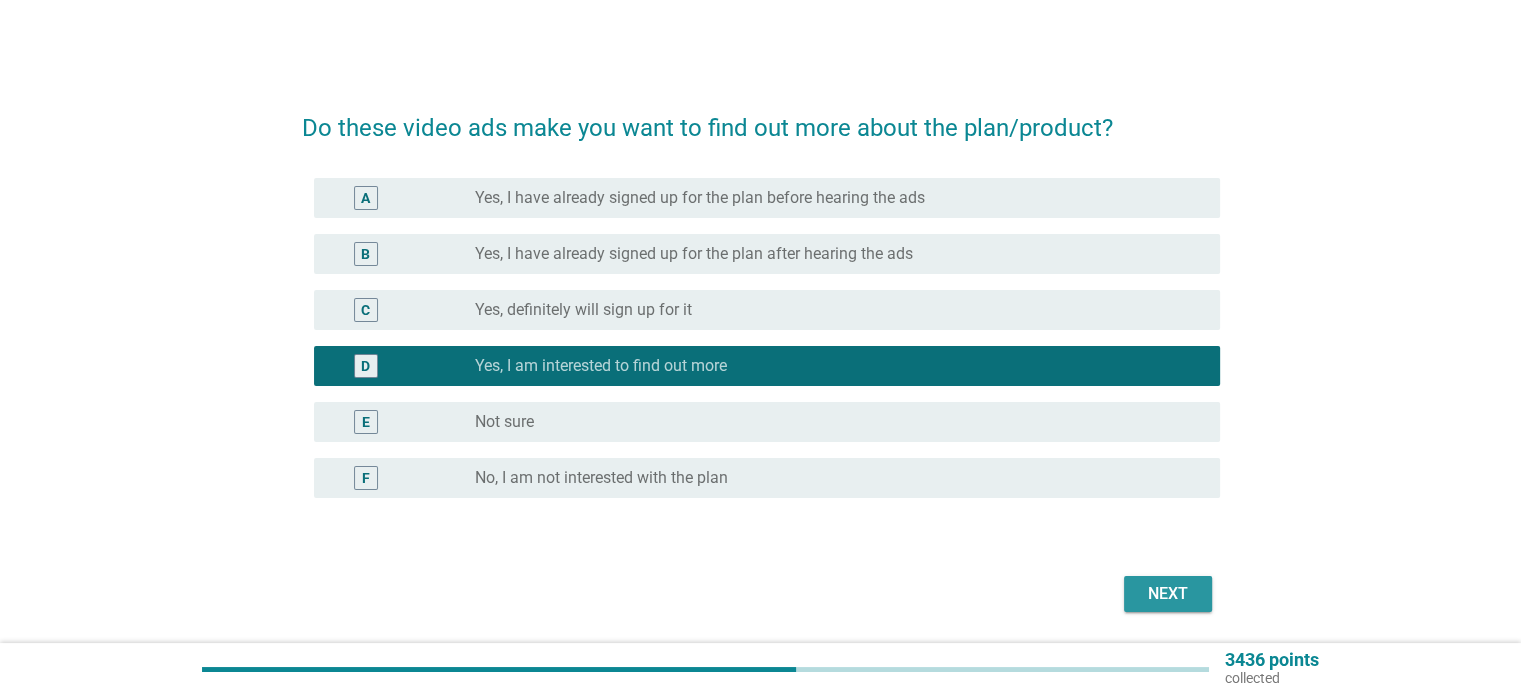 click on "Next" at bounding box center [1168, 594] 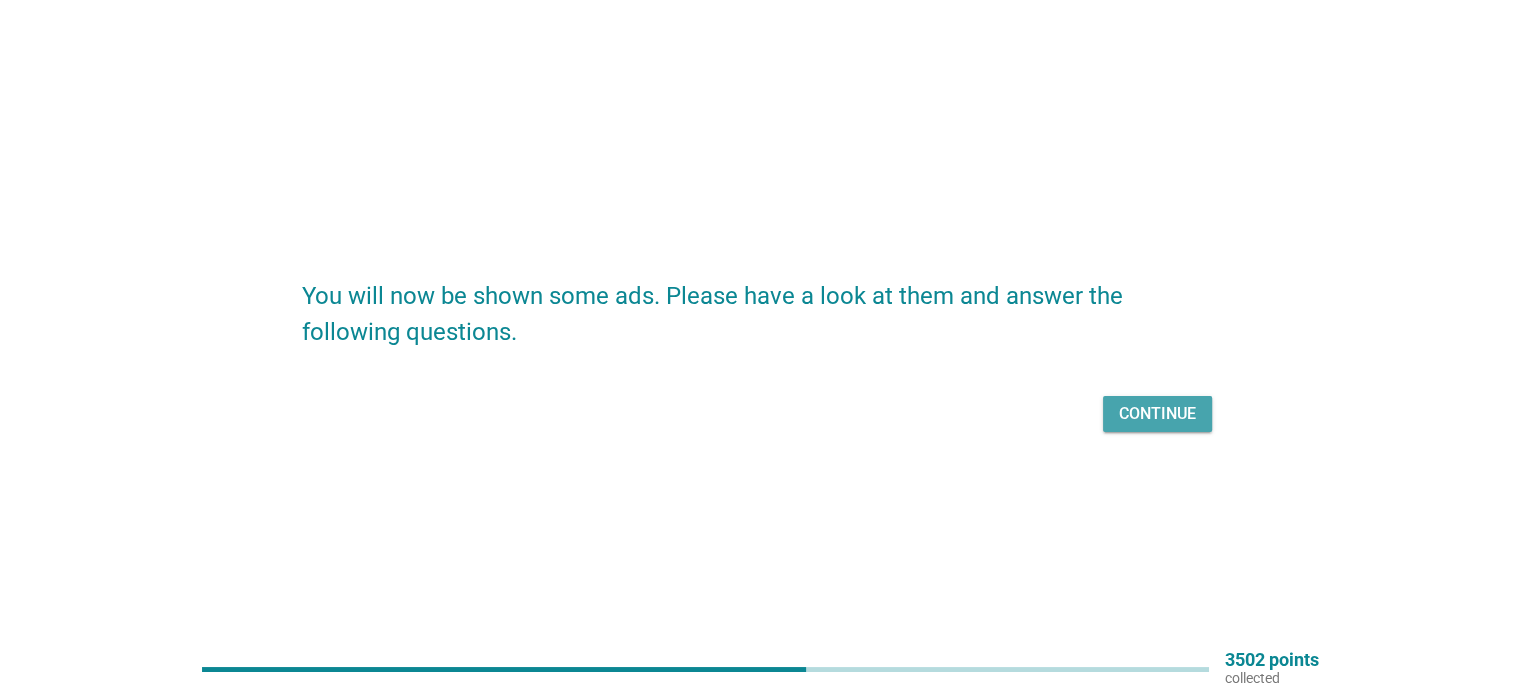 click on "Continue" at bounding box center [1157, 414] 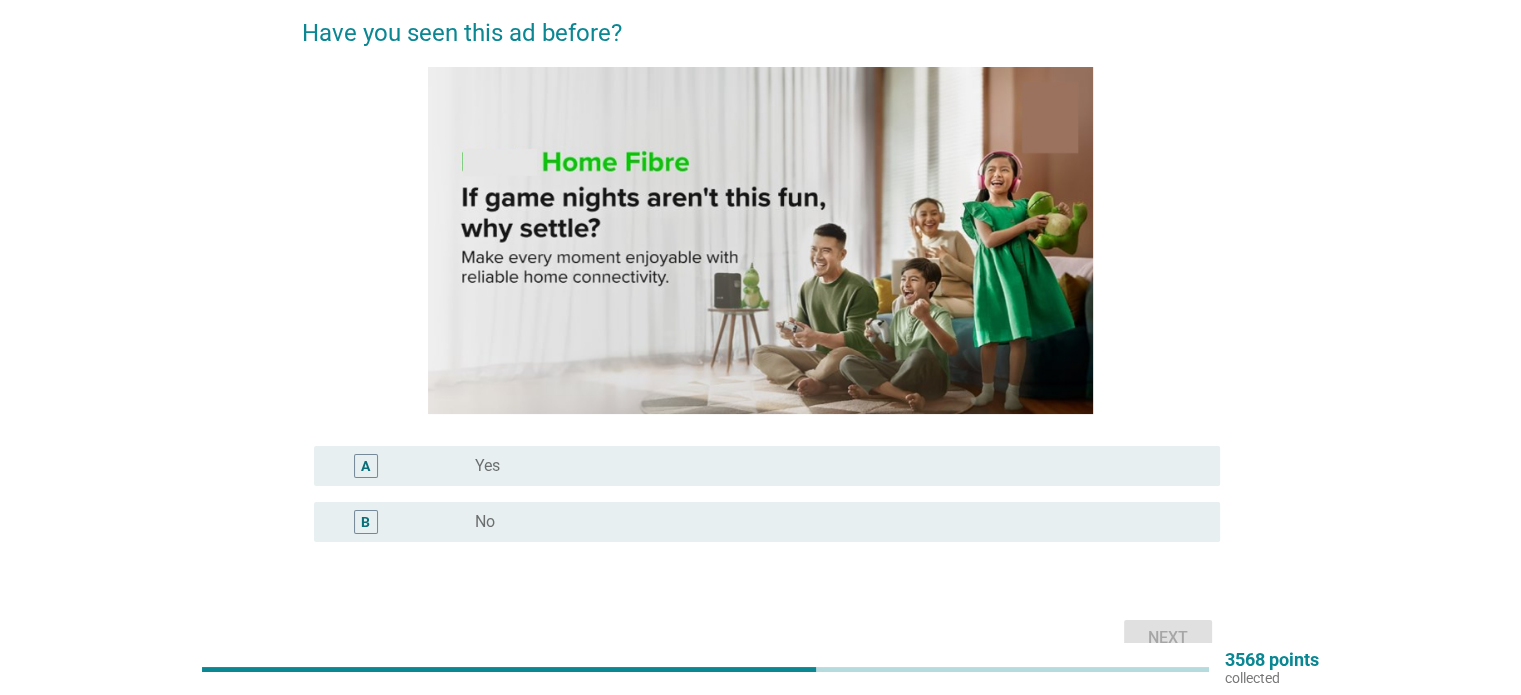 scroll, scrollTop: 100, scrollLeft: 0, axis: vertical 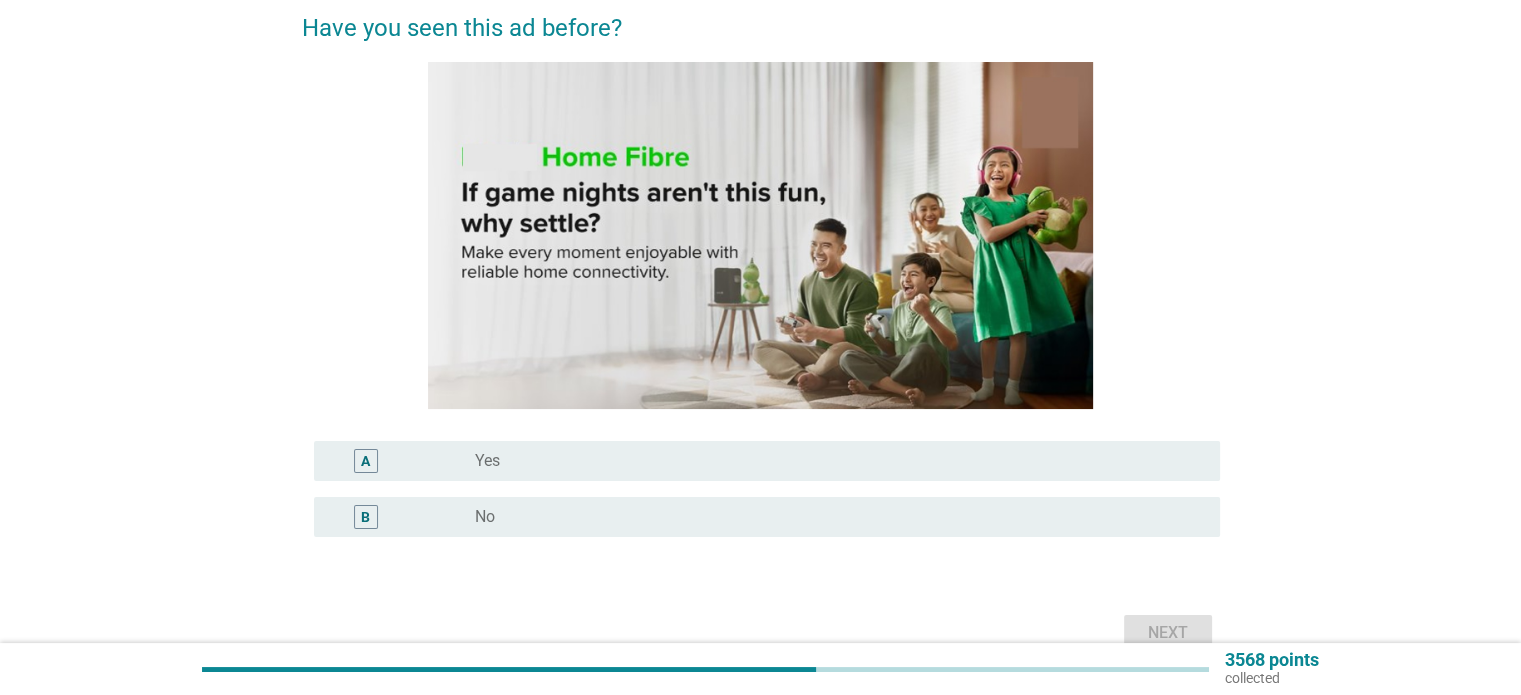 click on "radio_button_unchecked No" at bounding box center (831, 517) 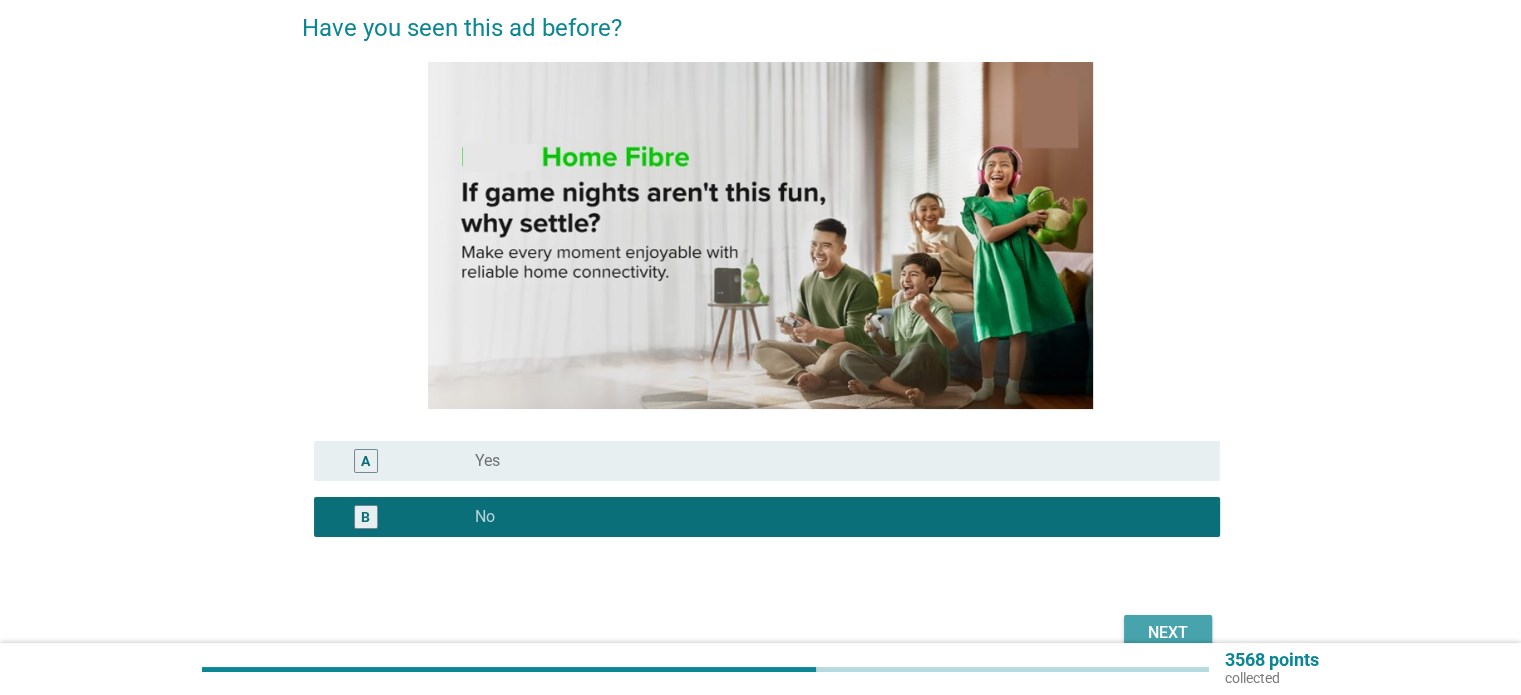 click on "Next" at bounding box center [1168, 633] 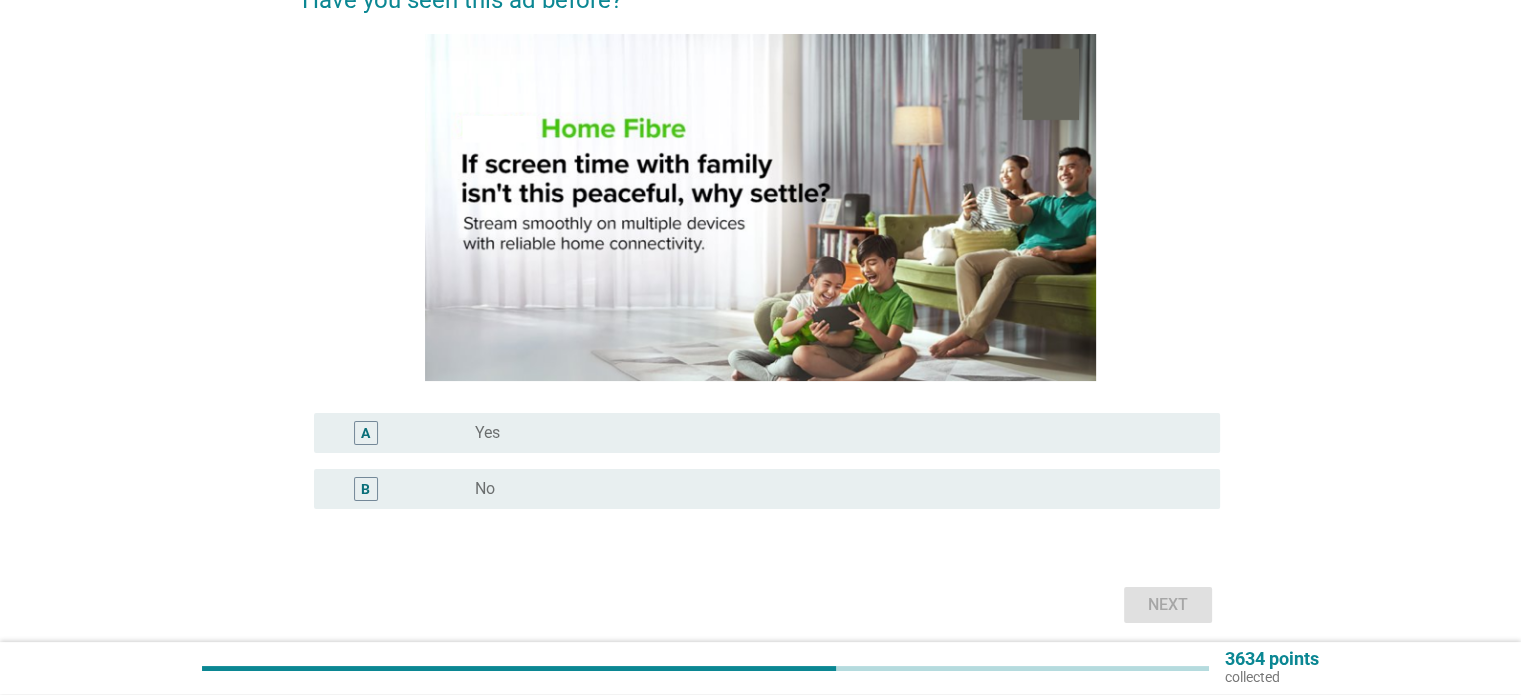 scroll, scrollTop: 200, scrollLeft: 0, axis: vertical 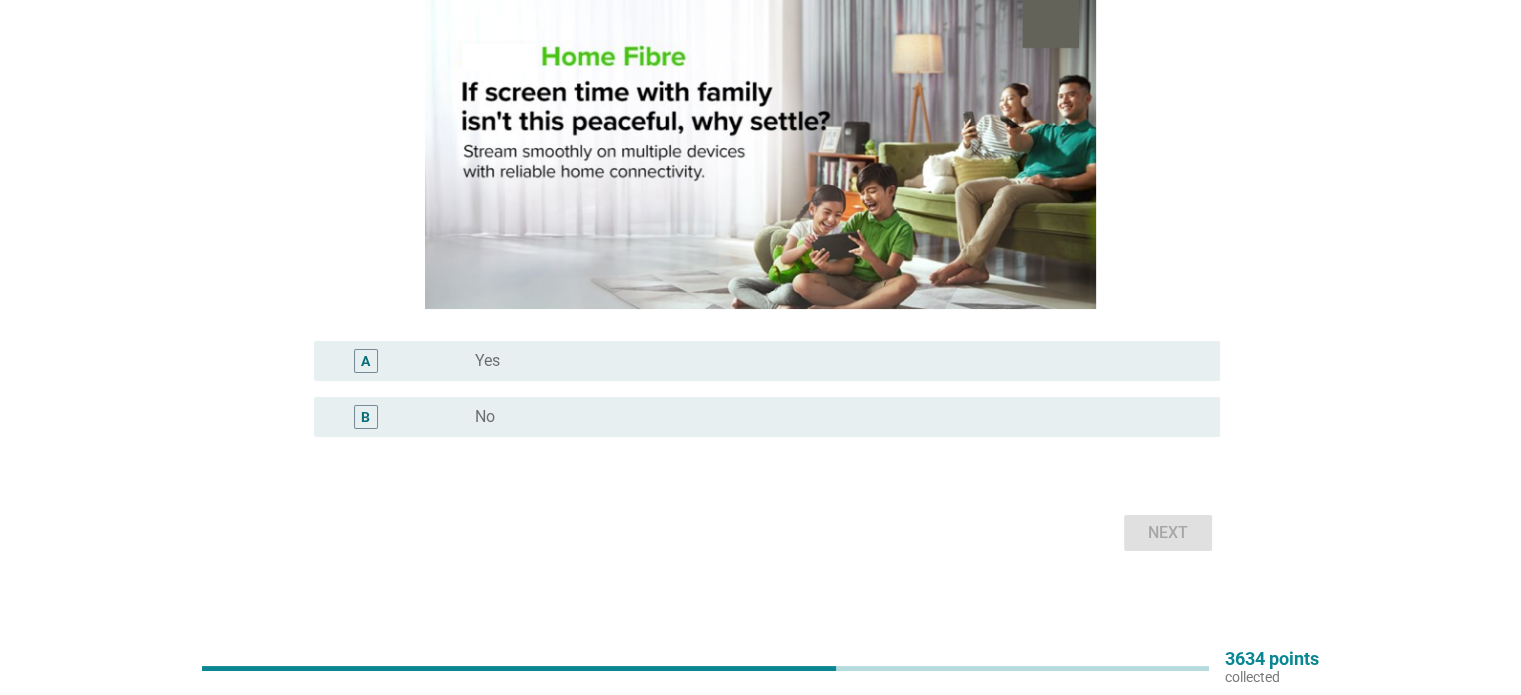 click on "A     radio_button_unchecked Yes" at bounding box center (767, 361) 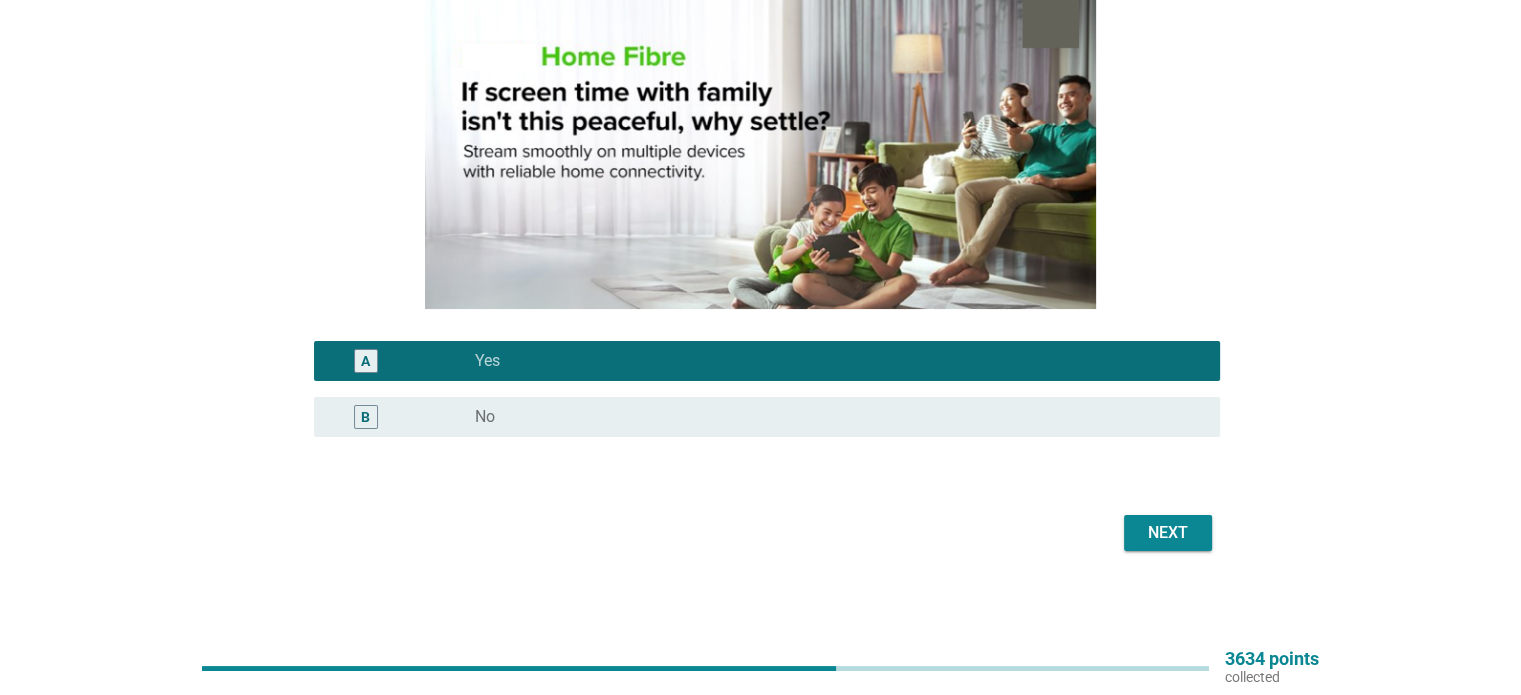 click on "radio_button_unchecked No" at bounding box center (831, 417) 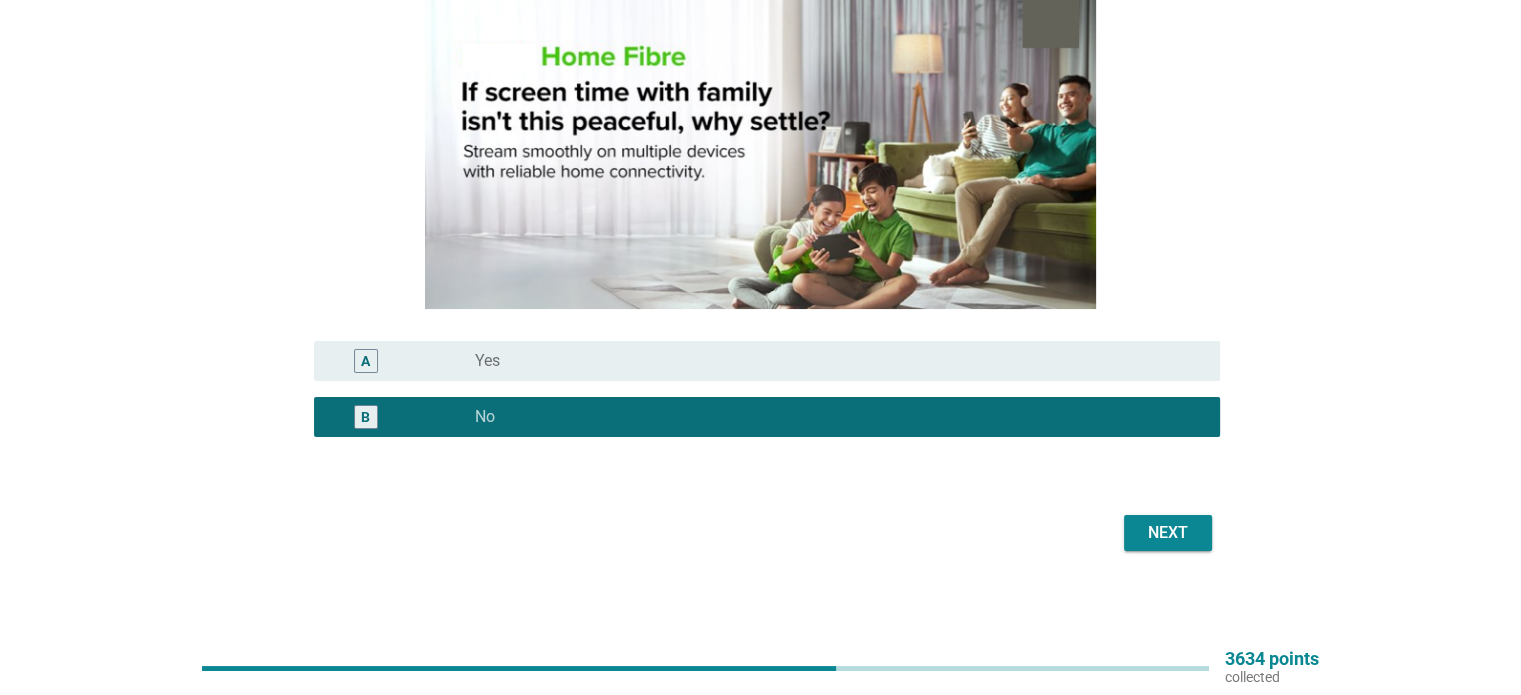 click on "Next" at bounding box center [1168, 533] 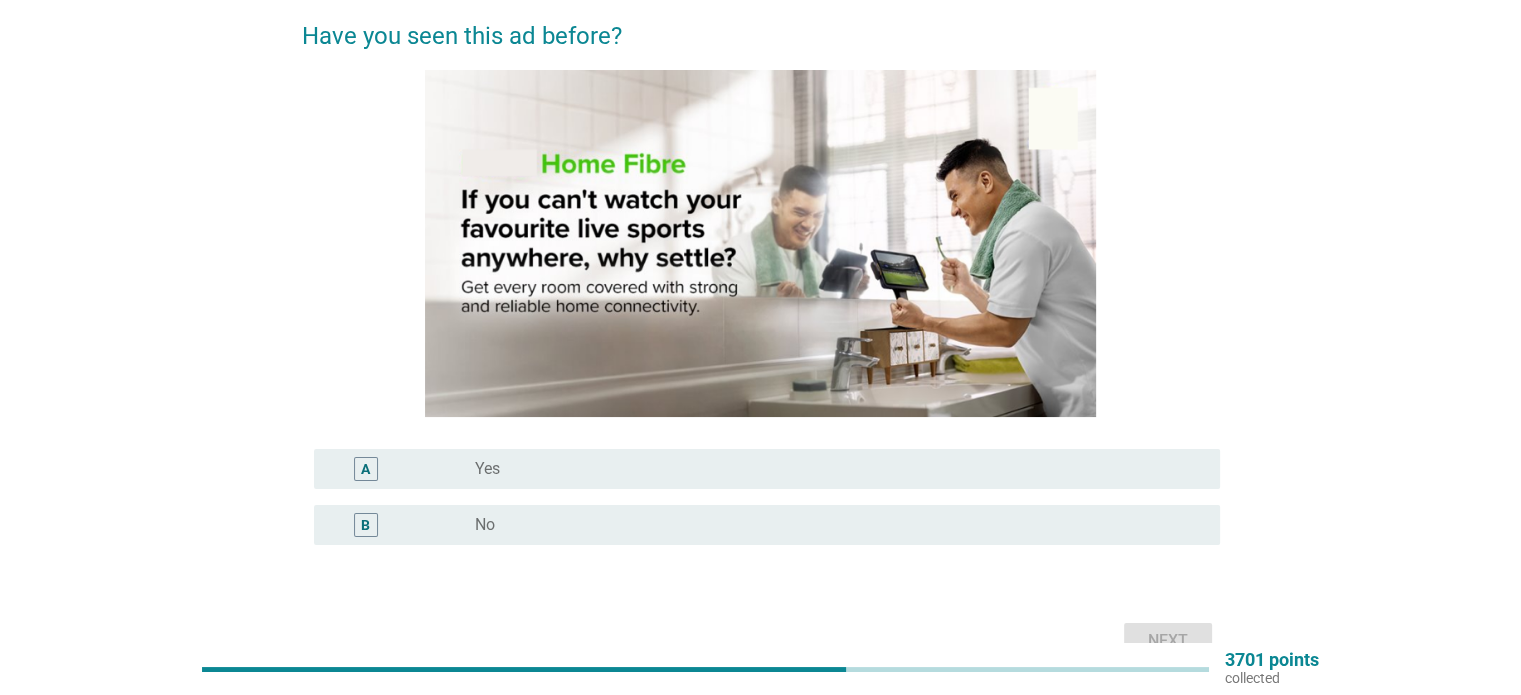 scroll, scrollTop: 100, scrollLeft: 0, axis: vertical 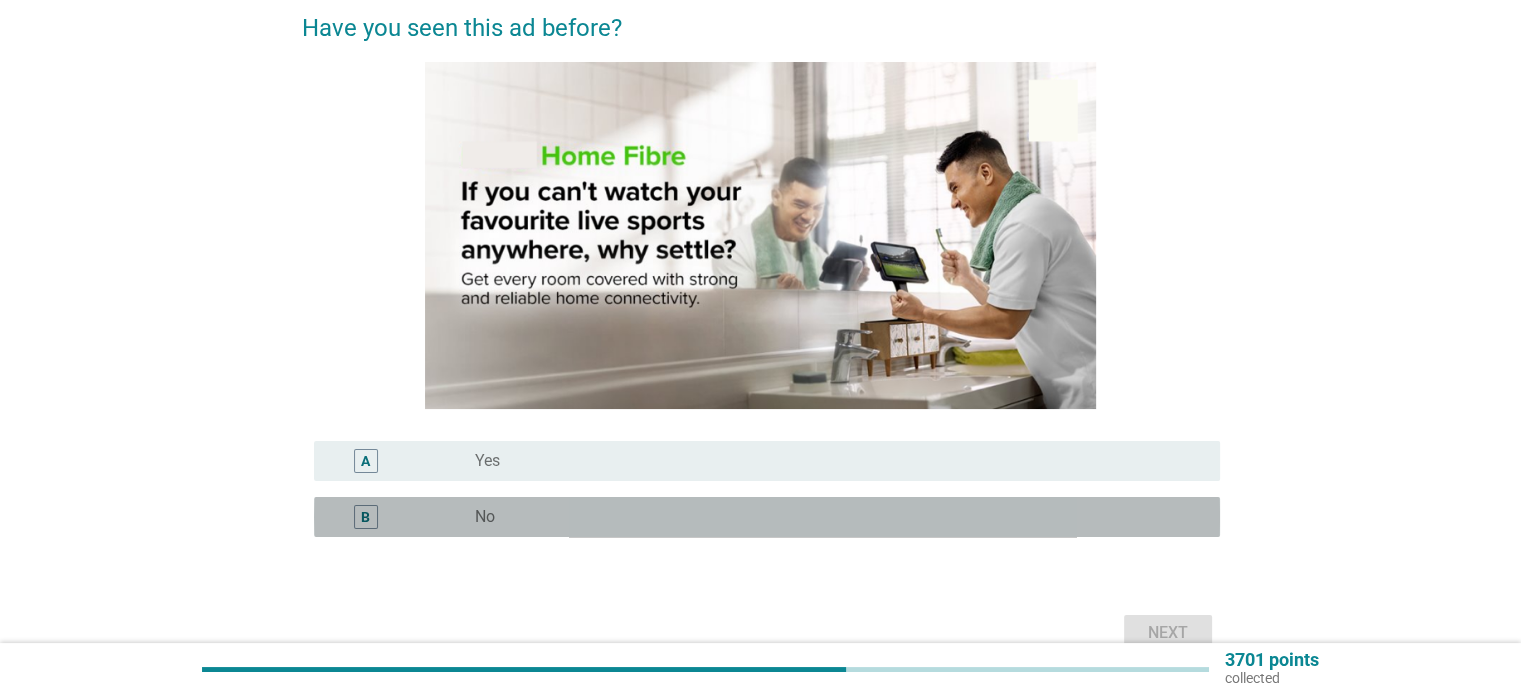 click on "B     radio_button_unchecked No" at bounding box center (767, 517) 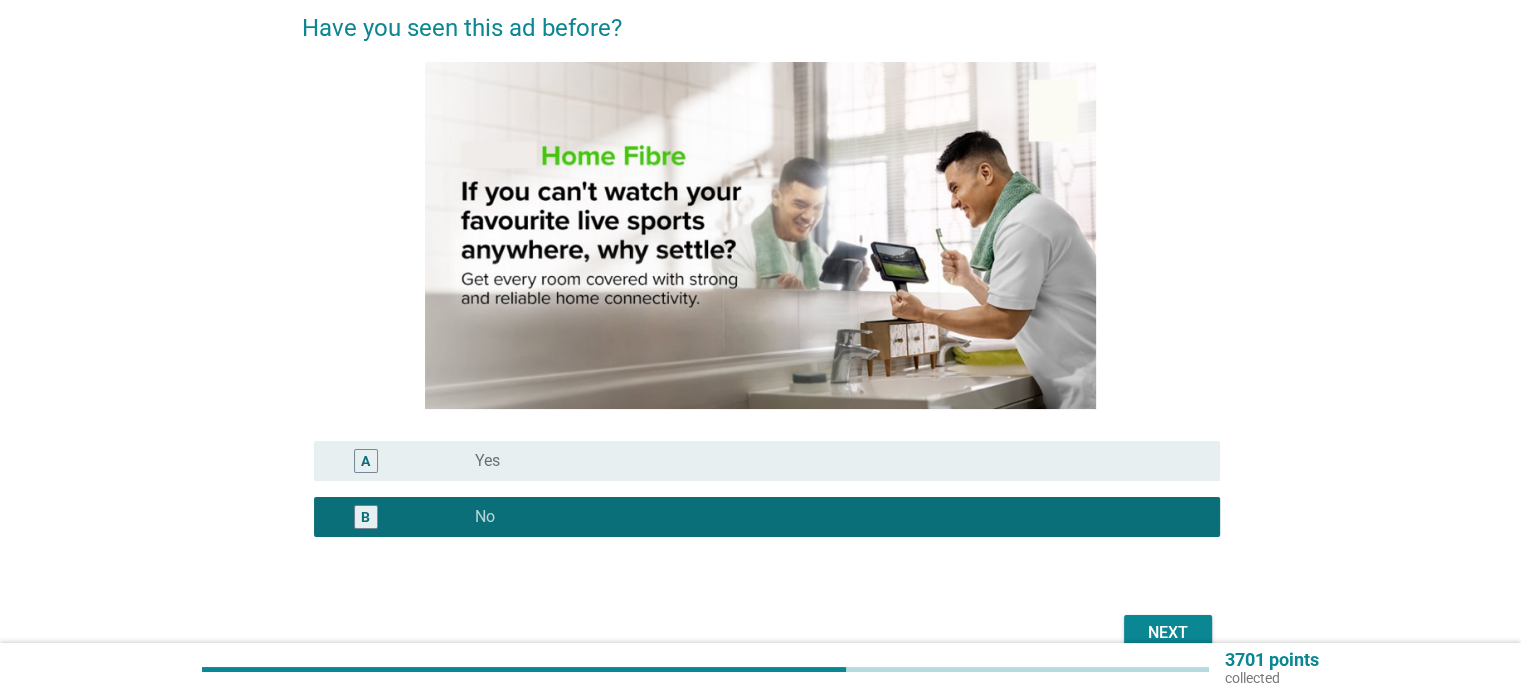 click on "Next" at bounding box center (1168, 633) 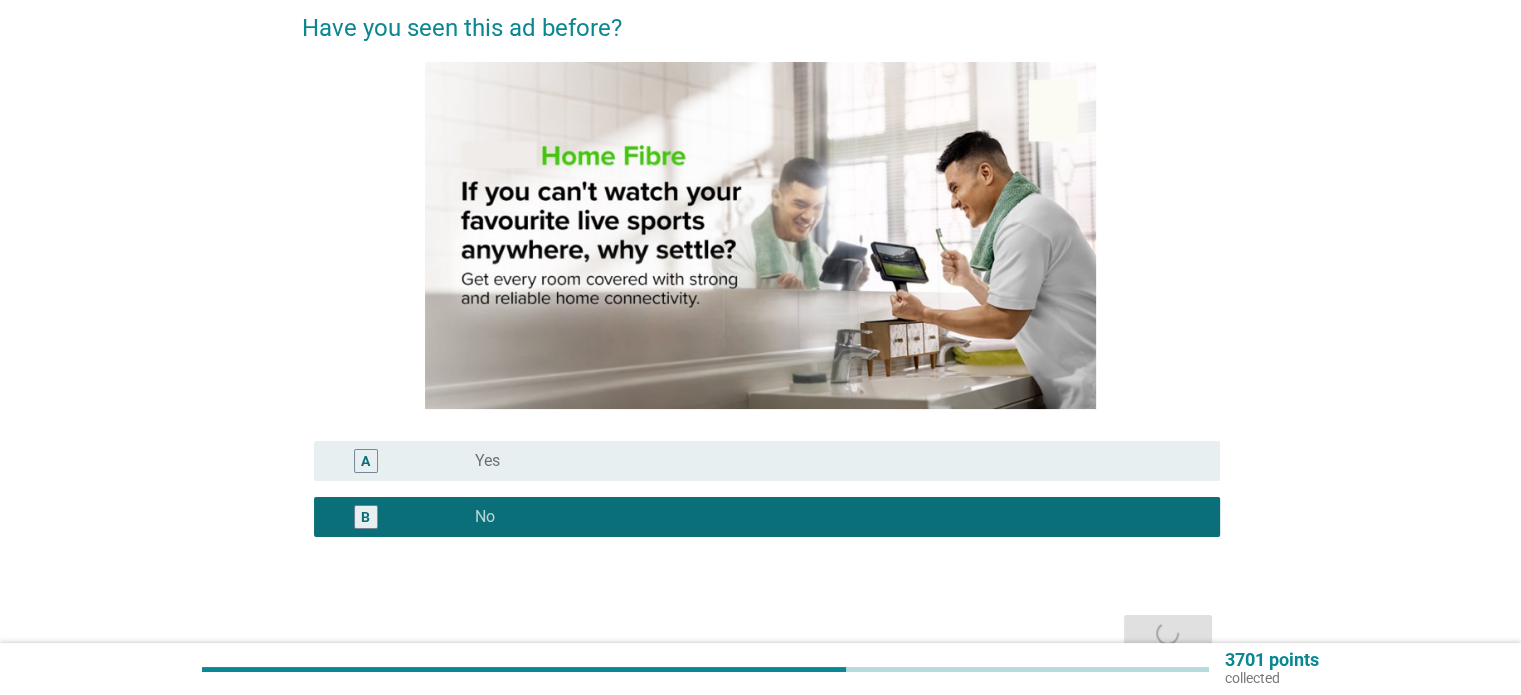 scroll, scrollTop: 0, scrollLeft: 0, axis: both 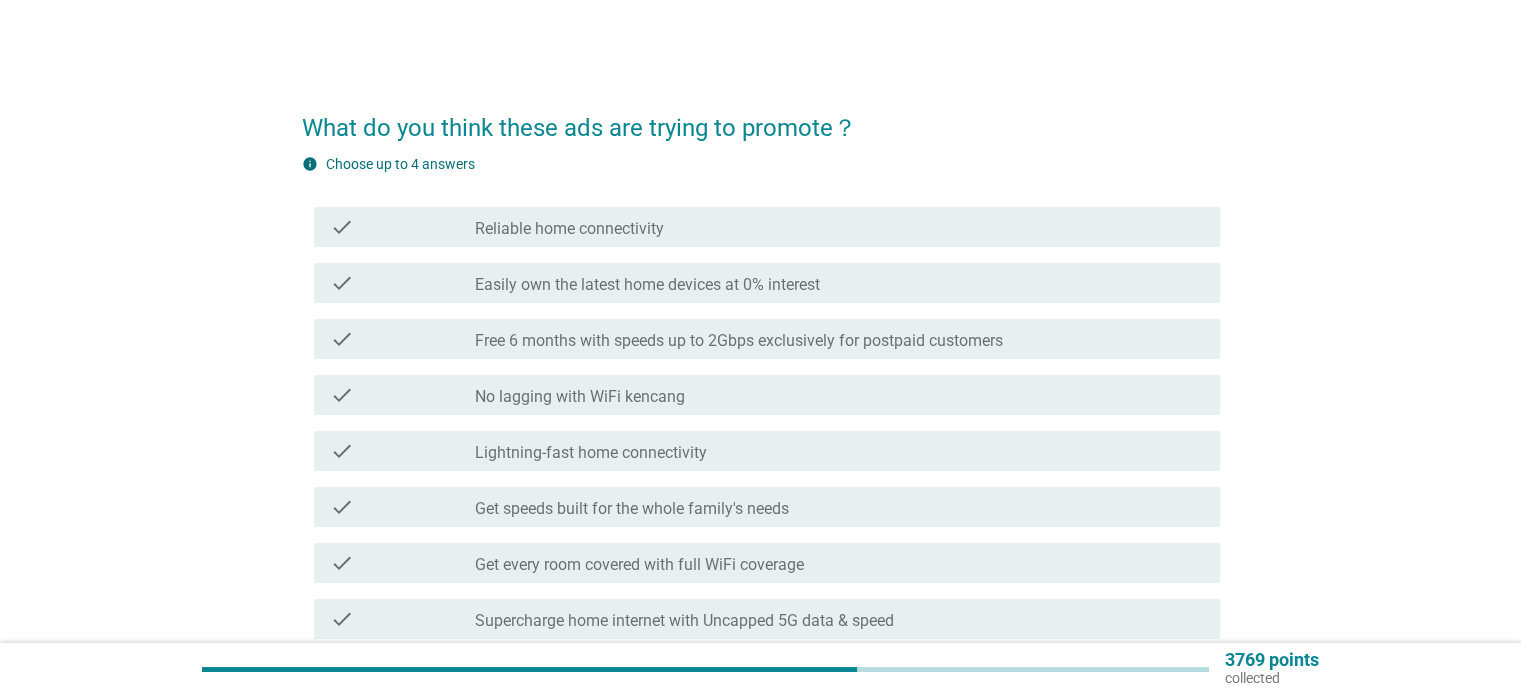 click on "check     check_box_outline_blank Reliable home connectivity" at bounding box center (761, 227) 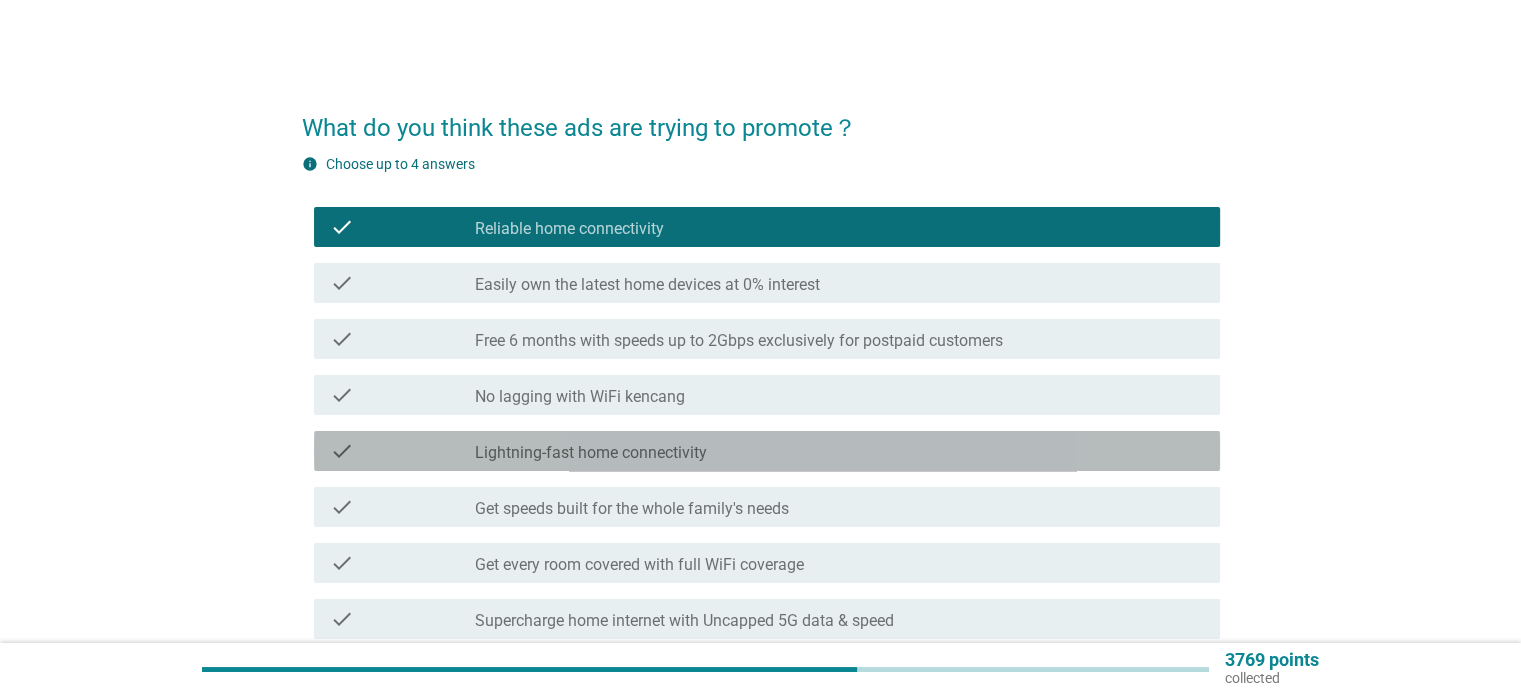 click on "check_box_outline_blank Lightning-fast home connectivity" at bounding box center [839, 451] 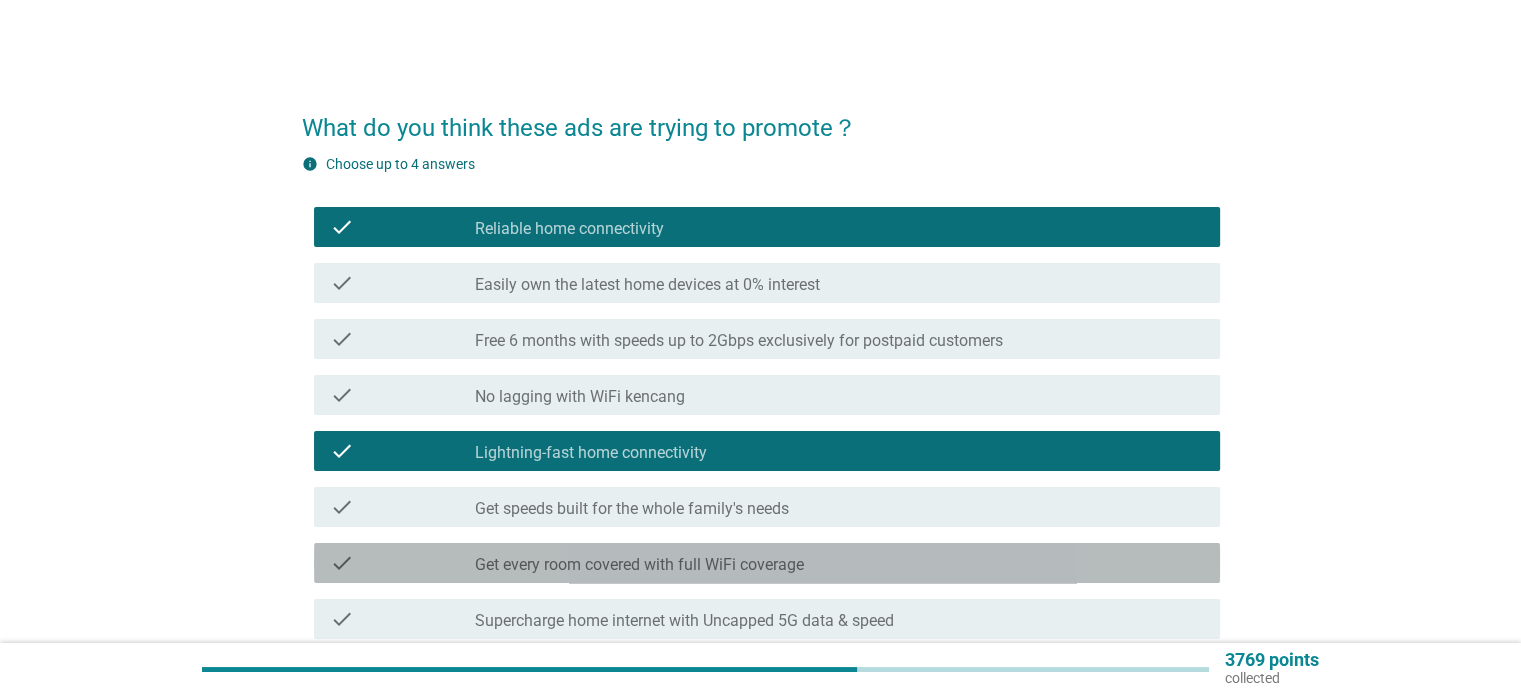 click on "Get every room covered with full WiFi coverage" at bounding box center [639, 565] 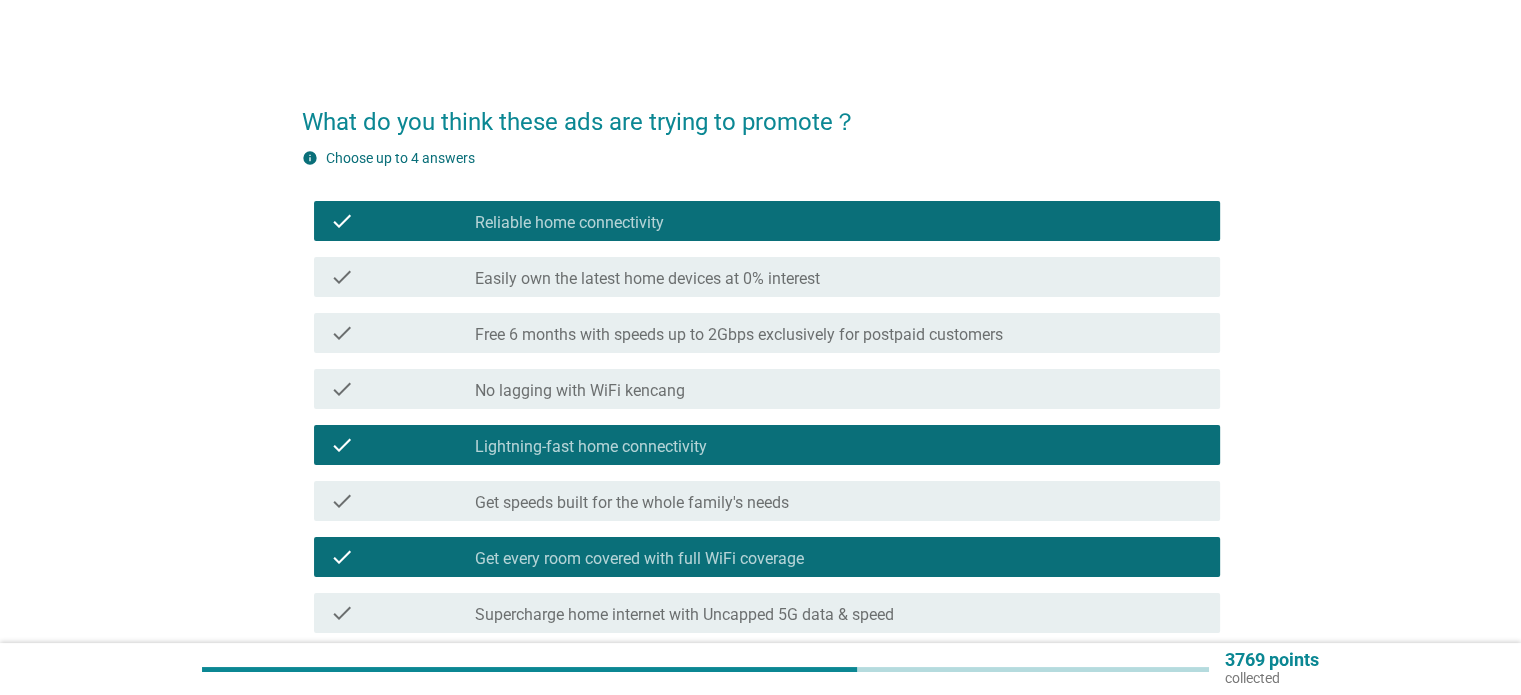scroll, scrollTop: 379, scrollLeft: 0, axis: vertical 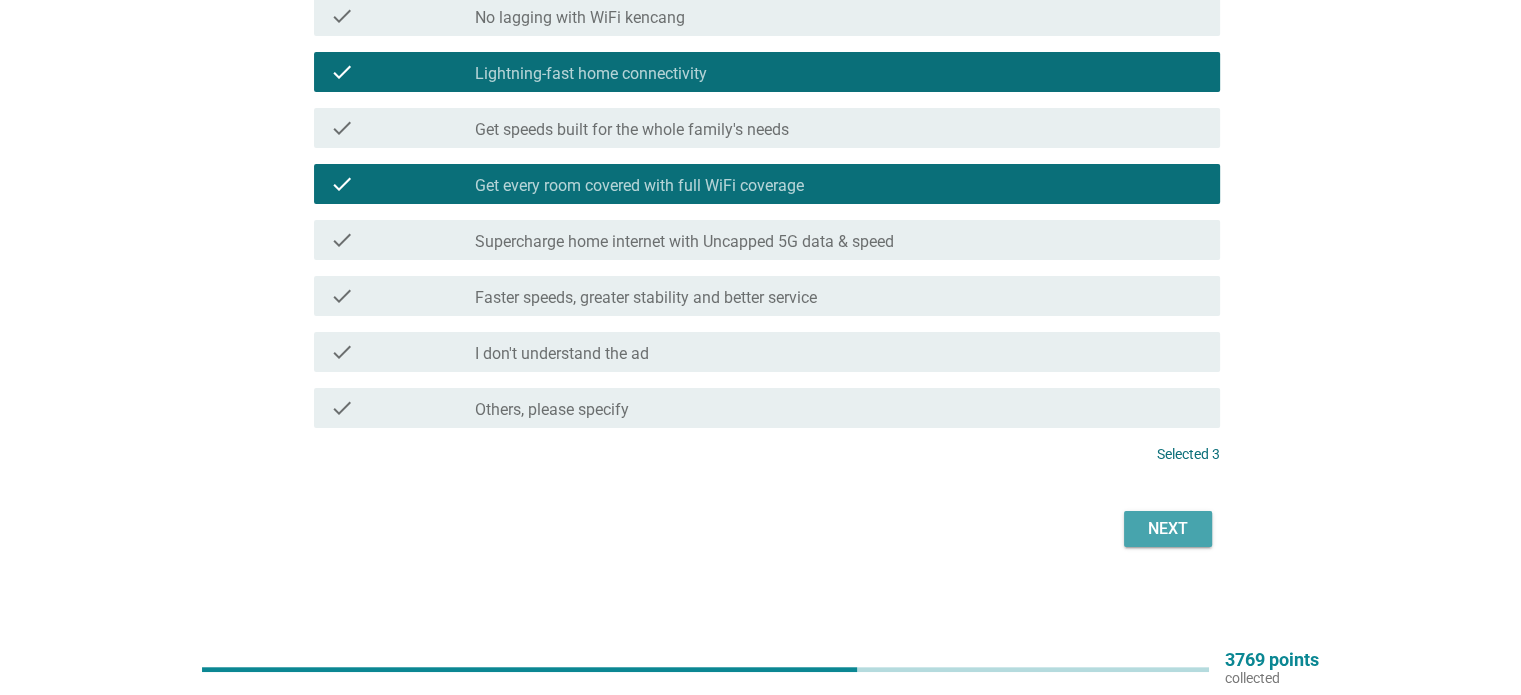 click on "Next" at bounding box center (1168, 529) 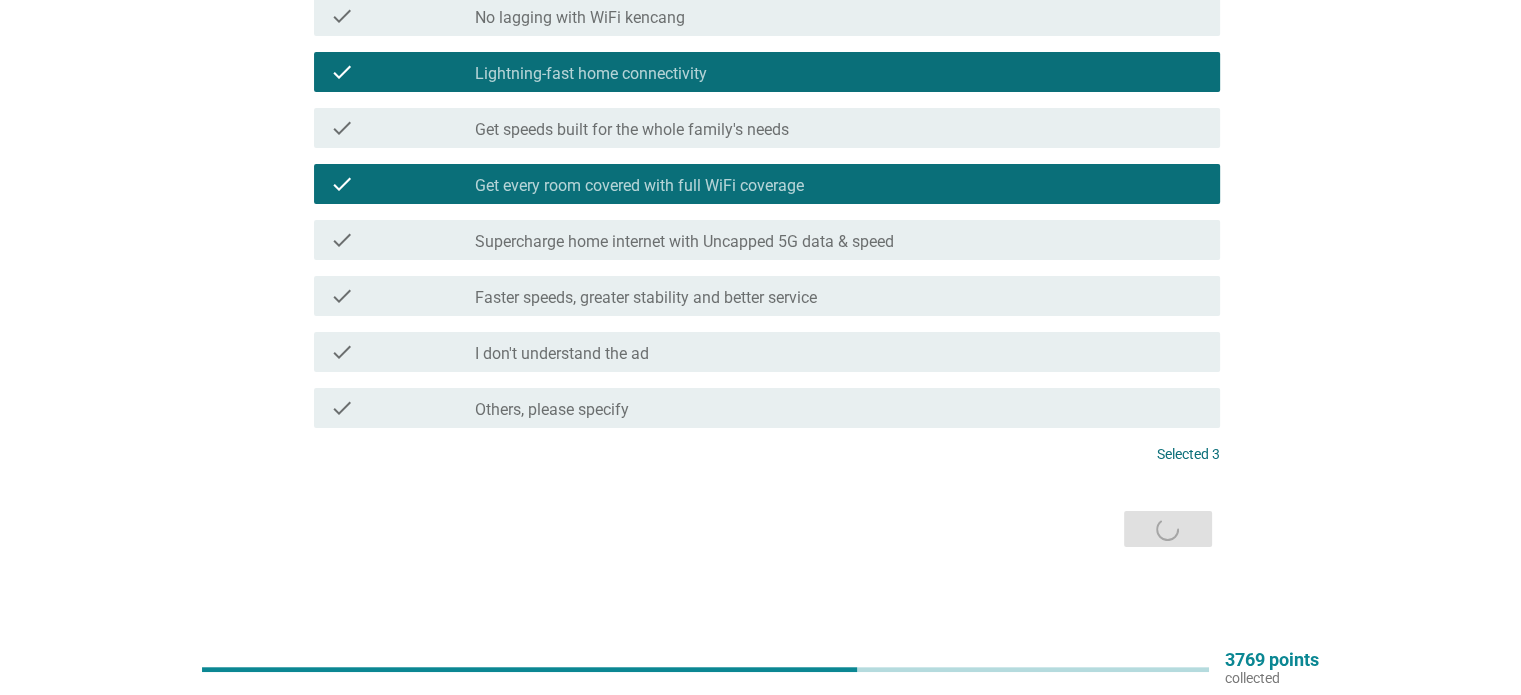 scroll, scrollTop: 0, scrollLeft: 0, axis: both 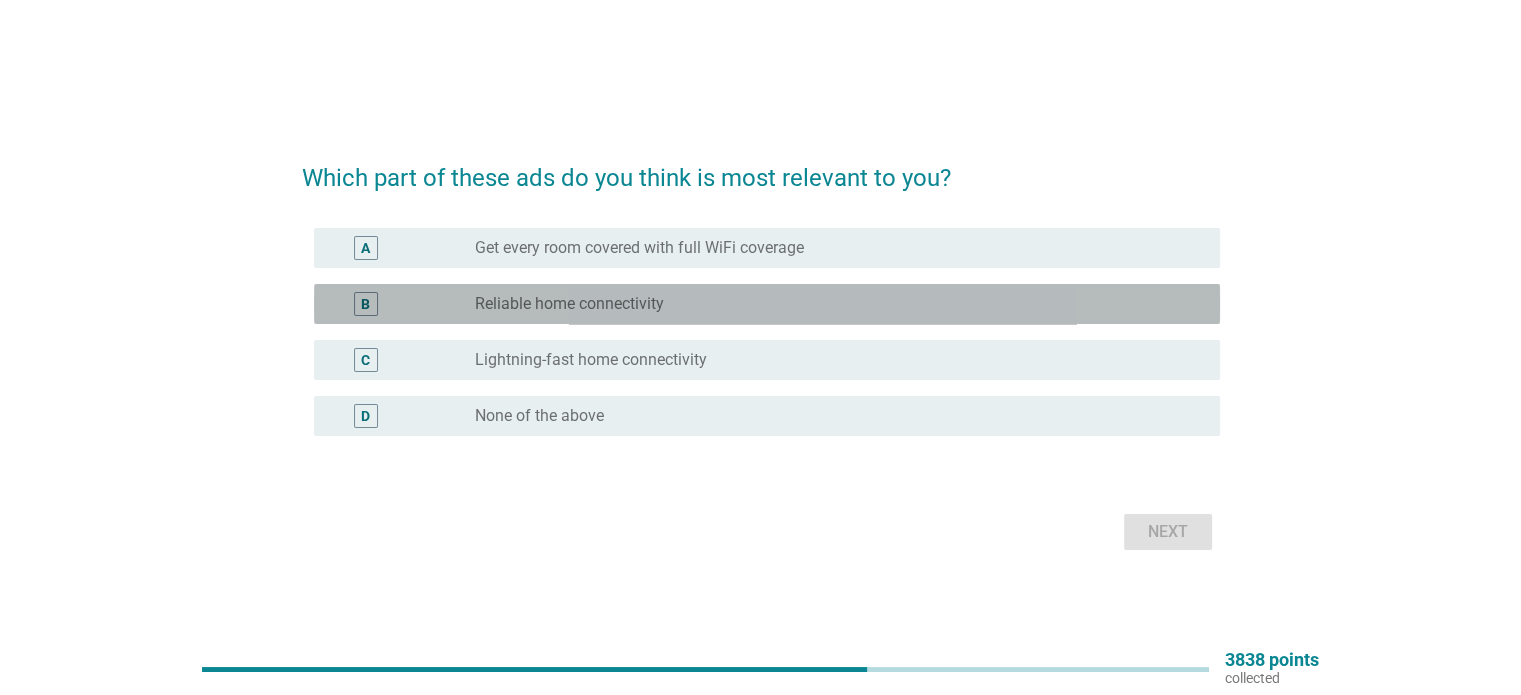 click on "Reliable home connectivity" at bounding box center [569, 304] 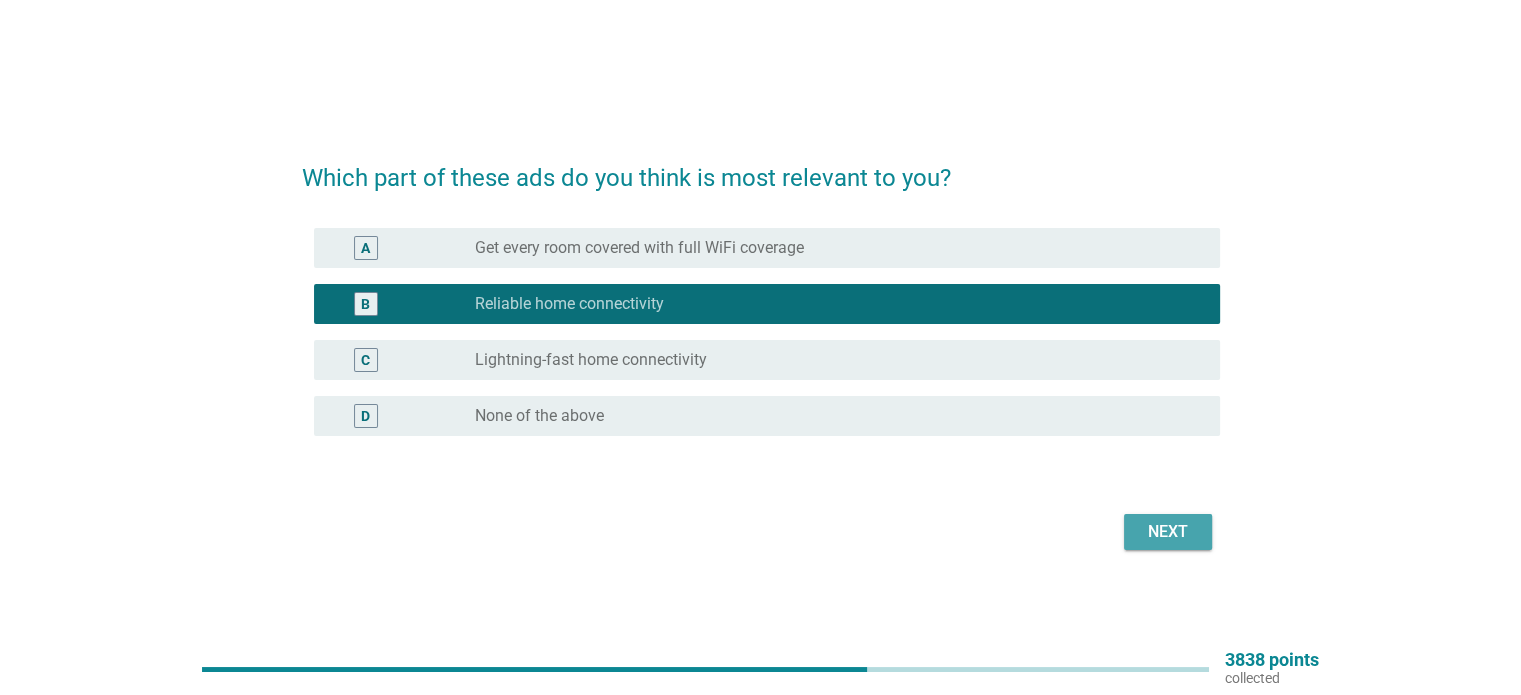 click on "Next" at bounding box center (1168, 532) 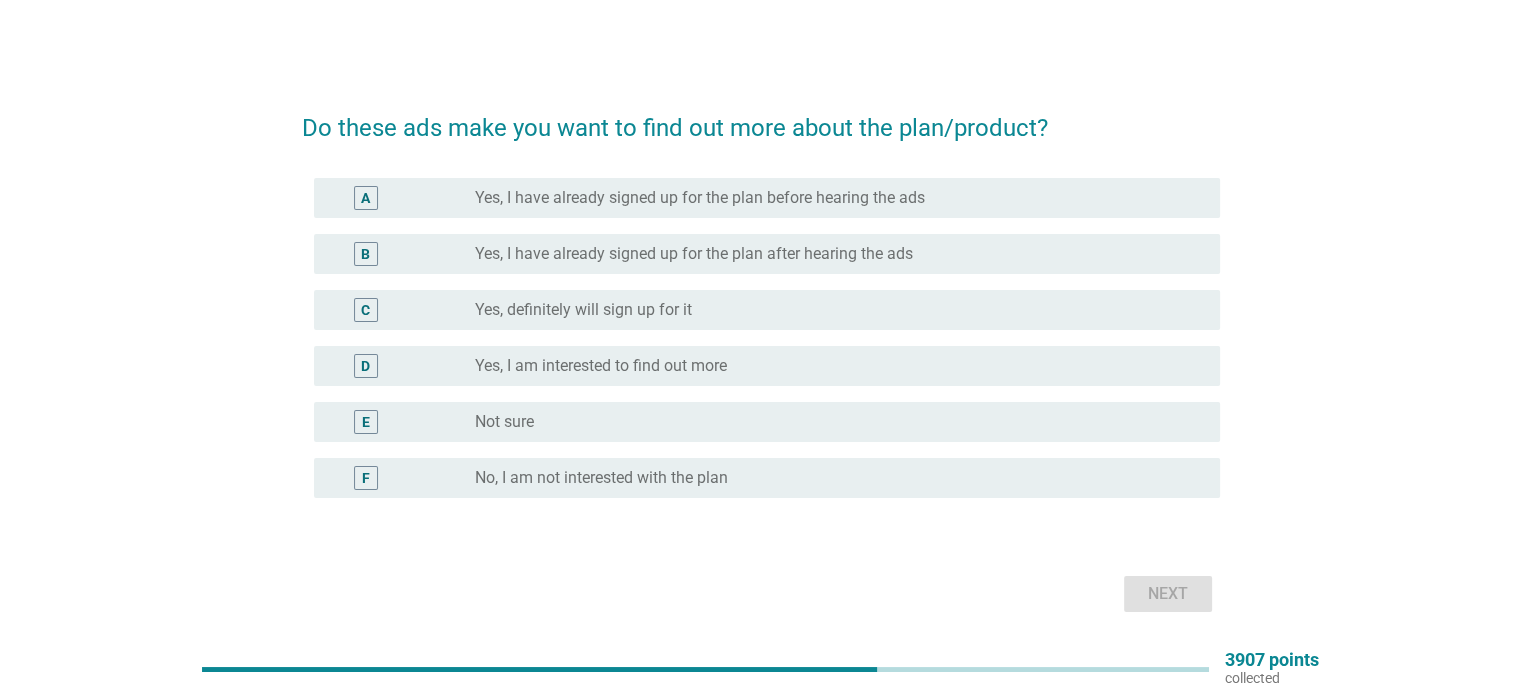 click on "radio_button_unchecked Yes, I am interested to find out more" at bounding box center [831, 366] 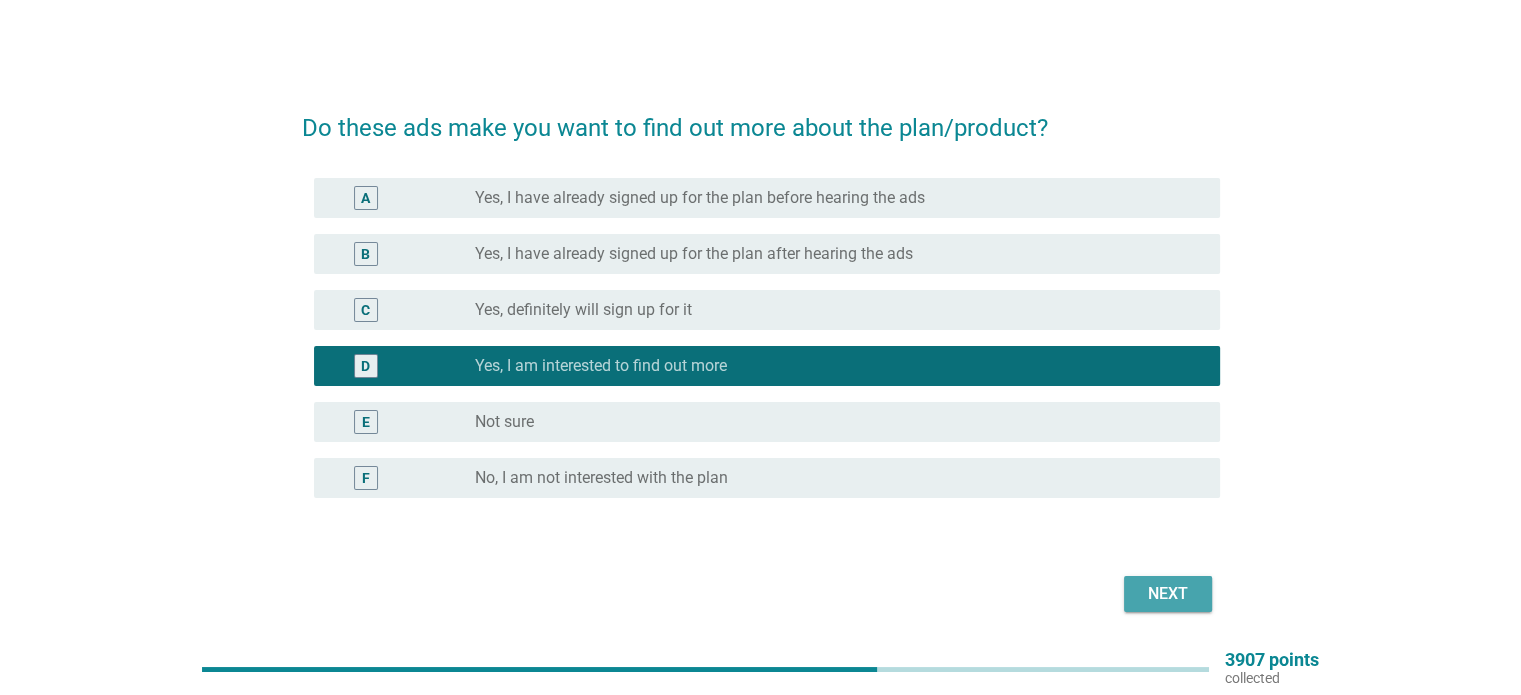 click on "Next" at bounding box center [1168, 594] 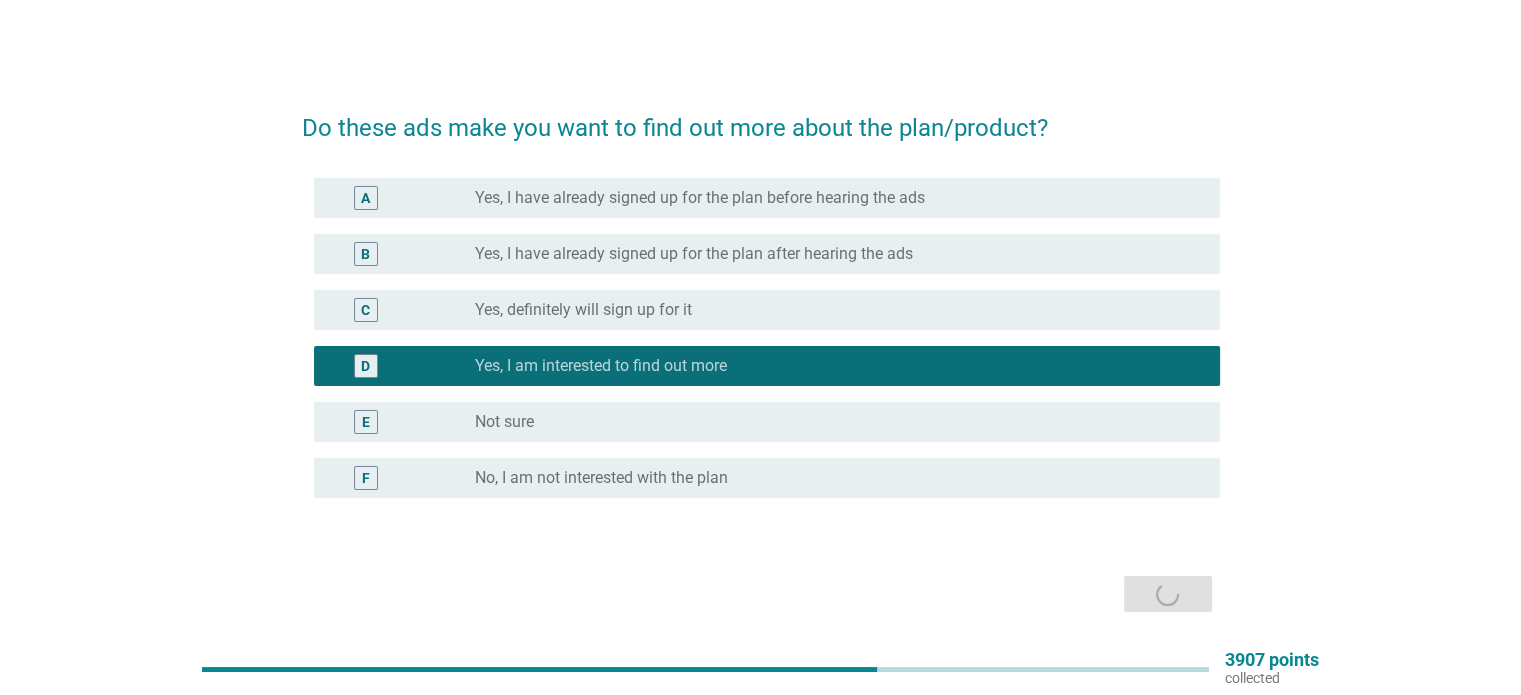 click on "Next" at bounding box center [761, 594] 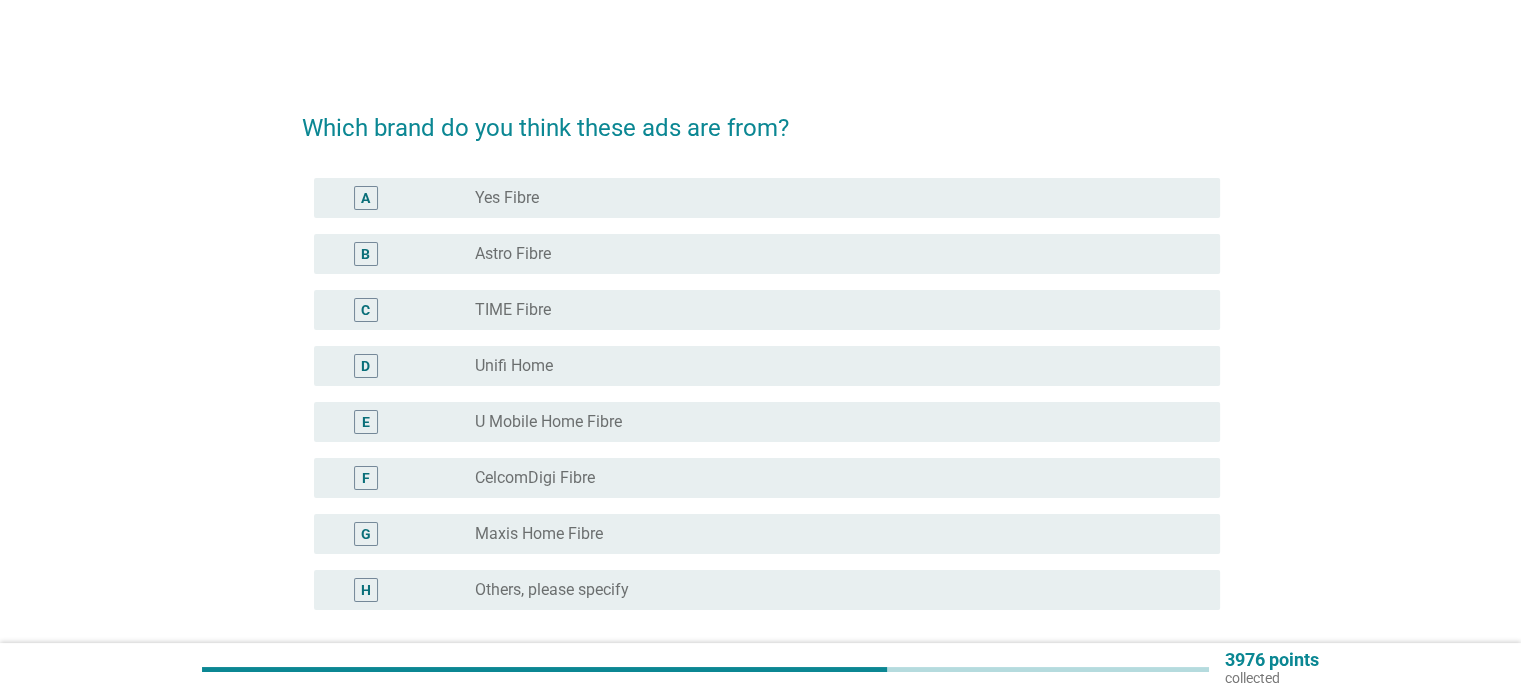 click on "D     radio_button_unchecked Unifi Home" at bounding box center [761, 366] 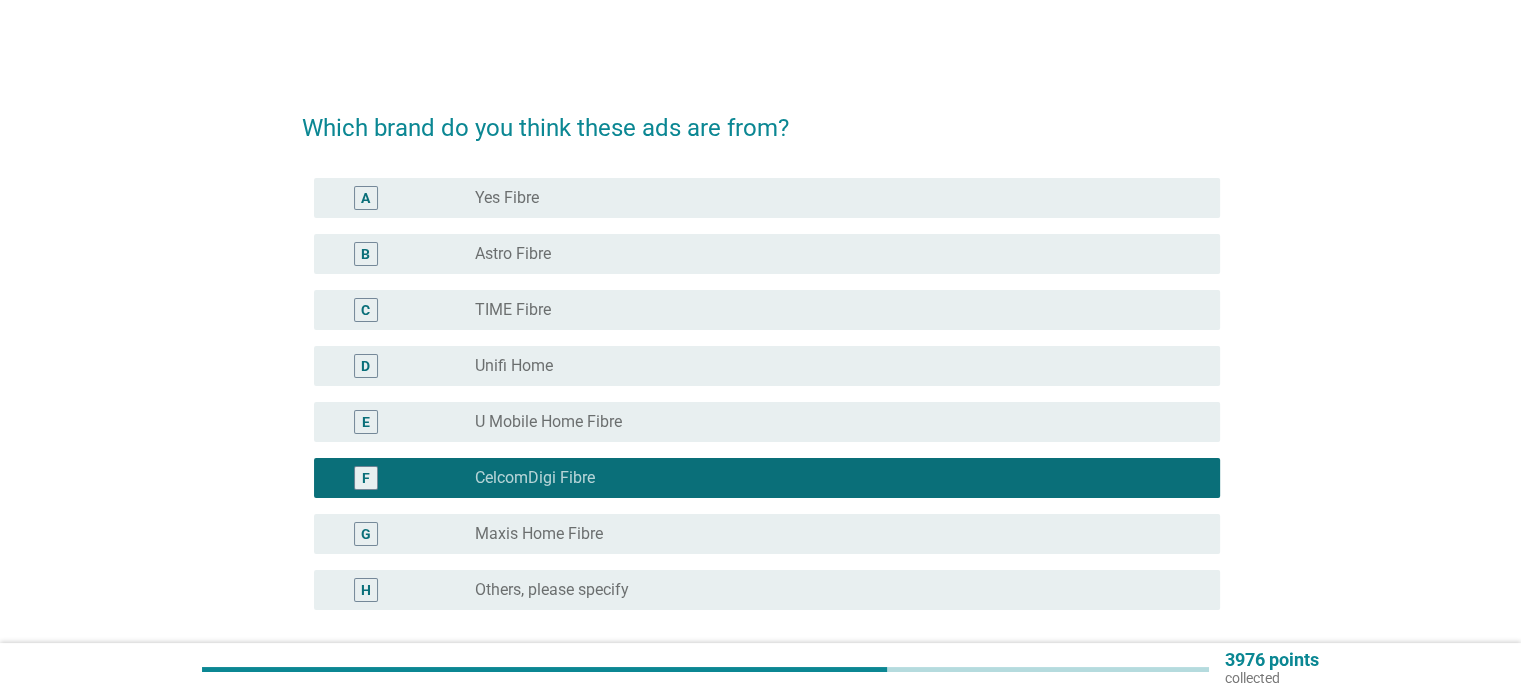 click on "Maxis Home Fibre" at bounding box center (539, 534) 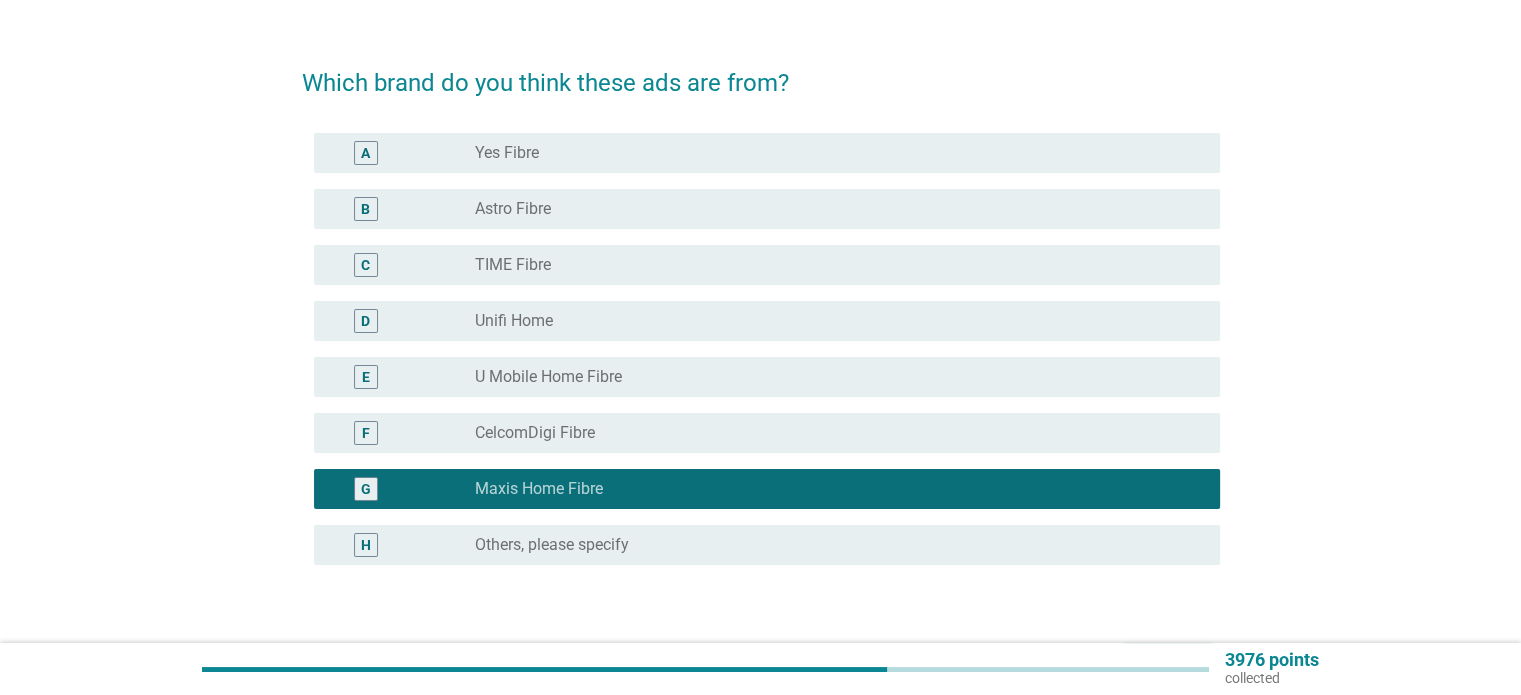 scroll, scrollTop: 176, scrollLeft: 0, axis: vertical 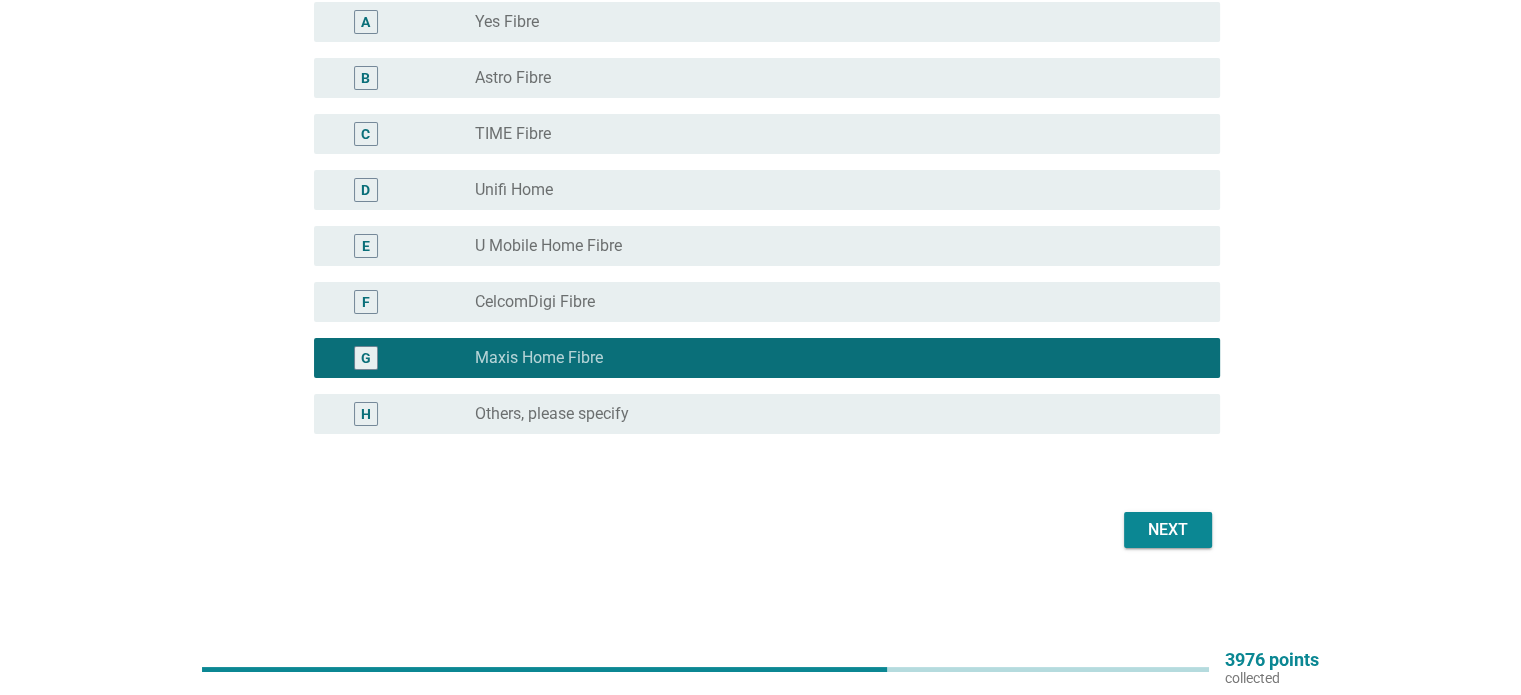 click on "Next" at bounding box center [1168, 530] 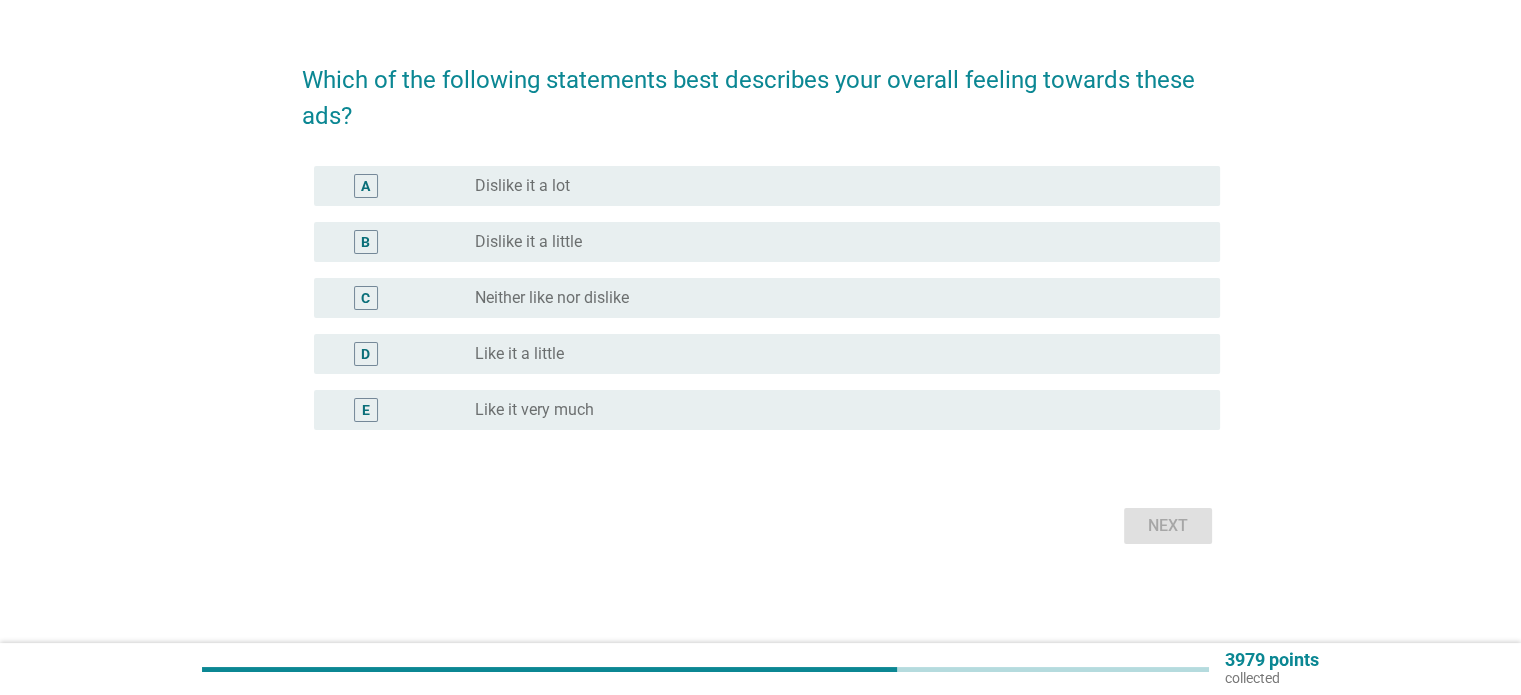 scroll, scrollTop: 0, scrollLeft: 0, axis: both 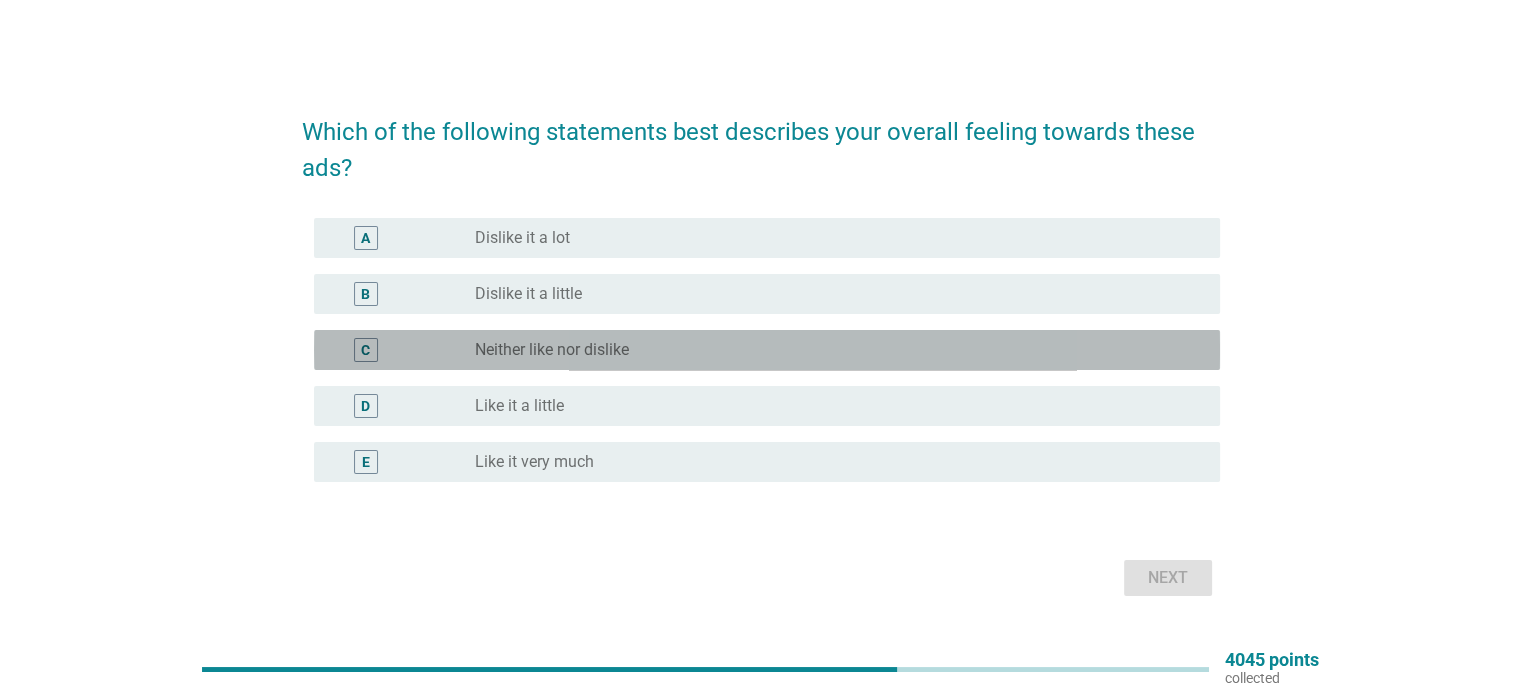 click on "Neither like nor dislike" at bounding box center (552, 350) 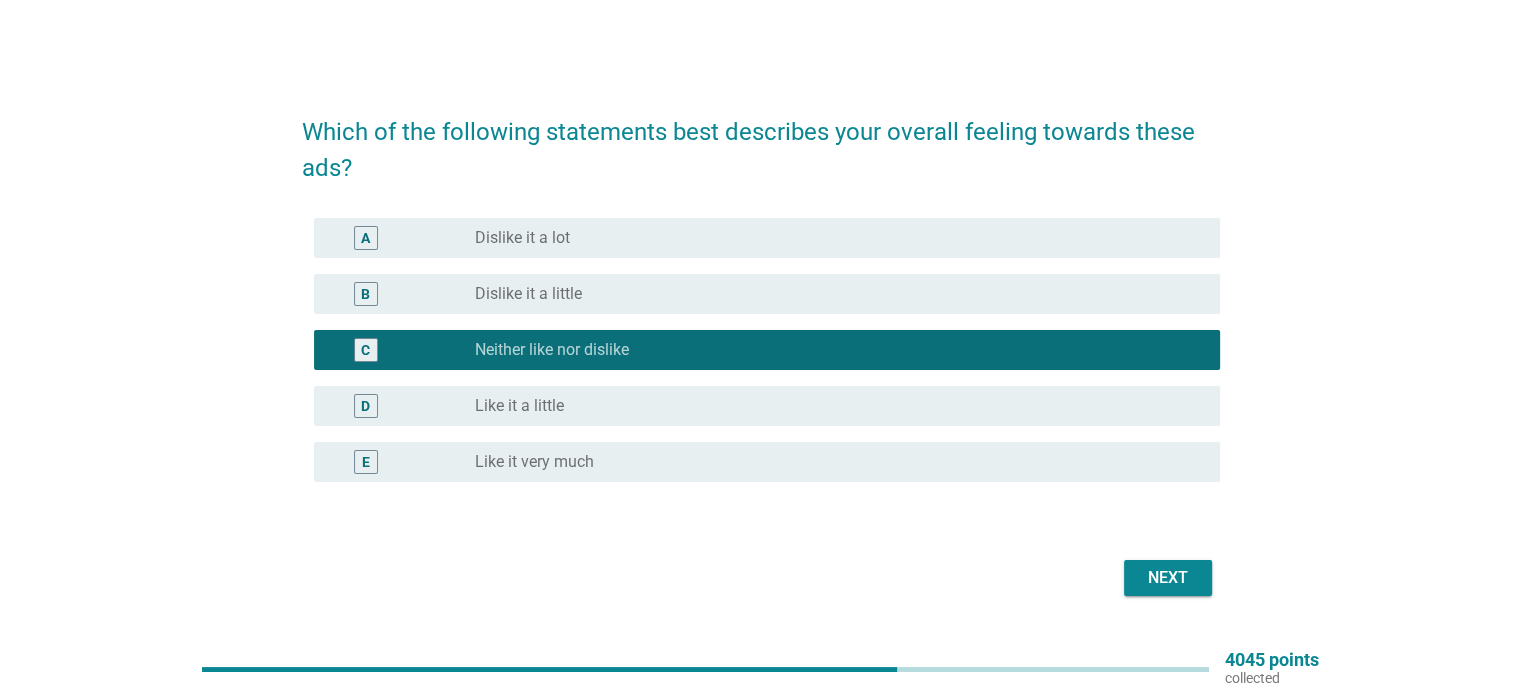 click on "Next" at bounding box center [1168, 578] 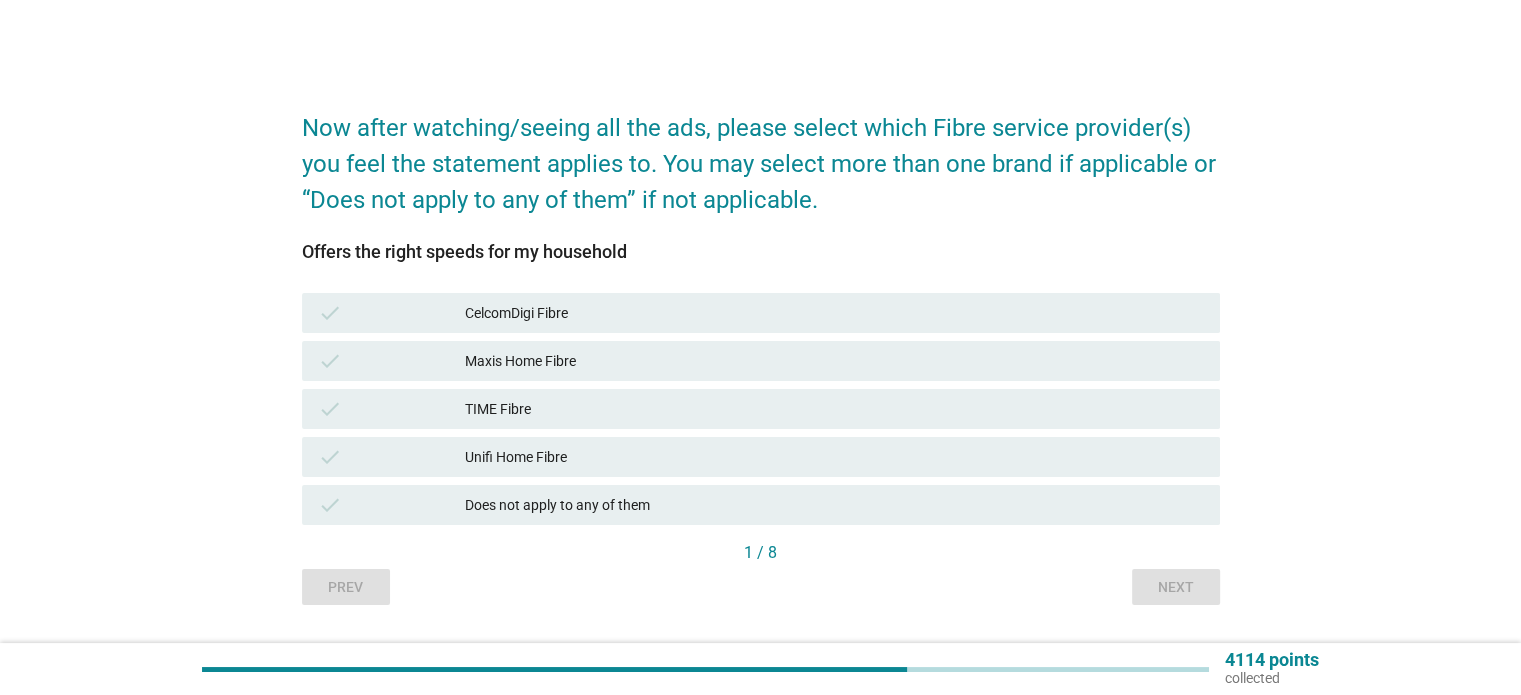 click on "Maxis Home Fibre" at bounding box center [834, 361] 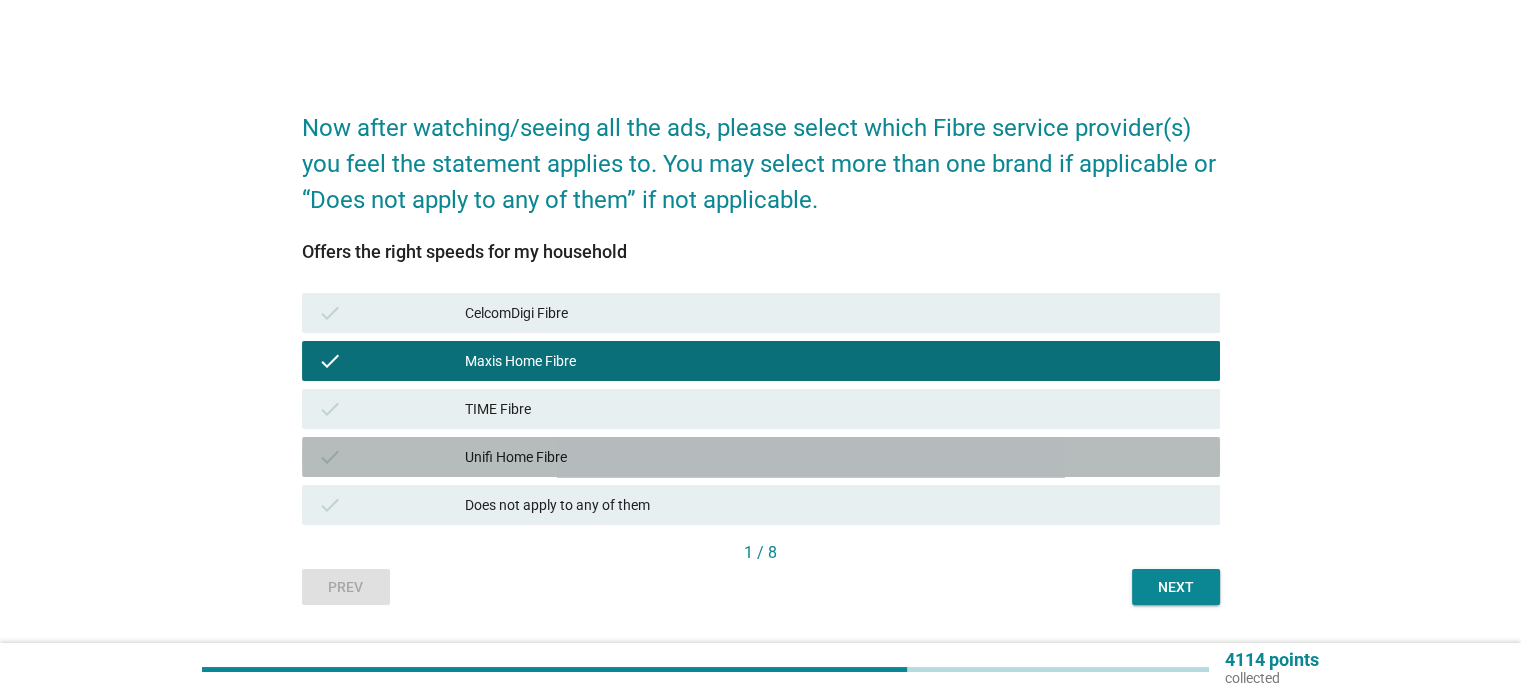 click on "Unifi Home Fibre" at bounding box center [834, 457] 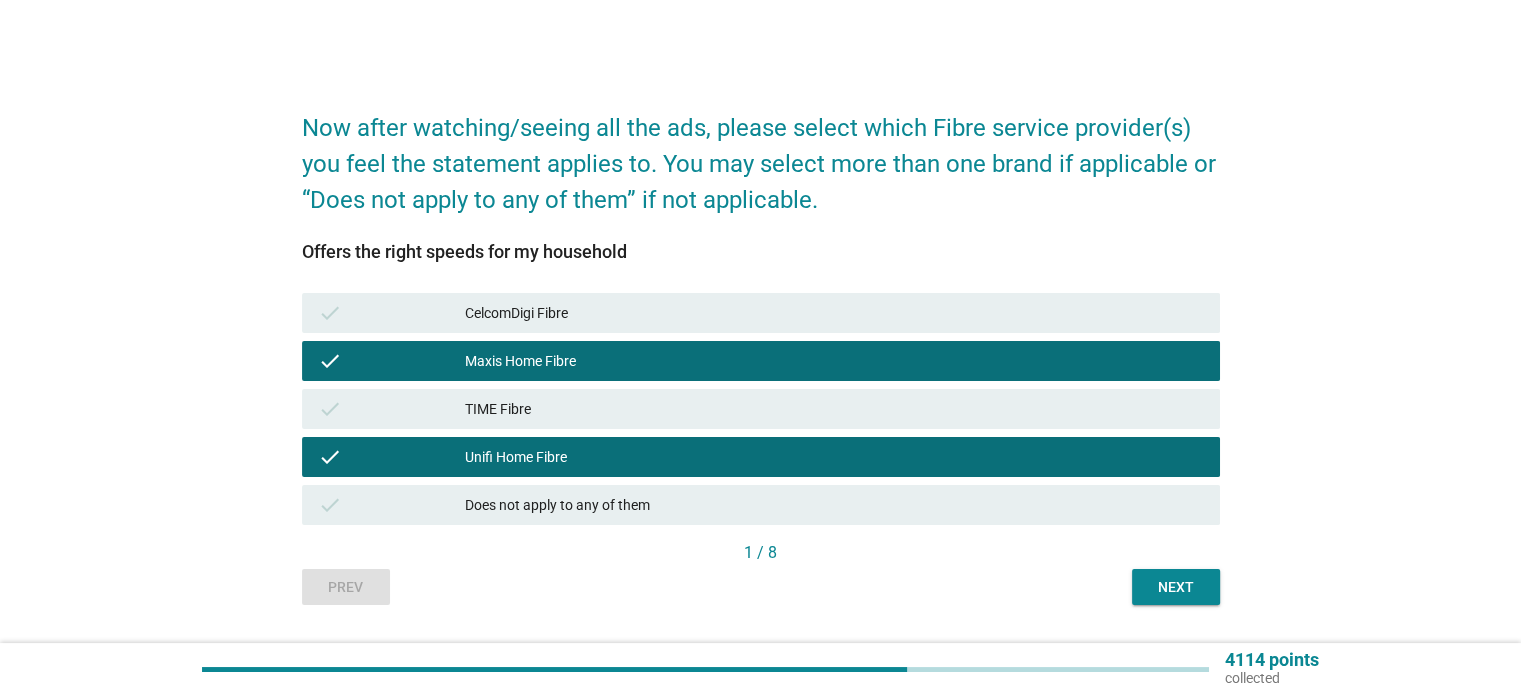 click on "Next" at bounding box center (1176, 587) 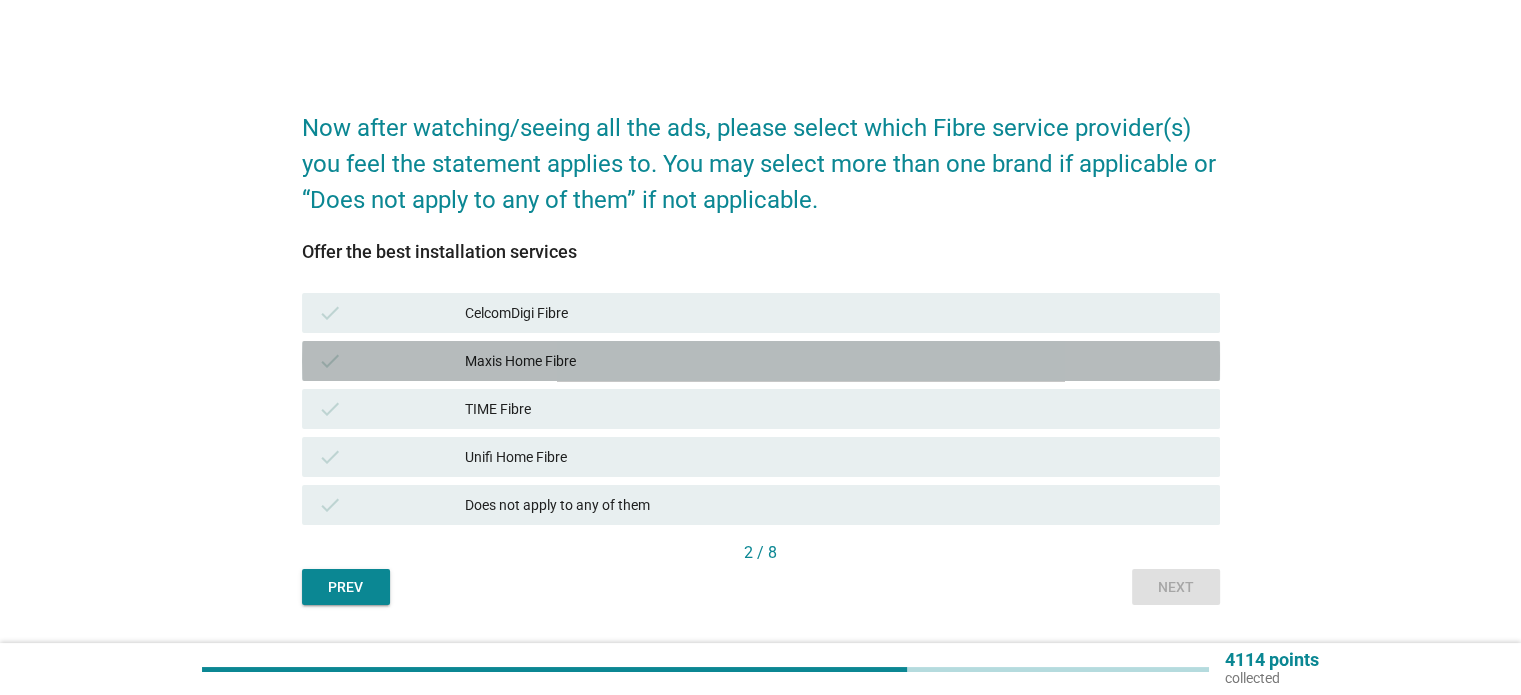 click on "Maxis Home Fibre" at bounding box center [834, 361] 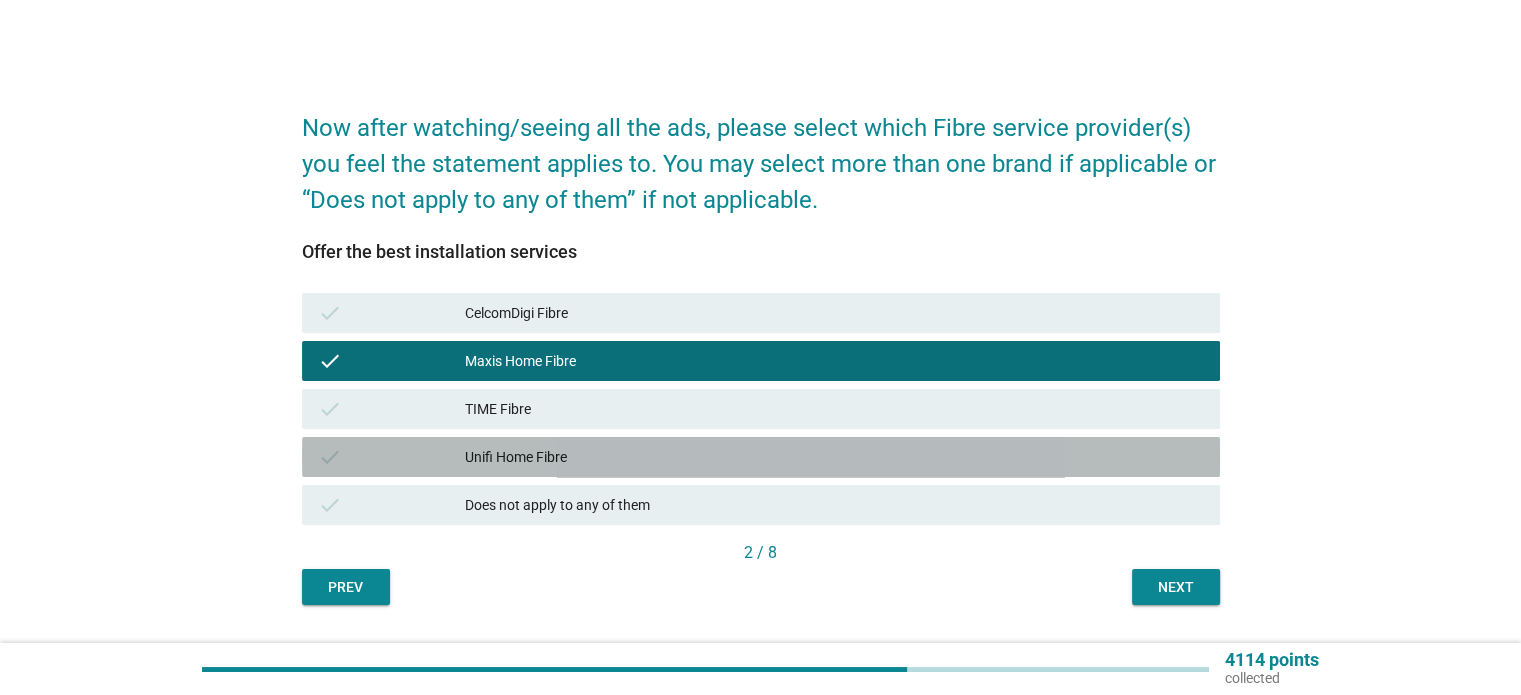 click on "Unifi Home Fibre" at bounding box center (834, 457) 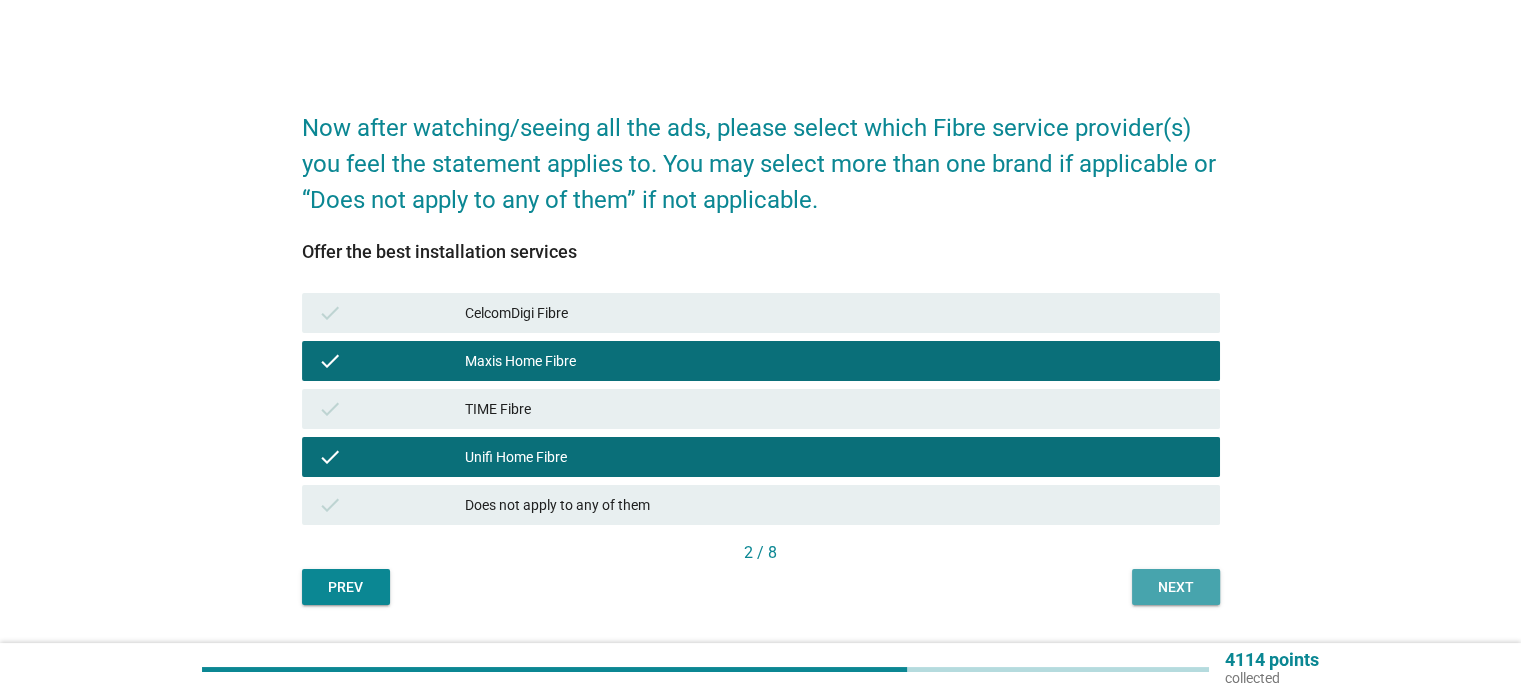 click on "Next" at bounding box center [1176, 587] 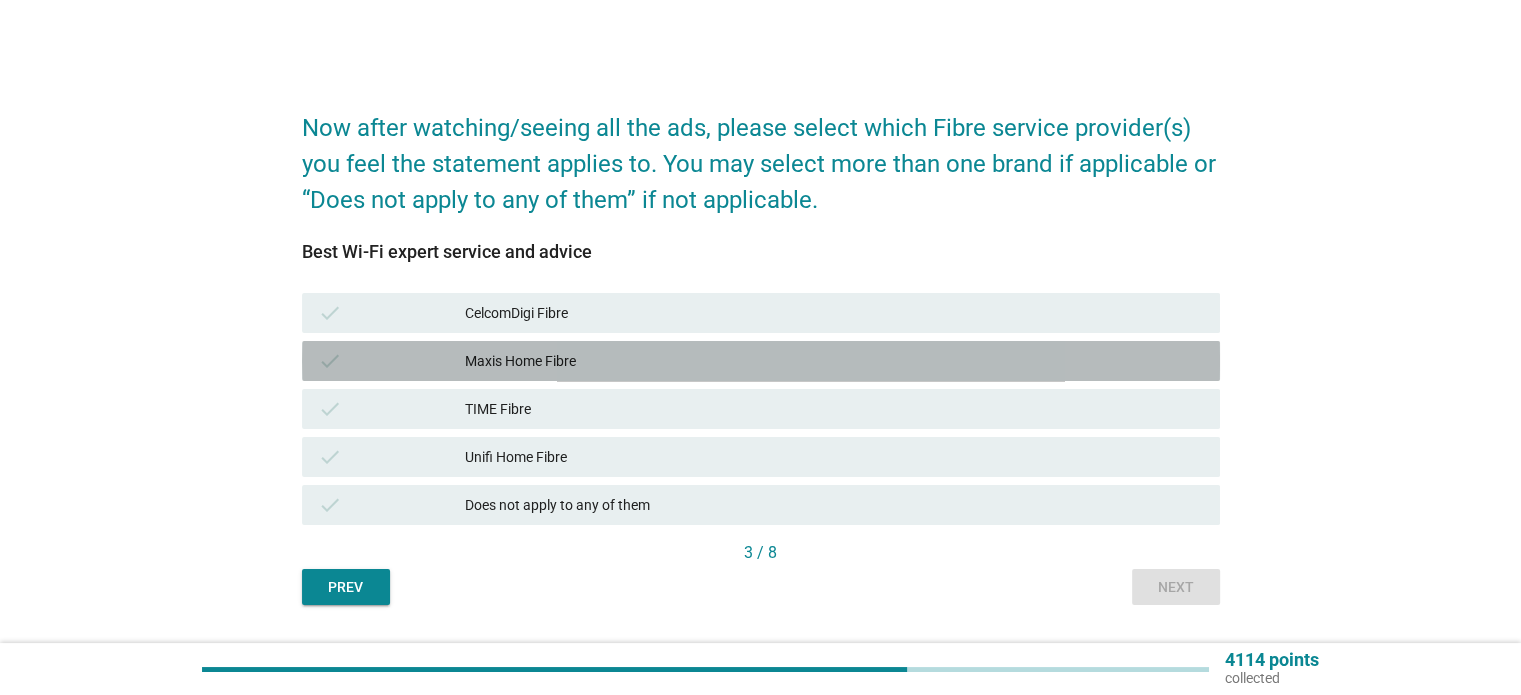click on "Maxis Home Fibre" at bounding box center (834, 361) 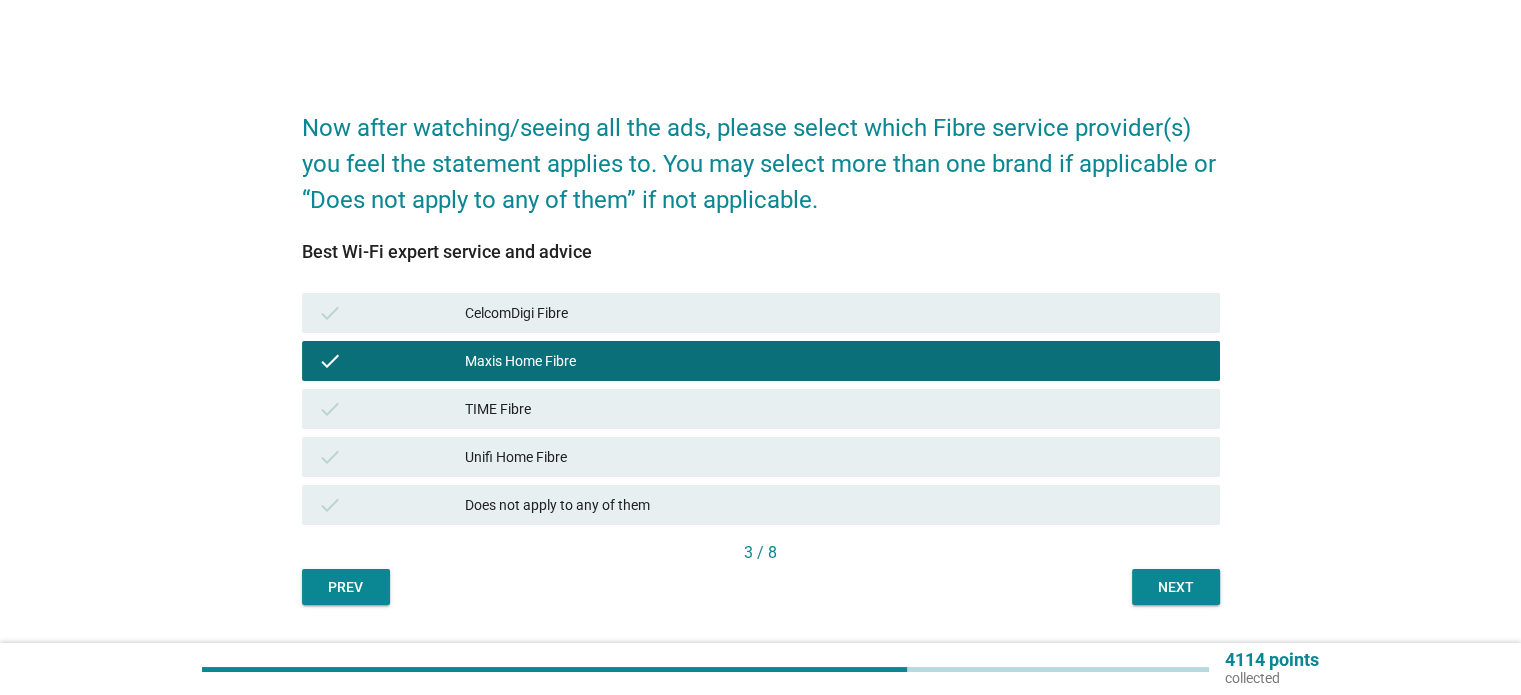 click on "Unifi Home Fibre" at bounding box center [834, 457] 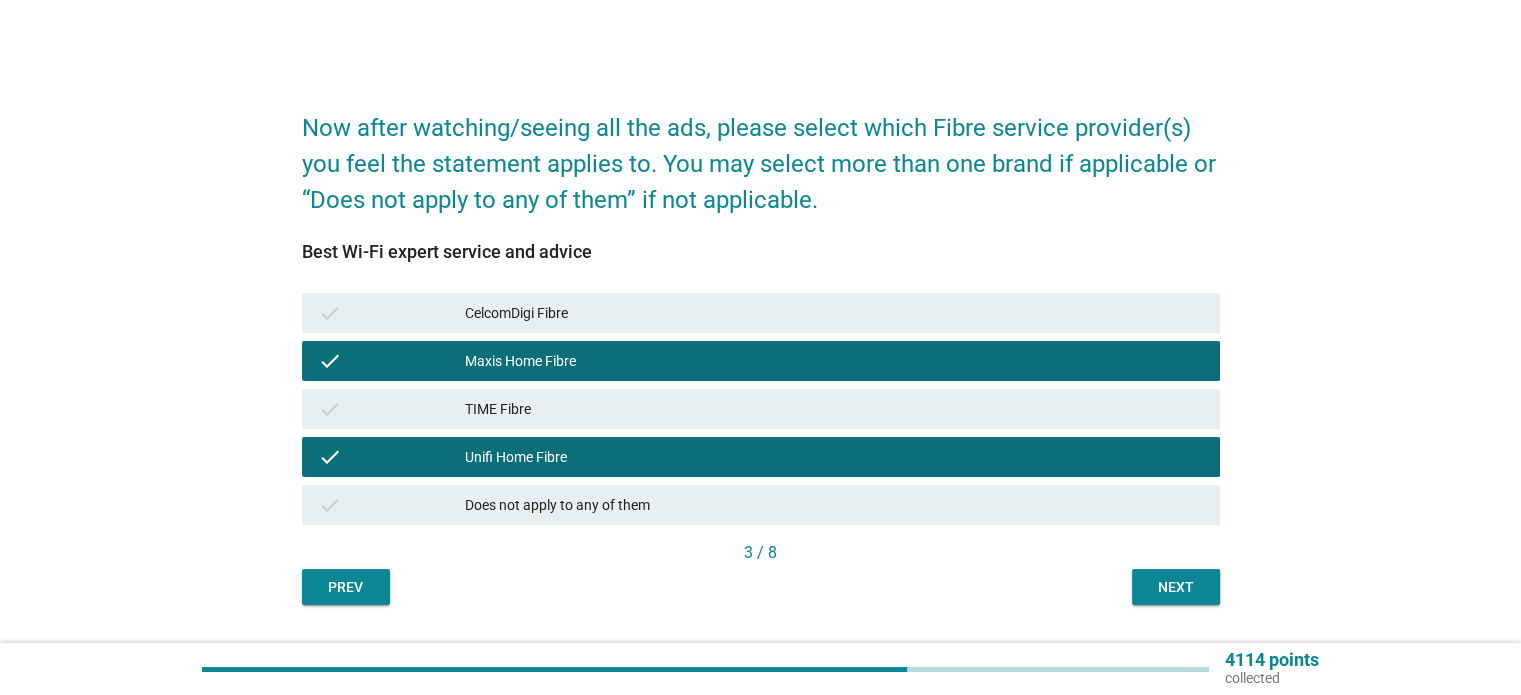 click on "Next" at bounding box center [1176, 587] 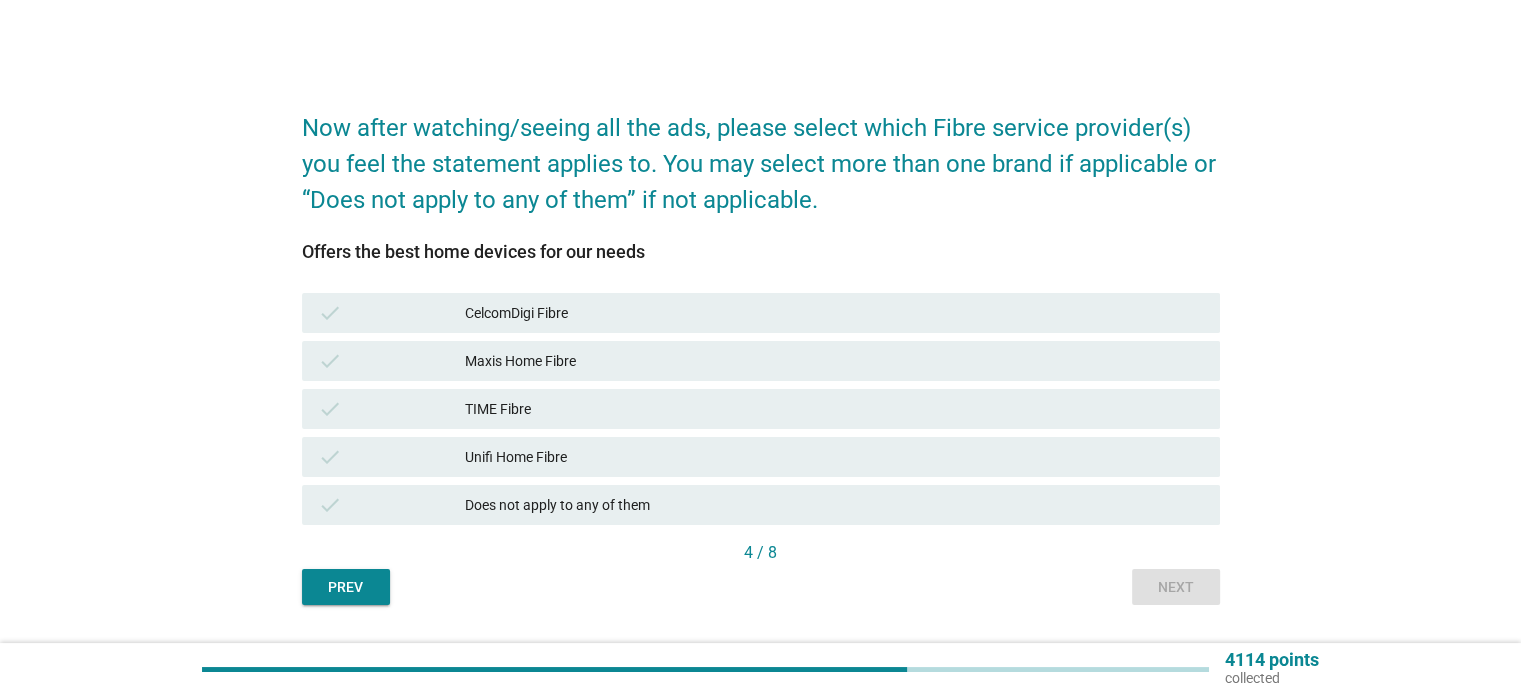 click on "Unifi Home Fibre" at bounding box center [834, 457] 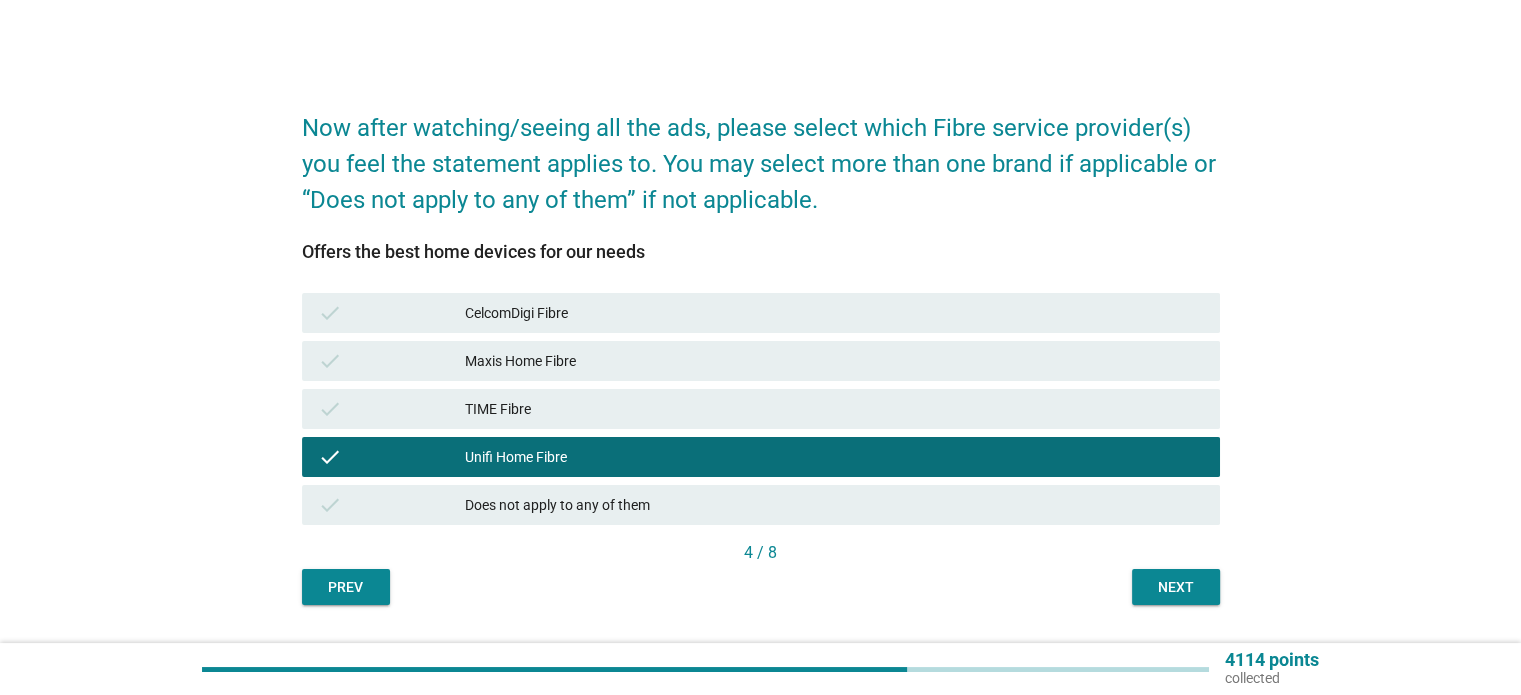 click on "Maxis Home Fibre" at bounding box center [834, 361] 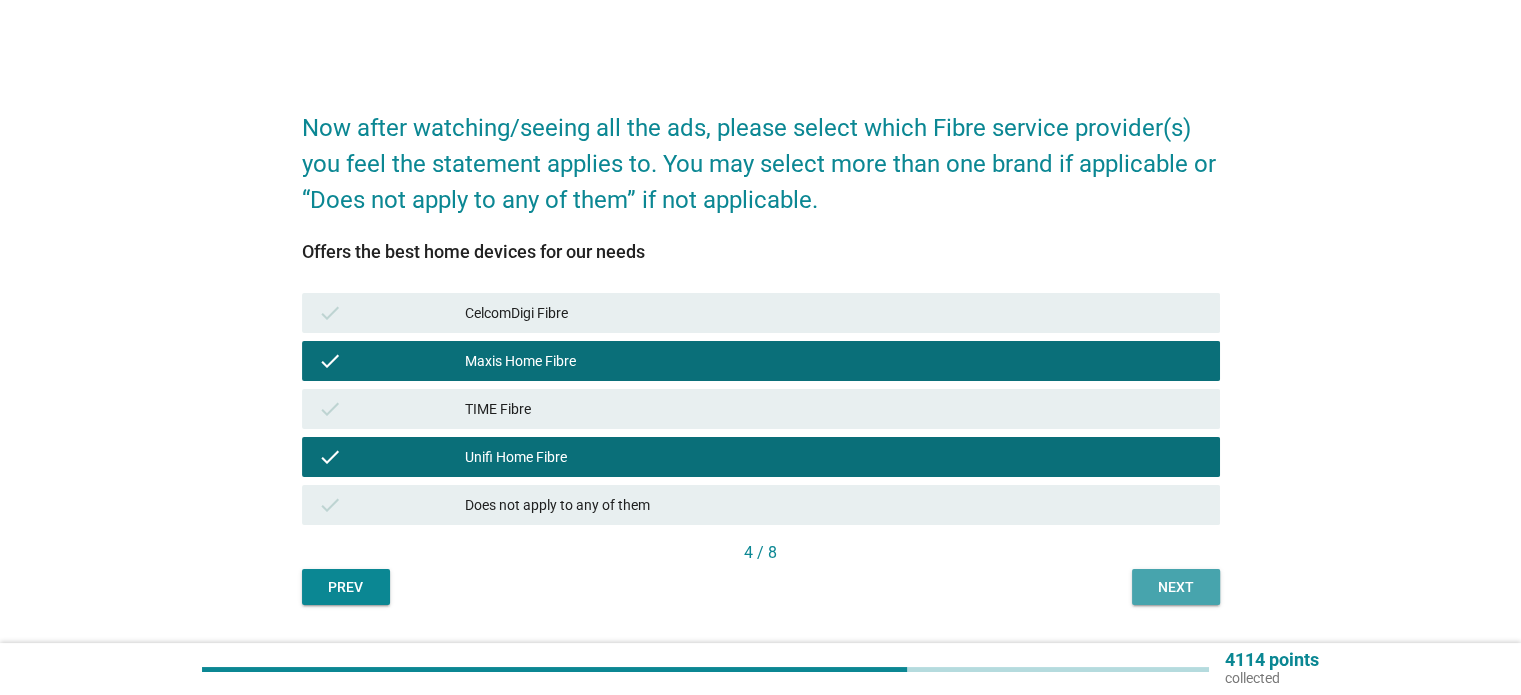 click on "Next" at bounding box center (1176, 587) 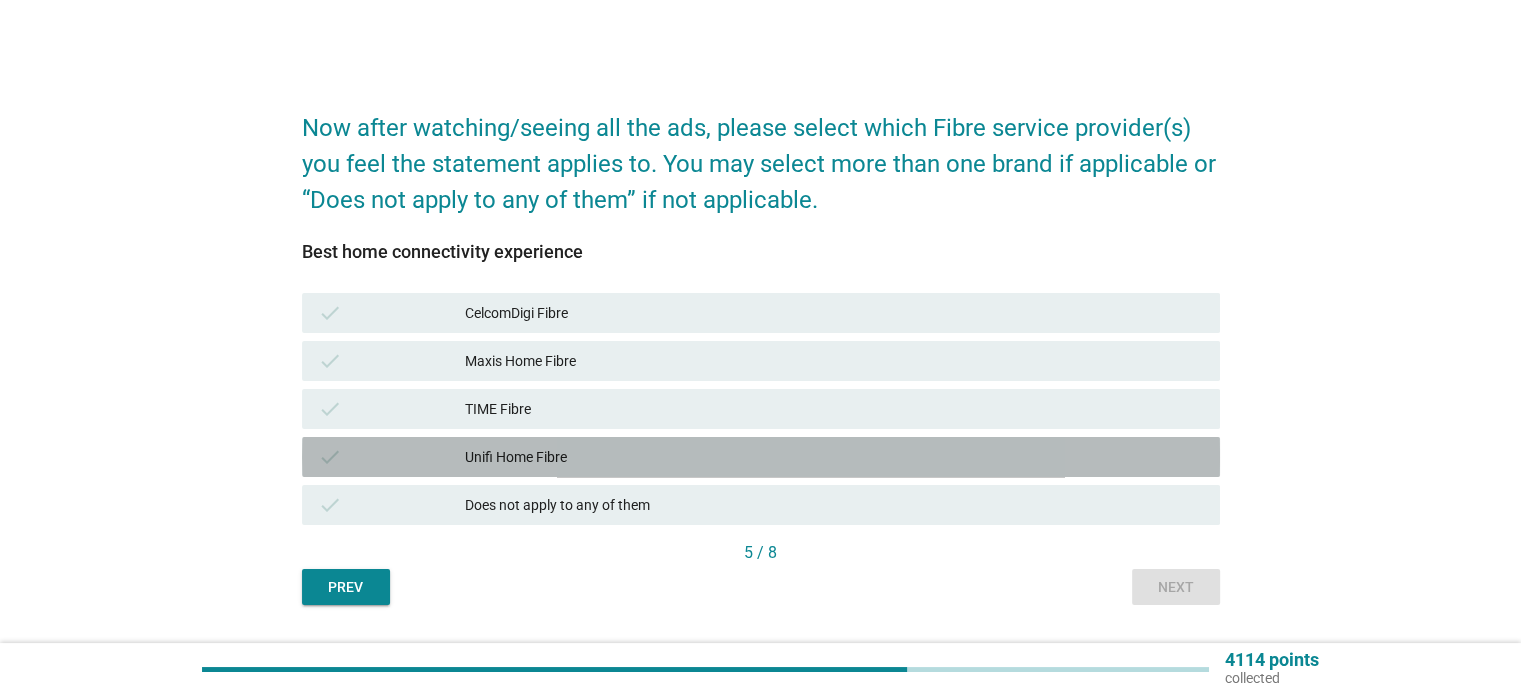 click on "check   Unifi Home Fibre" at bounding box center [761, 457] 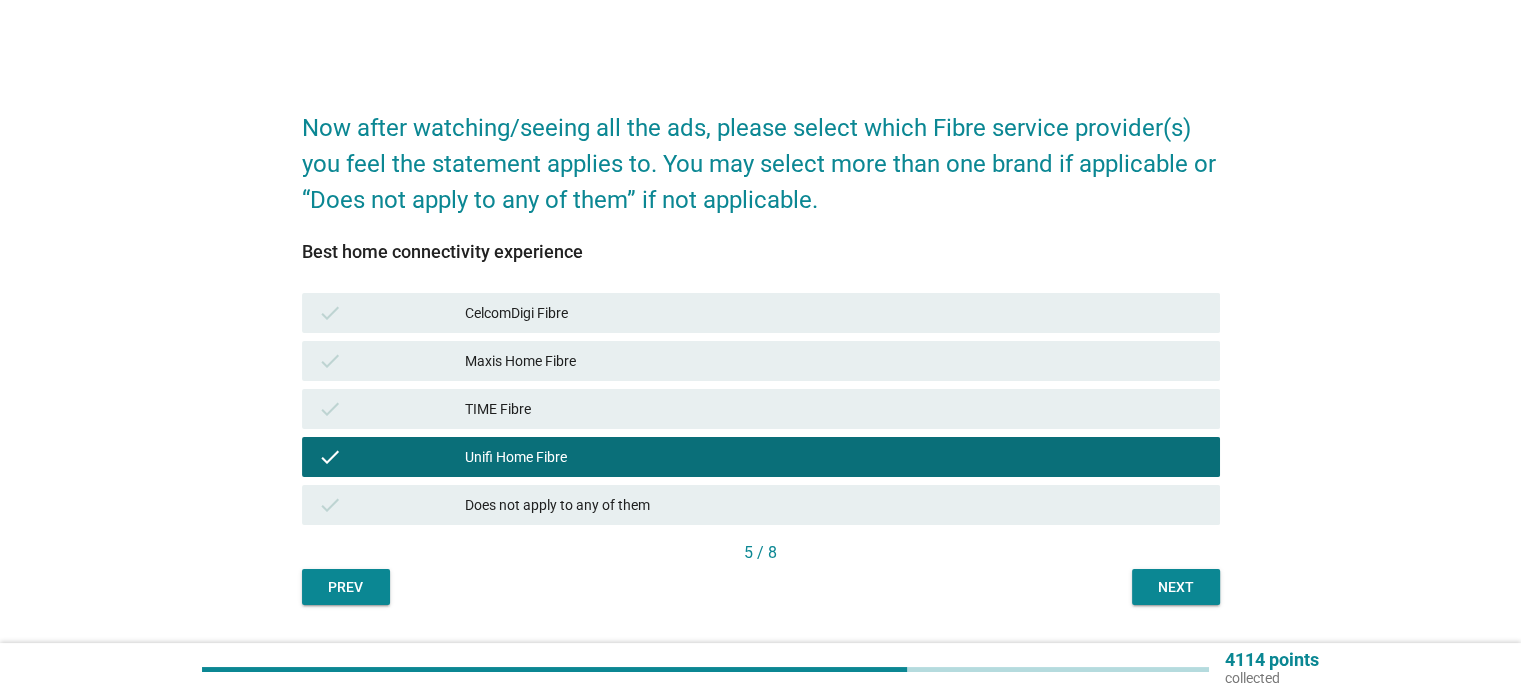click on "check   Maxis Home Fibre" at bounding box center [761, 361] 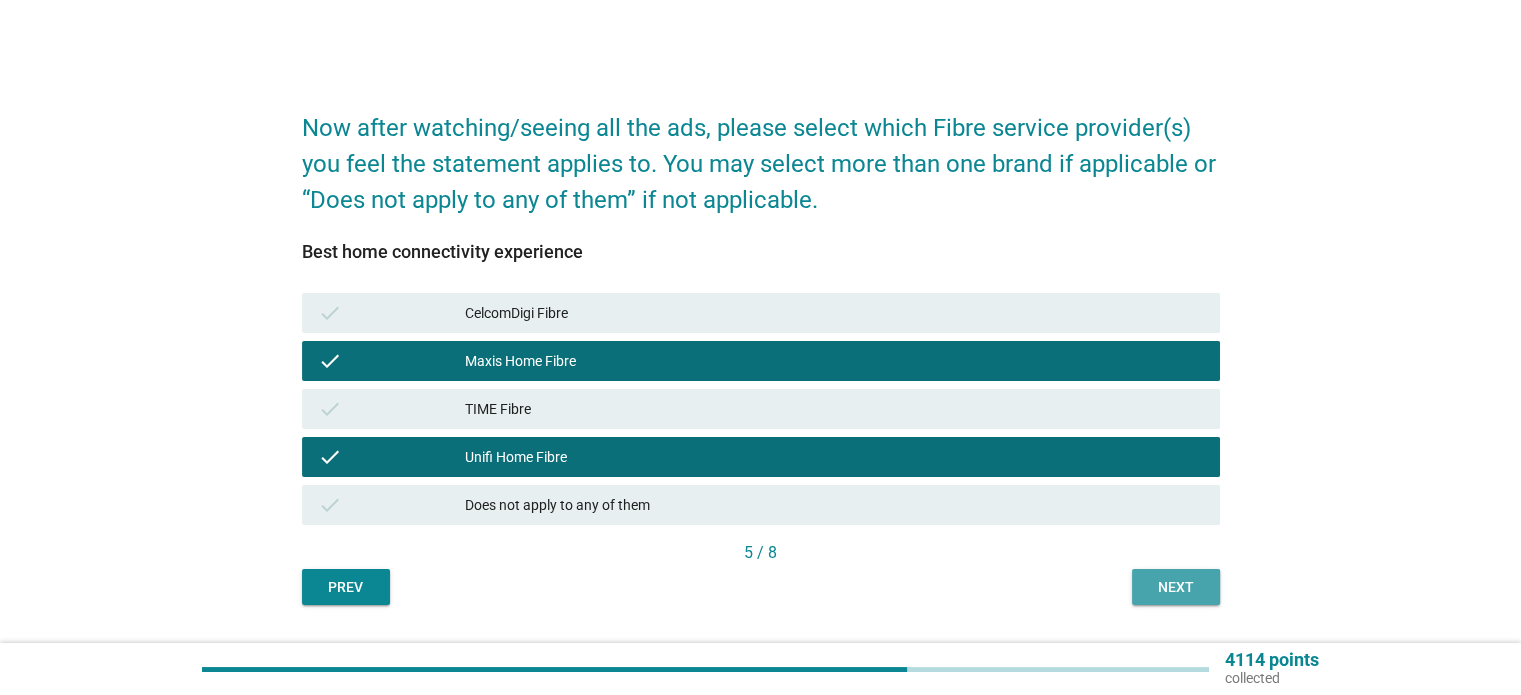 click on "Next" at bounding box center [1176, 587] 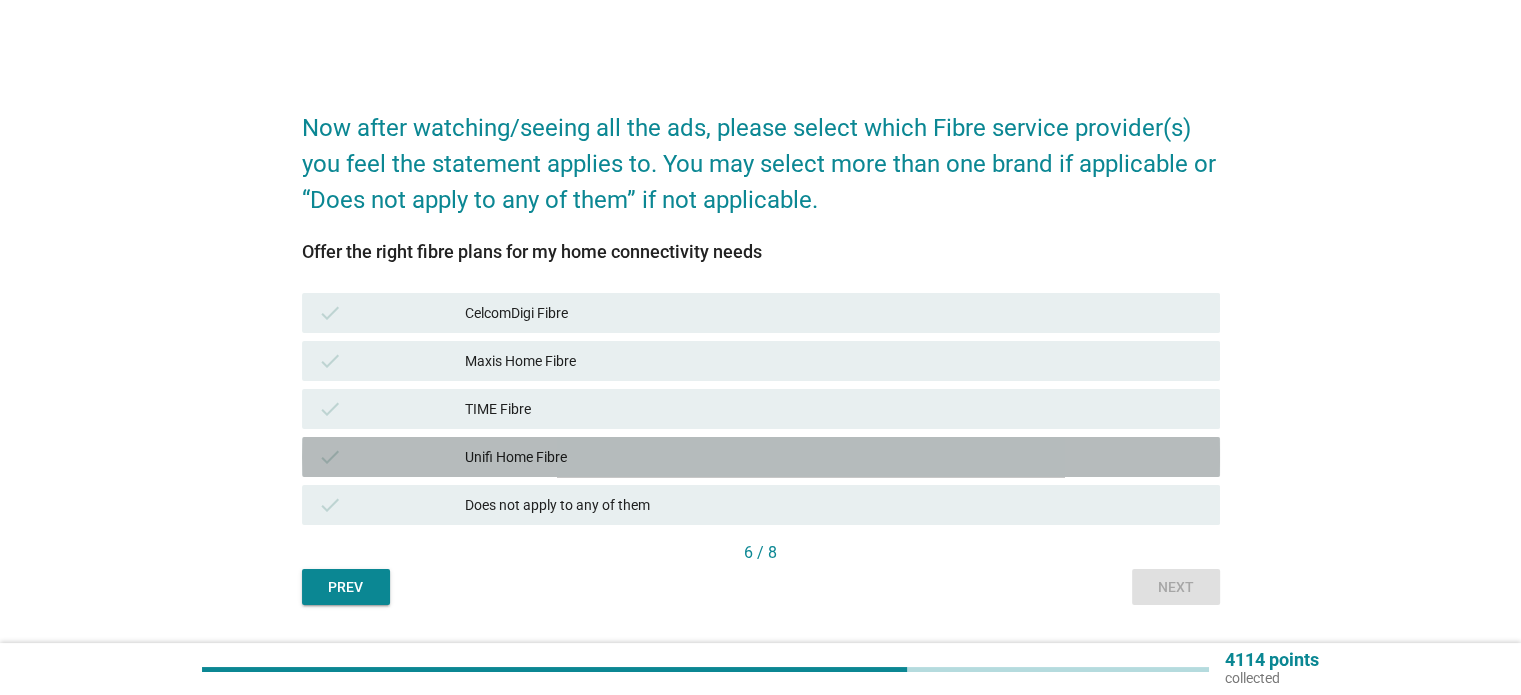 click on "Unifi Home Fibre" at bounding box center [834, 457] 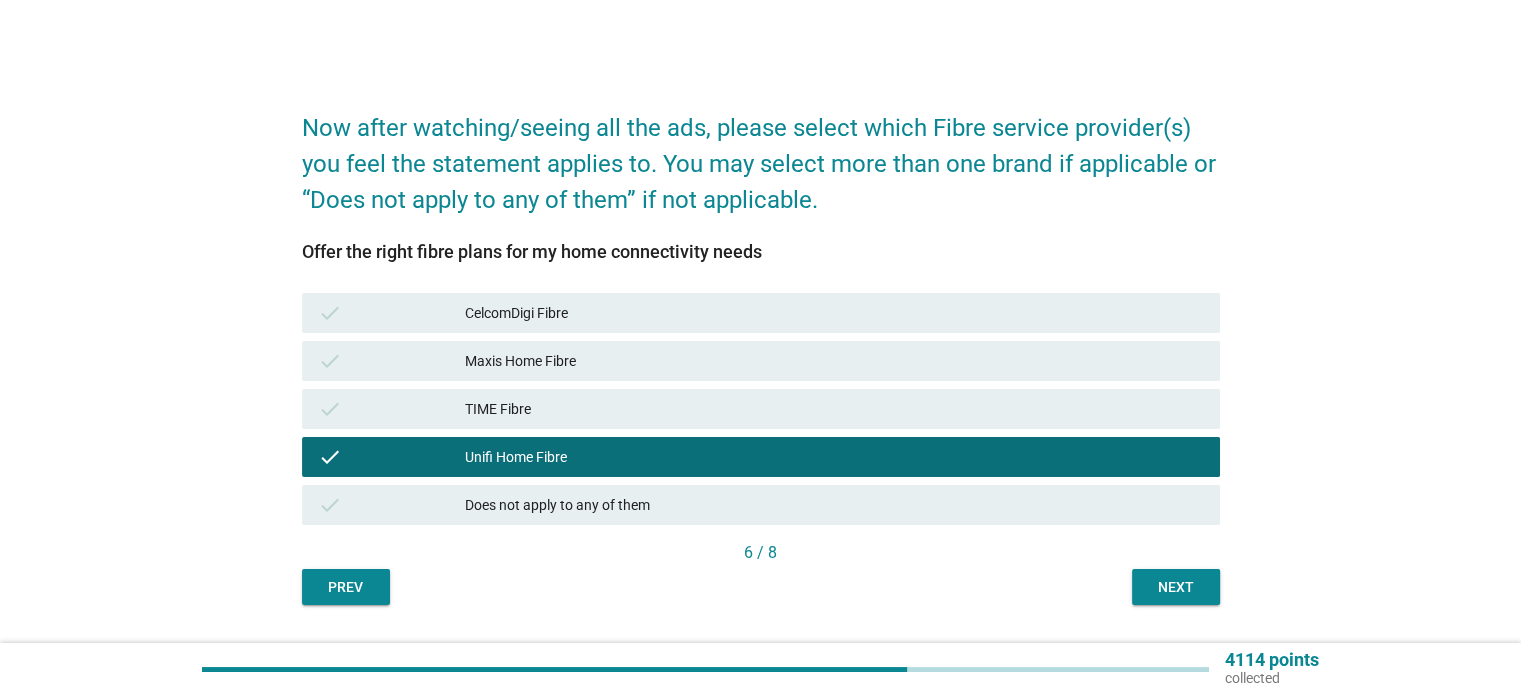 click on "Maxis Home Fibre" at bounding box center (834, 361) 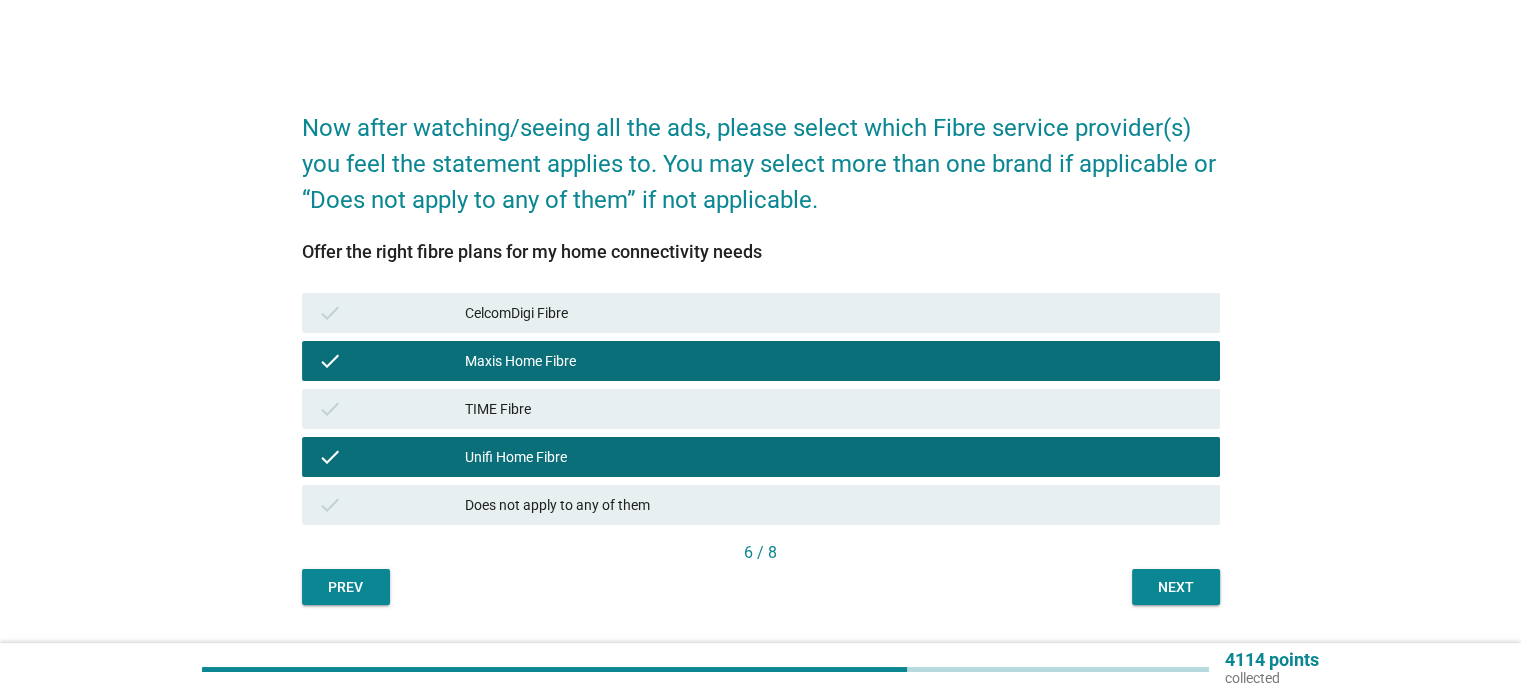 click on "Next" at bounding box center (1176, 587) 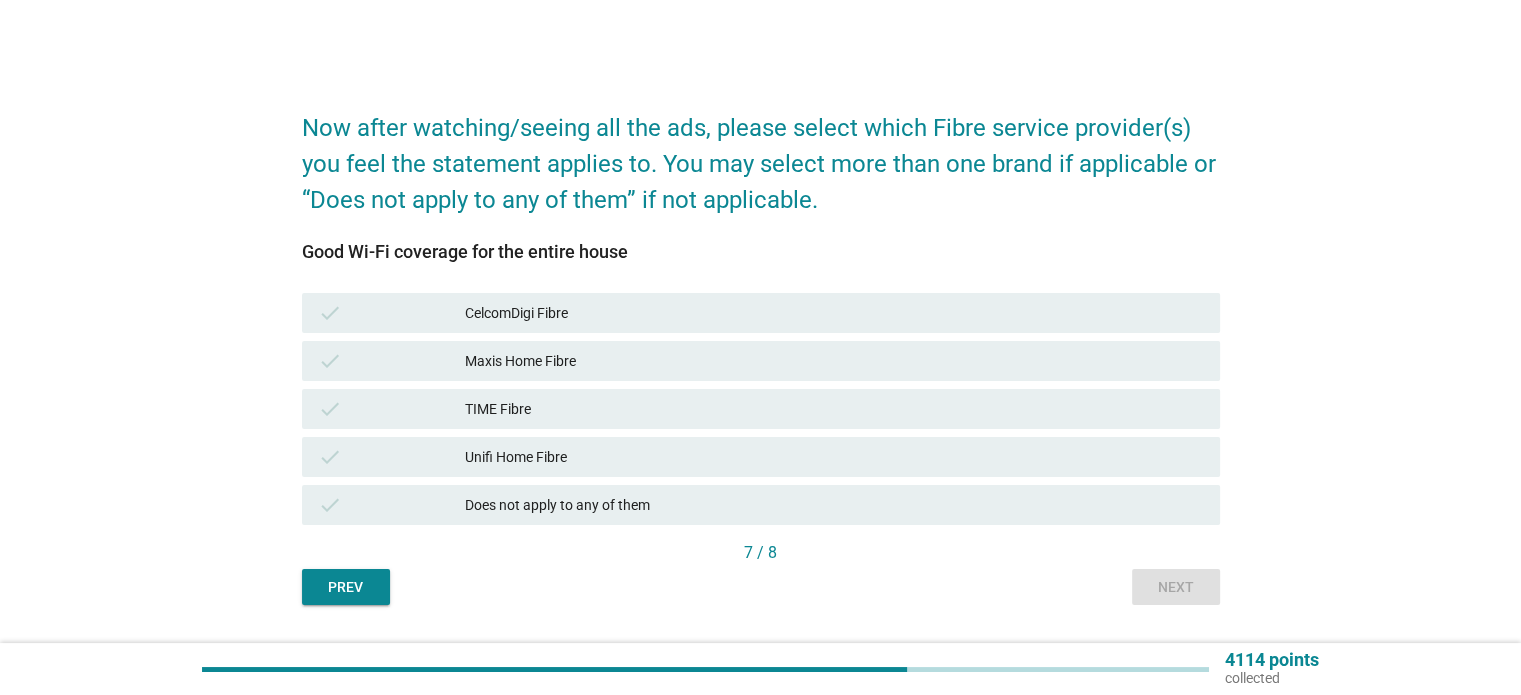 click on "check   Unifi Home Fibre" at bounding box center (761, 457) 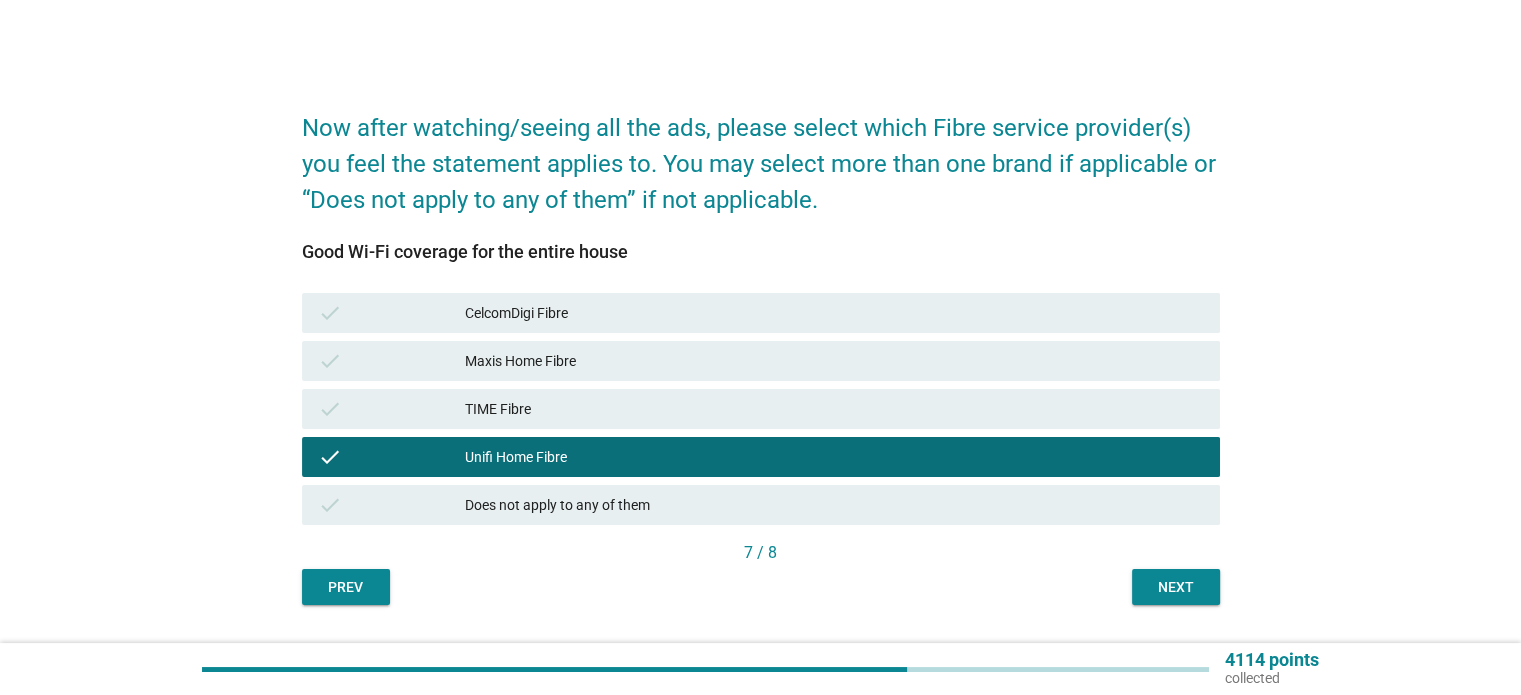 click on "Maxis Home Fibre" at bounding box center [834, 361] 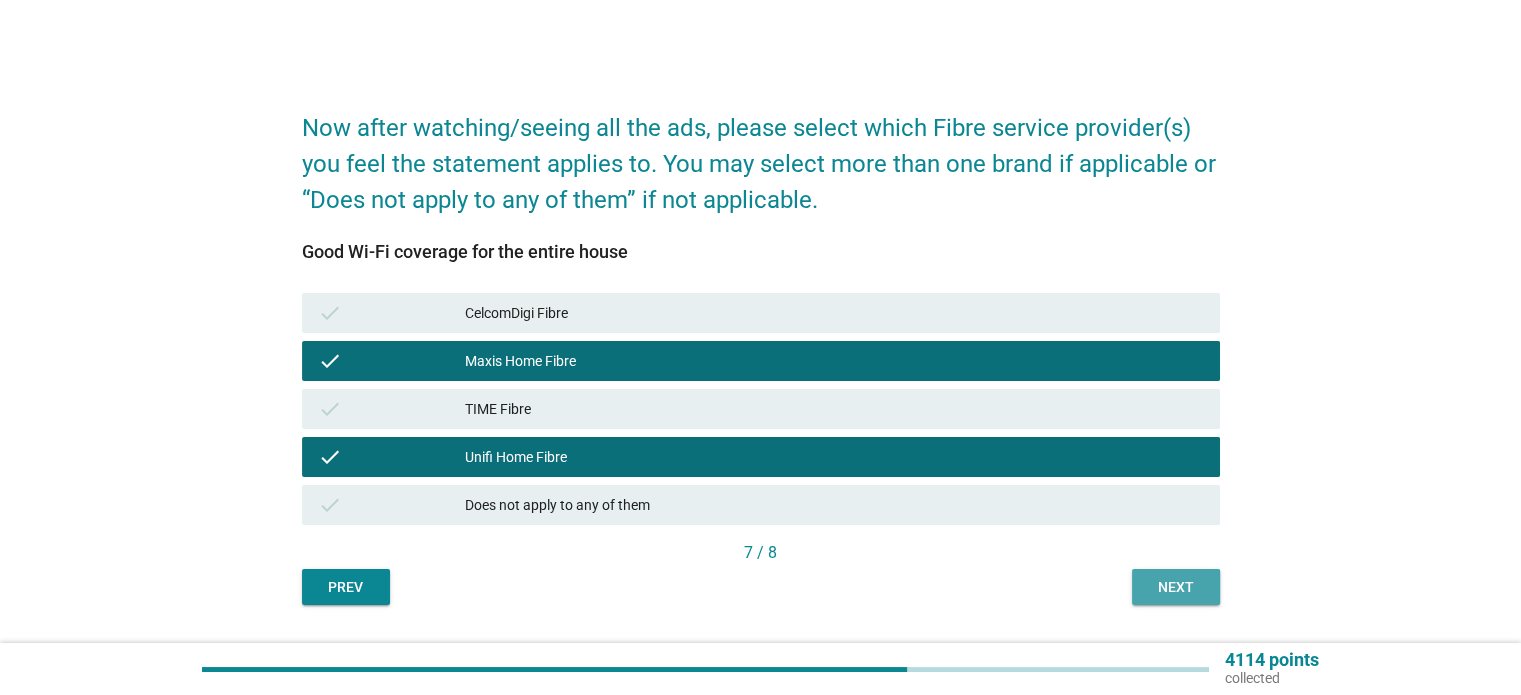 click on "Next" at bounding box center (1176, 587) 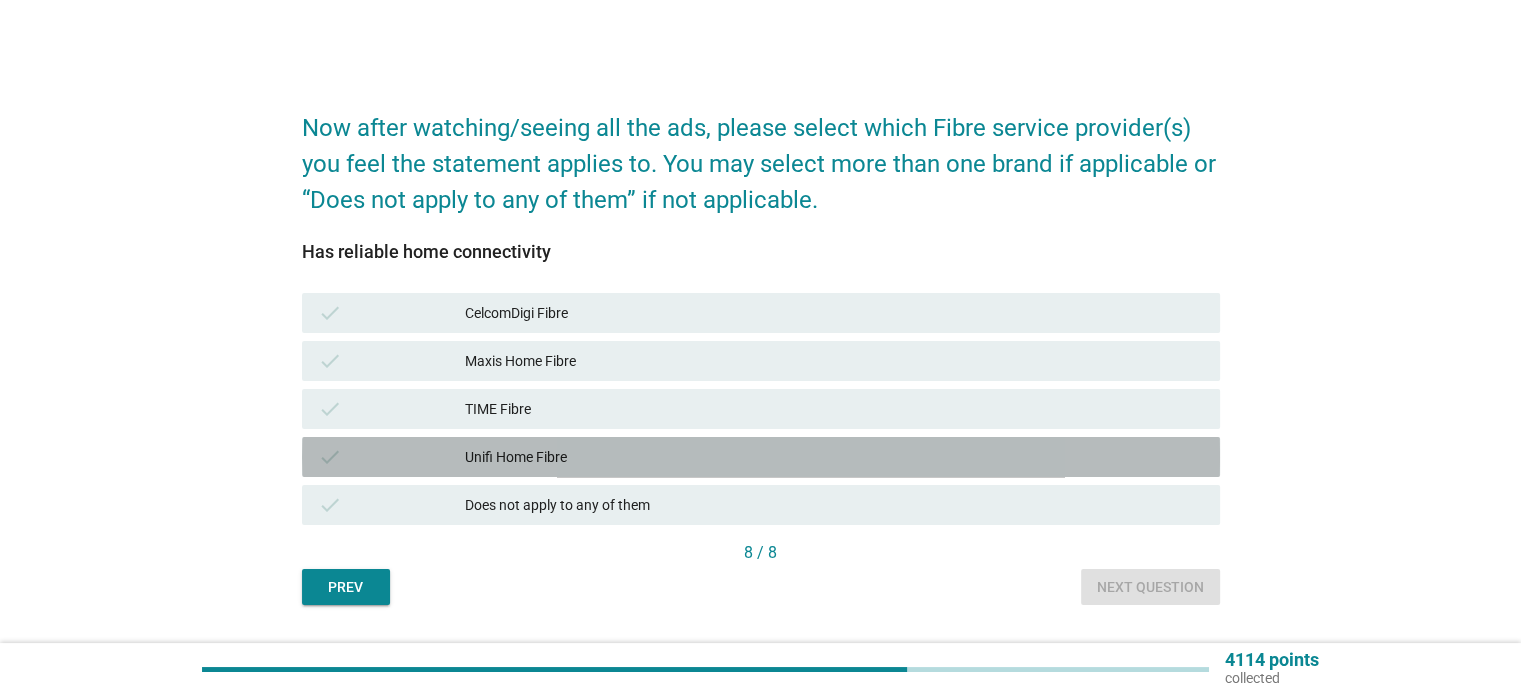 click on "check   Unifi Home Fibre" at bounding box center (761, 457) 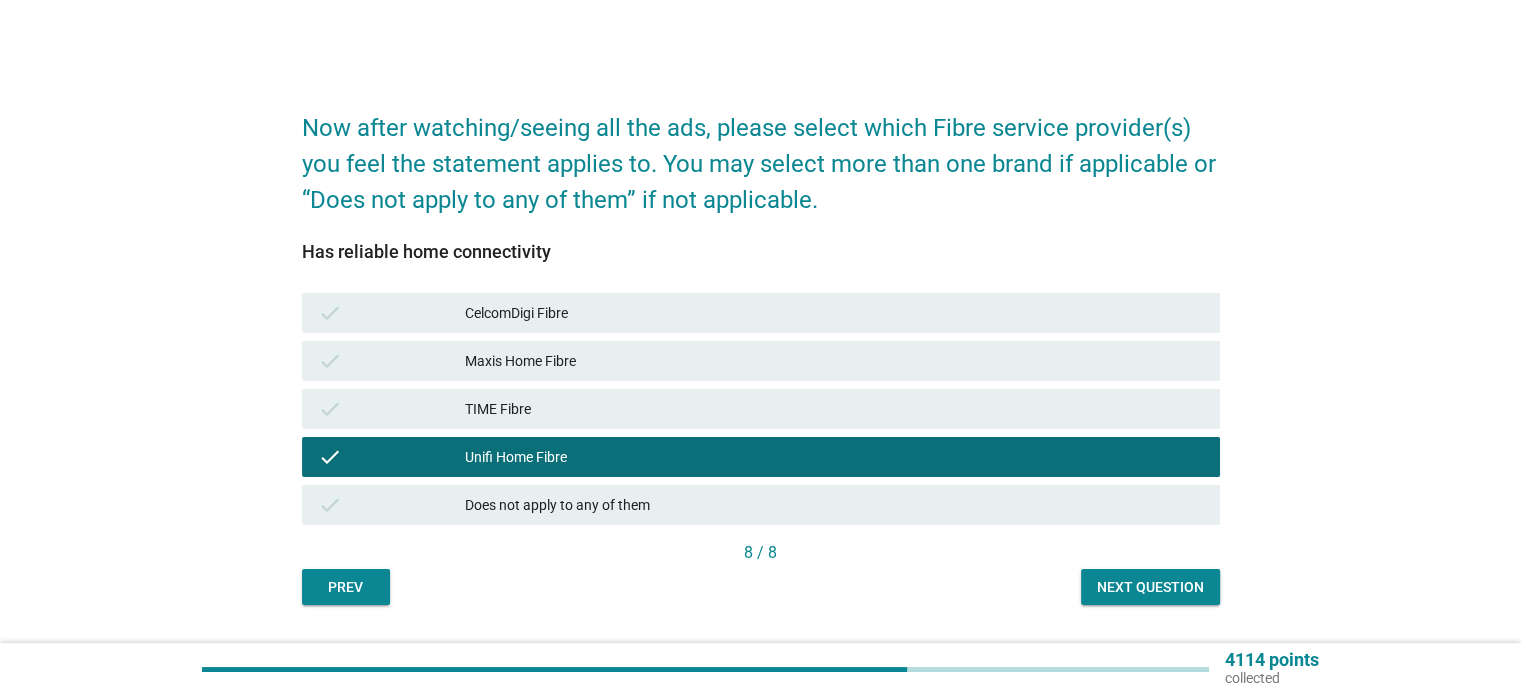 click on "Maxis Home Fibre" at bounding box center [834, 361] 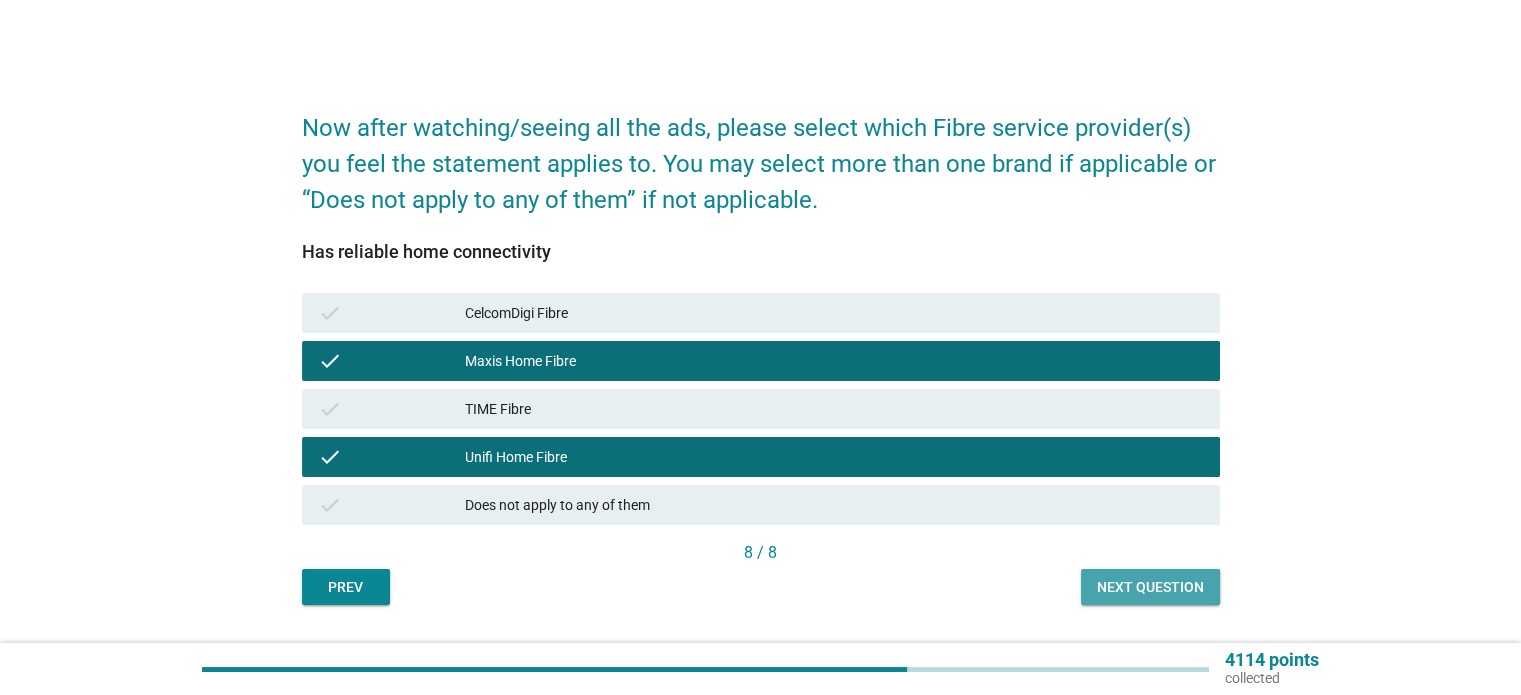 click on "Next question" at bounding box center [1150, 587] 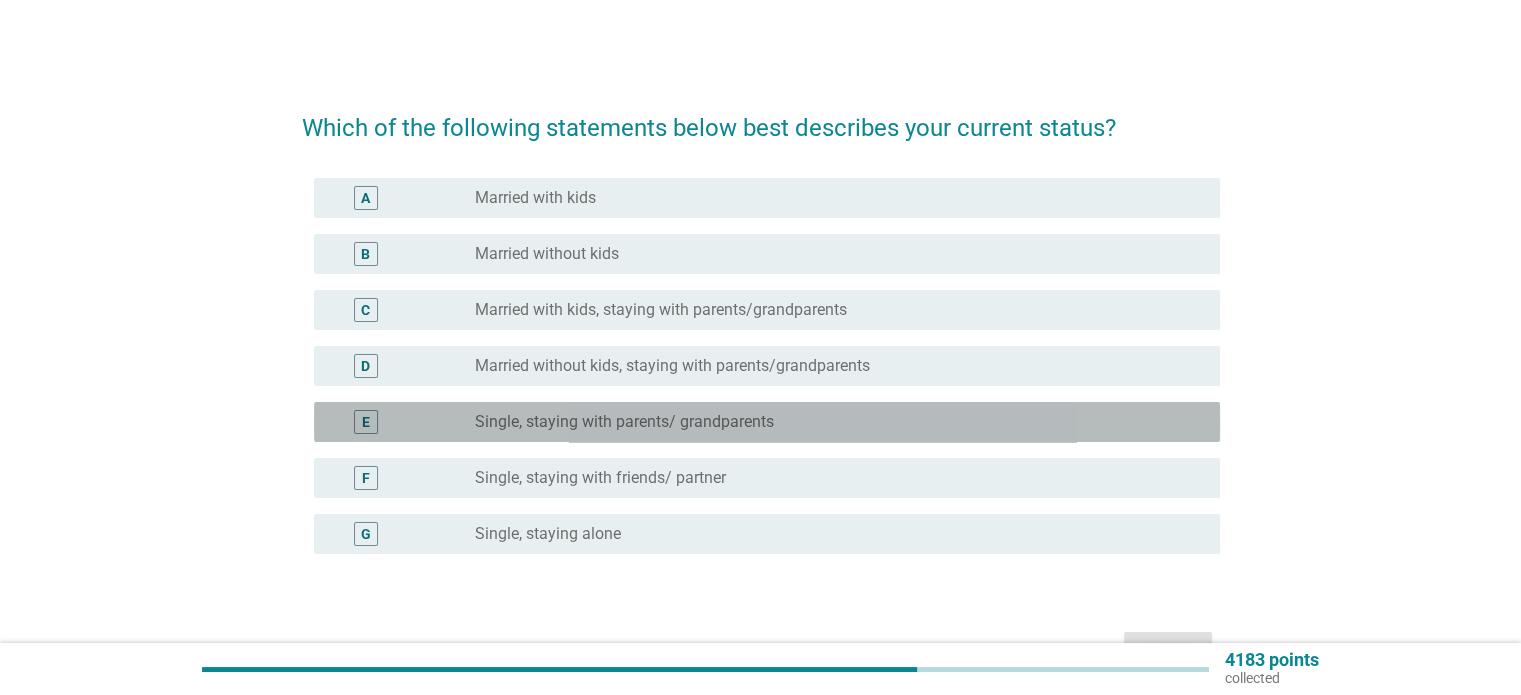 click on "Single, staying with parents/ grandparents" at bounding box center (624, 422) 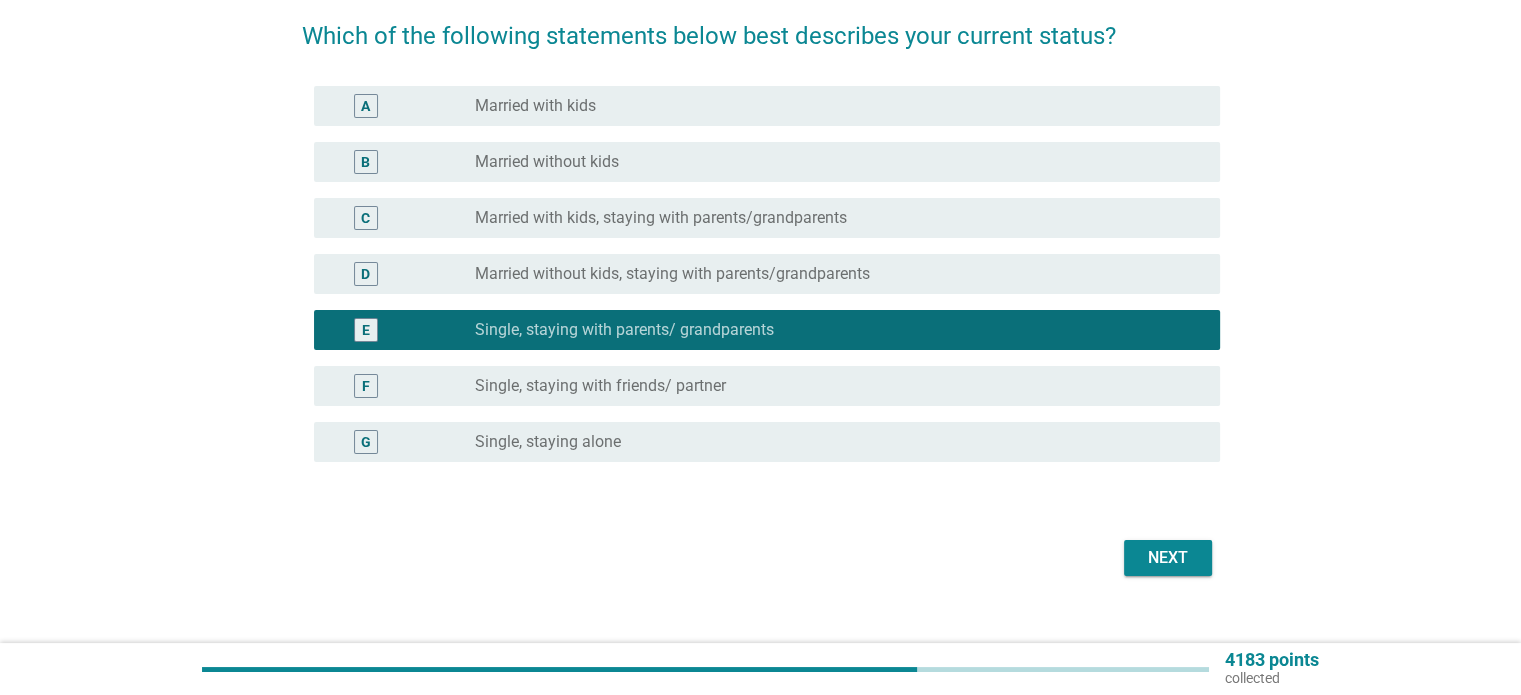 scroll, scrollTop: 100, scrollLeft: 0, axis: vertical 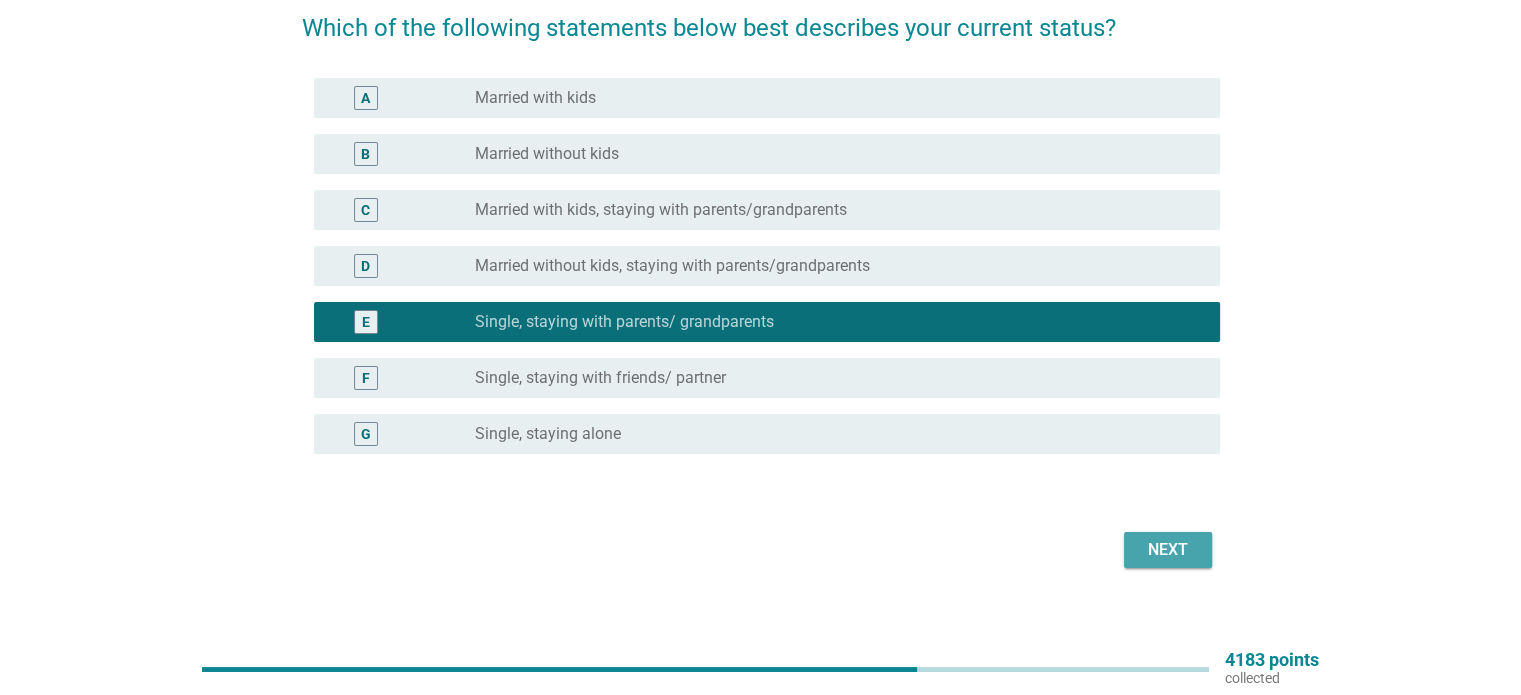 click on "Next" at bounding box center (1168, 550) 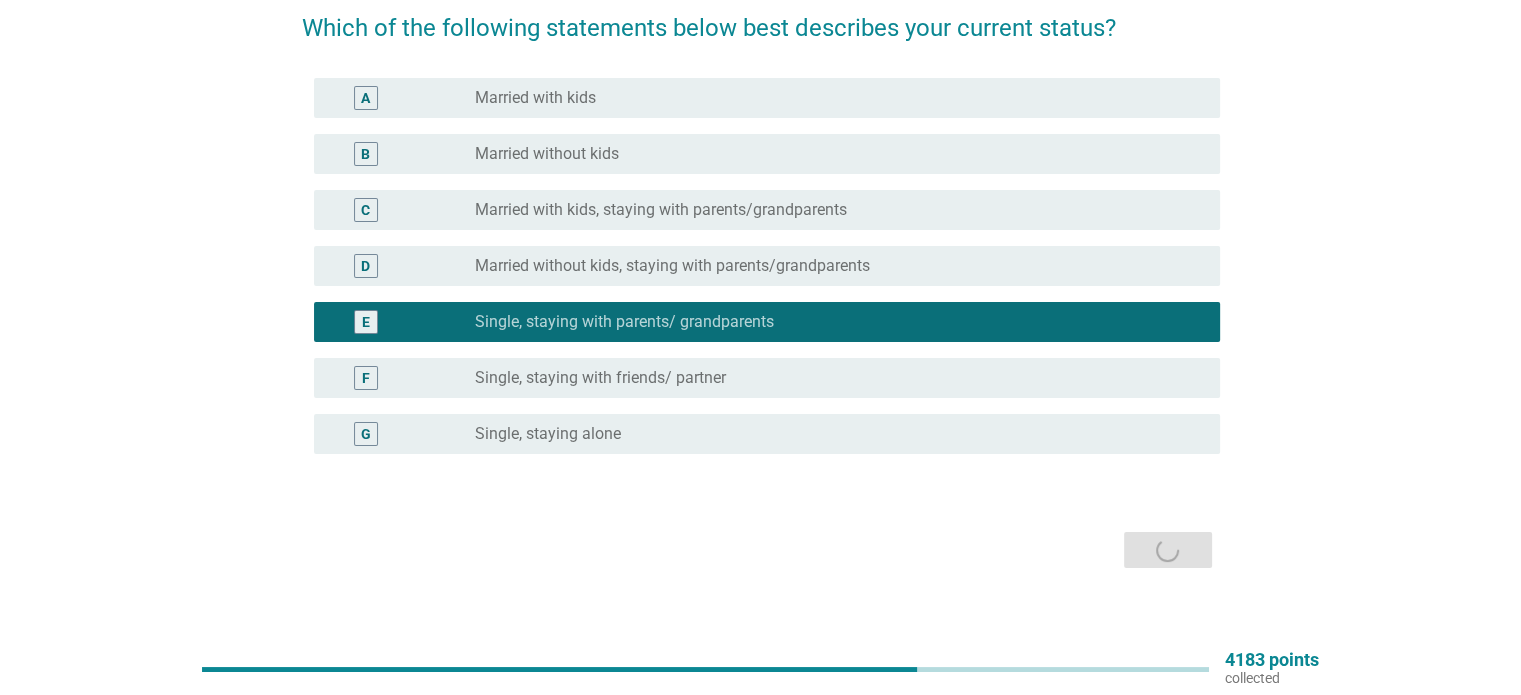 scroll, scrollTop: 0, scrollLeft: 0, axis: both 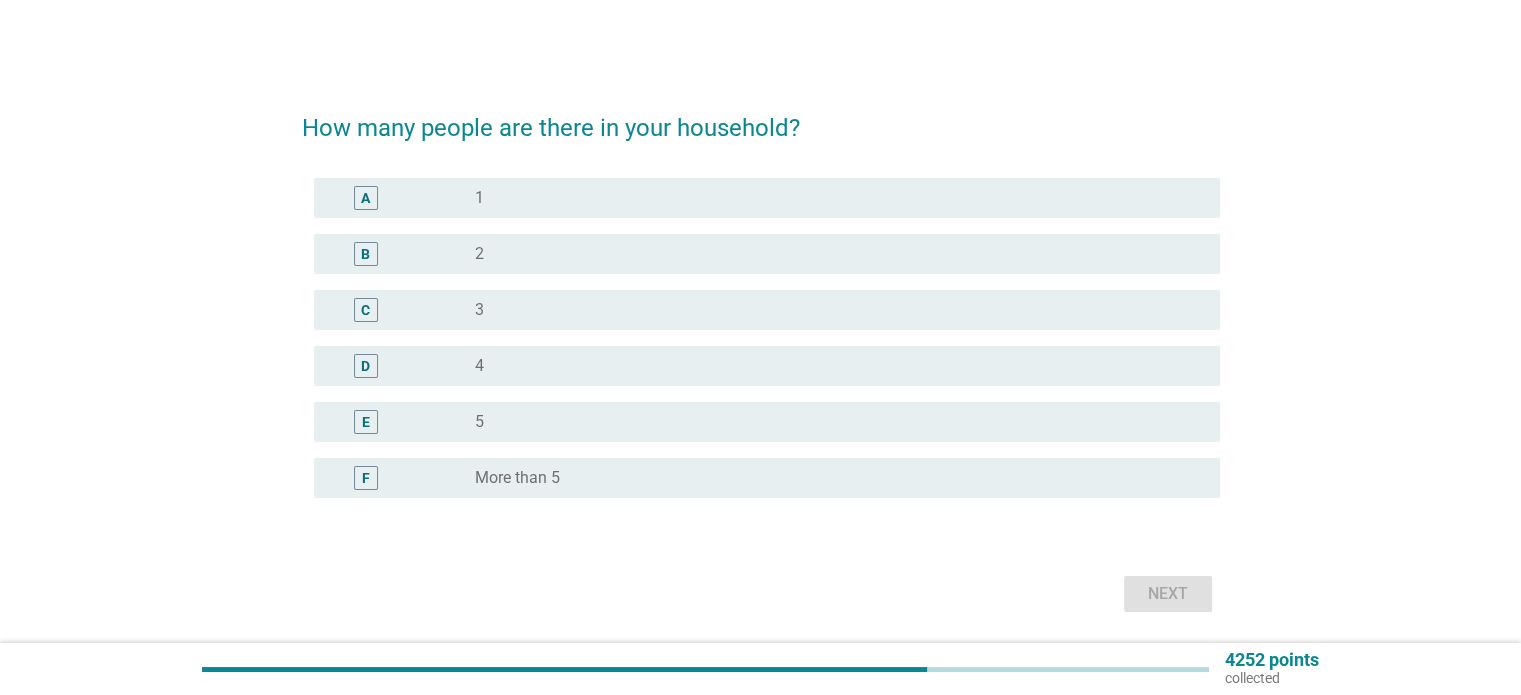 click on "D" at bounding box center [403, 366] 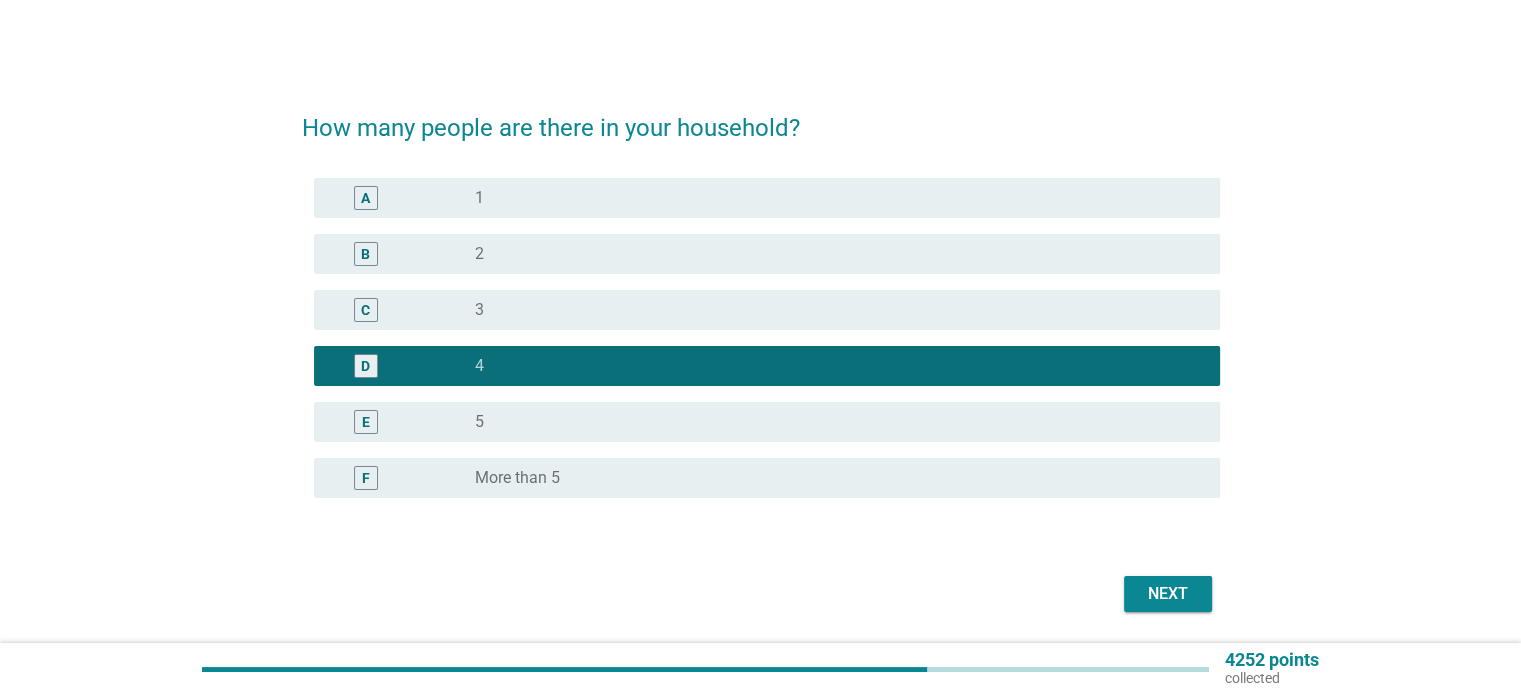 click on "Next" at bounding box center [1168, 594] 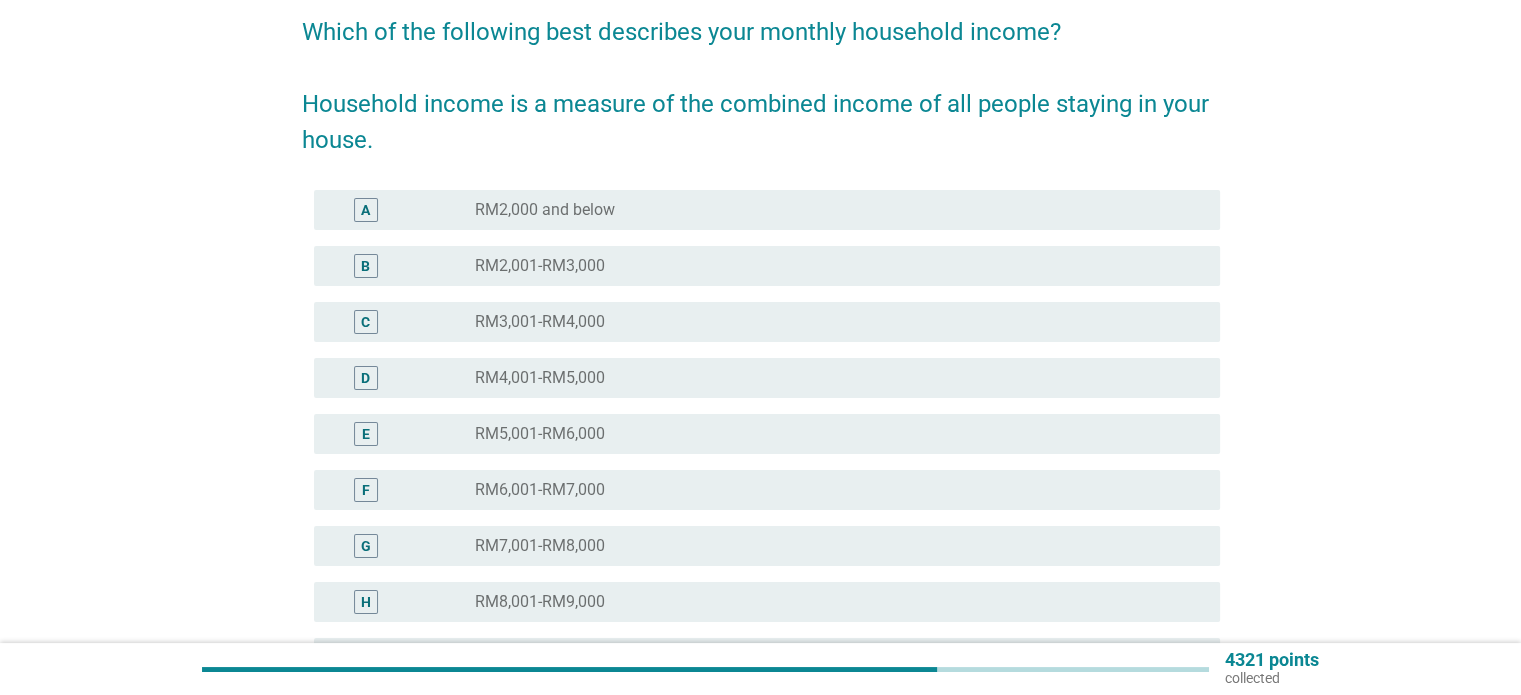 scroll, scrollTop: 100, scrollLeft: 0, axis: vertical 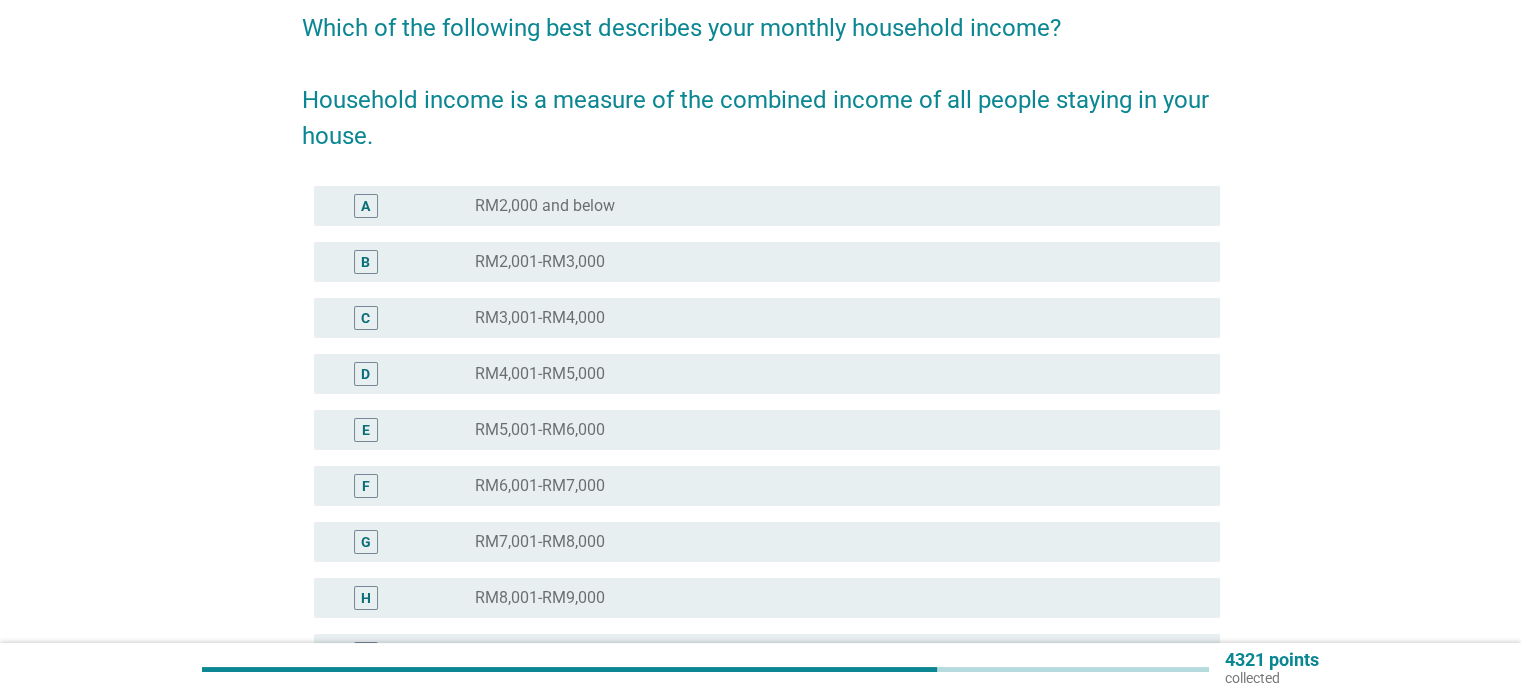click on "D" at bounding box center [403, 374] 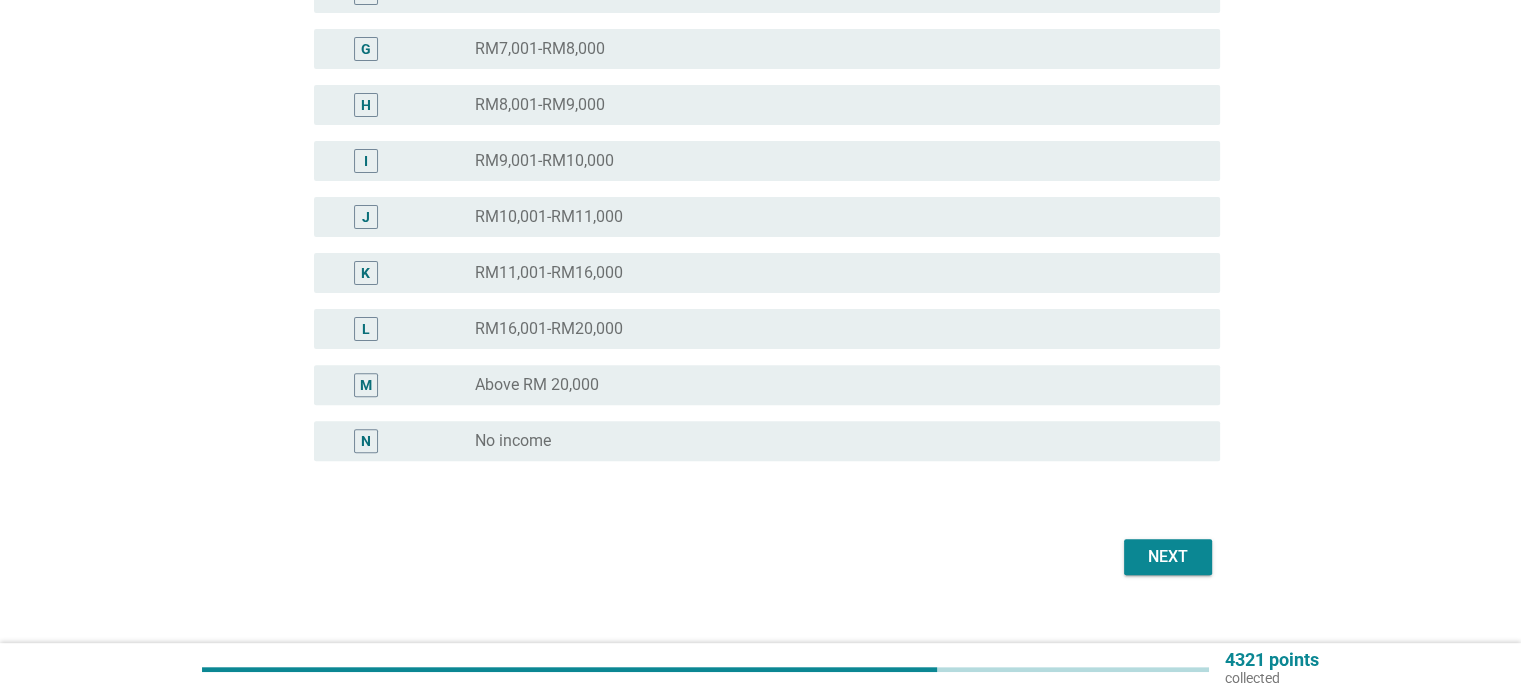 scroll, scrollTop: 620, scrollLeft: 0, axis: vertical 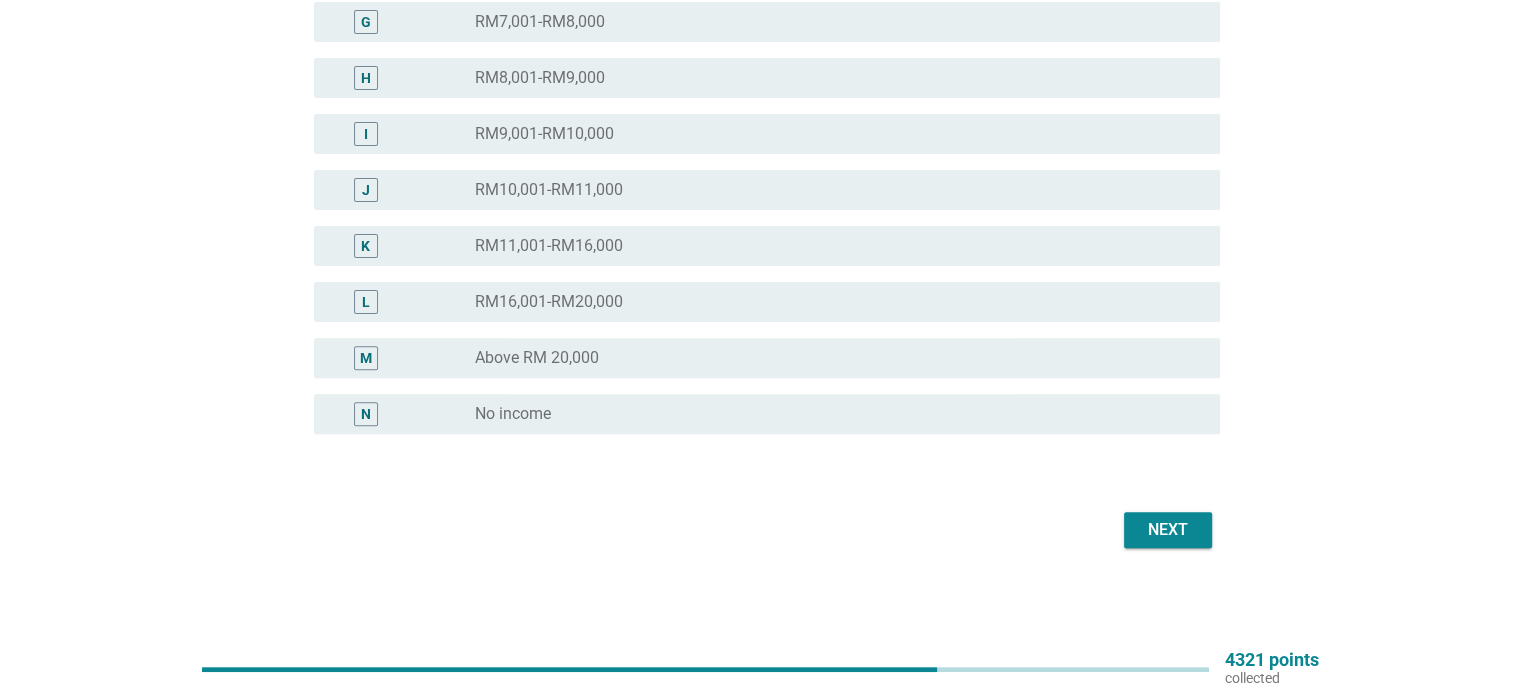 click on "Next" at bounding box center [1168, 530] 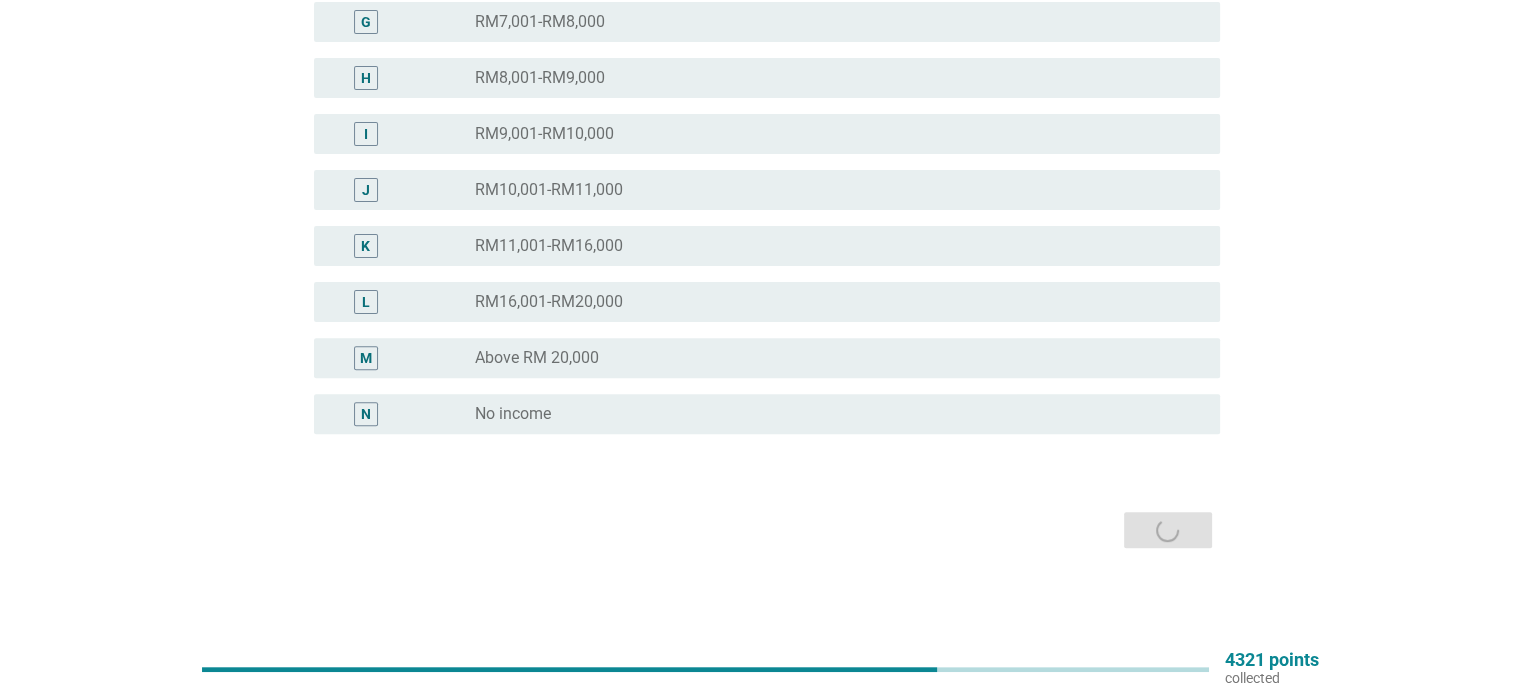 scroll, scrollTop: 0, scrollLeft: 0, axis: both 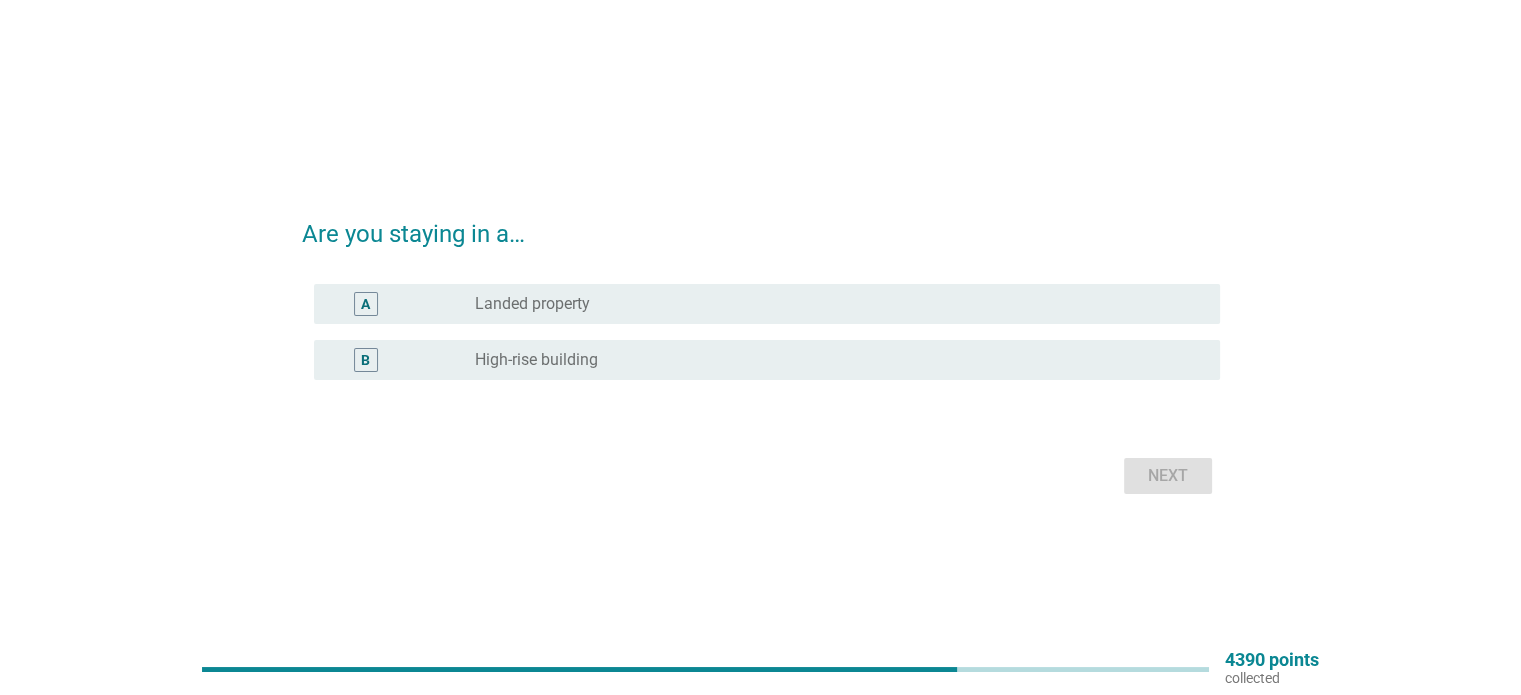click on "Landed property" at bounding box center [532, 304] 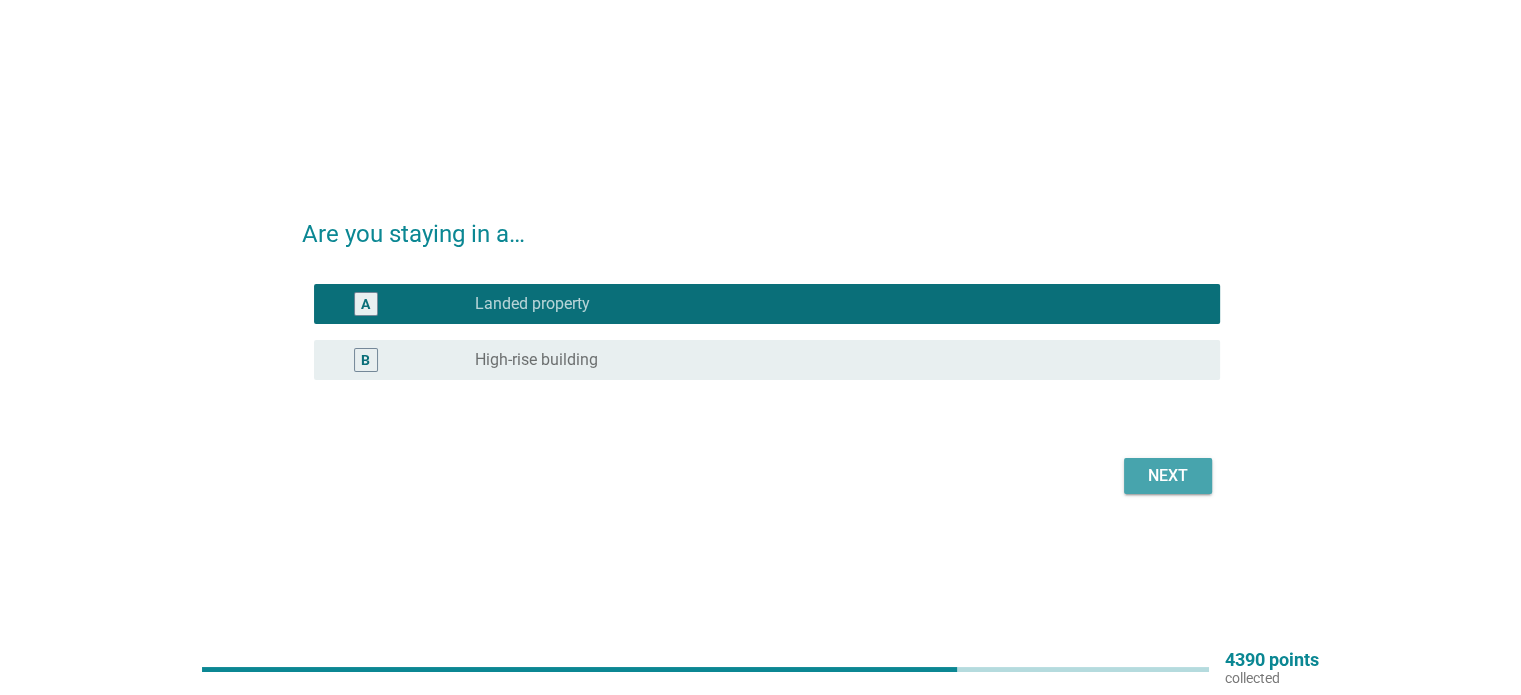 click on "Next" at bounding box center (1168, 476) 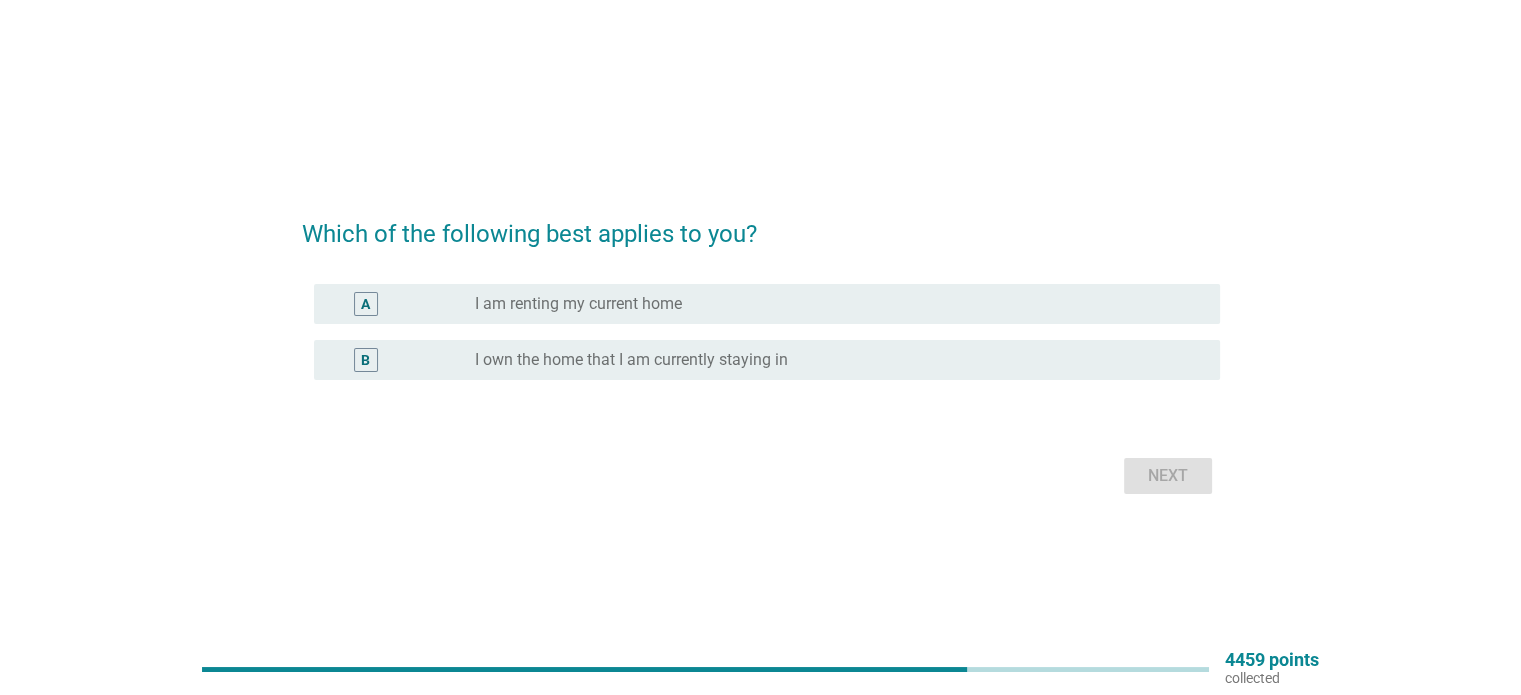 click on "A     radio_button_unchecked I am renting my current home   B     radio_button_unchecked I own the home that I am currently staying in" at bounding box center (761, 344) 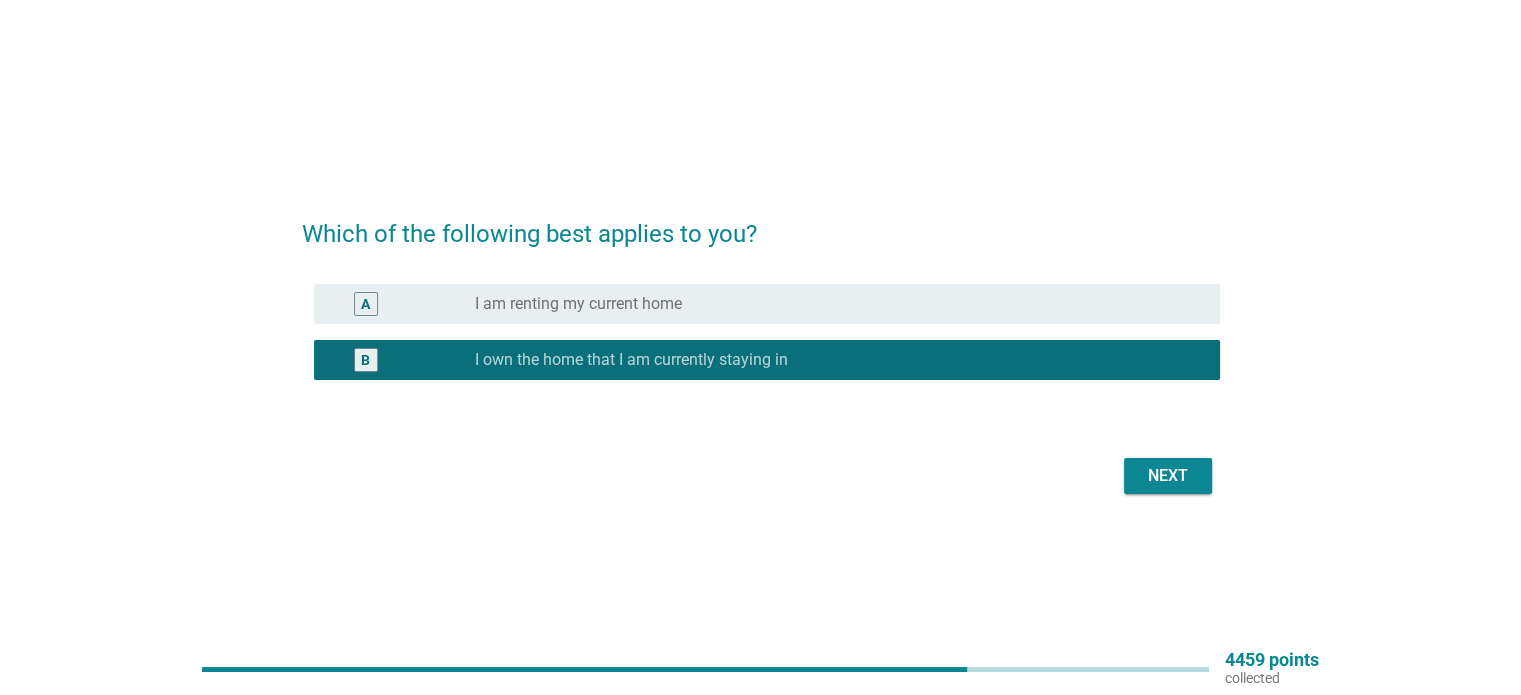 click on "Next" at bounding box center (1168, 476) 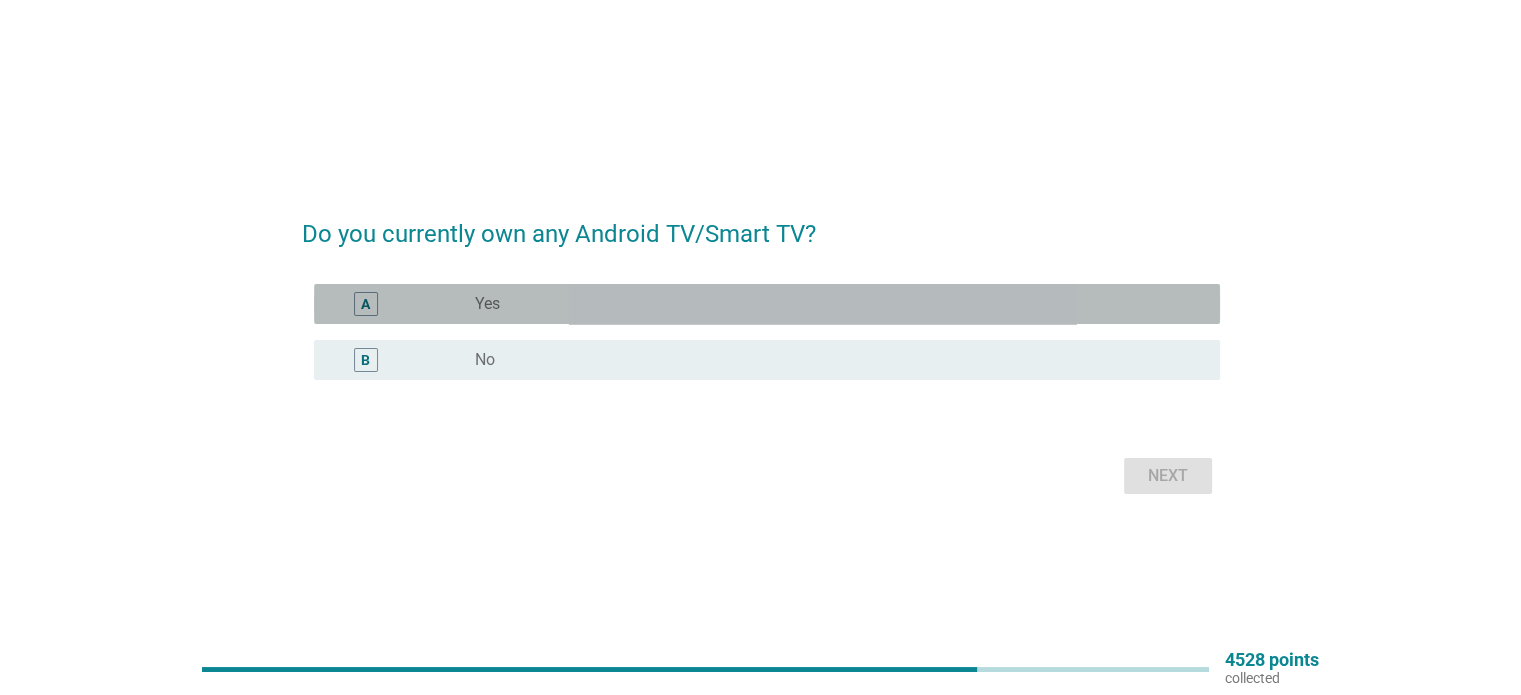click on "A     radio_button_unchecked Yes" at bounding box center (767, 304) 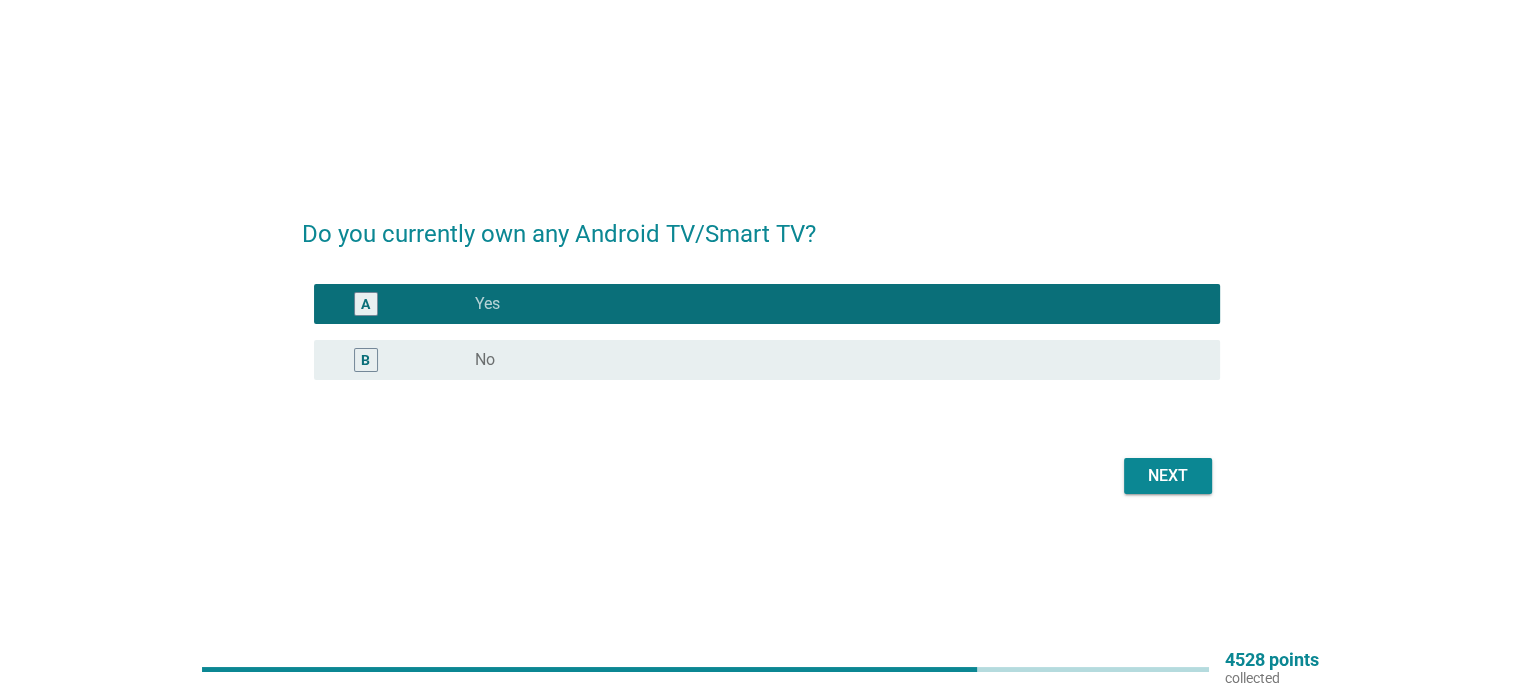 click on "A     radio_button_checked Yes" at bounding box center (761, 304) 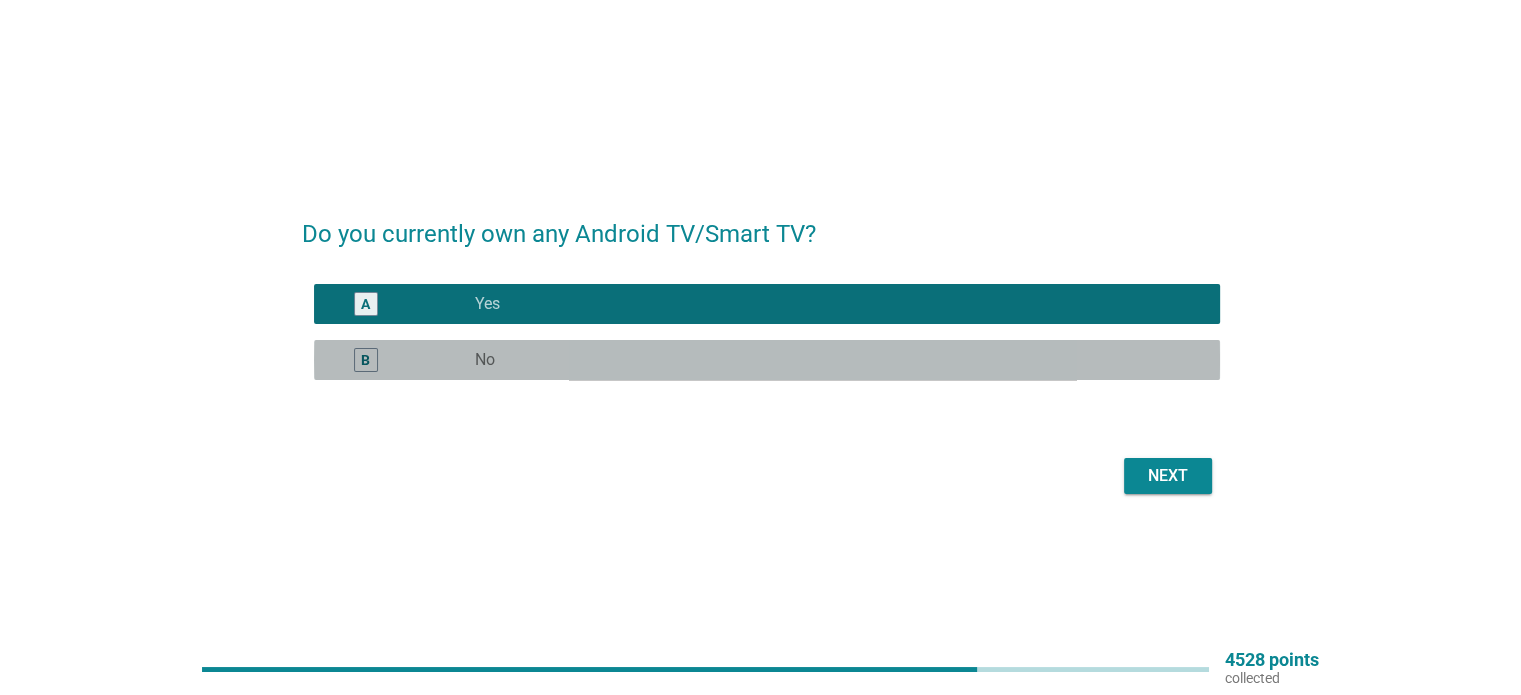 click on "radio_button_unchecked No" at bounding box center (839, 360) 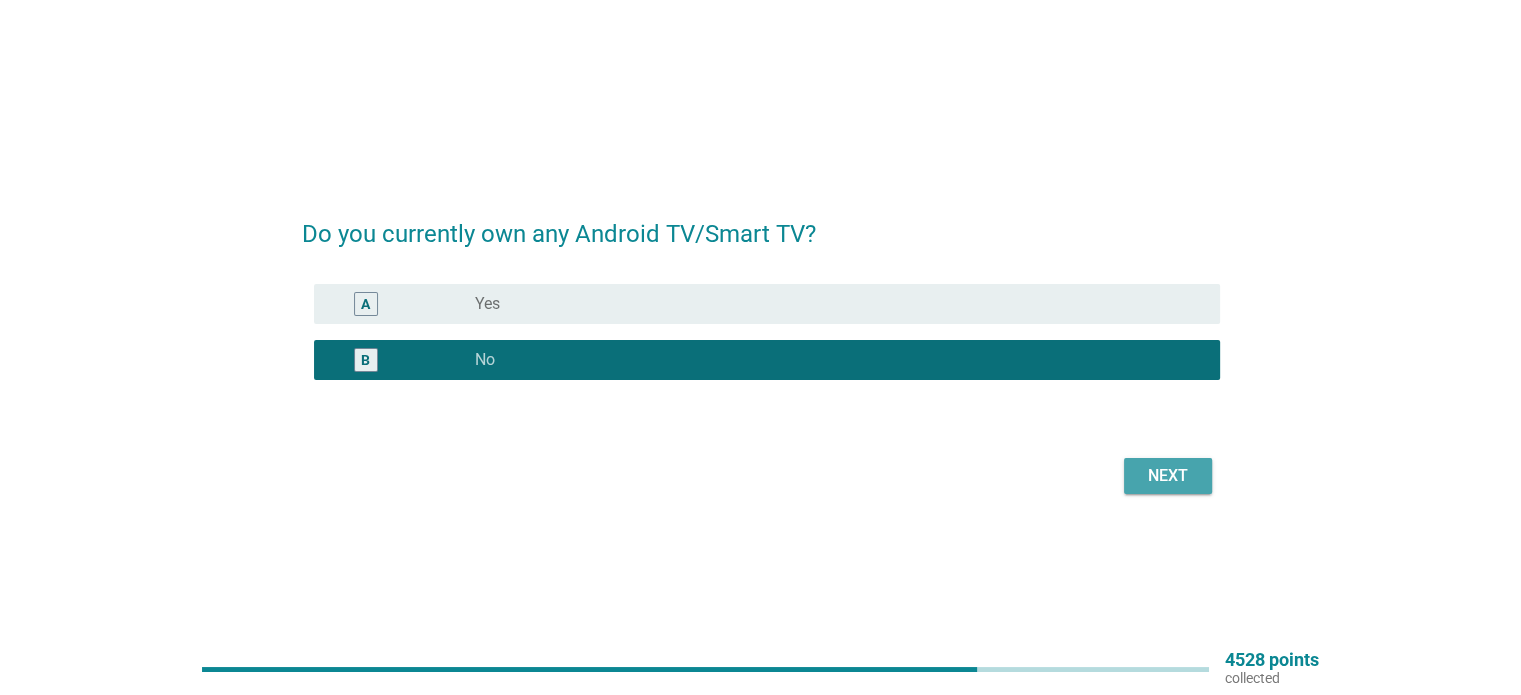 click on "Next" at bounding box center [1168, 476] 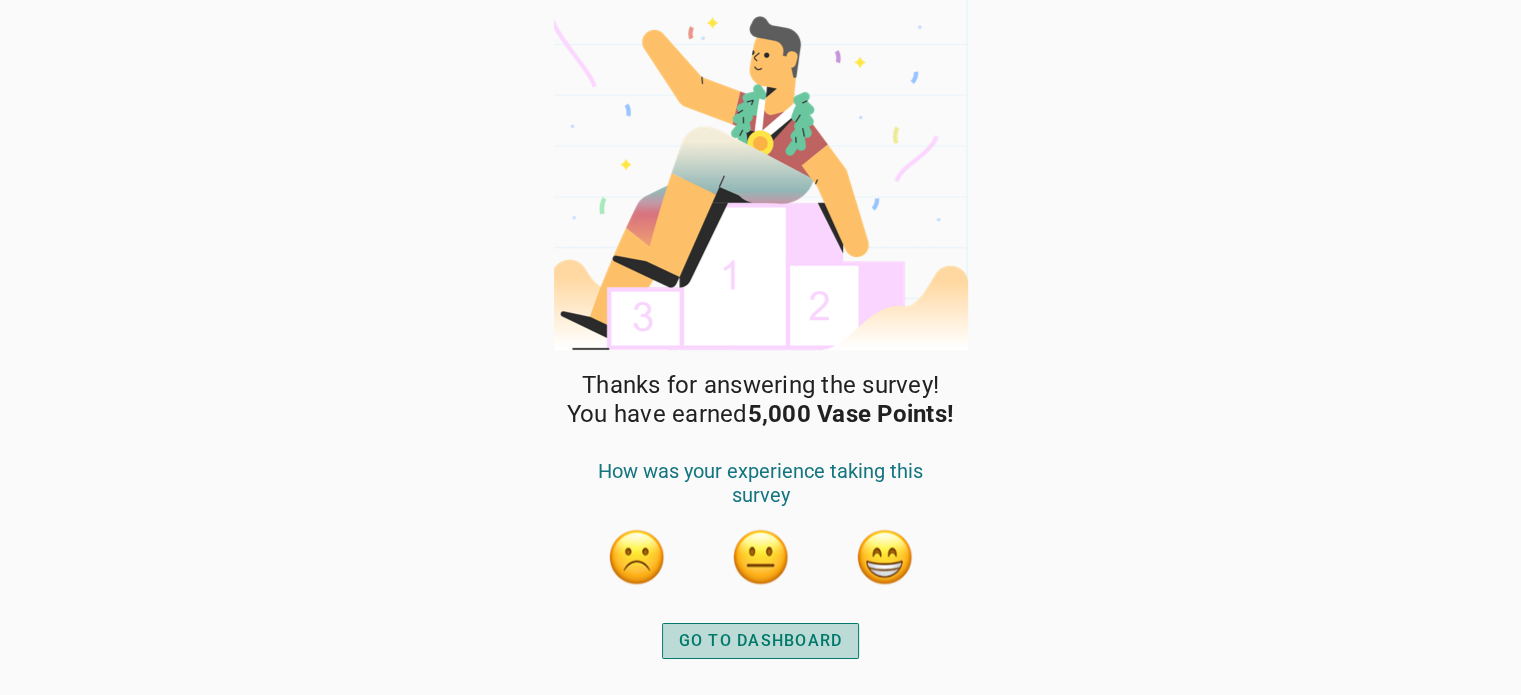 click on "GO TO DASHBOARD" at bounding box center [761, 641] 